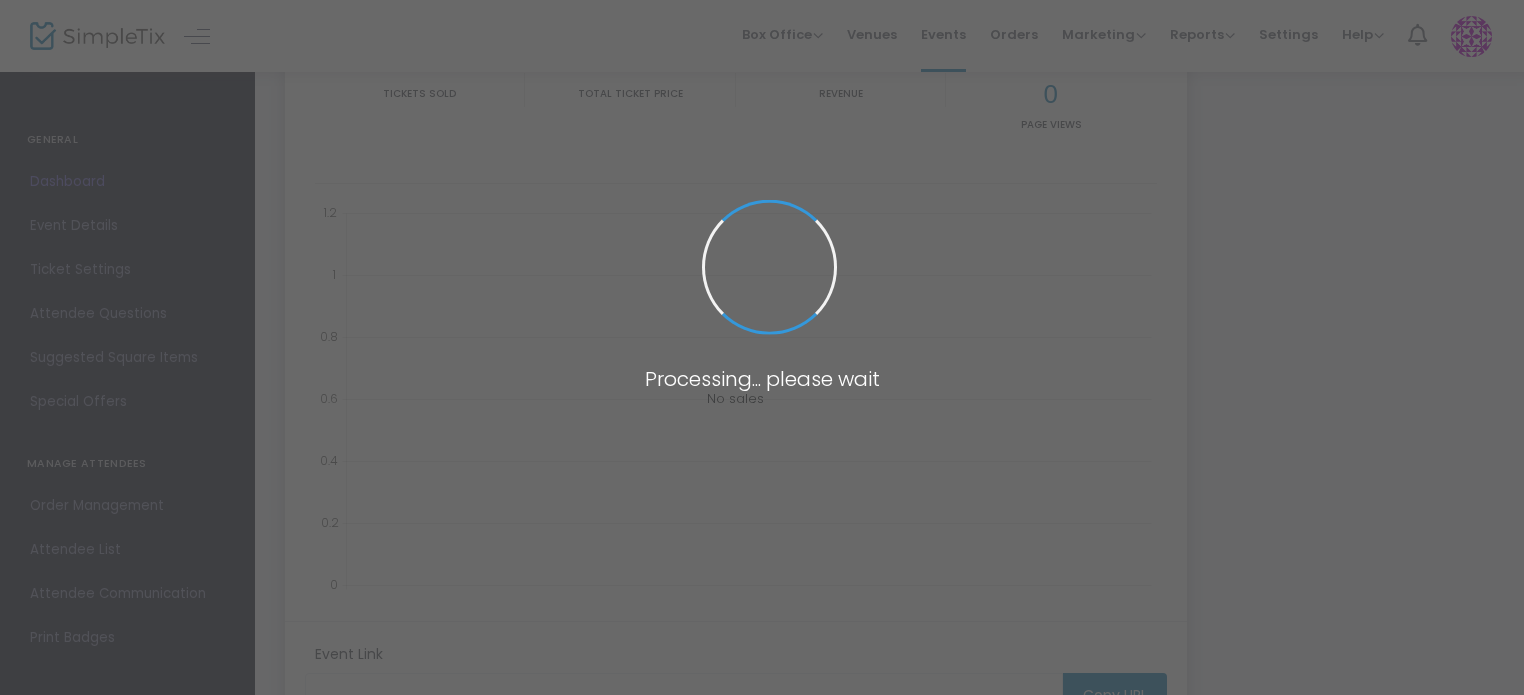 type on "https://www.simpletix.com/e/80th-annual-gerry-rodeo-july-30-august-2-2-tickets-181628" 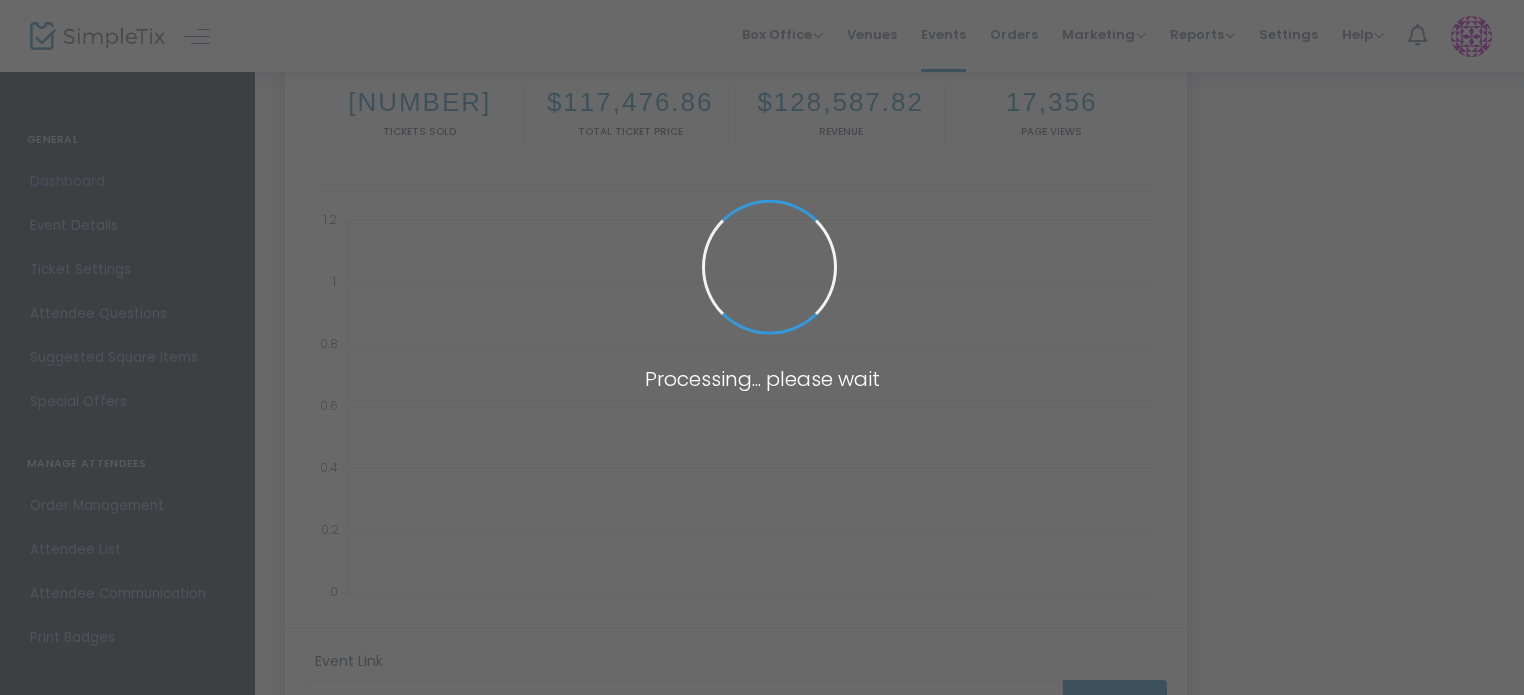 scroll, scrollTop: 231, scrollLeft: 0, axis: vertical 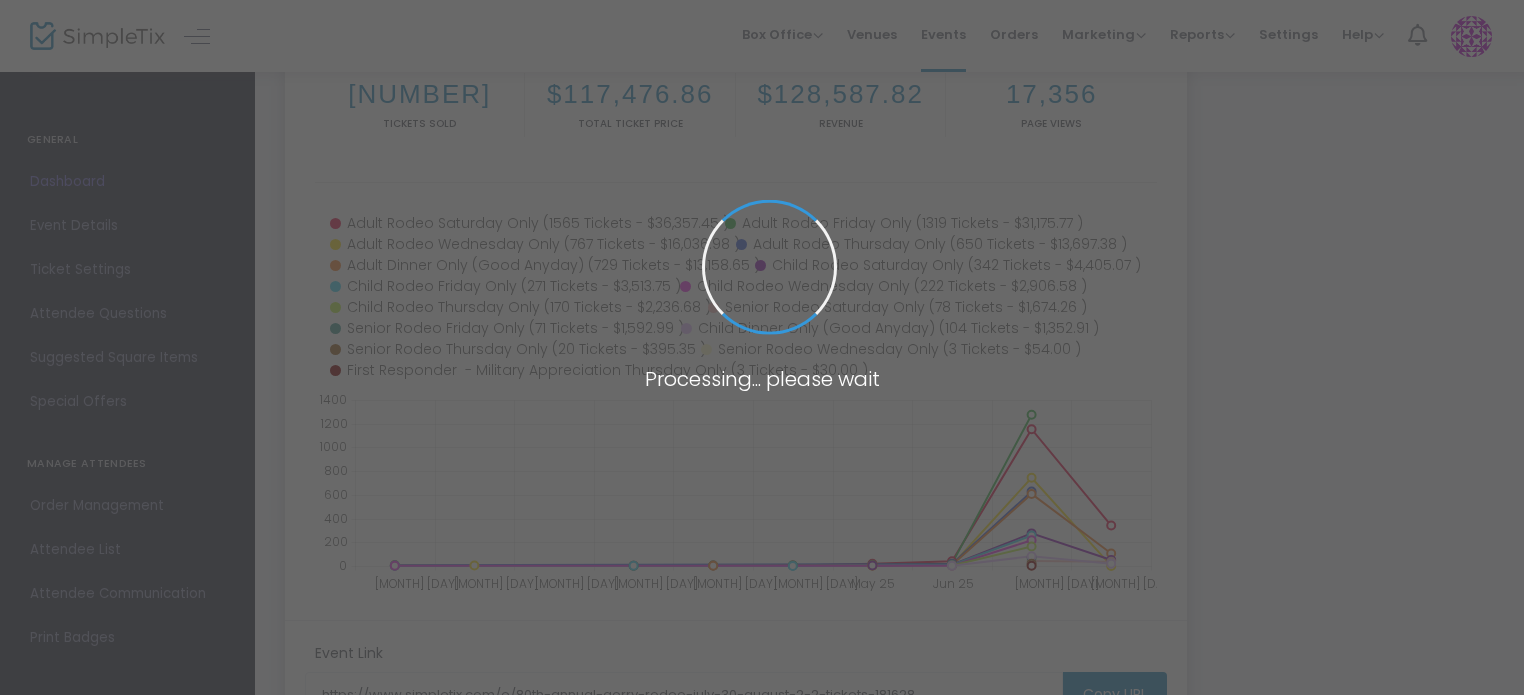 click at bounding box center [762, 347] 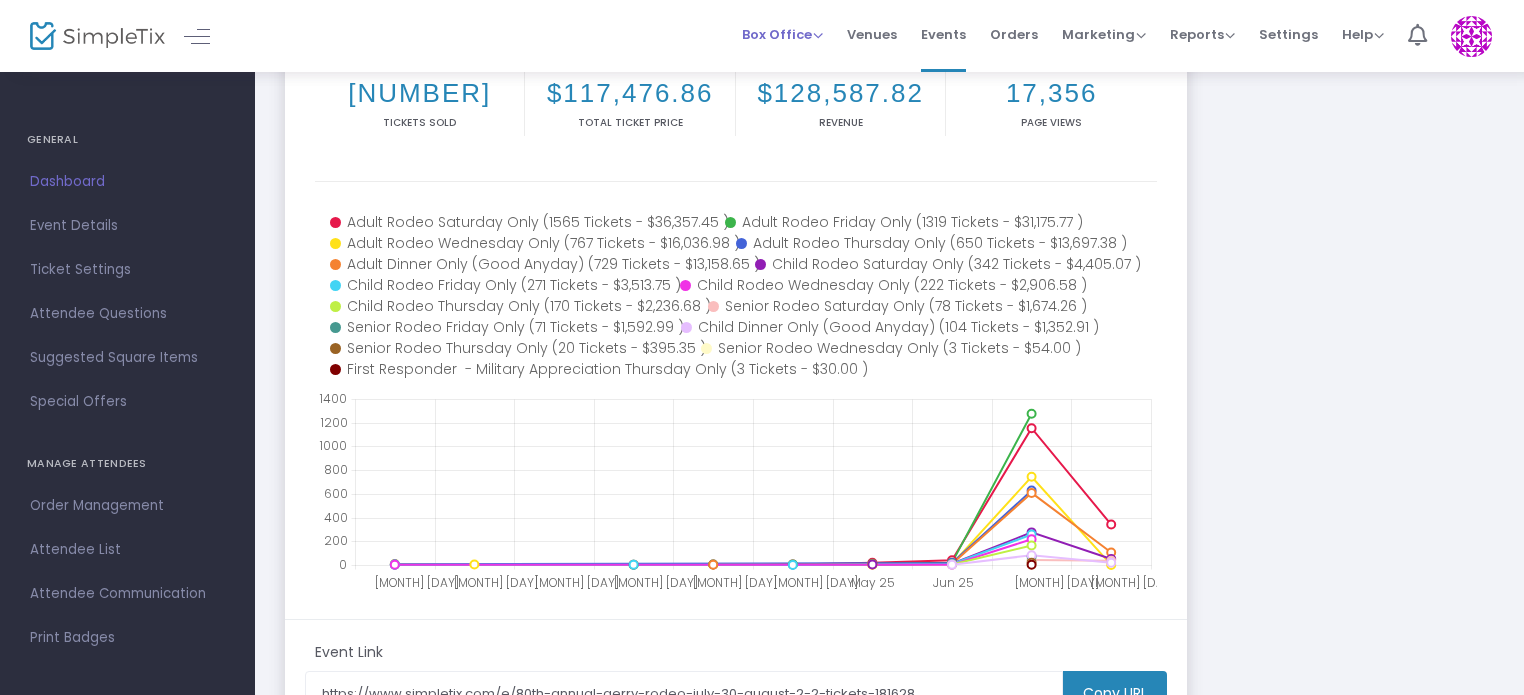 click on "Box Office   Sell Tickets   Bookings   Sell Season Pass" at bounding box center (782, 34) 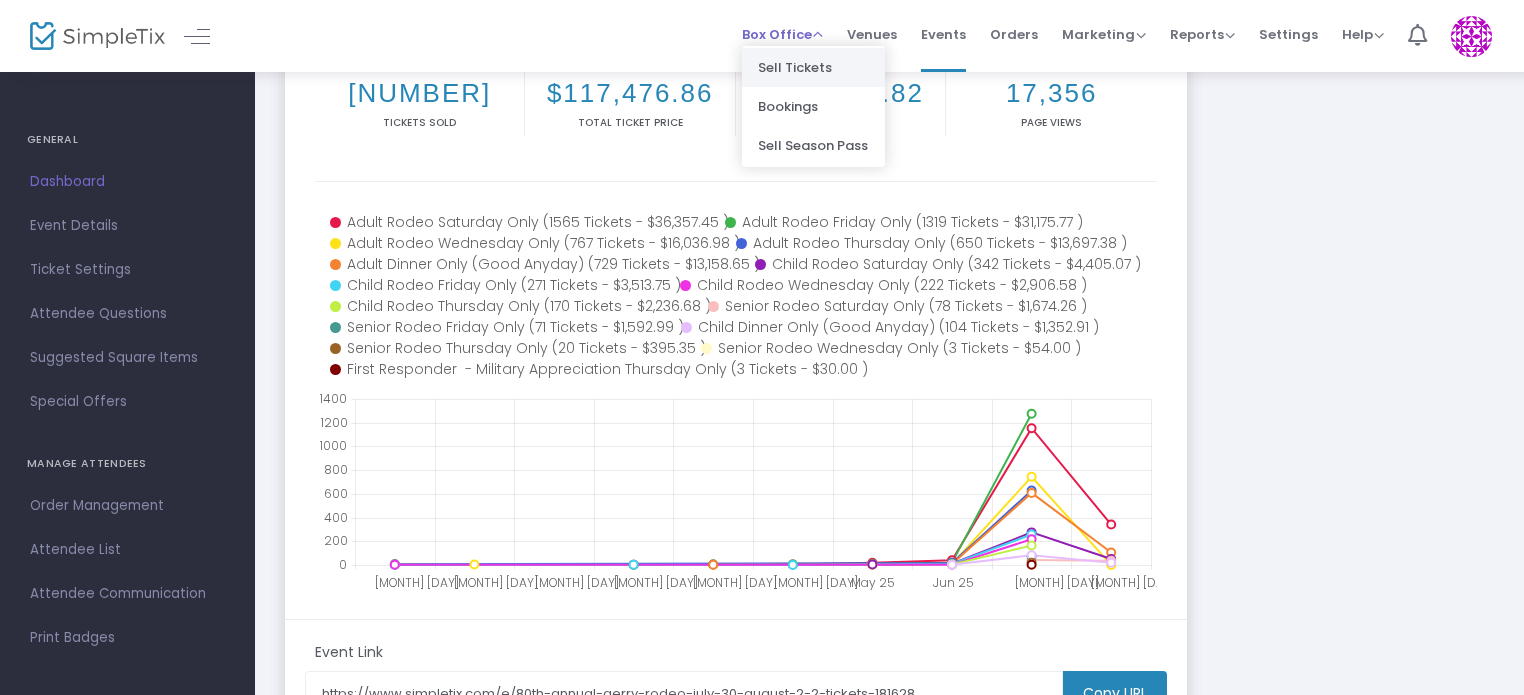 click on "Sell Tickets" at bounding box center (813, 67) 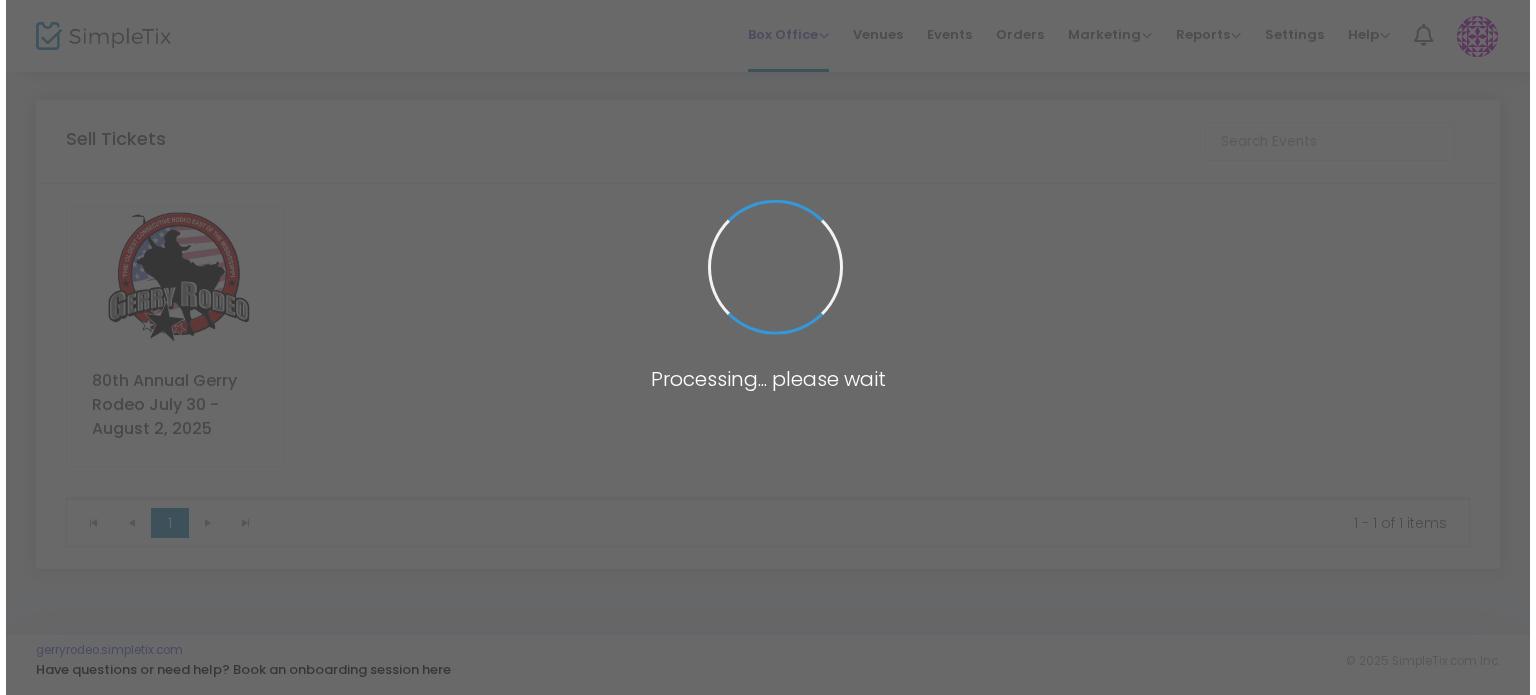 scroll, scrollTop: 0, scrollLeft: 0, axis: both 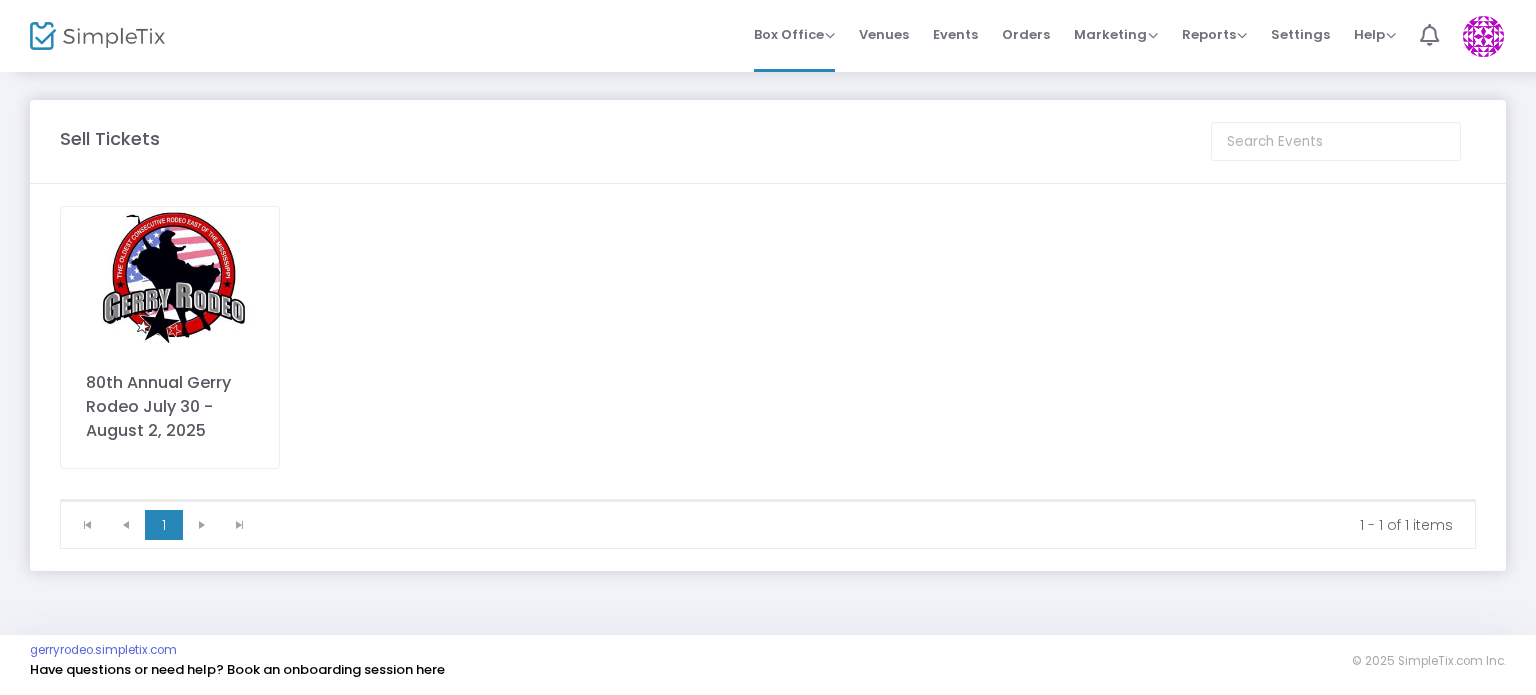 click 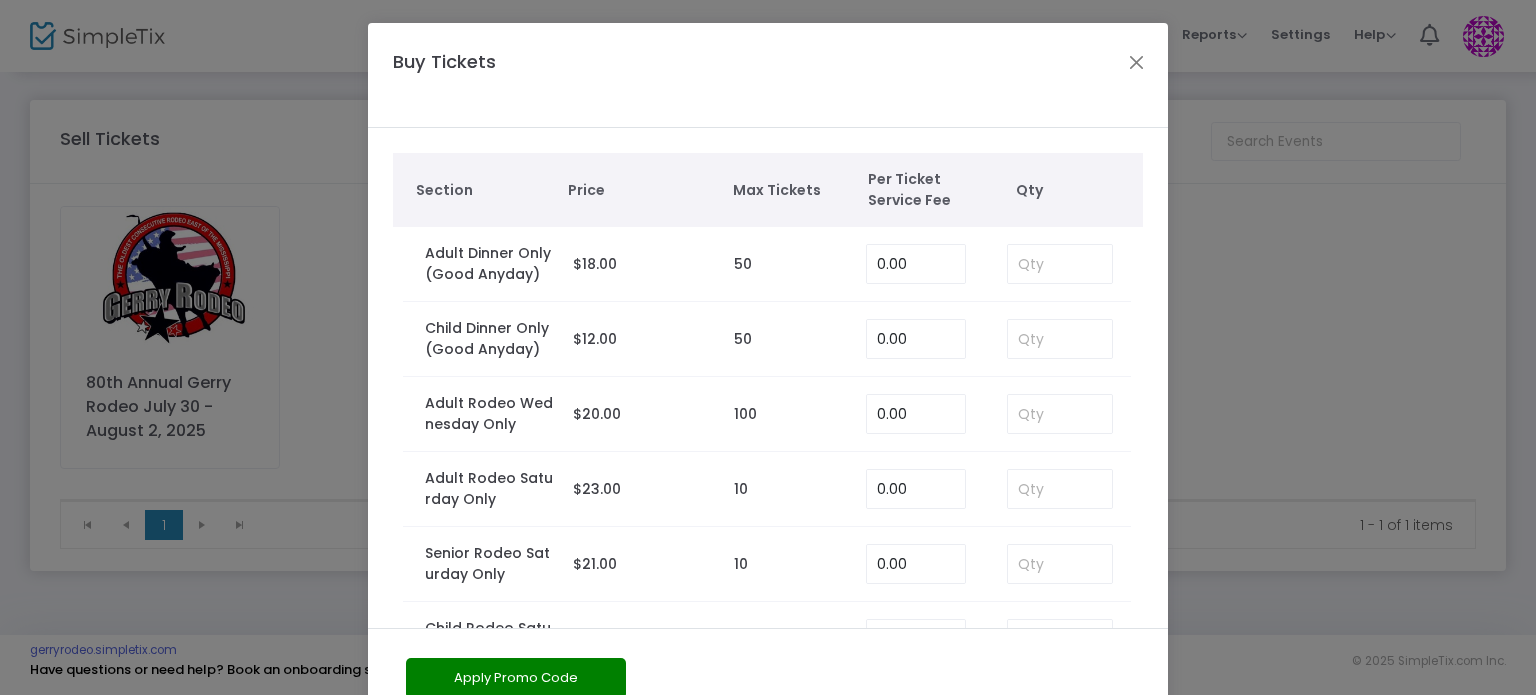 scroll, scrollTop: 73, scrollLeft: 0, axis: vertical 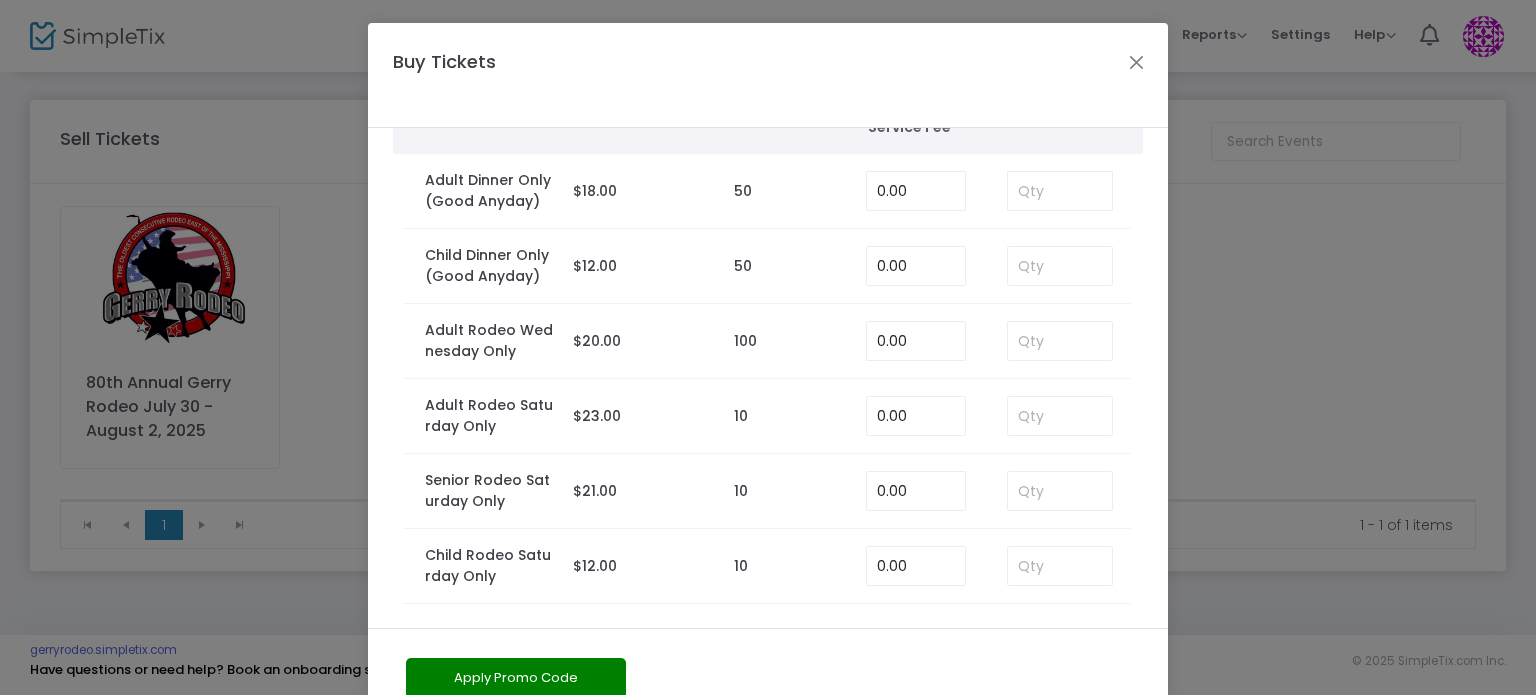 click on "Buy Tickets     Section Price Max Tickets Per Ticket Service Fee Qty Adult Dinner Only (Good Anyday)  $18.00   50 0.00 Child Dinner Only (Good Anyday)  $12.00   50 0.00 Adult Rodeo Wednesday Only  $20.00   100 0.00 Adult Rodeo Saturday Only  $23.00   10 0.00 Senior Rodeo Saturday Only  $21.00   10 0.00 Child Rodeo Saturday Only  $12.00   10 0.00  Apply Promo Code   Next" 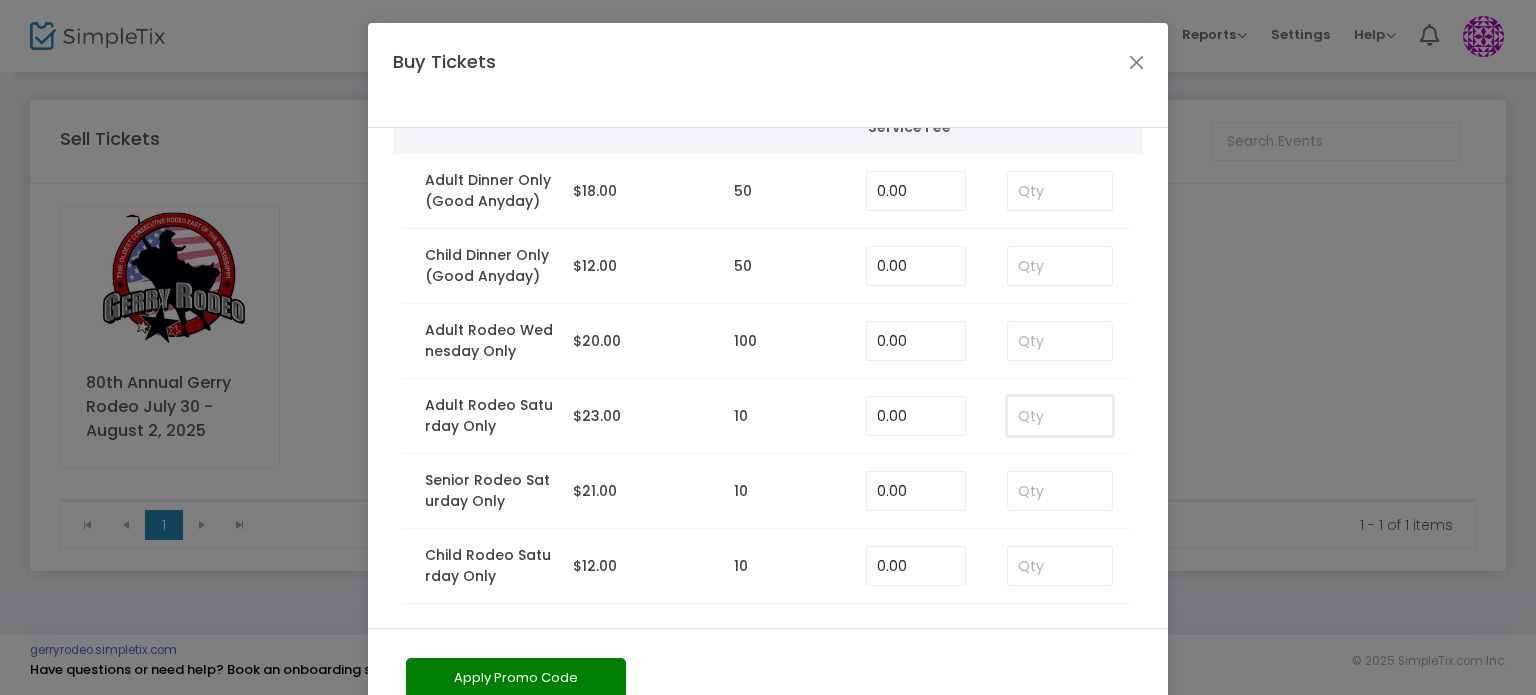 click at bounding box center [1060, 416] 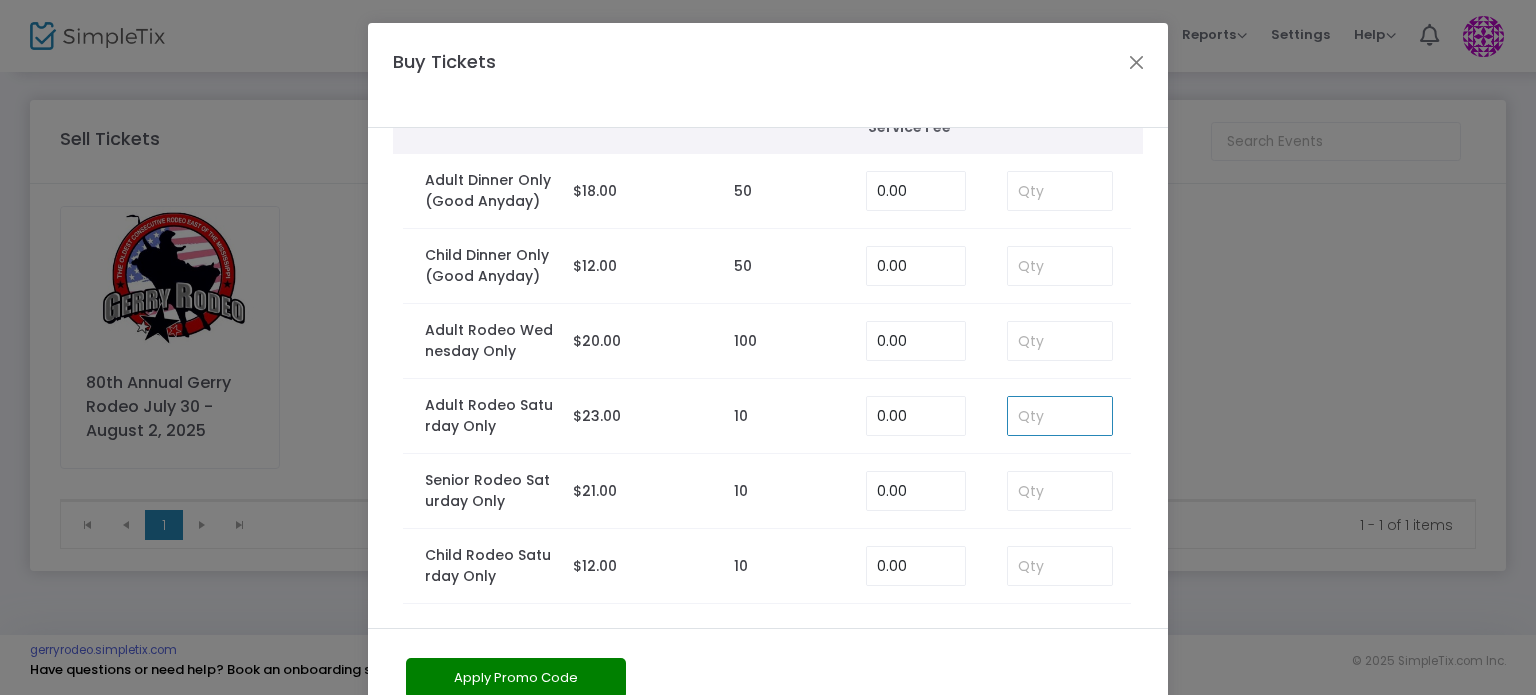 type on "1" 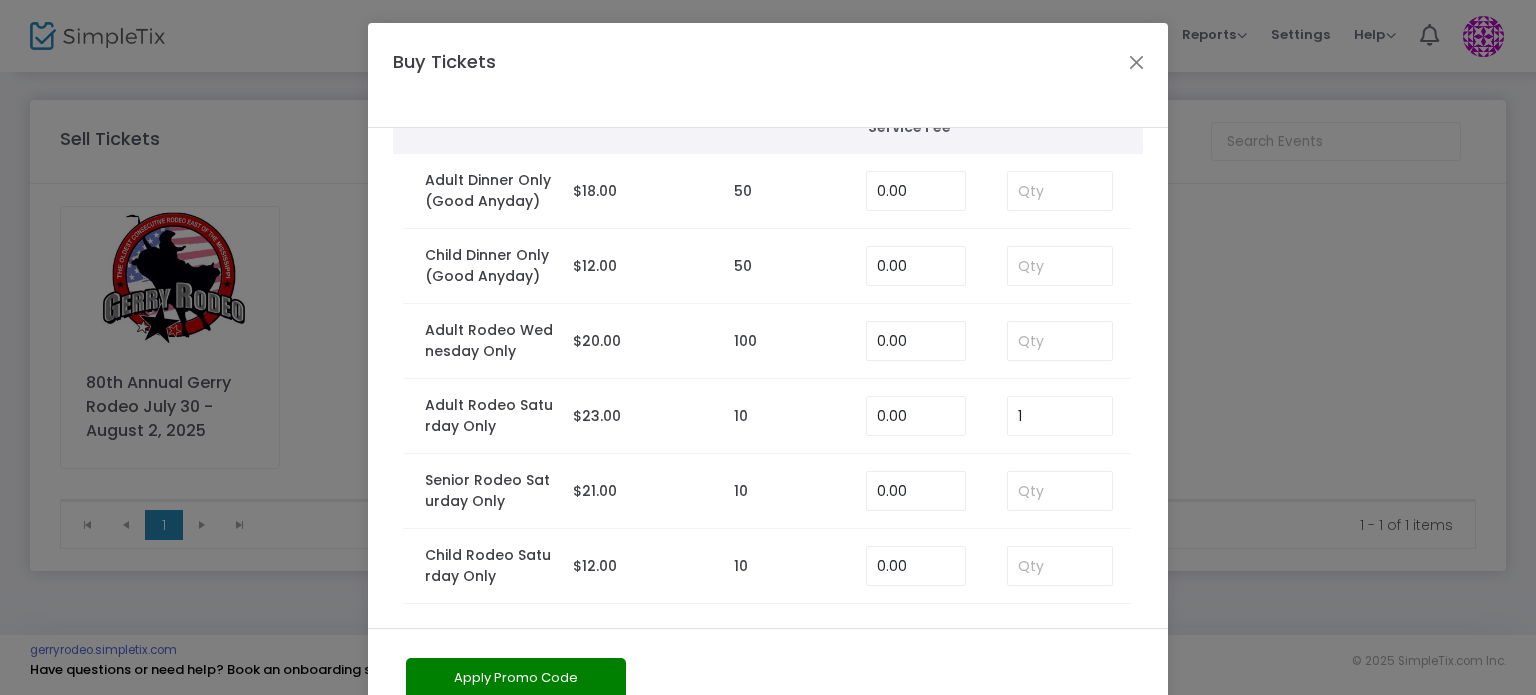 scroll, scrollTop: 98, scrollLeft: 0, axis: vertical 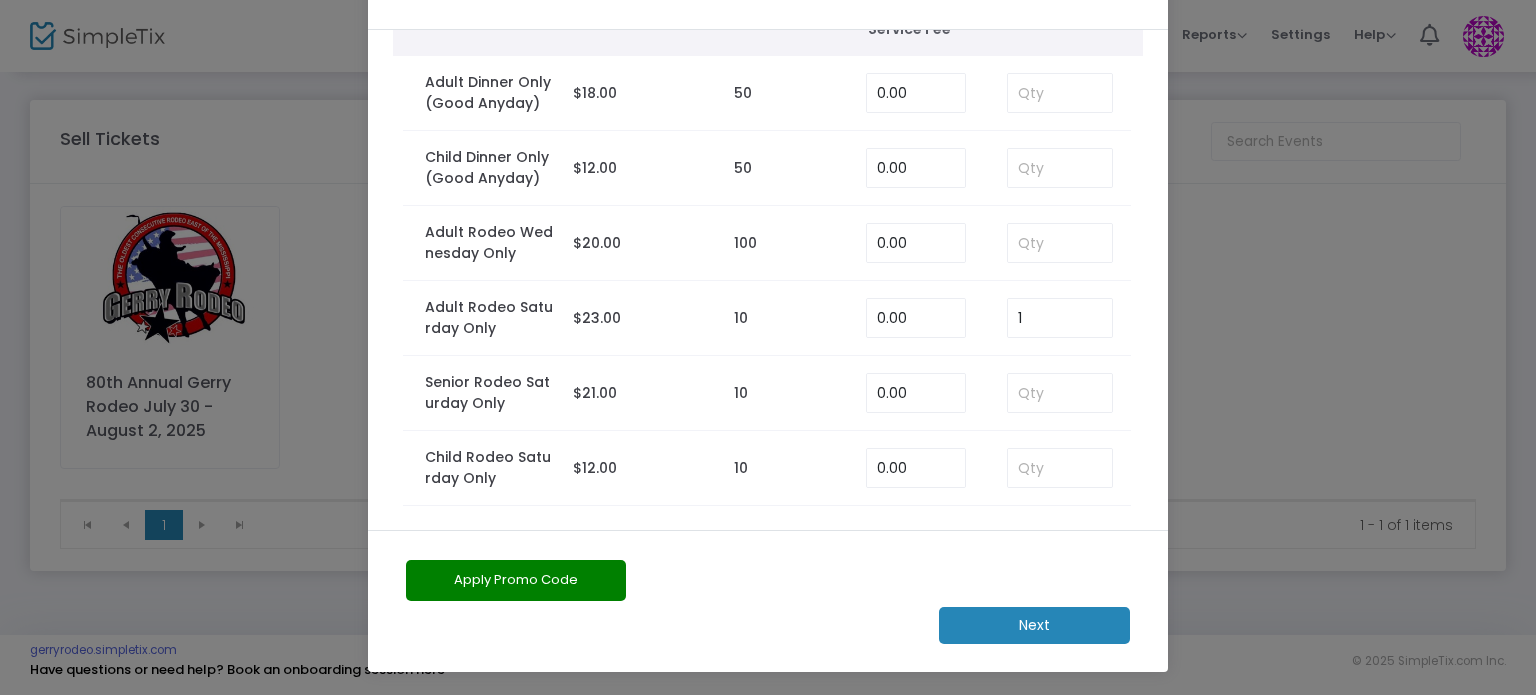 click on "Next" 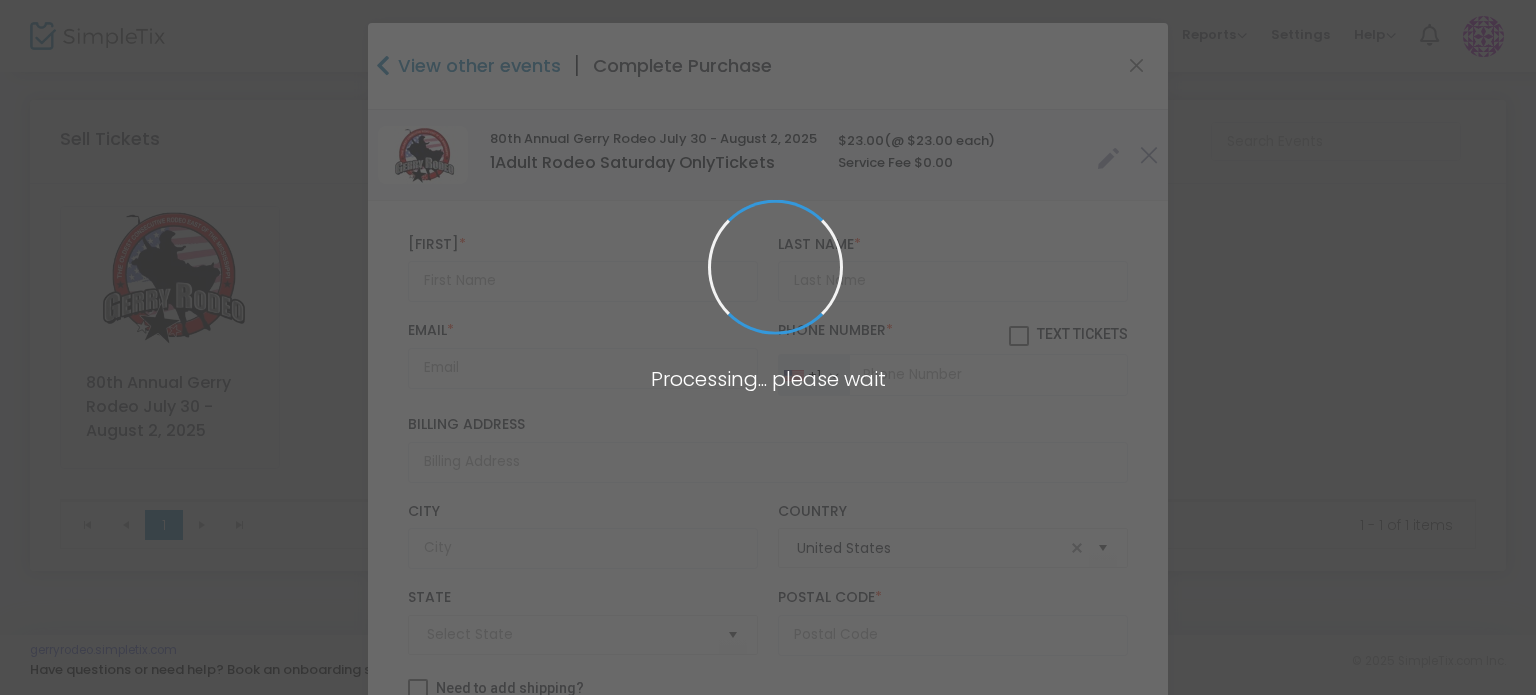 type on "New York" 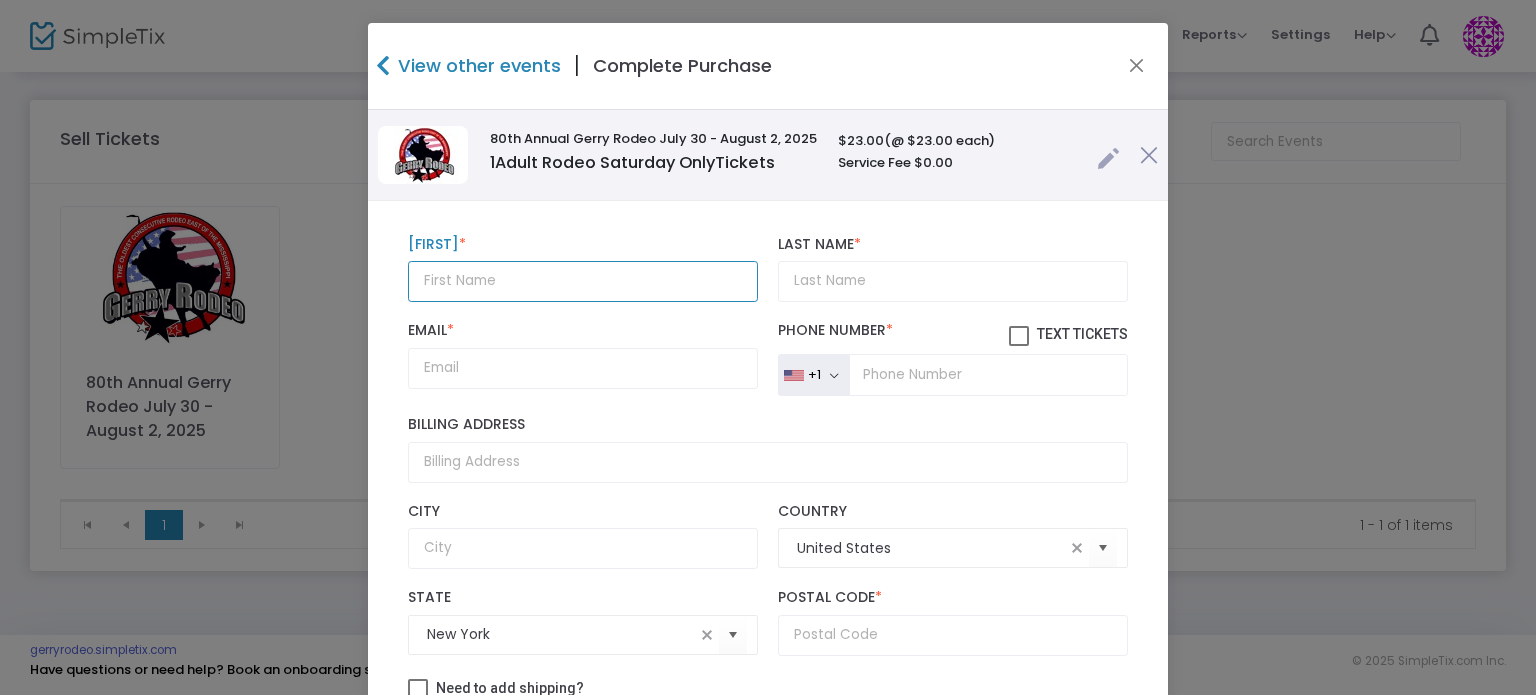 click at bounding box center [583, 281] 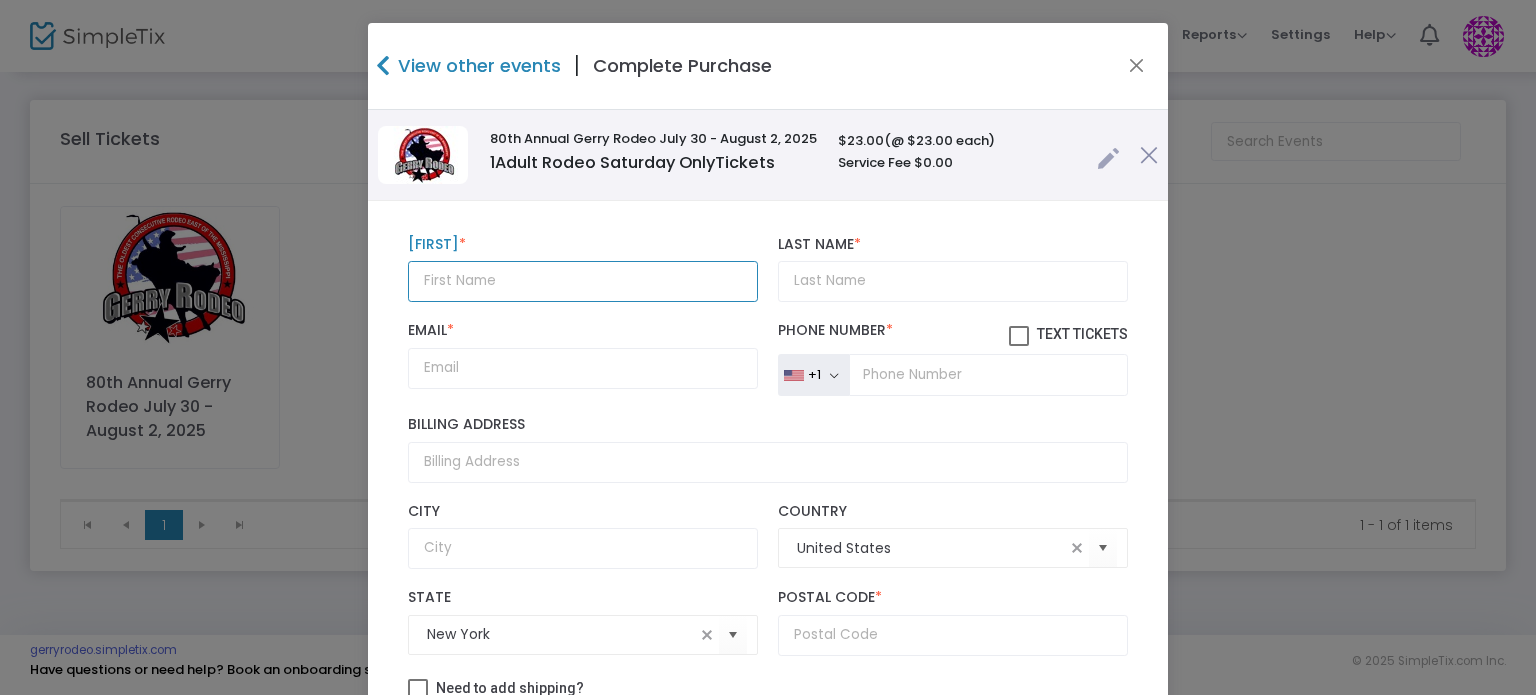 click at bounding box center [583, 281] 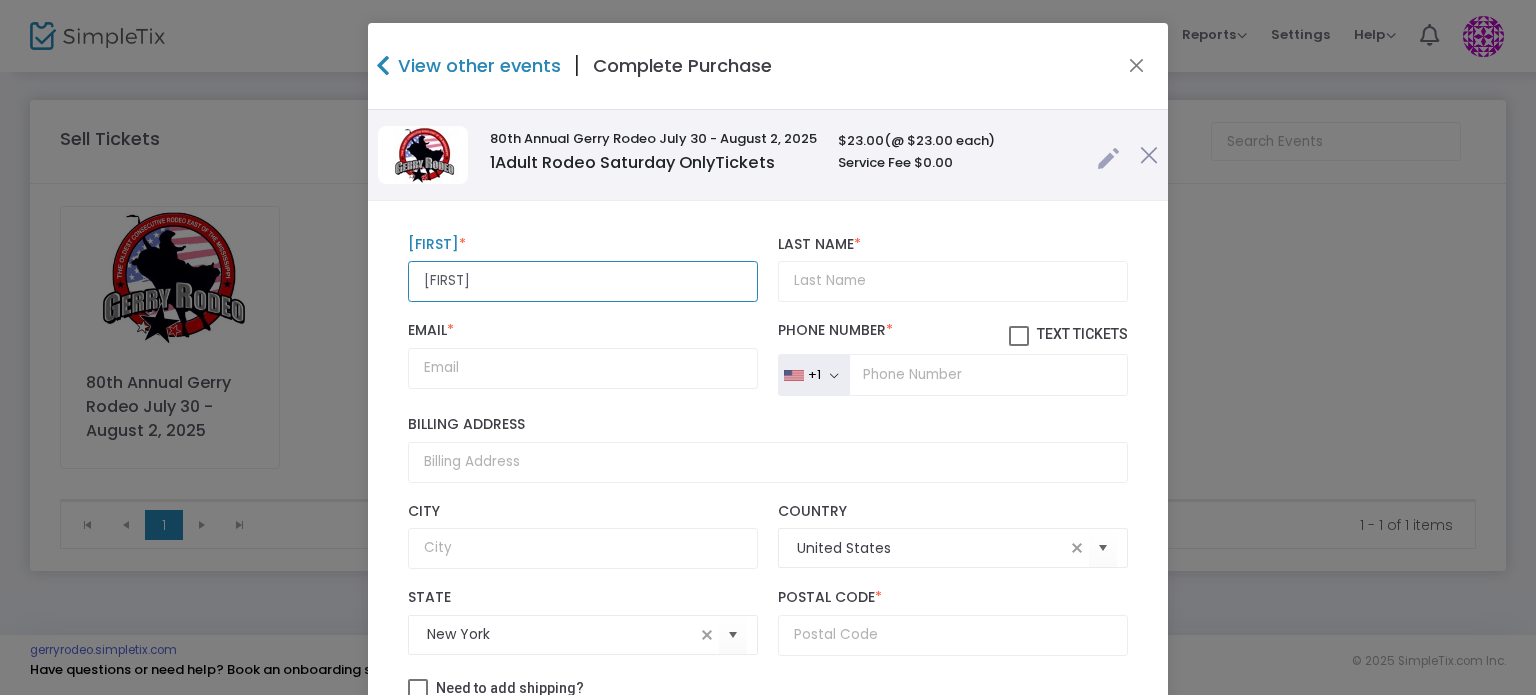 type on "Dan" 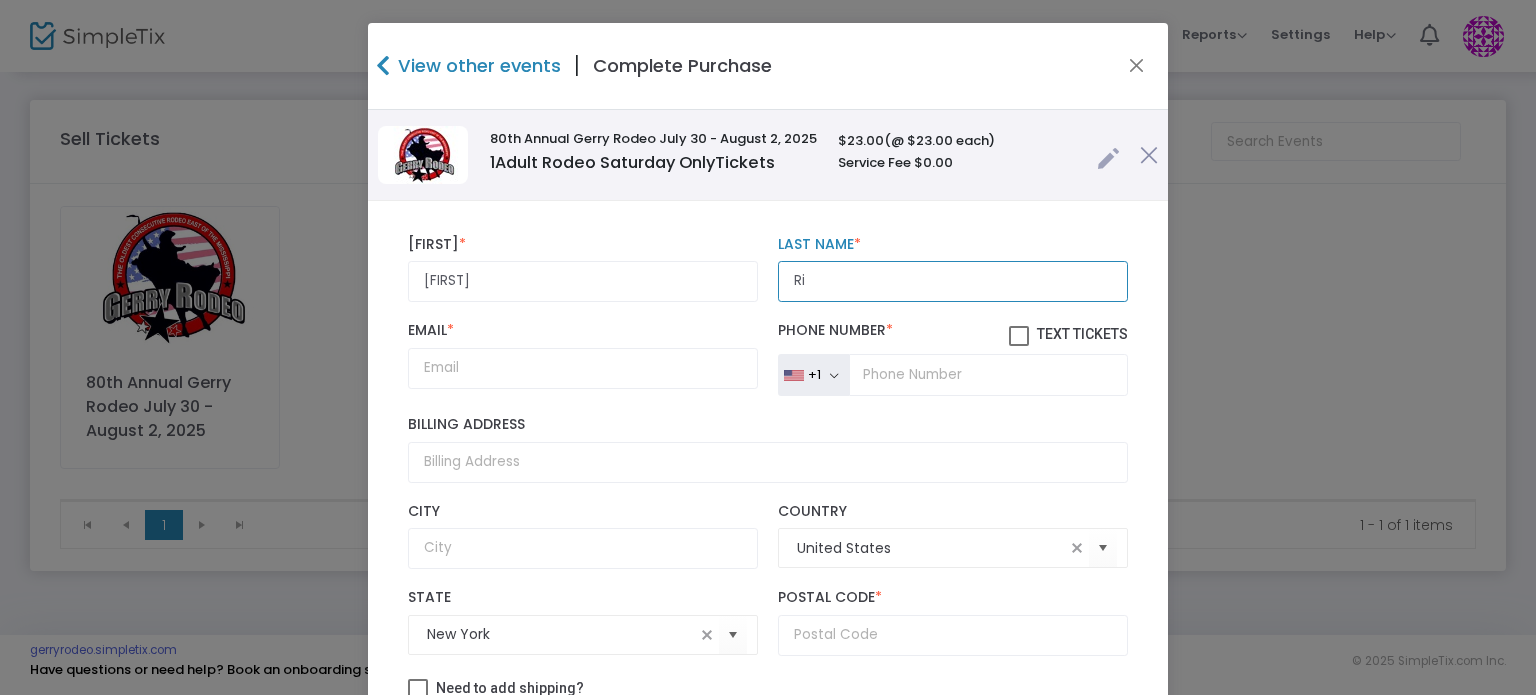type on "R" 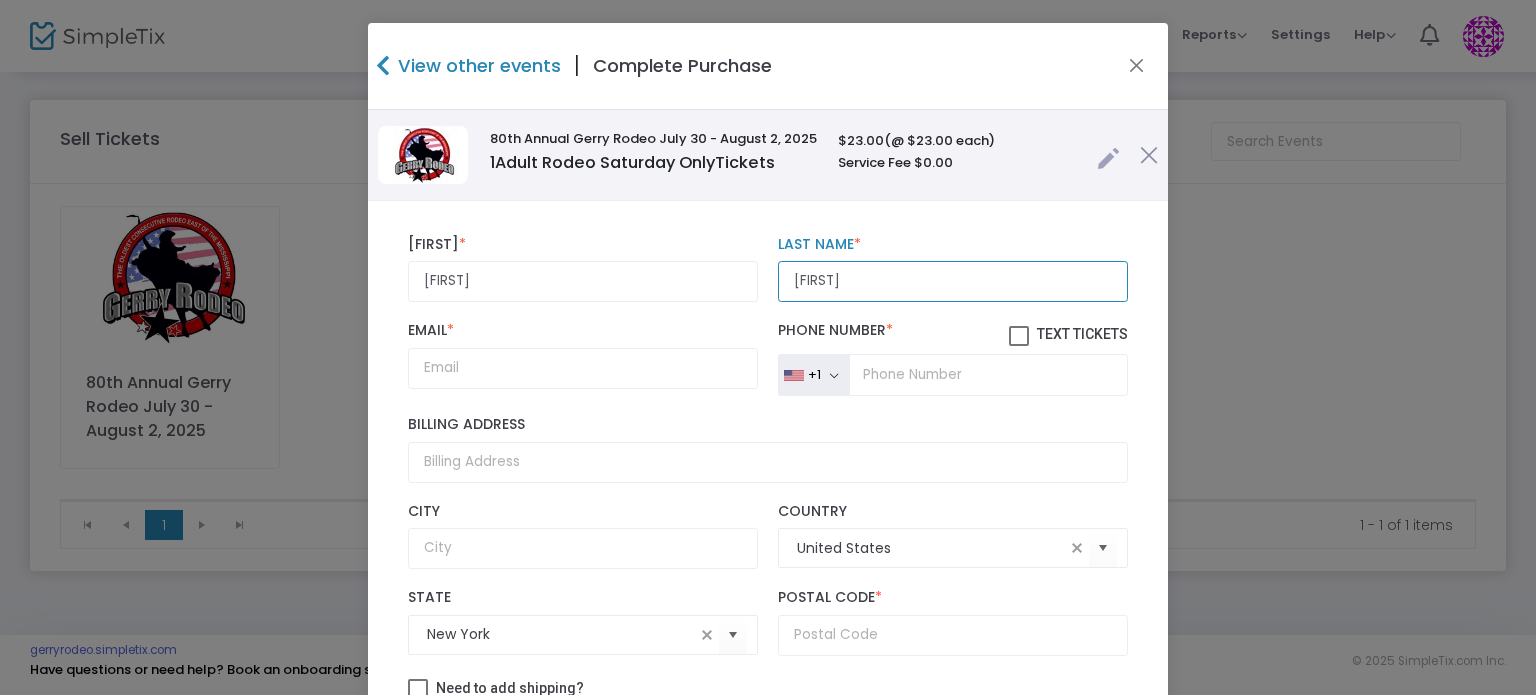 type on "Irish" 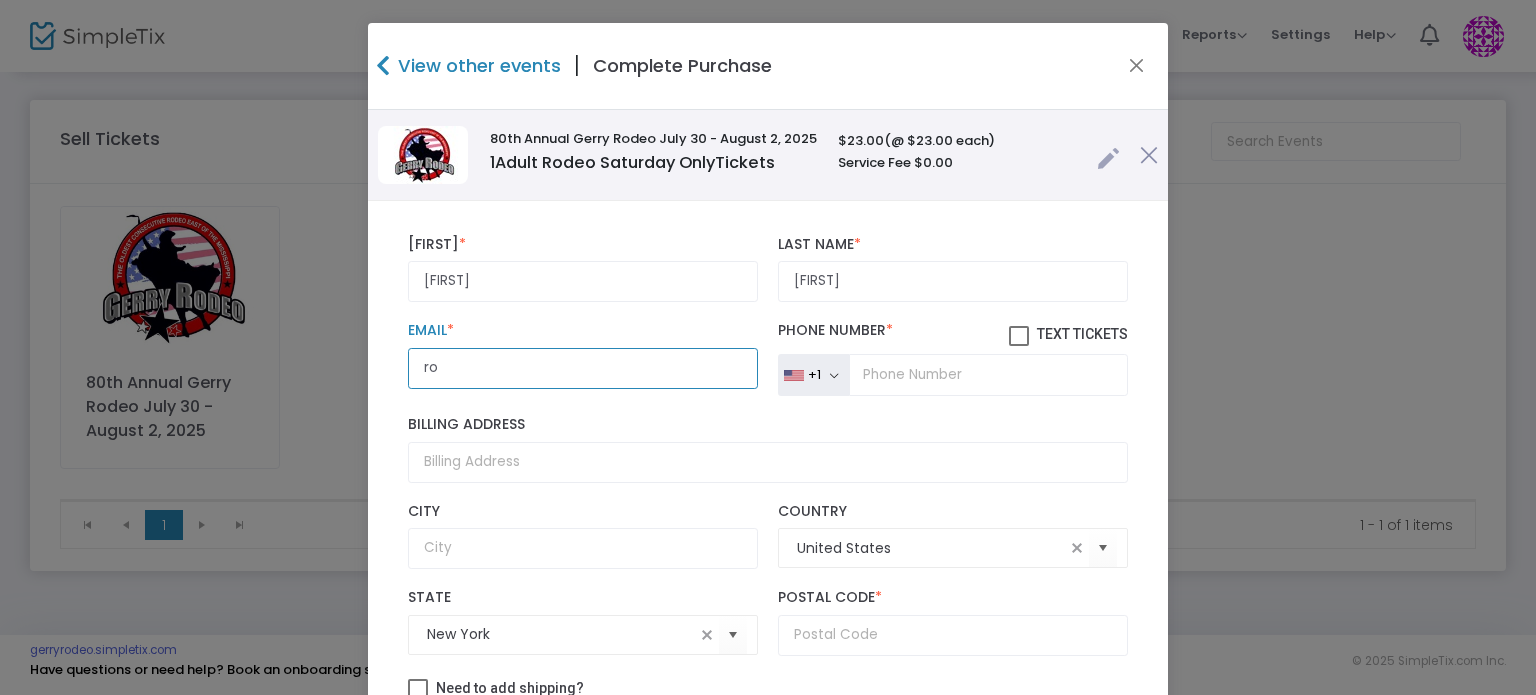 type on "russellrollerrink@gmail.com" 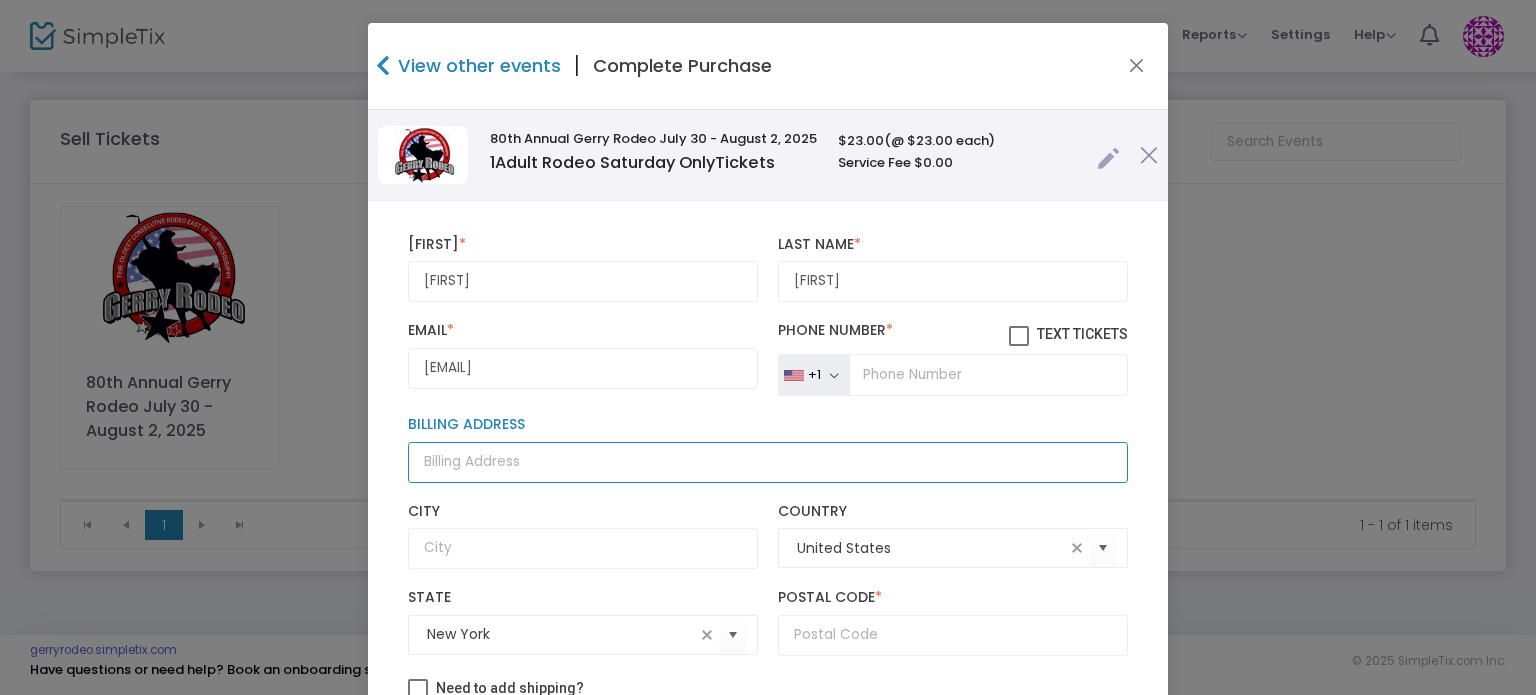 type on "7385 Market Street" 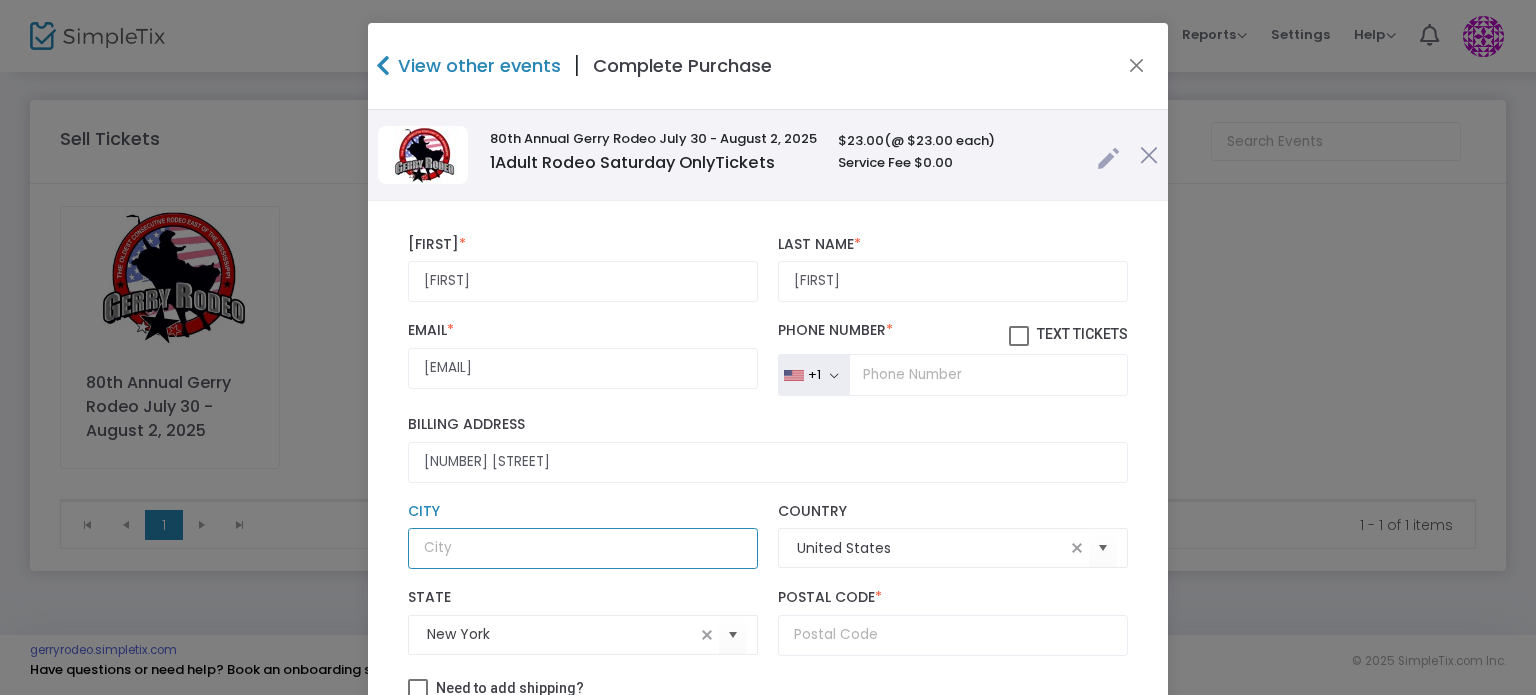 type on "Russell" 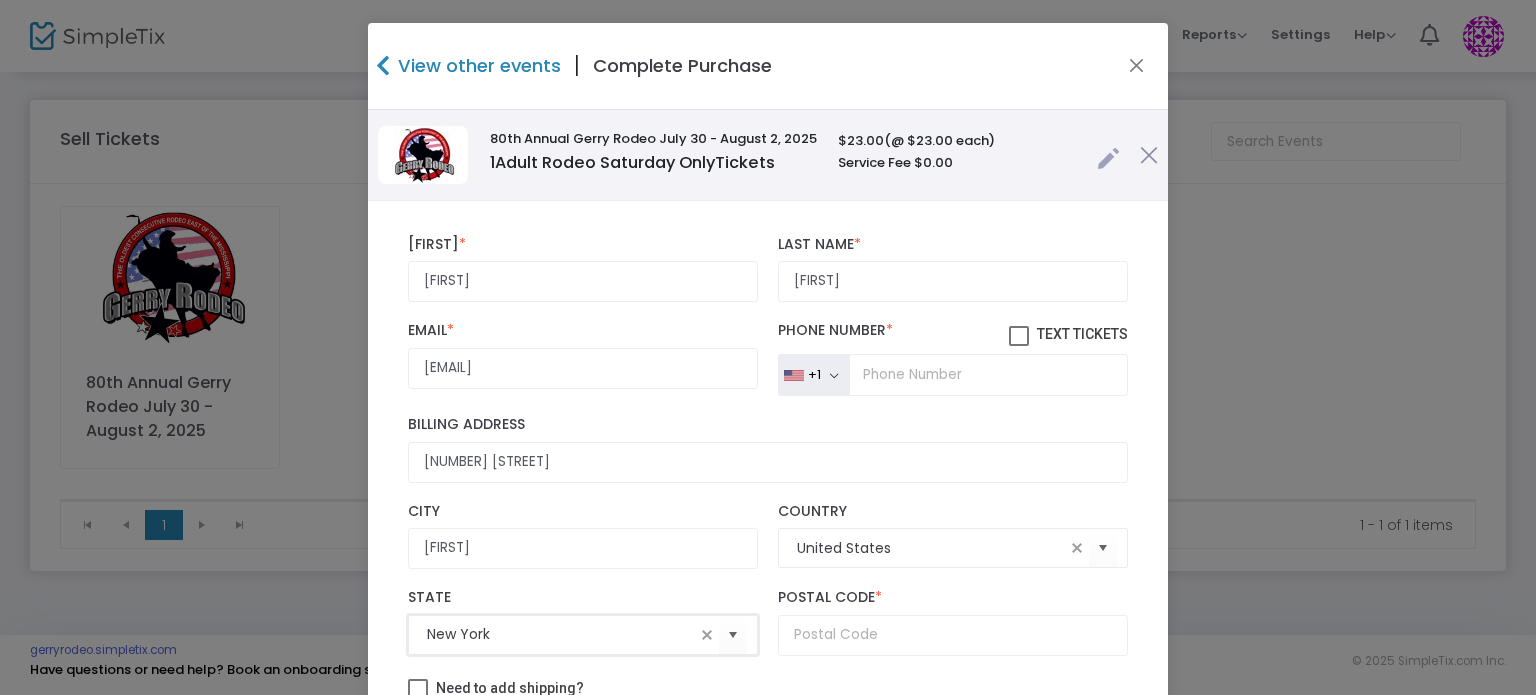 type on "PA" 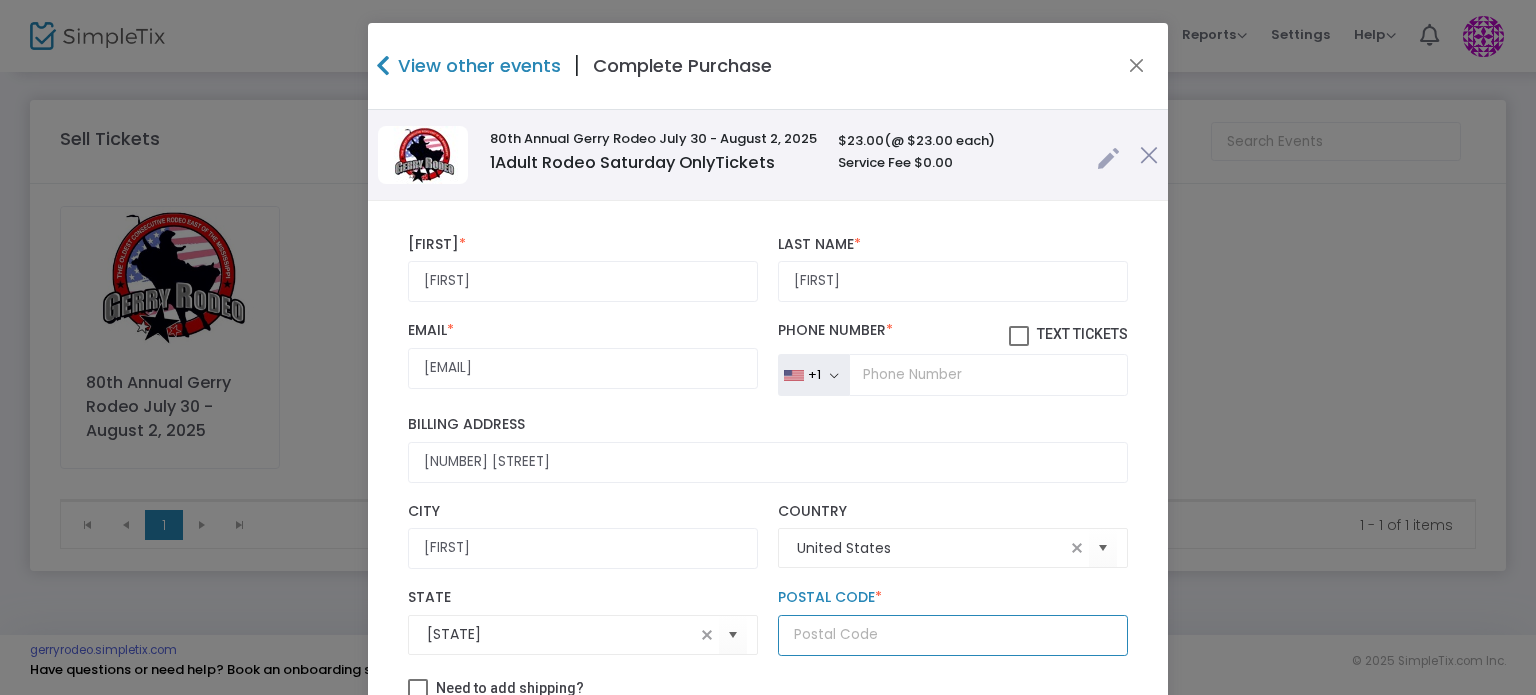 type on "16345" 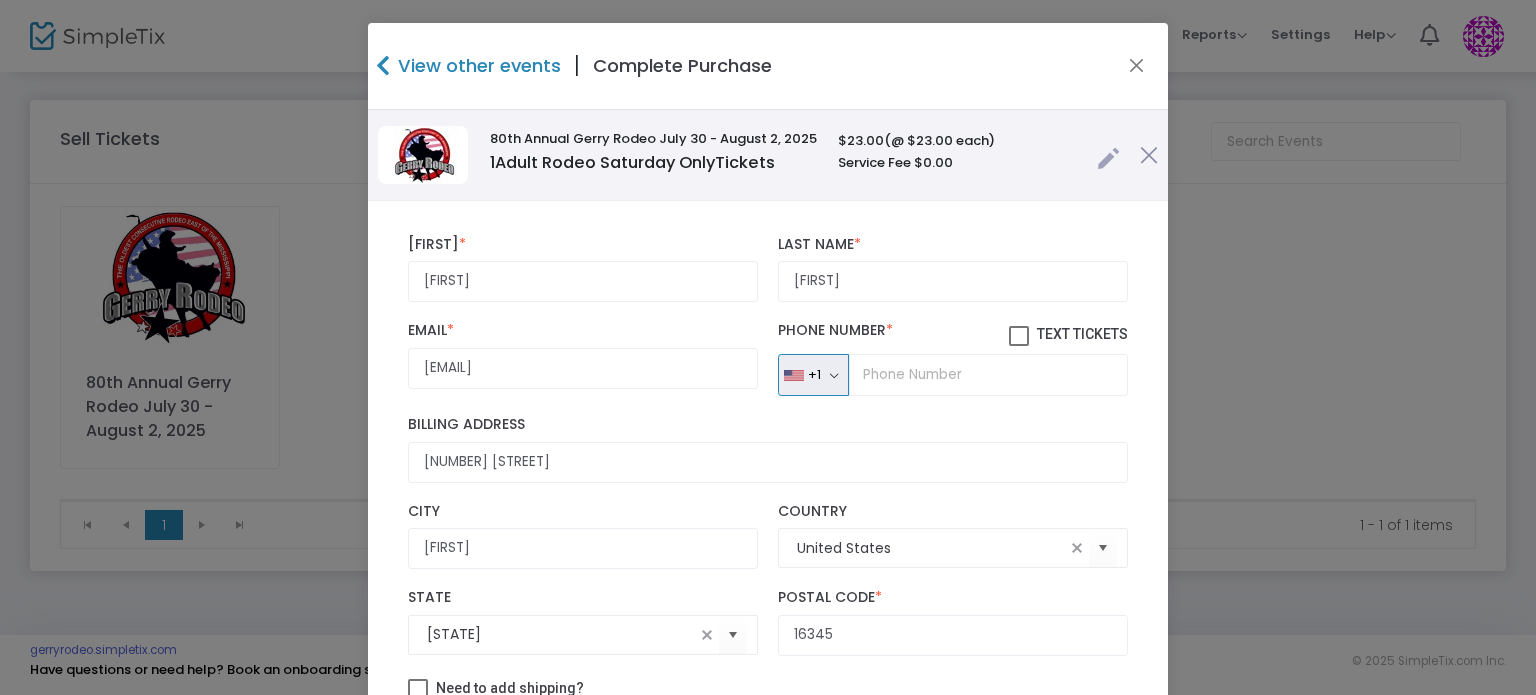 type 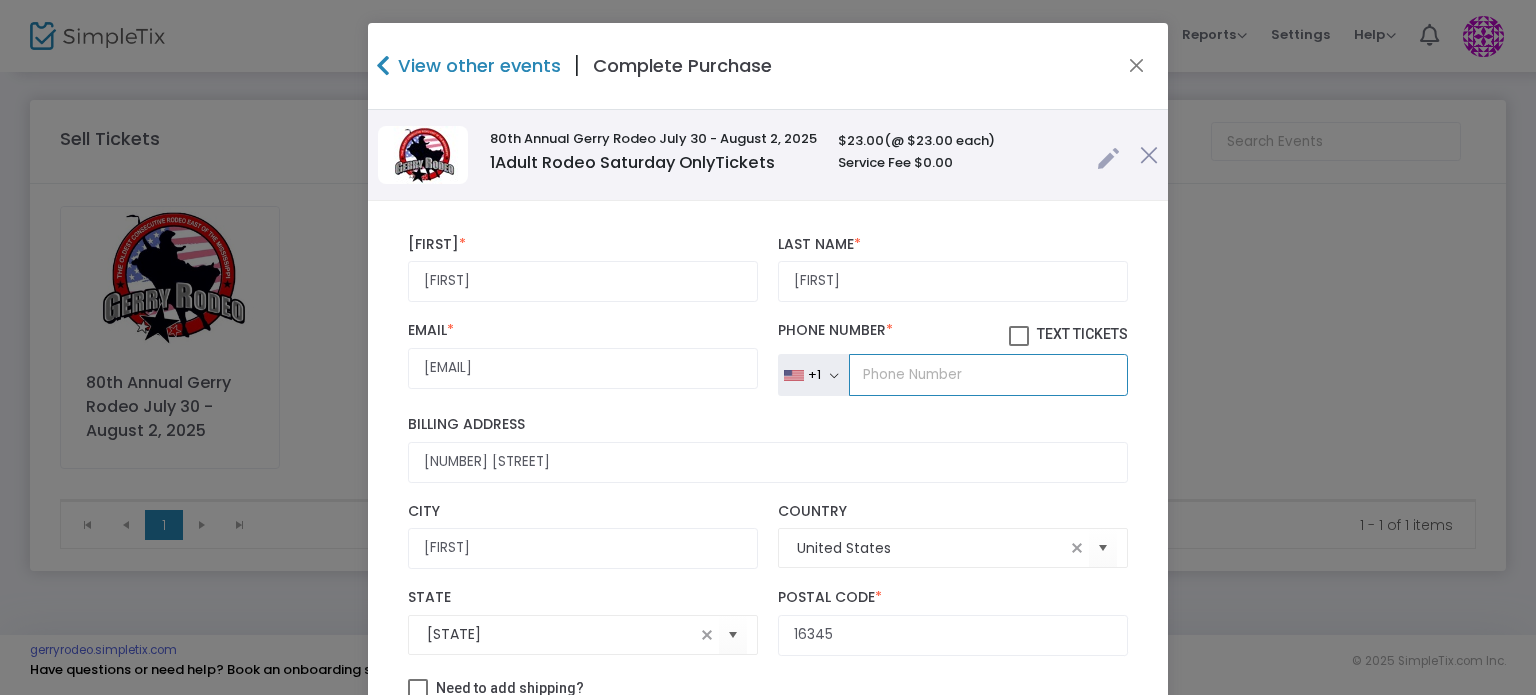 type 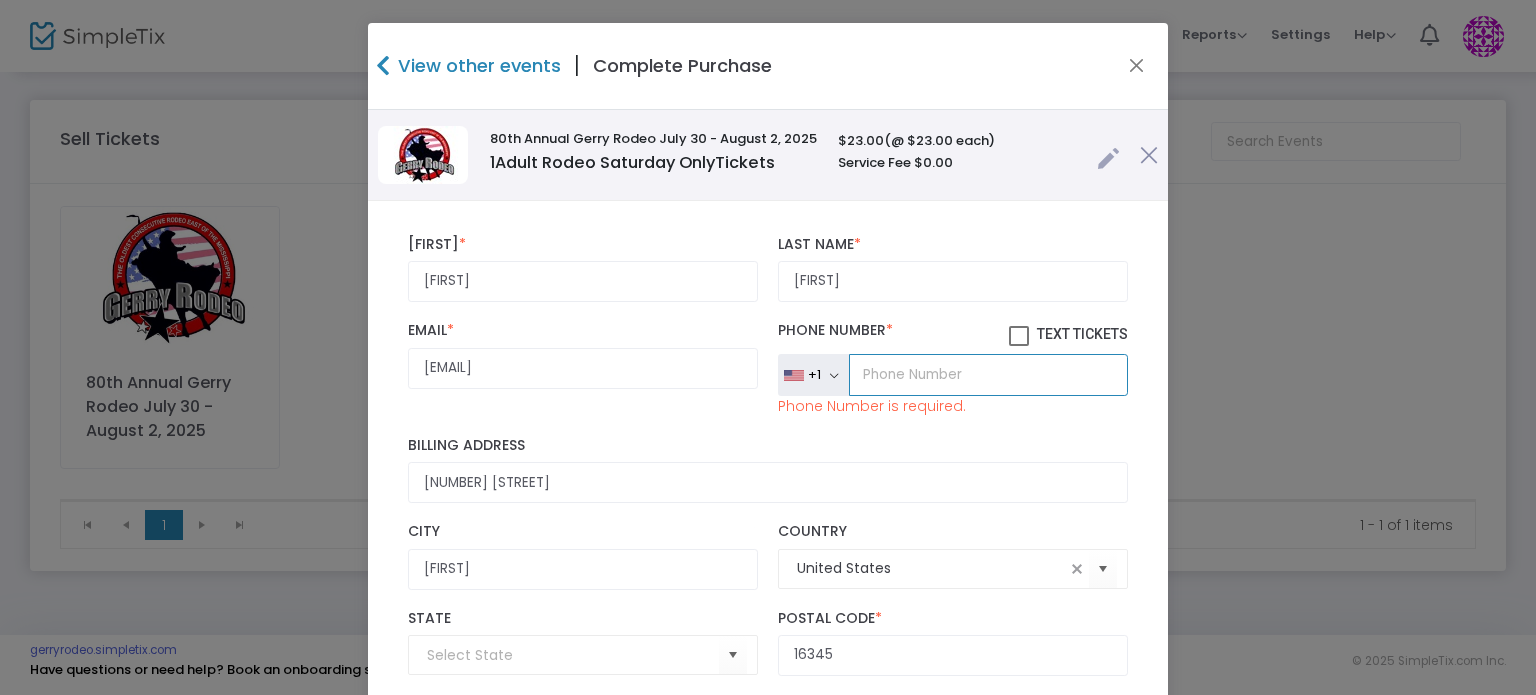 type on "(716) 499-6314" 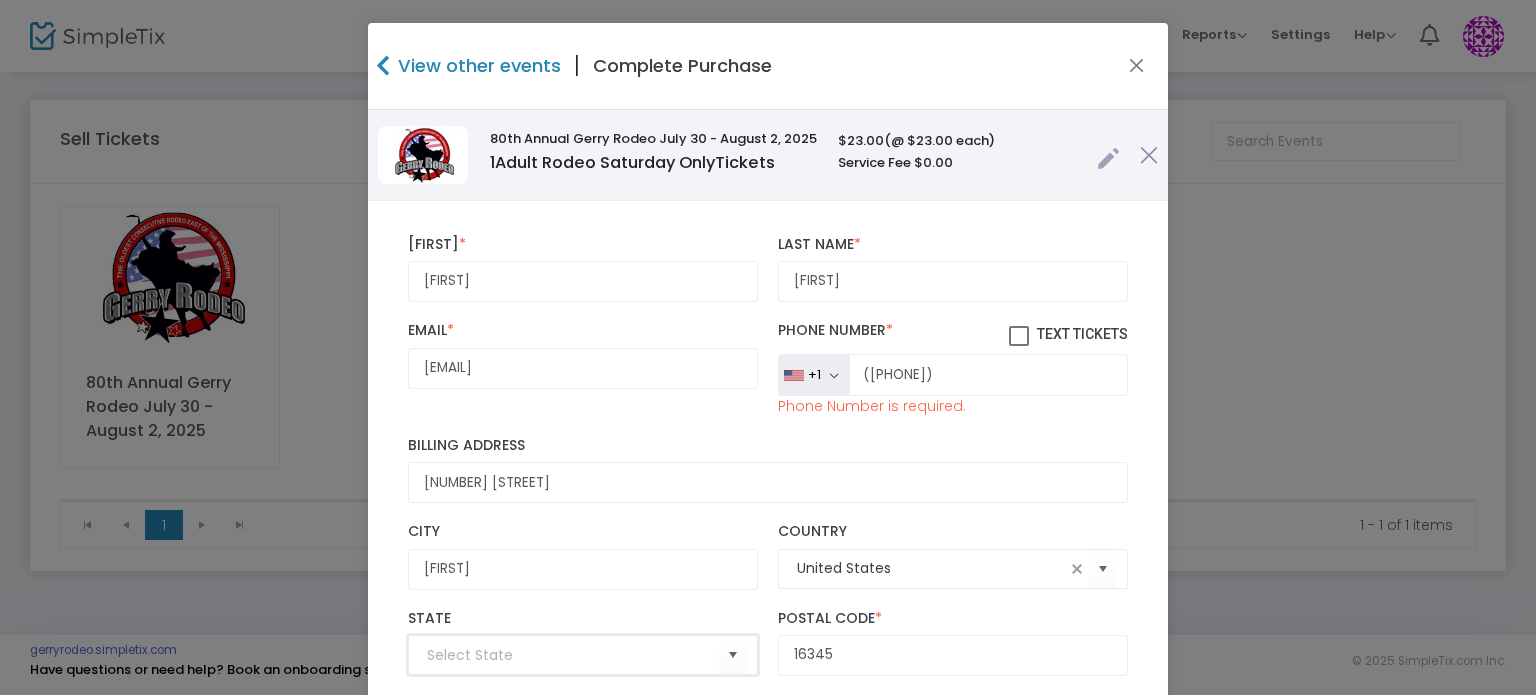 type on "PA" 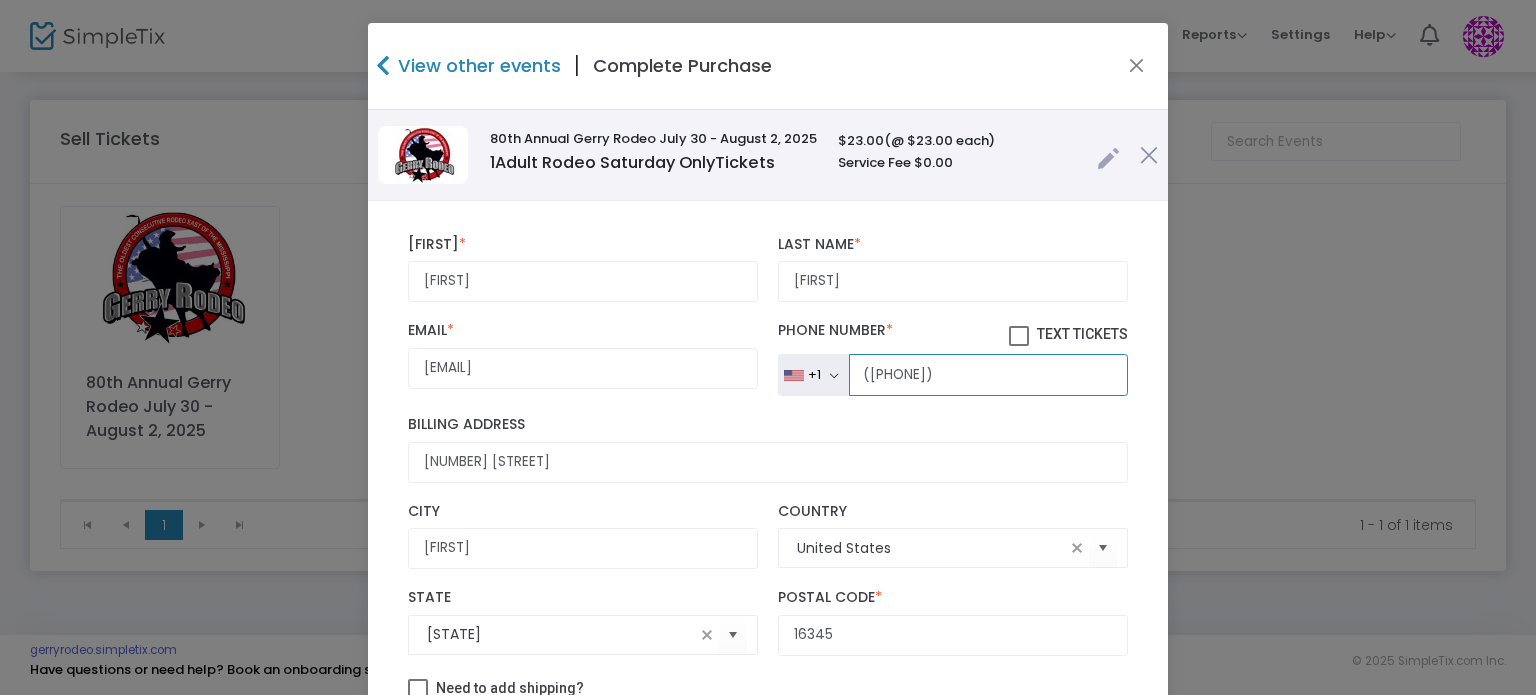 type on "([PHONE])" 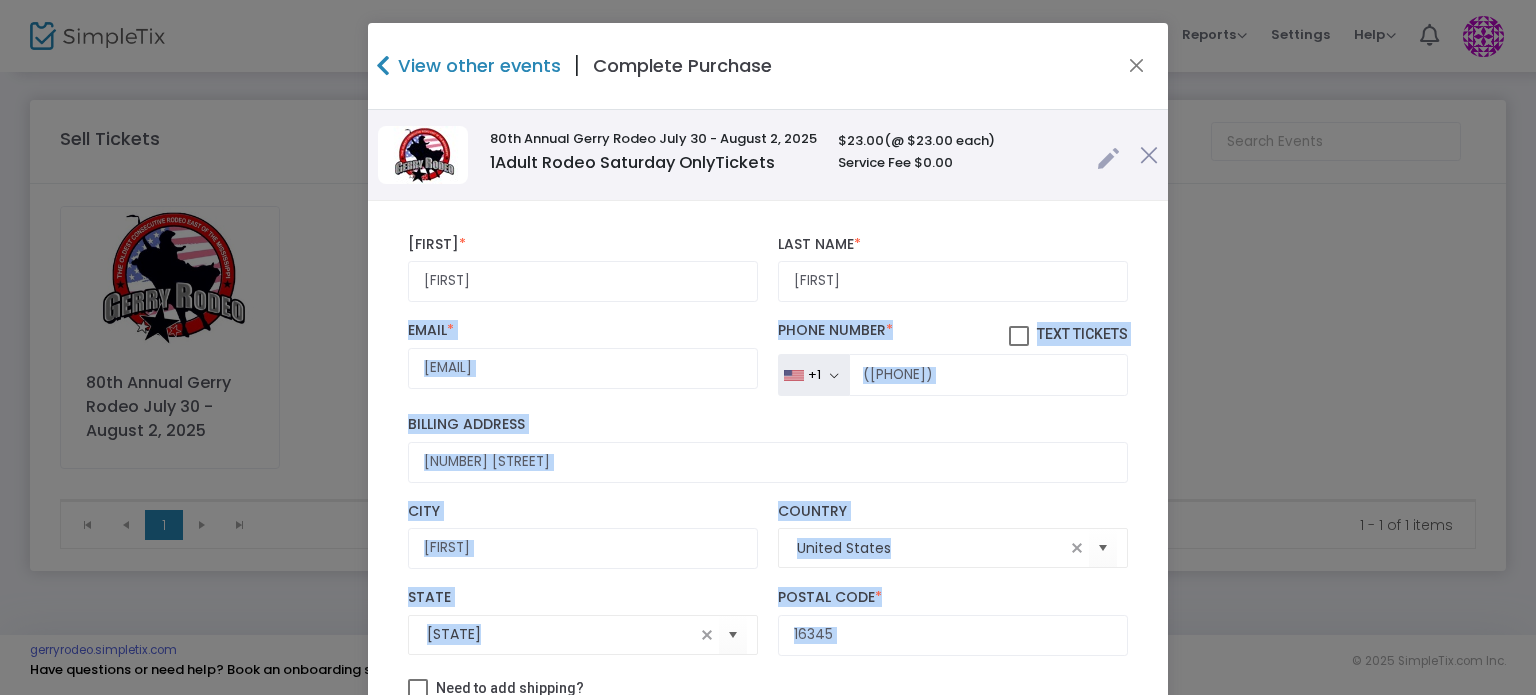 drag, startPoint x: 1522, startPoint y: 287, endPoint x: 1508, endPoint y: 596, distance: 309.317 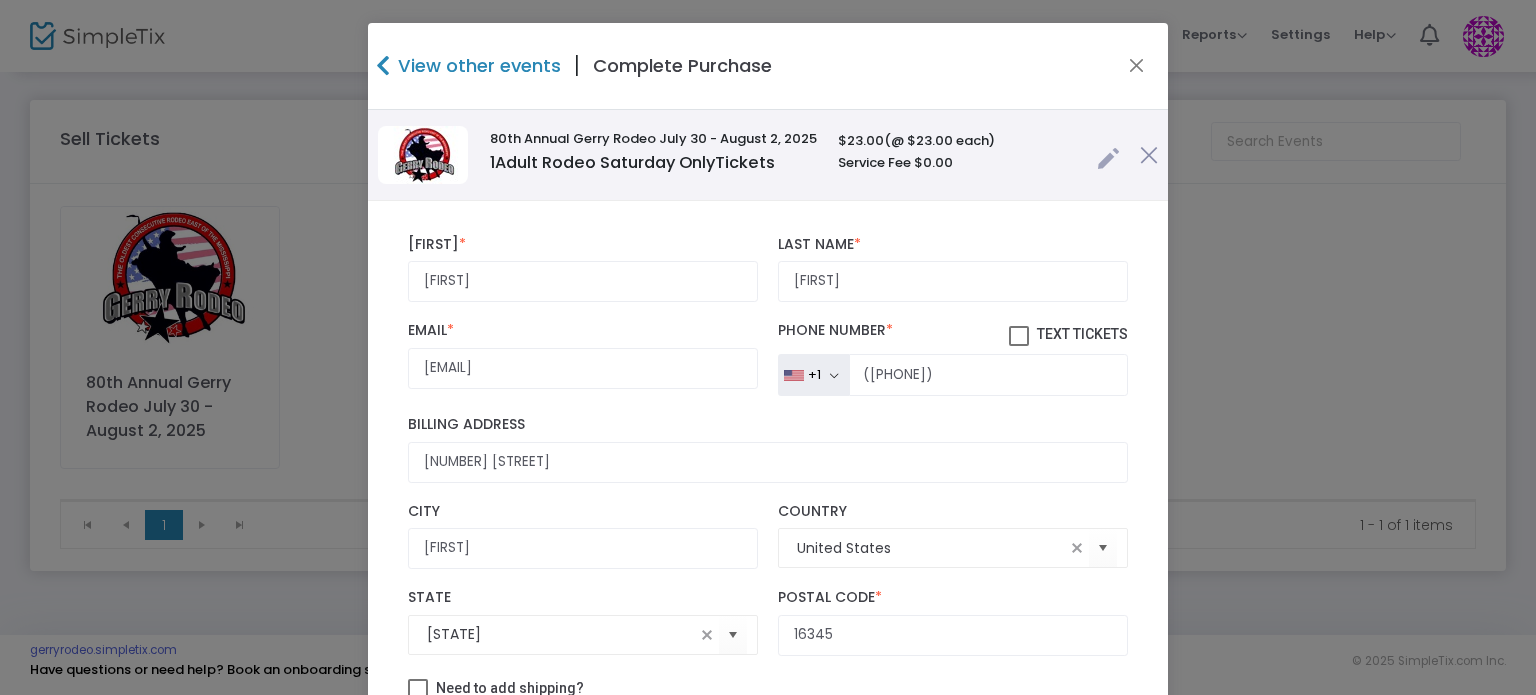 click on "Need to add shipping?" 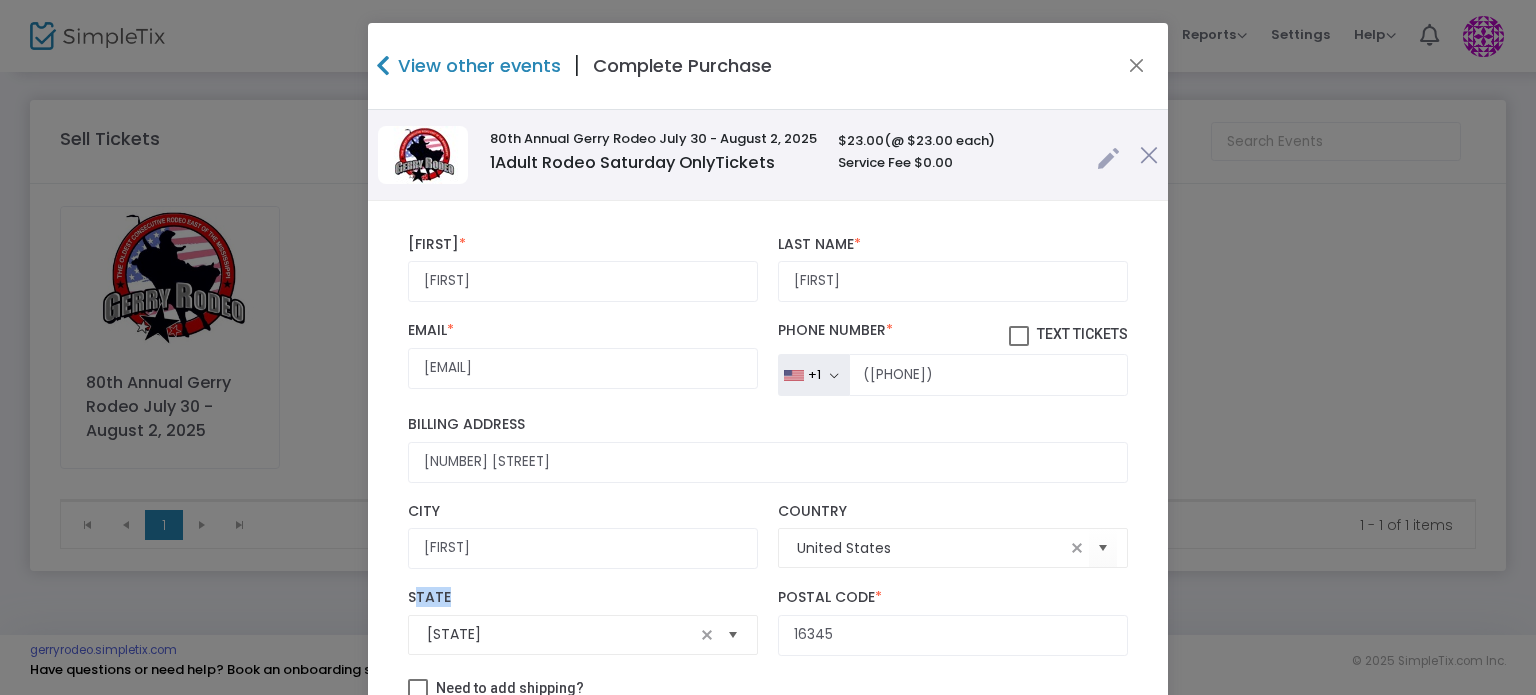 drag, startPoint x: 896, startPoint y: 610, endPoint x: 728, endPoint y: 627, distance: 168.85793 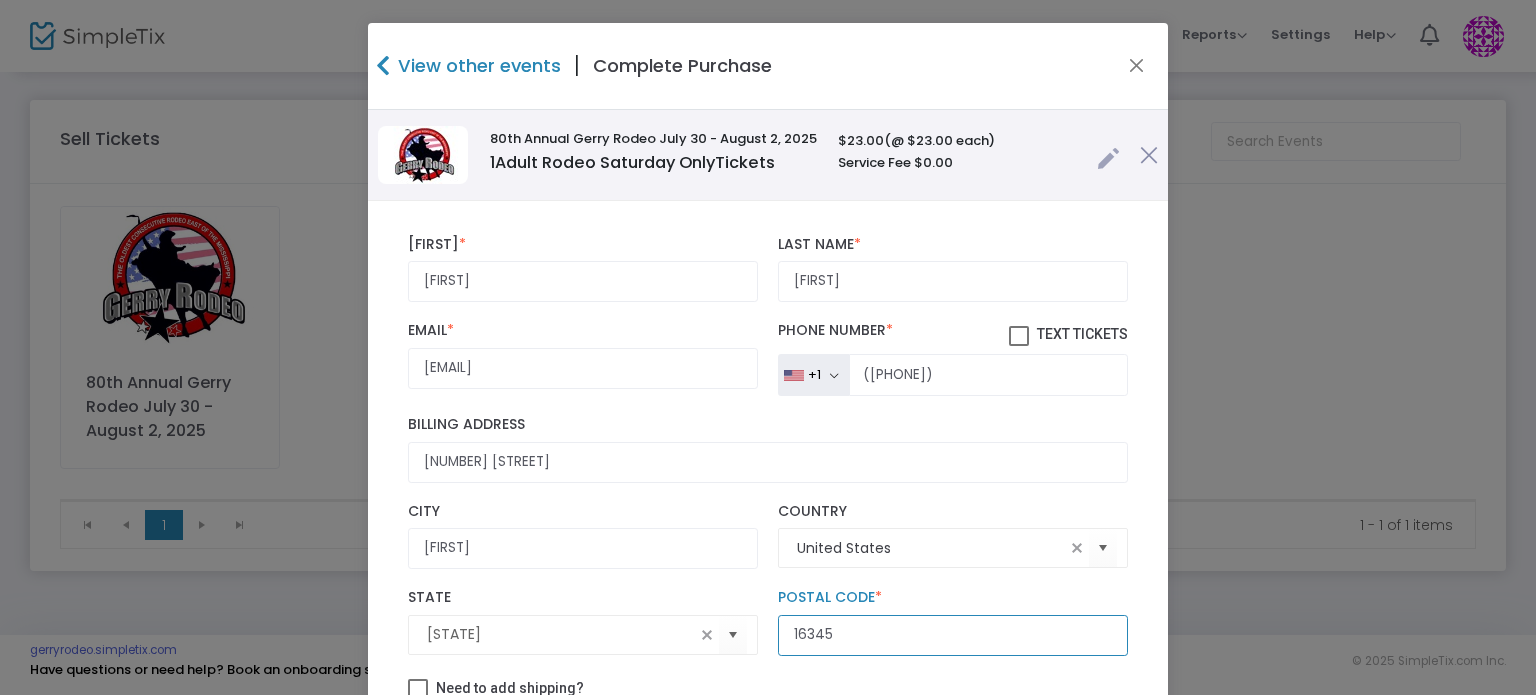 drag, startPoint x: 699, startPoint y: 633, endPoint x: 663, endPoint y: 626, distance: 36.67424 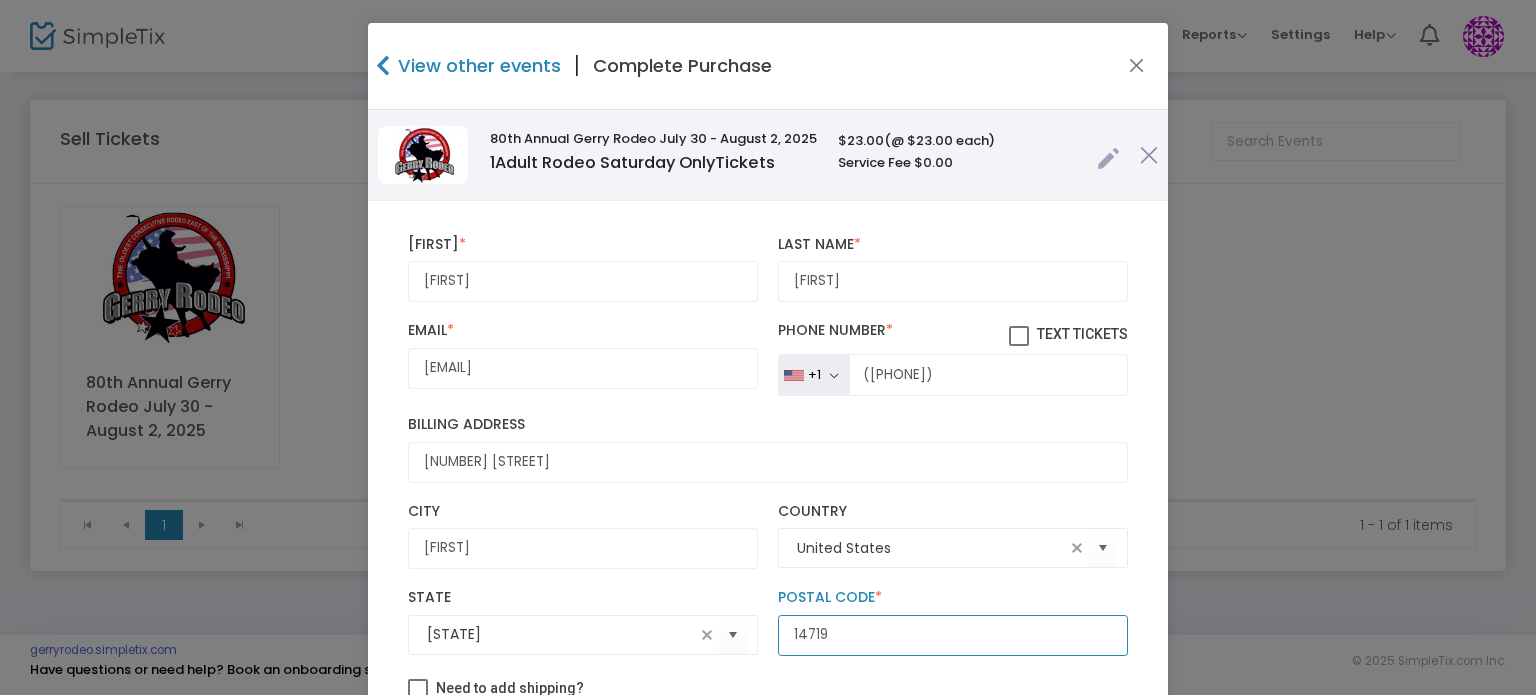 type on "14719" 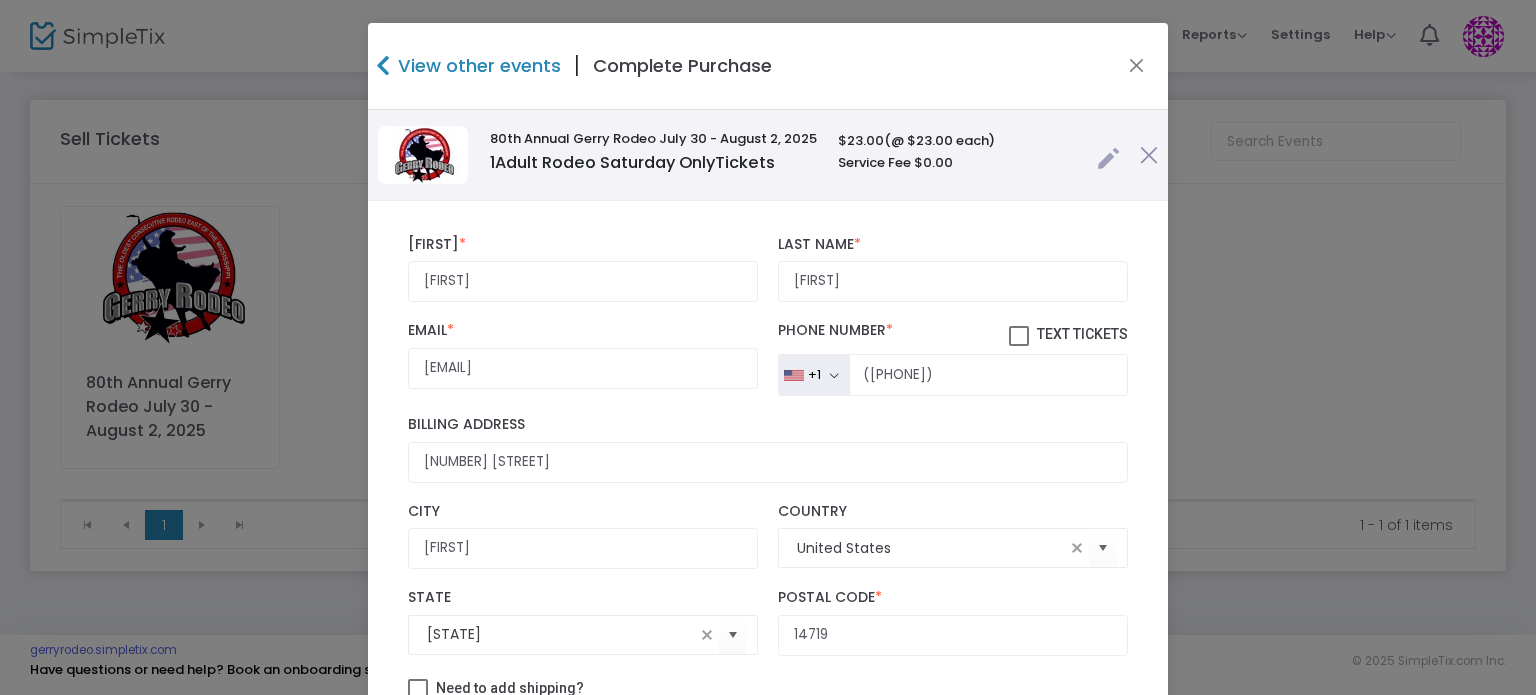 click on "7385 Market Street  Billing Address" 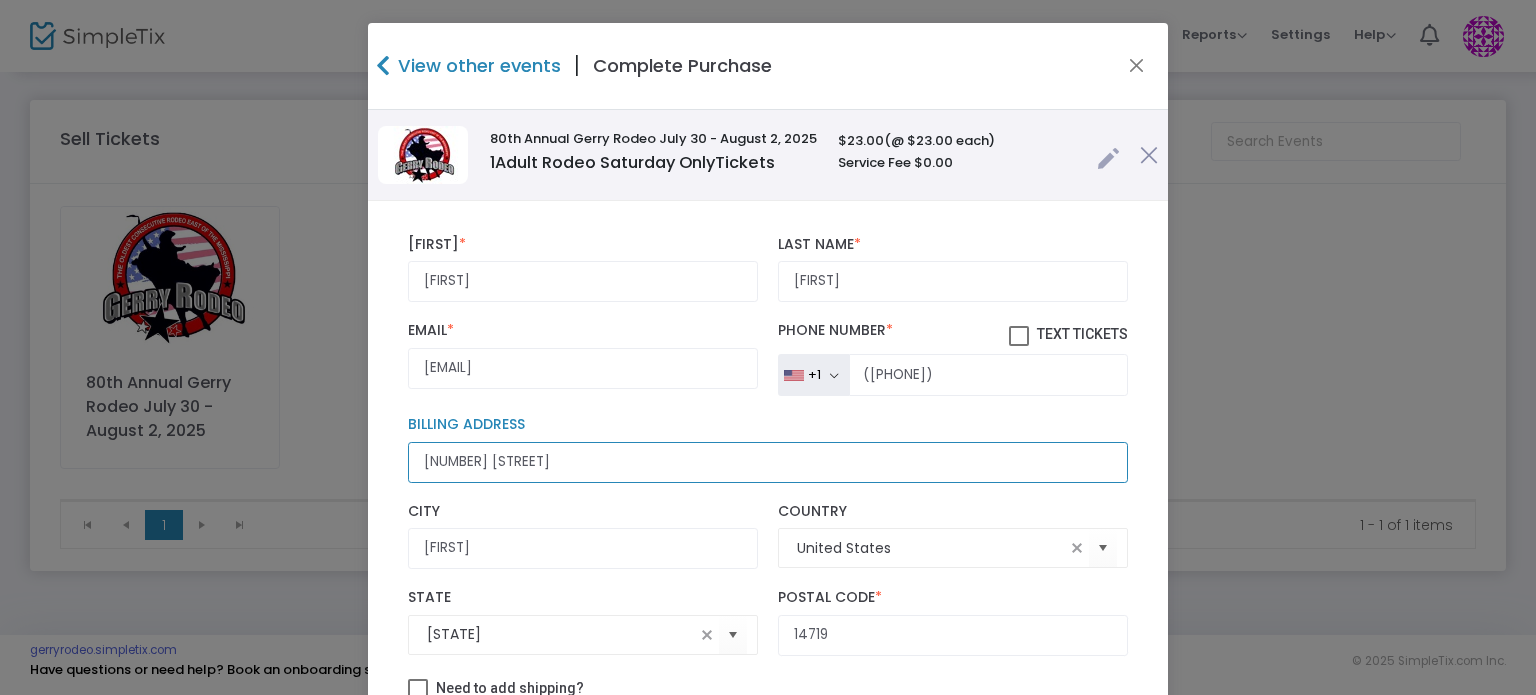 drag, startPoint x: 604, startPoint y: 475, endPoint x: 265, endPoint y: 519, distance: 341.84354 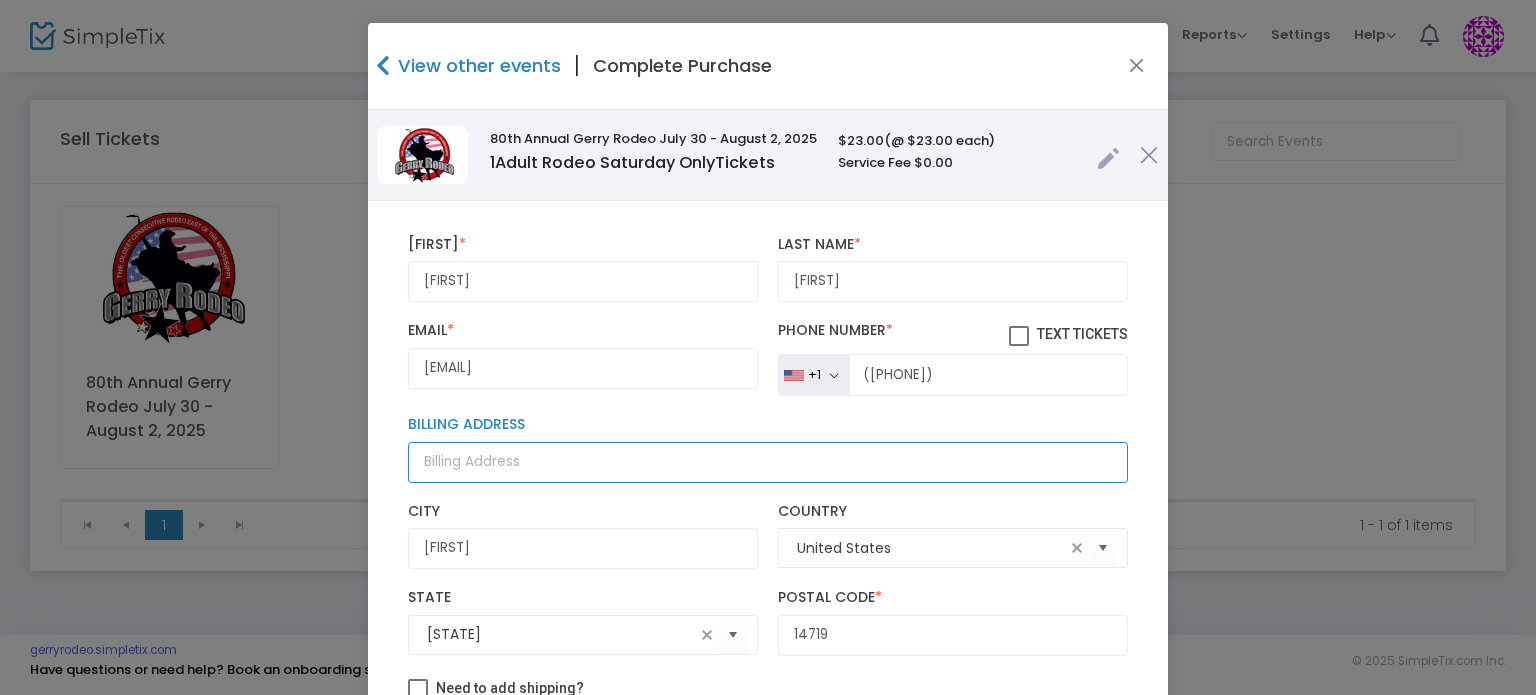 type 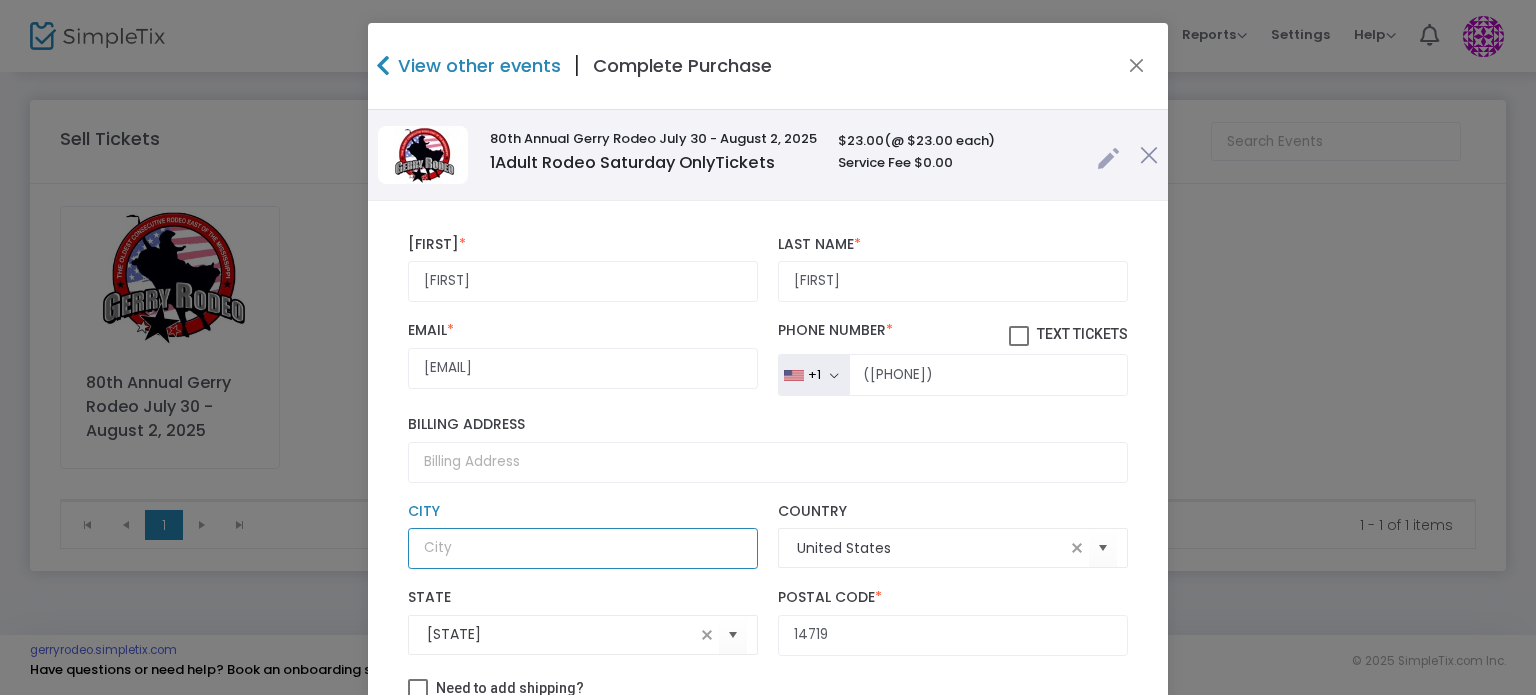 type 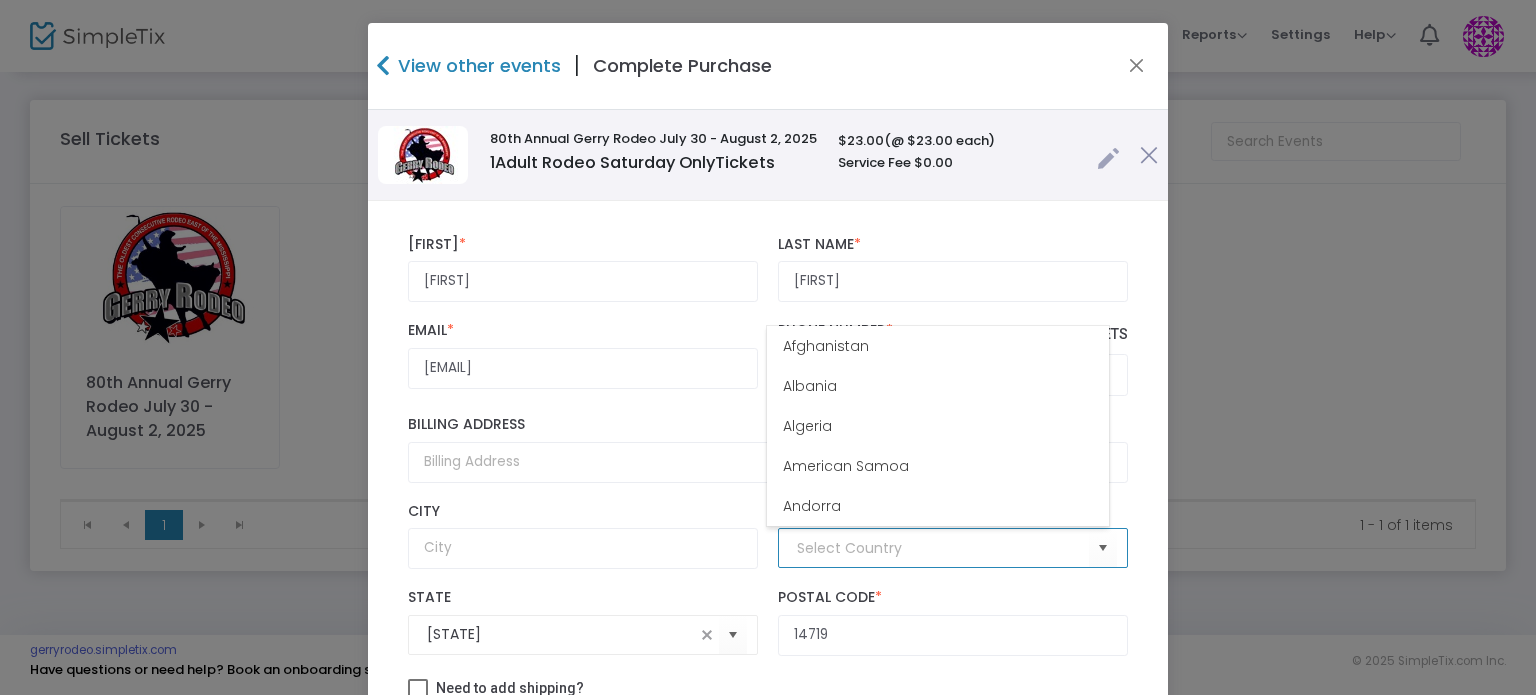 type 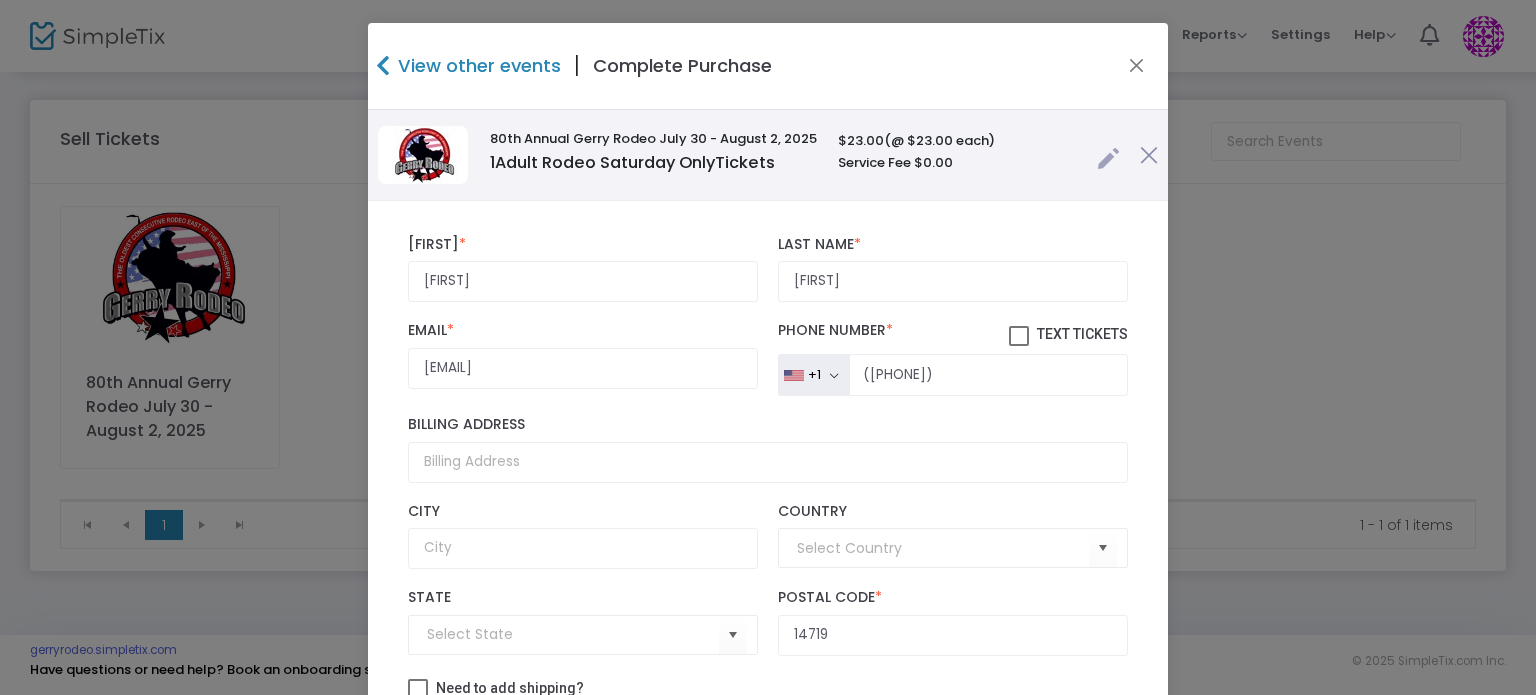 scroll, scrollTop: 249, scrollLeft: 0, axis: vertical 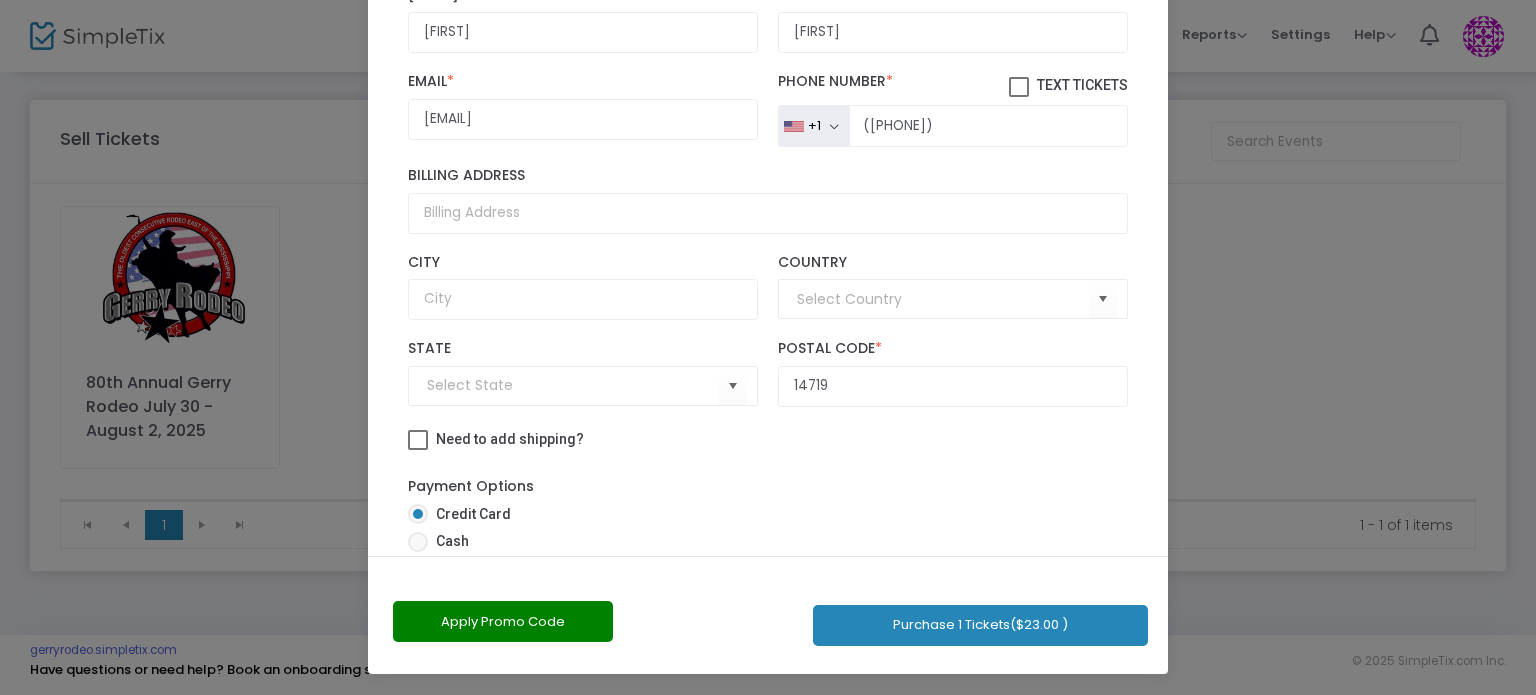 click at bounding box center [418, 542] 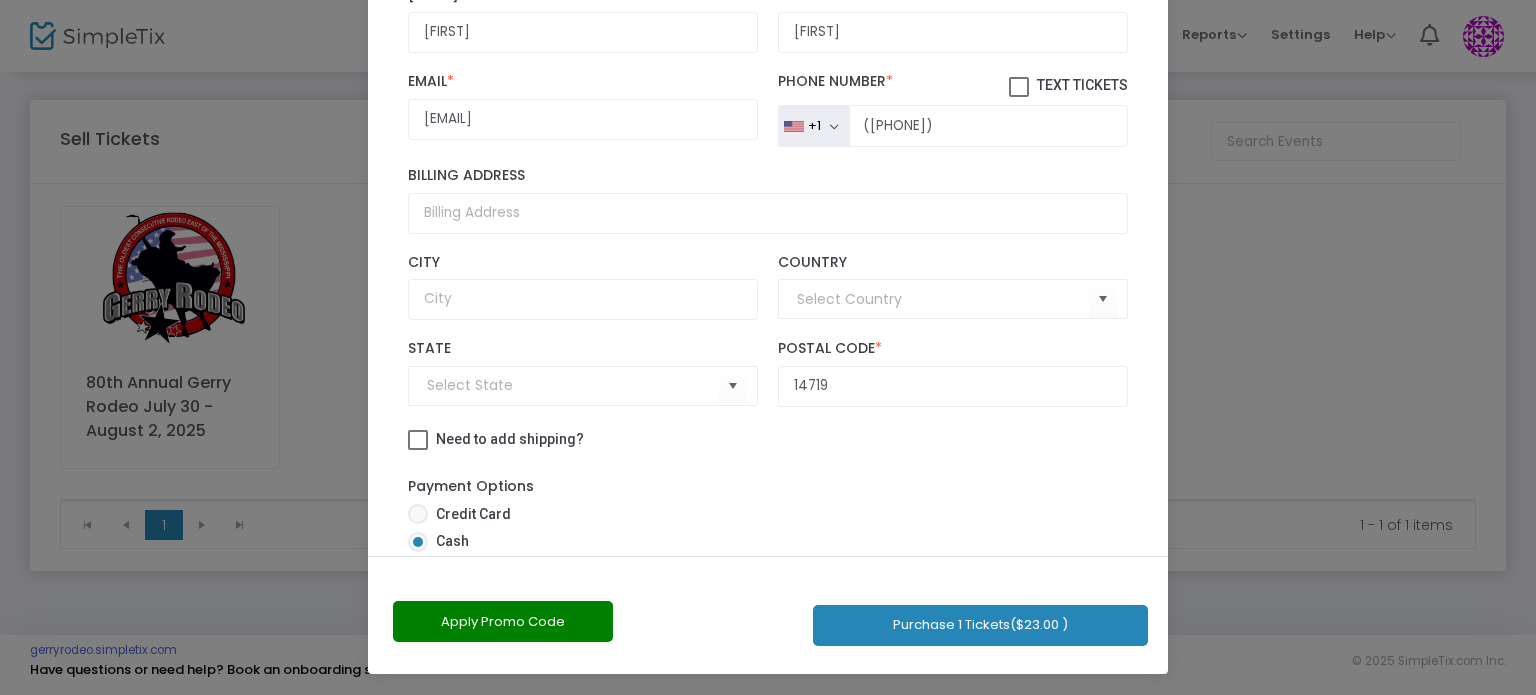 click at bounding box center (418, 542) 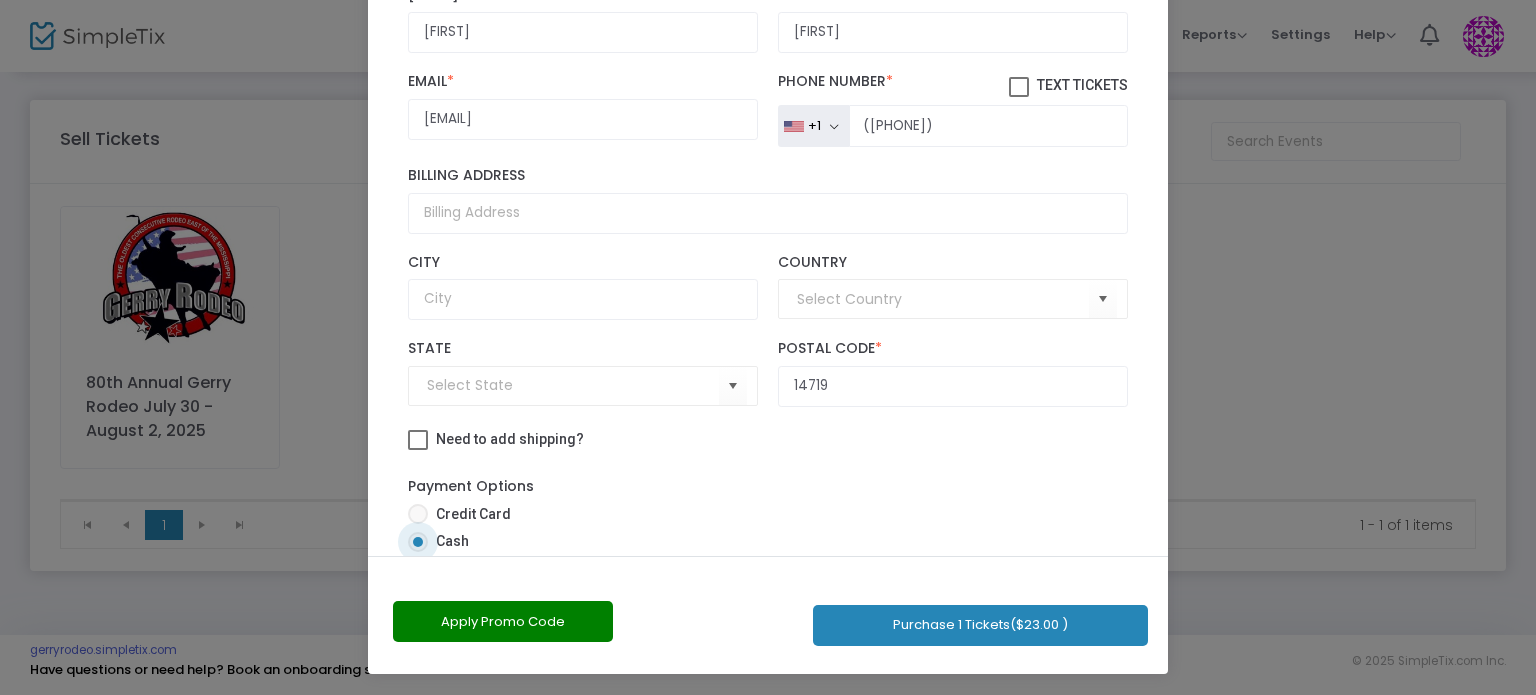 click on "Purchase 1 Tickets  ($23.00 )" 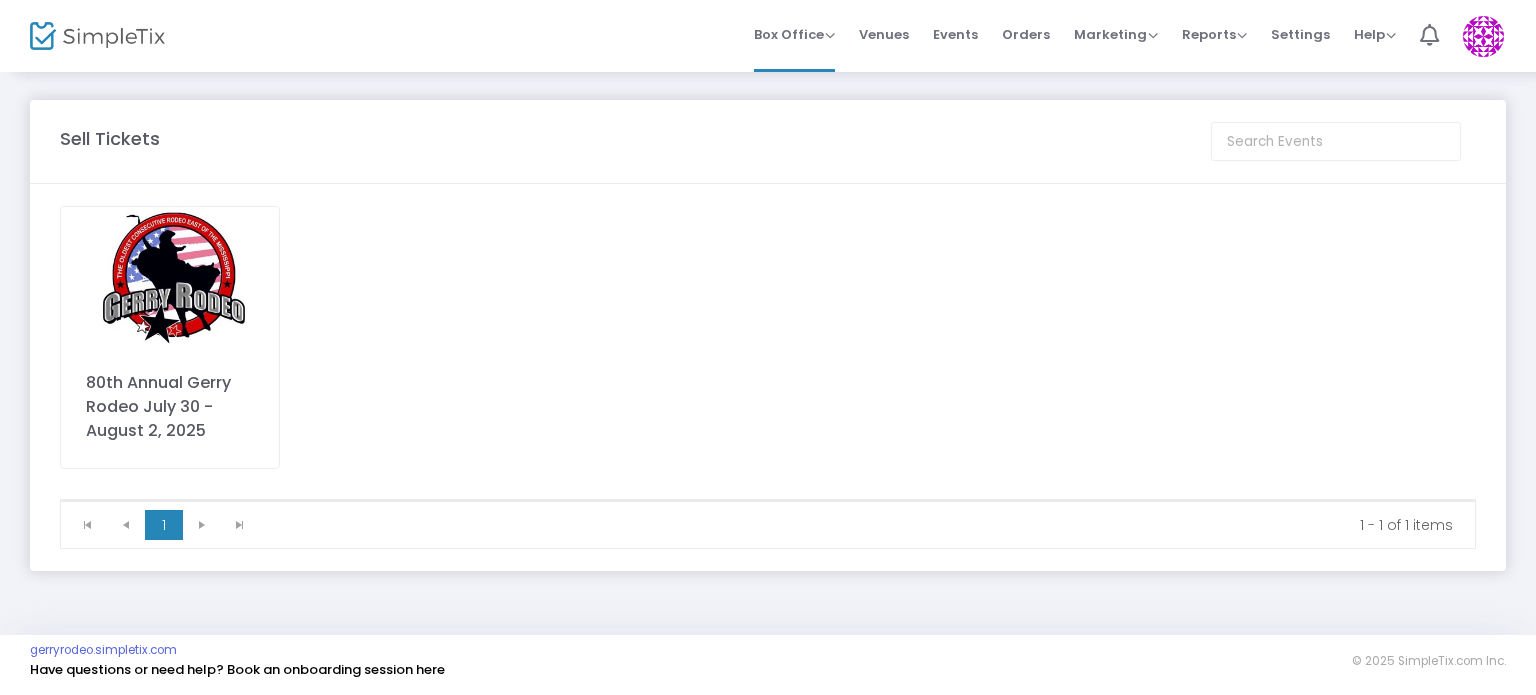 click on "80th Annual Gerry Rodeo July 30 - August  2, 2025" 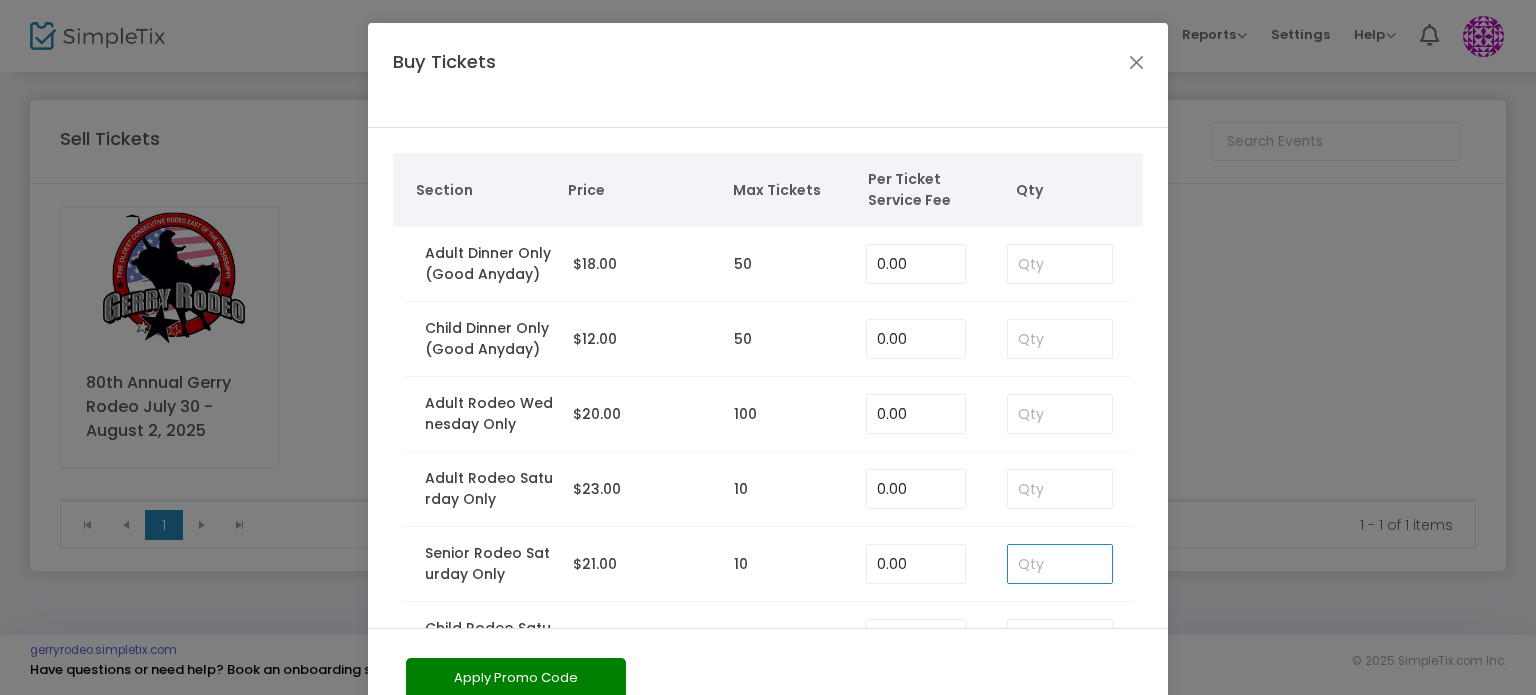 click at bounding box center [1060, 564] 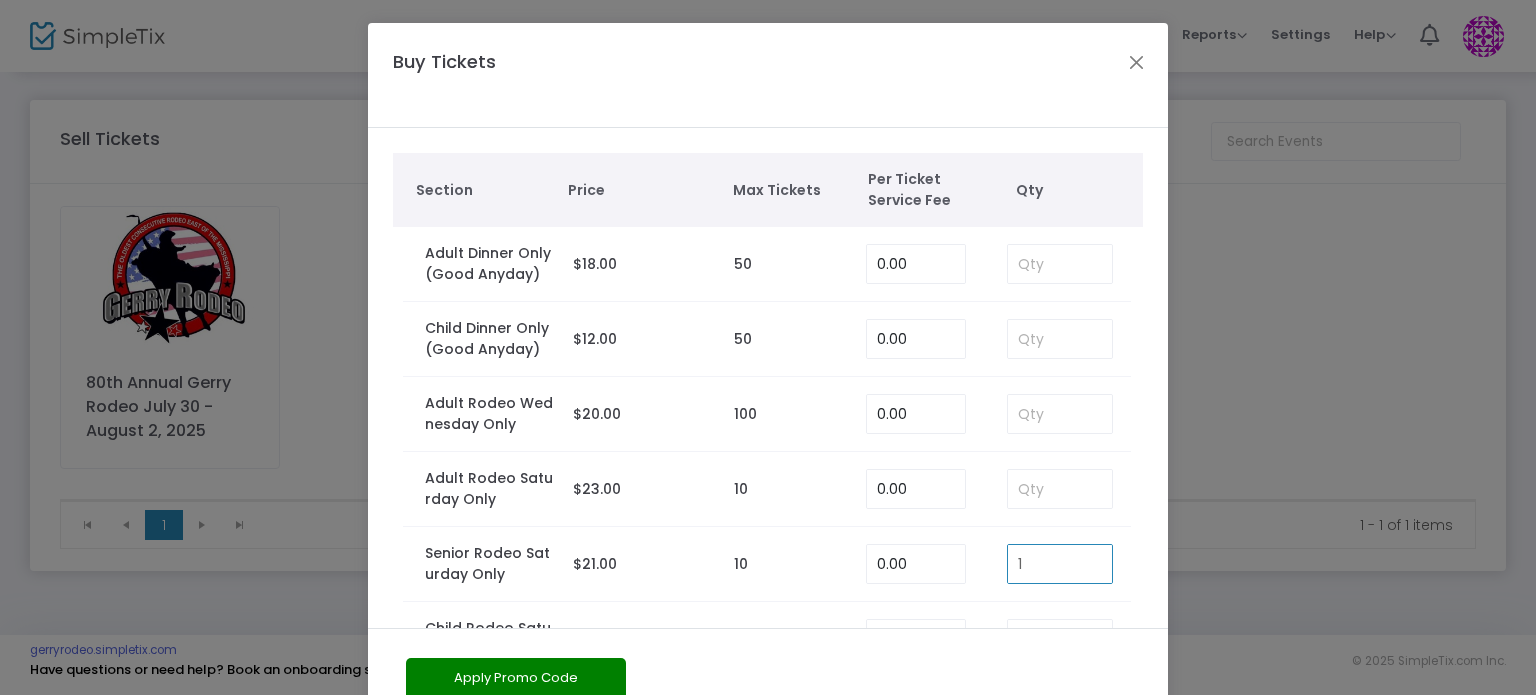 type on "1" 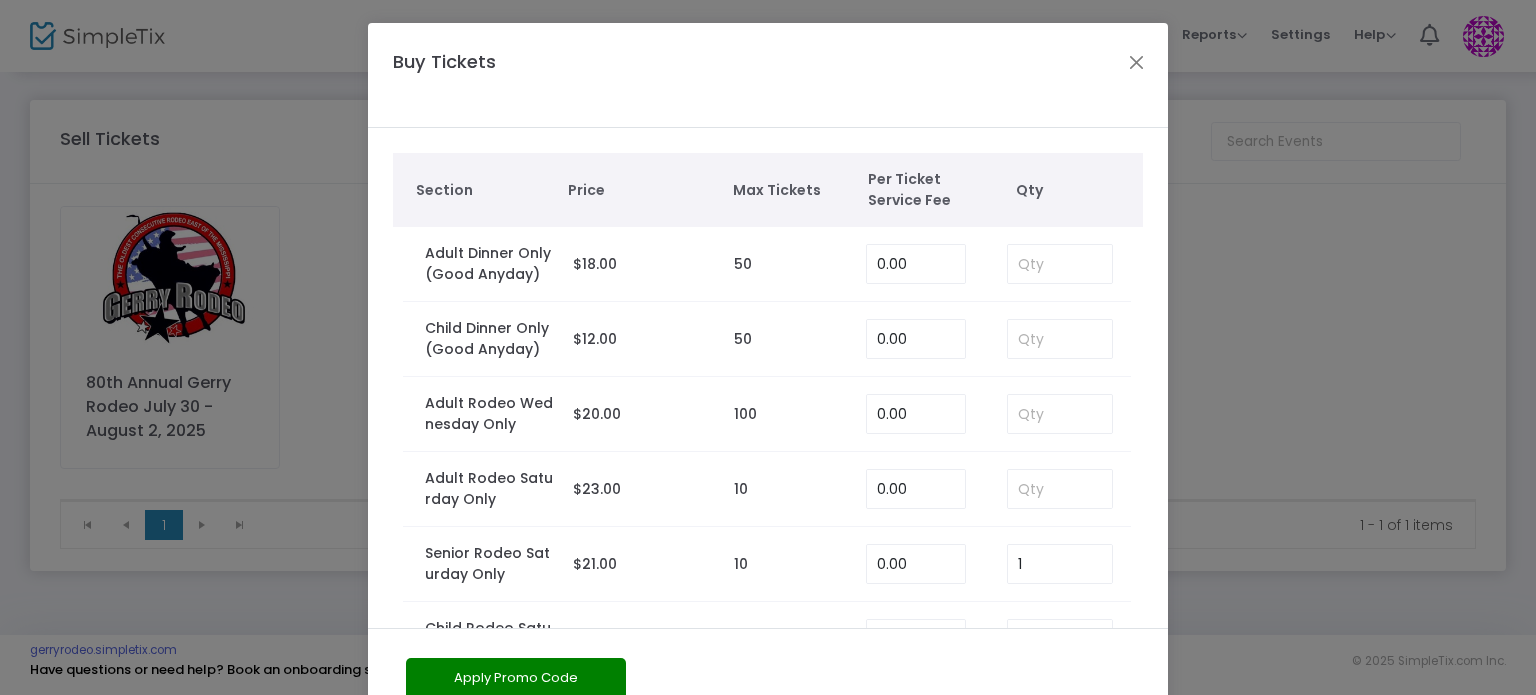 scroll, scrollTop: 98, scrollLeft: 0, axis: vertical 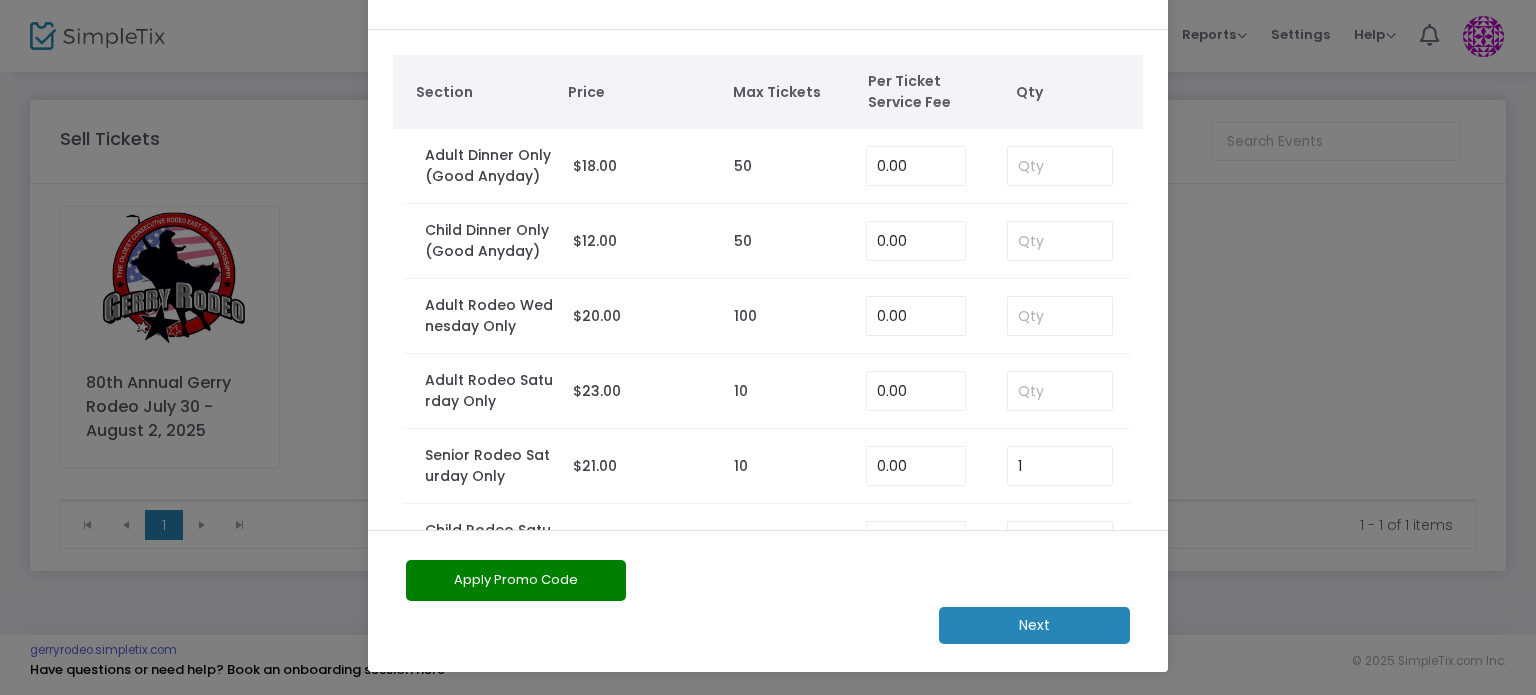 click on "Apply Promo Code   Next" 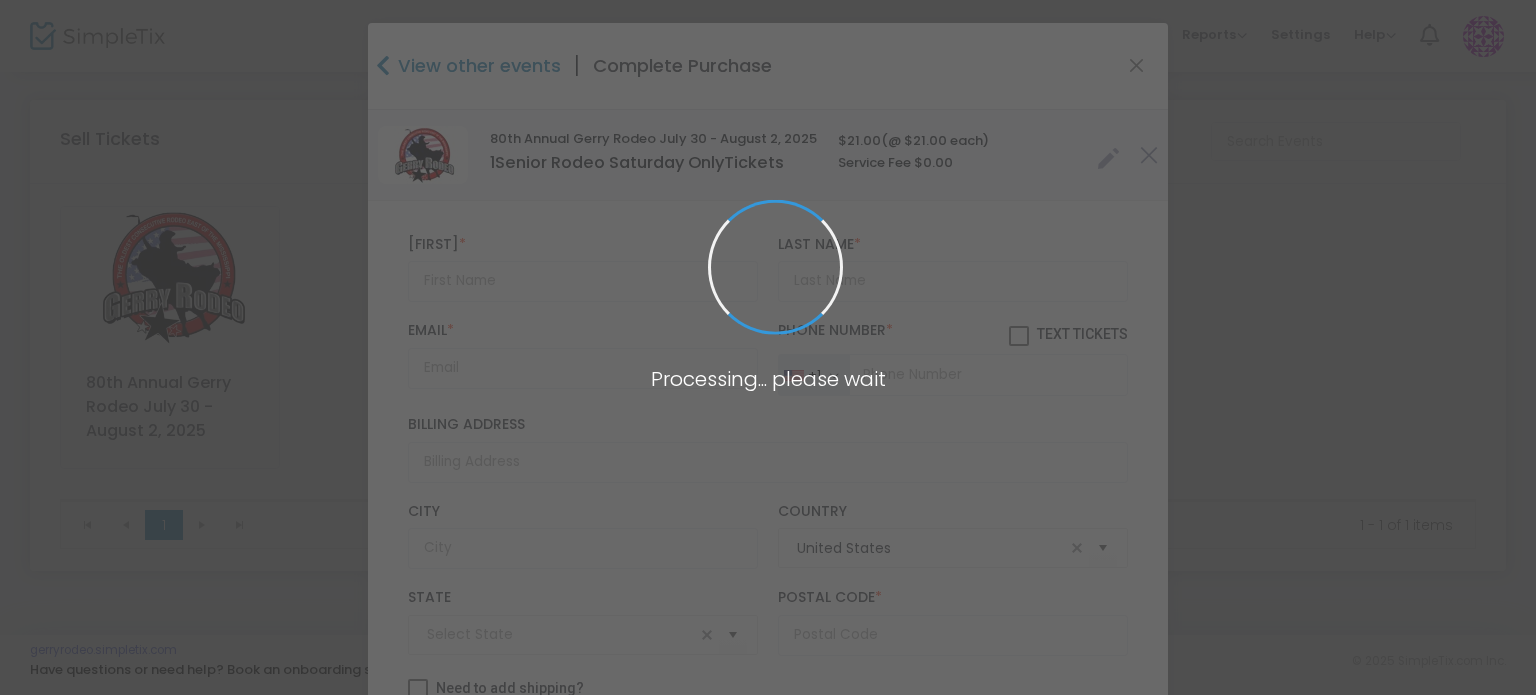 type on "New York" 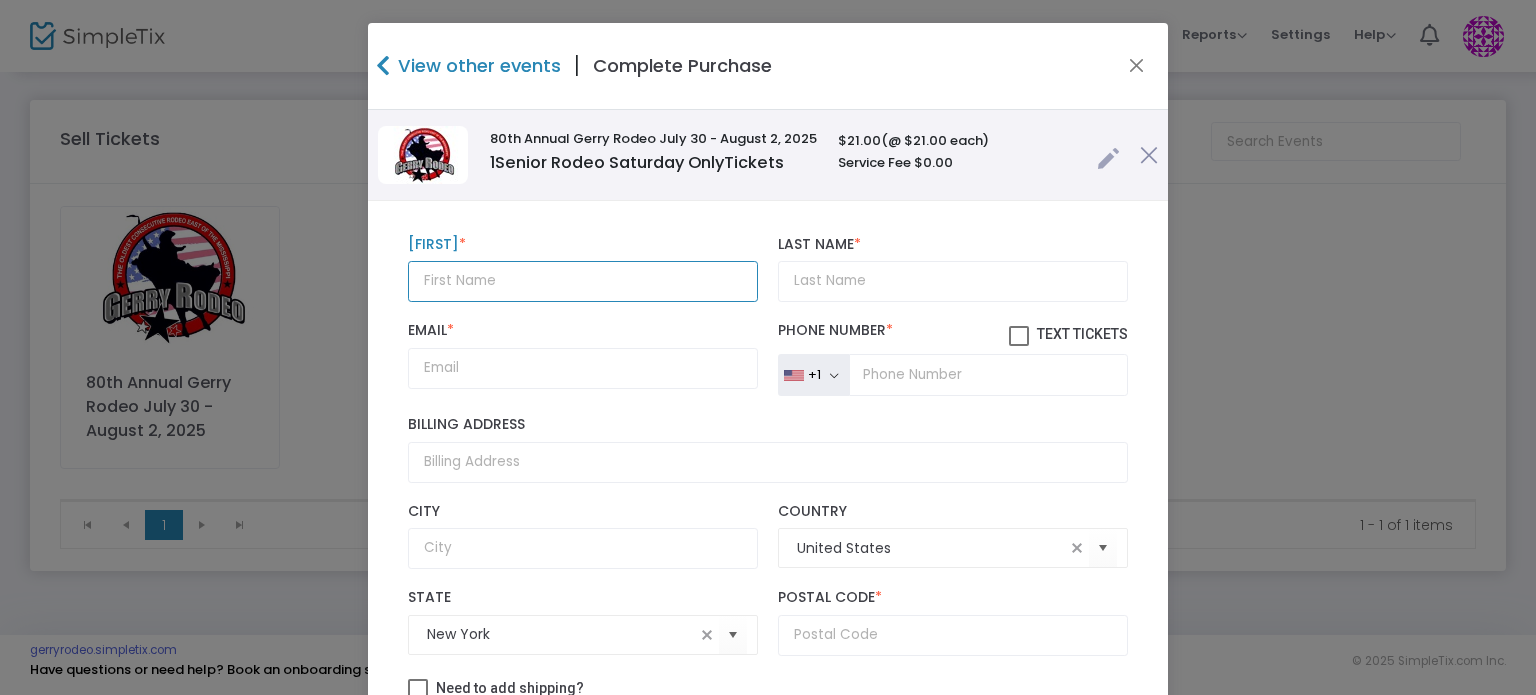 click at bounding box center (583, 281) 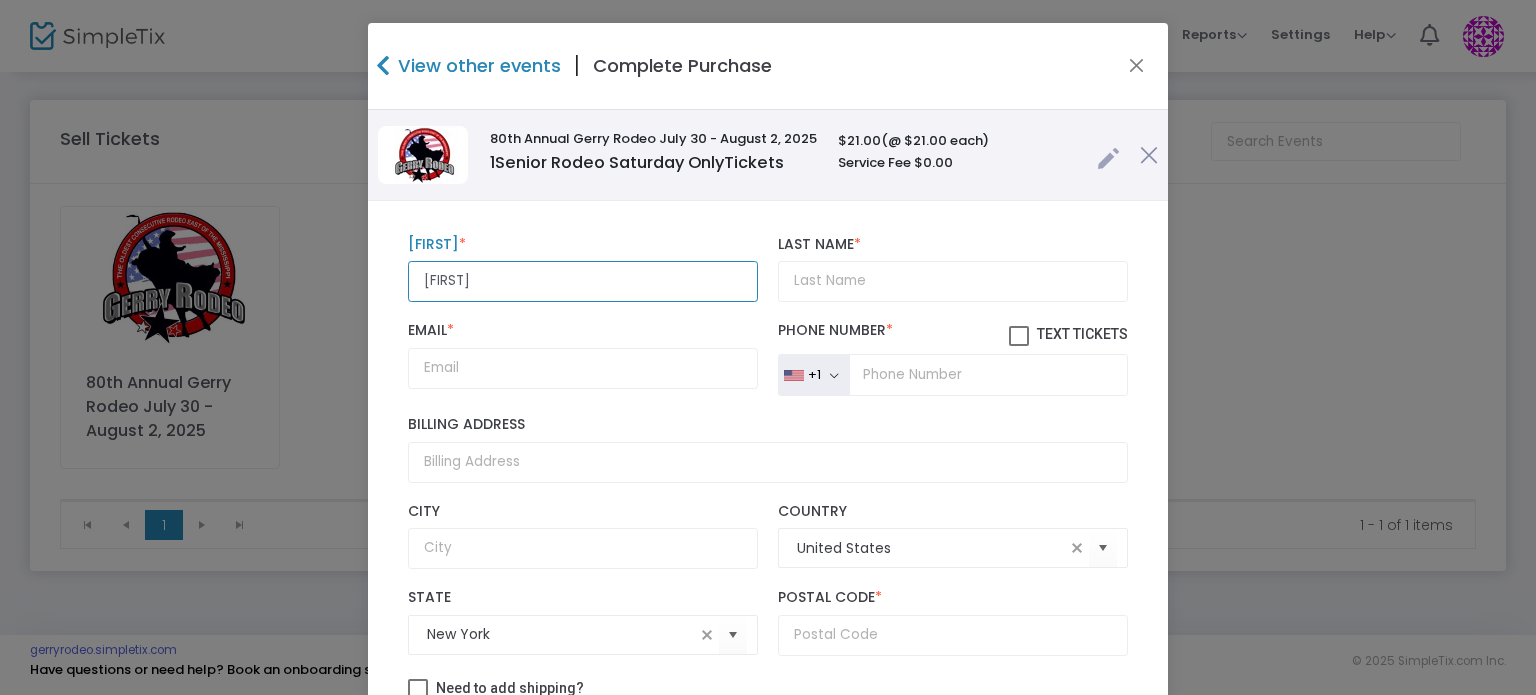 type on "[FIRST]" 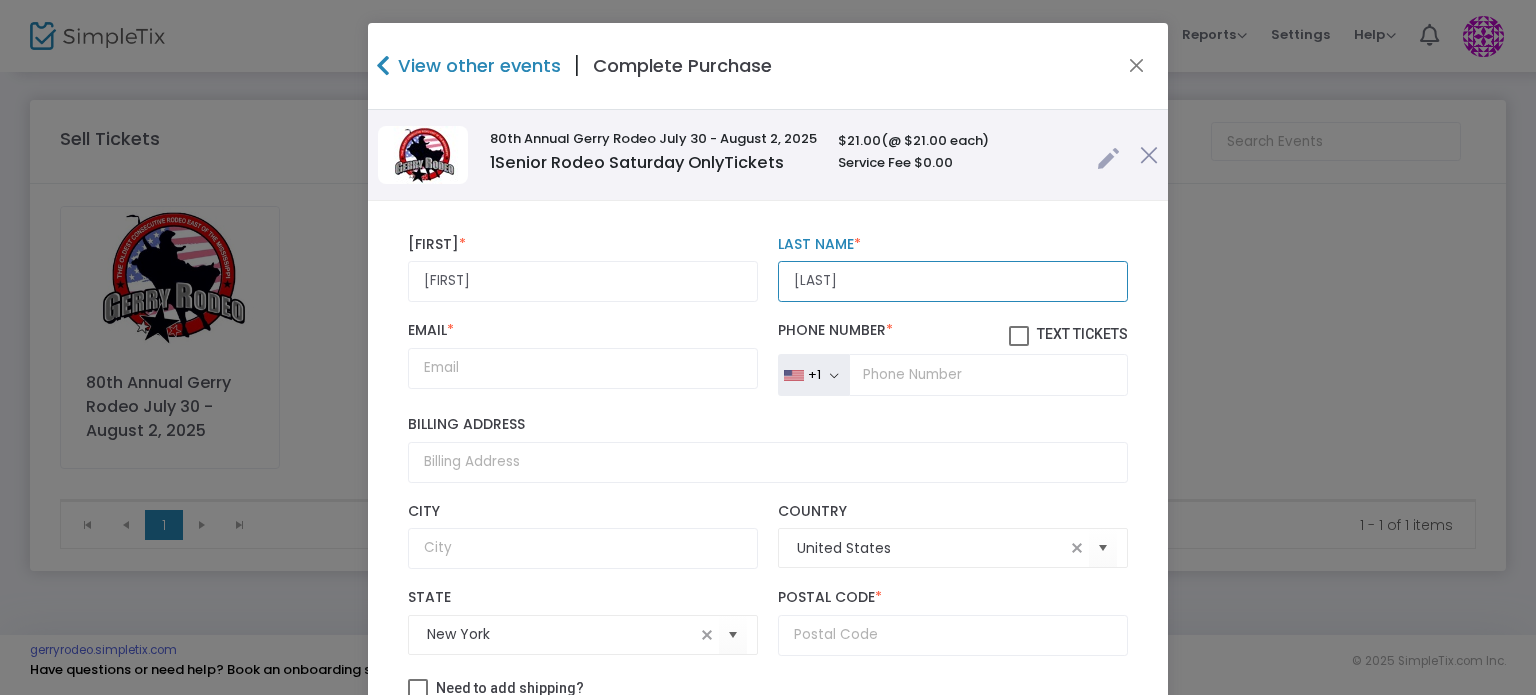 type on "[LAST]" 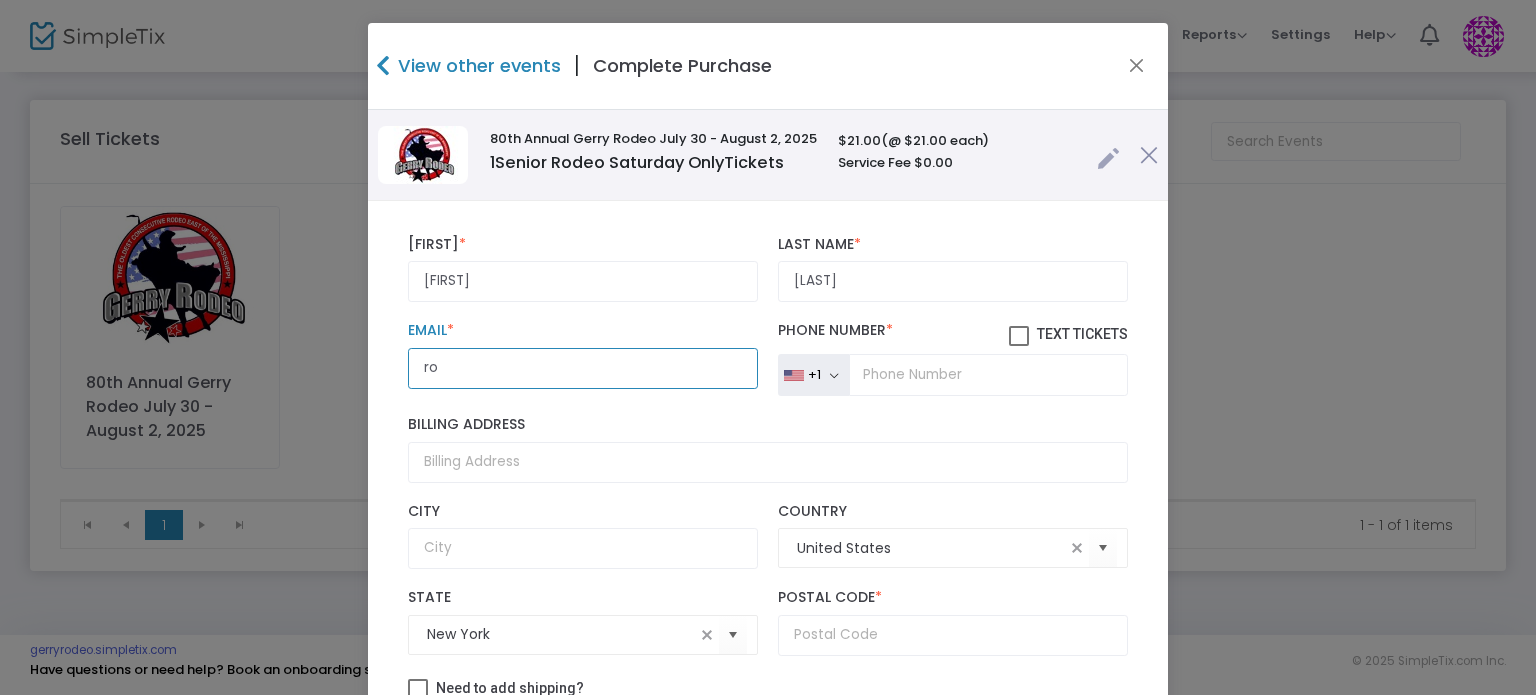 type on "rodeofan@[DOMAIN].org" 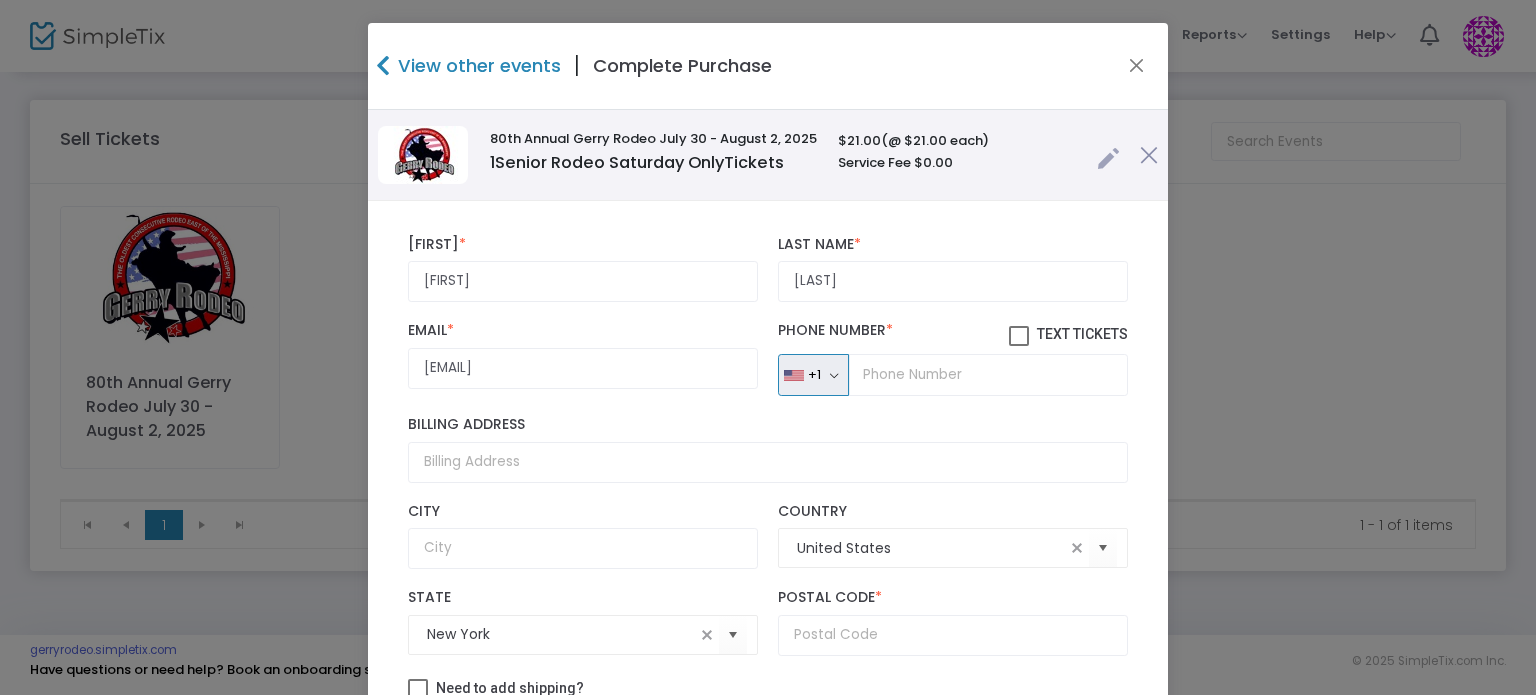 type 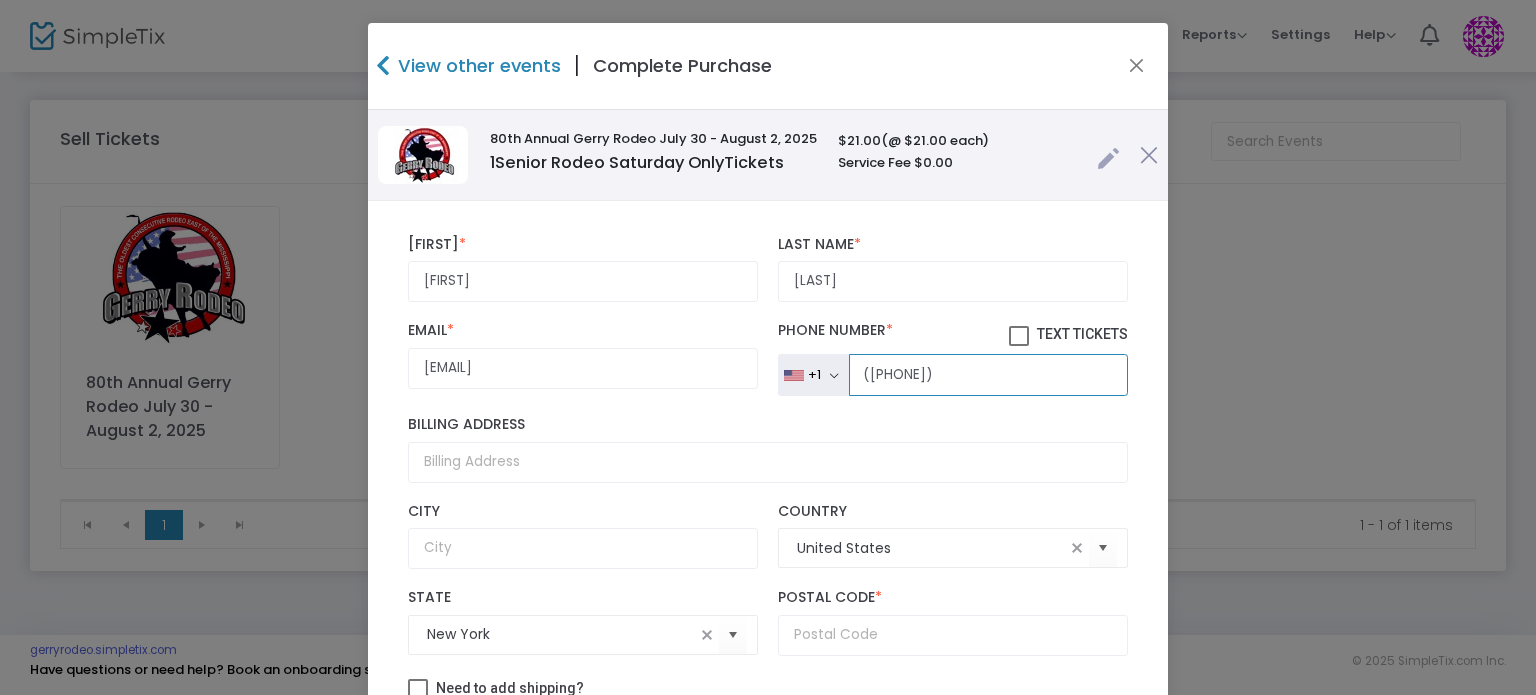type on "([PHONE])" 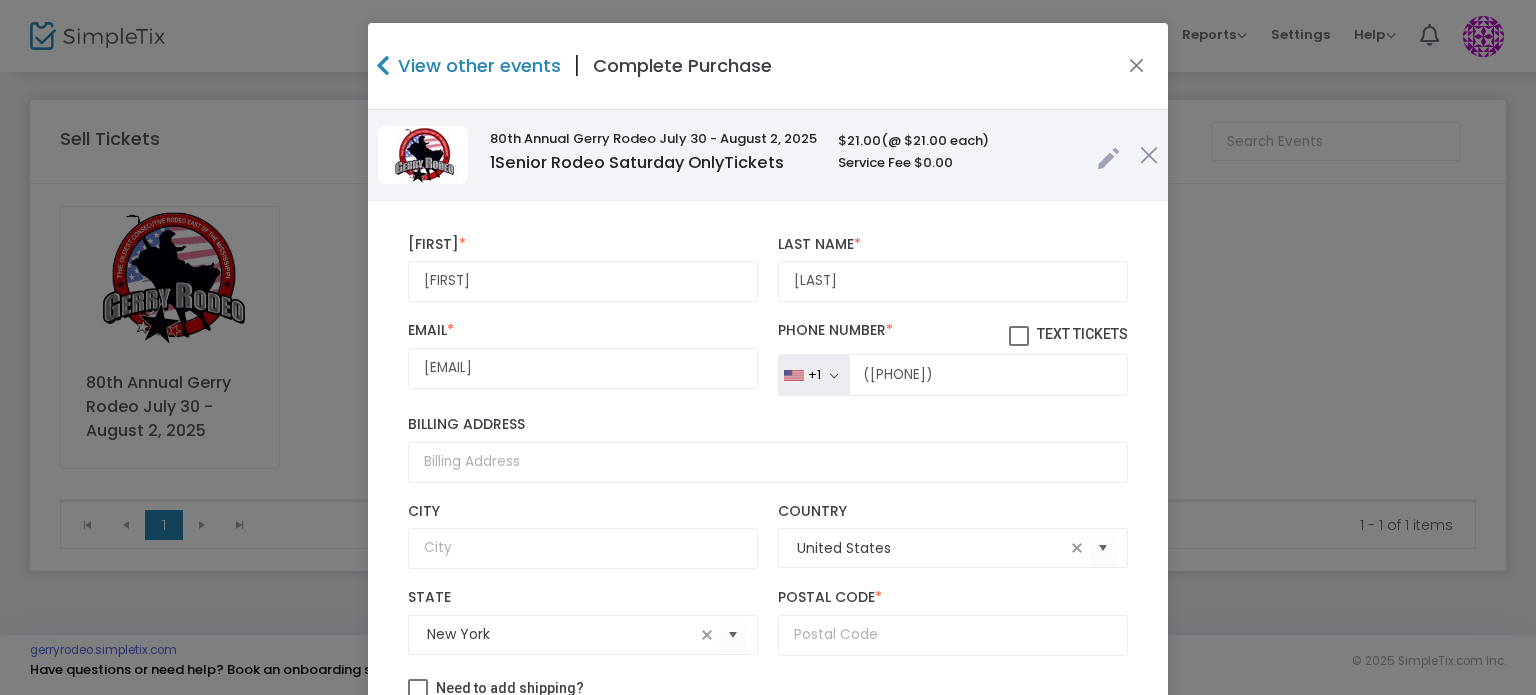 scroll, scrollTop: 249, scrollLeft: 0, axis: vertical 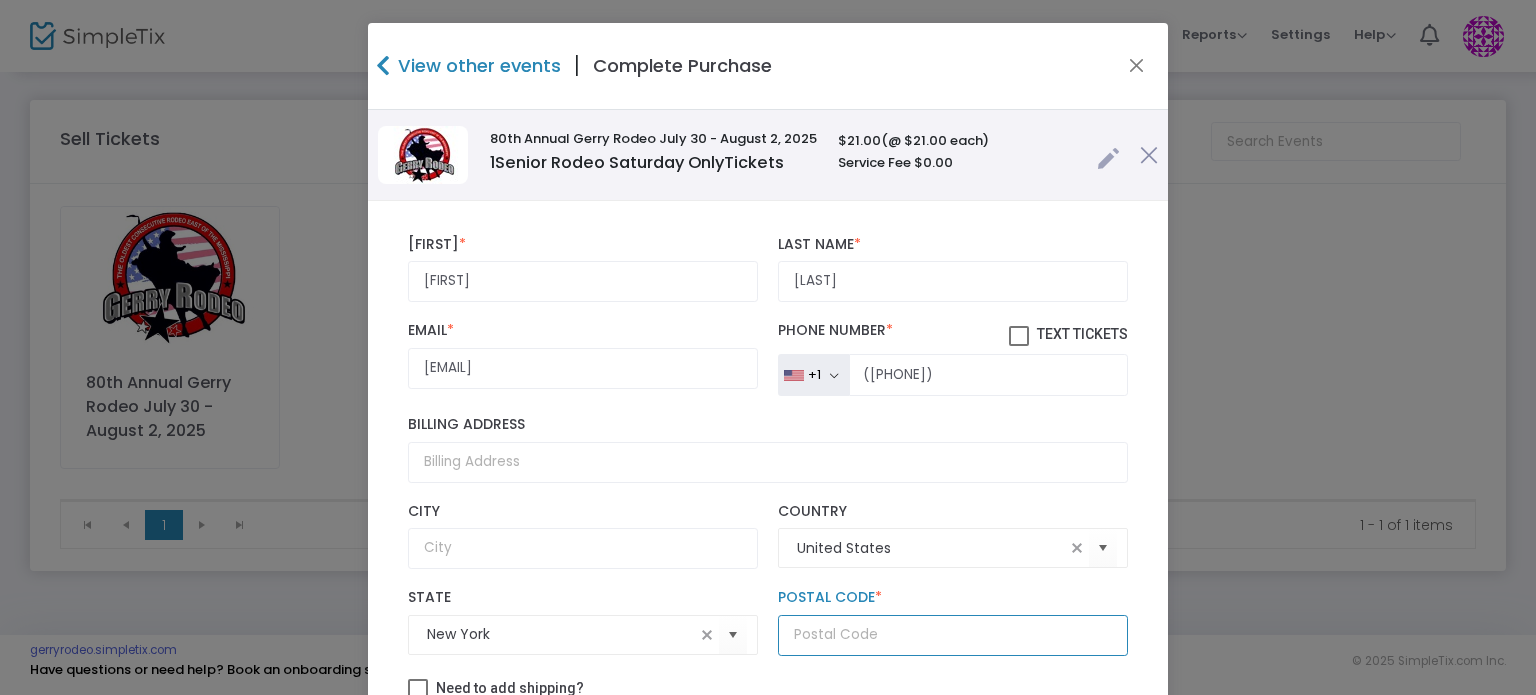 click 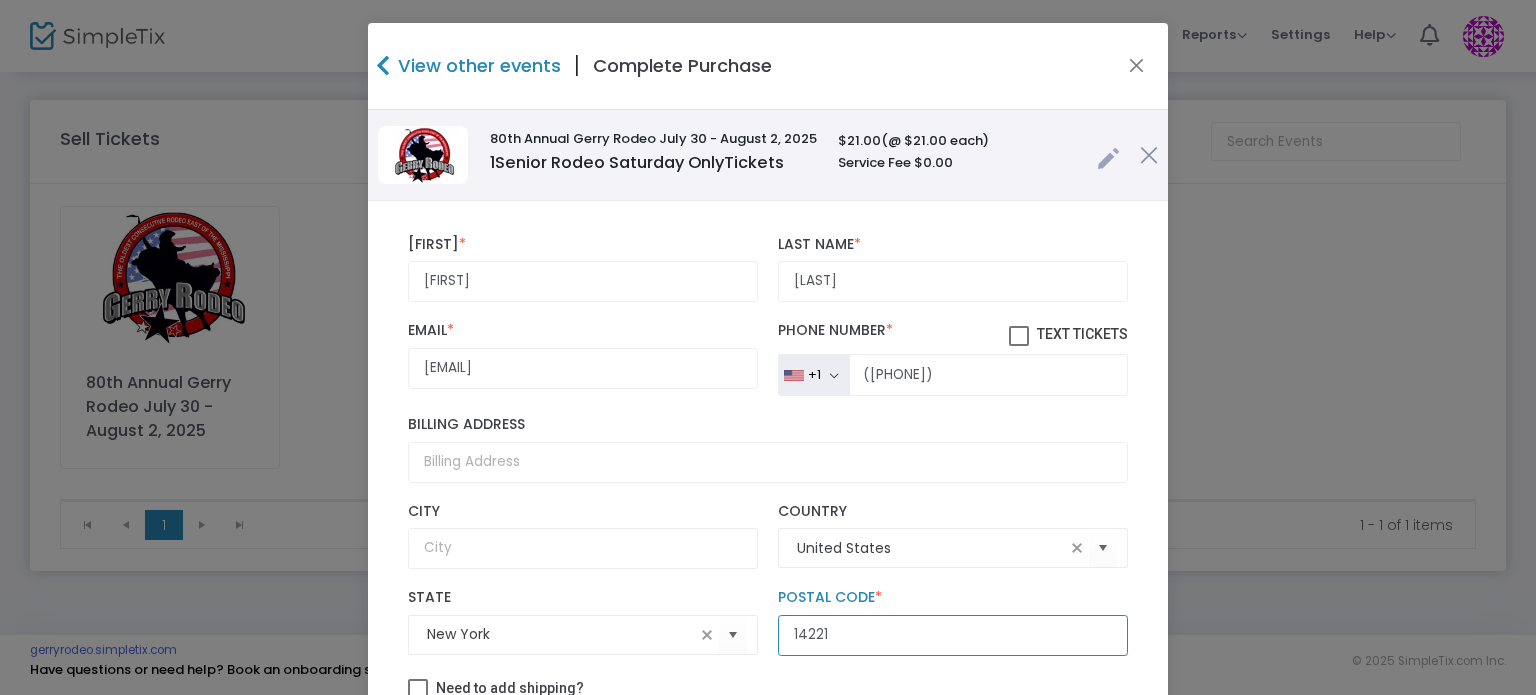 type on "14221" 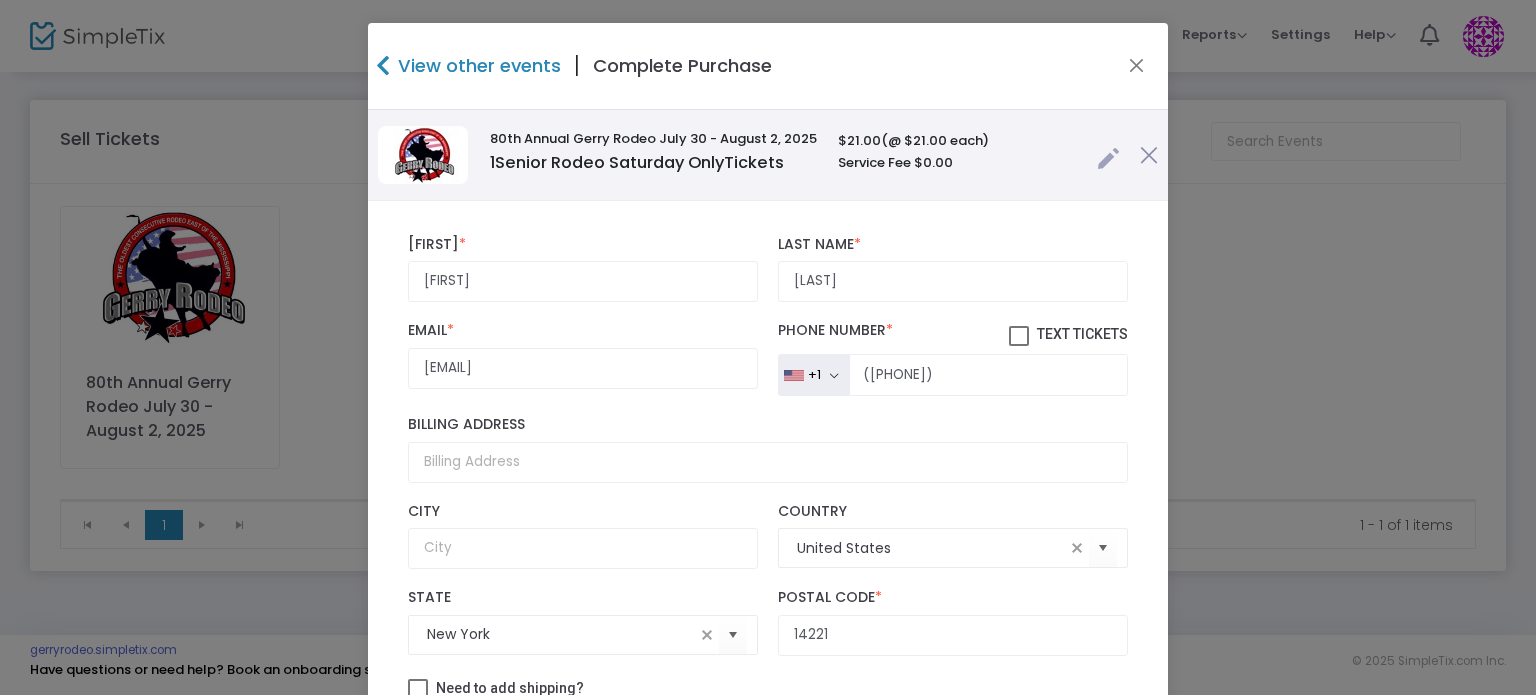 drag, startPoint x: 1521, startPoint y: 71, endPoint x: 1535, endPoint y: 390, distance: 319.30707 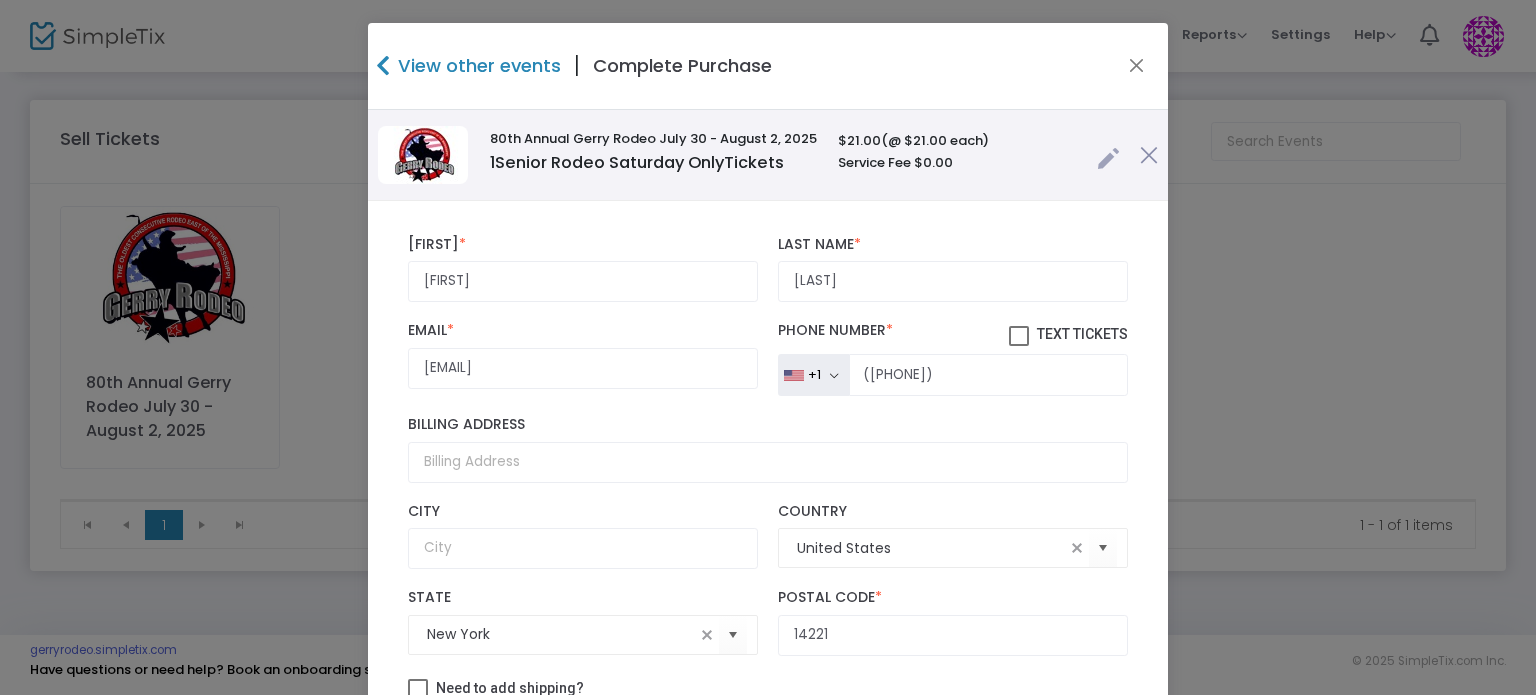scroll, scrollTop: 249, scrollLeft: 0, axis: vertical 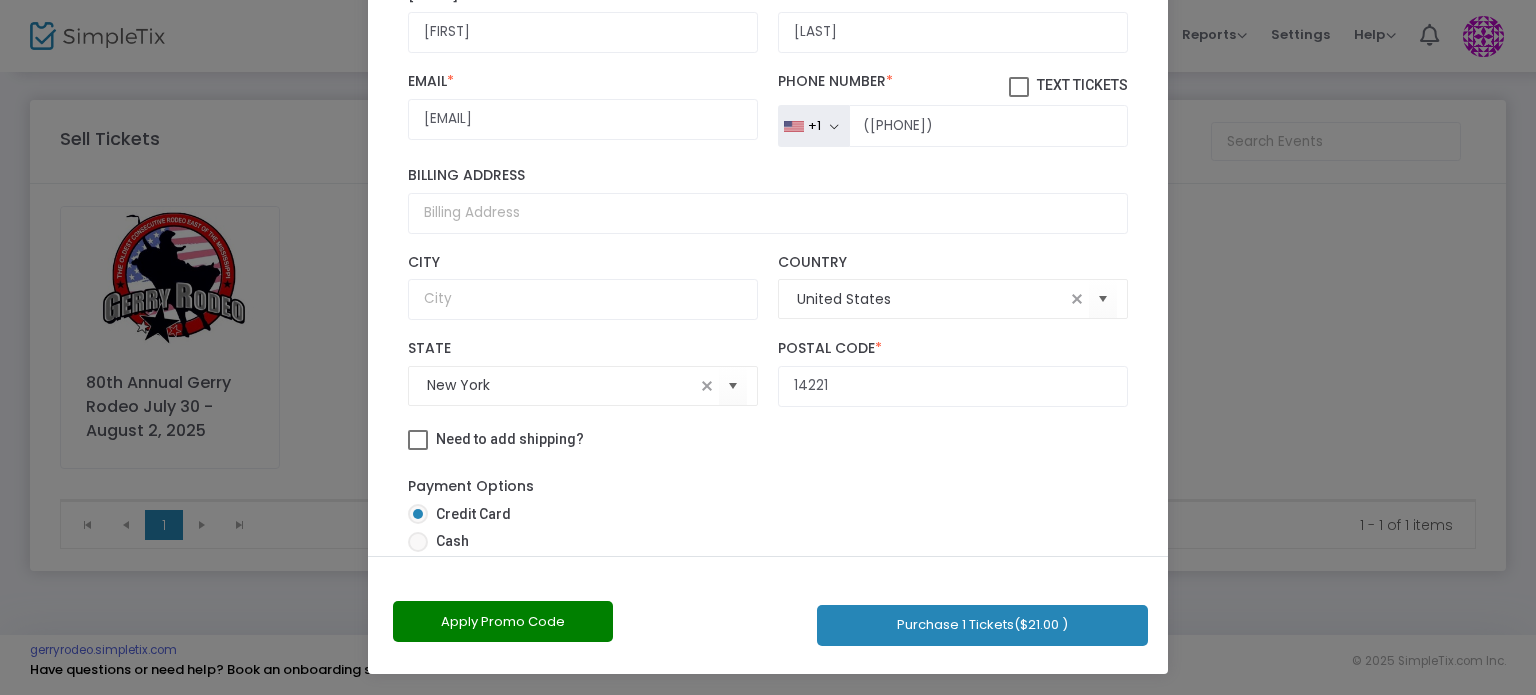 click on "James  First Name  *  First Name is required.  Tammaro  Last Name  *  Last Name is required.  rodeofan@gerryrodeo.org  Email  *  Email is required and valid.  +1  United States   +1   United Kingdom   +44   Afghanistan   +93   Albania   +355   Algeria   +213   American Samoa   +1   Andorra   +376   Angola   +244   Anguilla   +1   Antigua and Barbuda   +1   Argentina   +54   Armenia   +374   Aruba   +297   Australia   +61   Austria   +43   Azerbaijan   +994   The Bahamas   +1   Bahrain   +973   Bangladesh   +880   Barbados   +1   Belarus   +375   Belgium   +32   Belize   +501   Benin   +229   Bermuda   +1   Bhutan   +975   Bolivia   +591   Bosnia and Herzegovina   +387   Botswana   +267   Brazil   +55   British Indian Ocean Territory   +246   British Virgin Islands   +1   Brunei Darussalam   +673   Bulgaria   +359   Burkina Faso   +226   Burundi   +257   Cambodia   +855   Cameroon   +237   Canada   +1   Cape Verde   +238   Caribbean Netherlands   +599   Cayman Islands   +1   Central African Republic   +236  *" 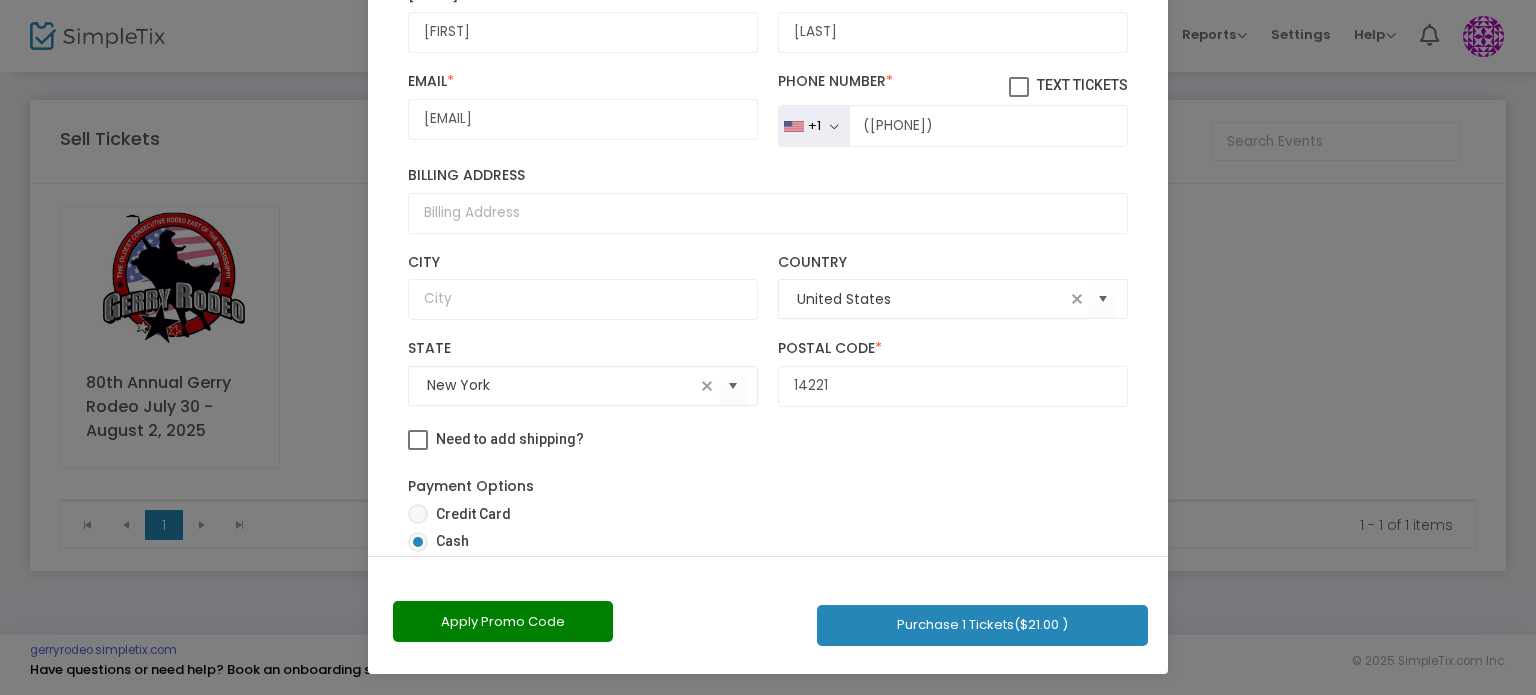 click on "Purchase [NUMBER] Tickets  ($[PRICE] )" 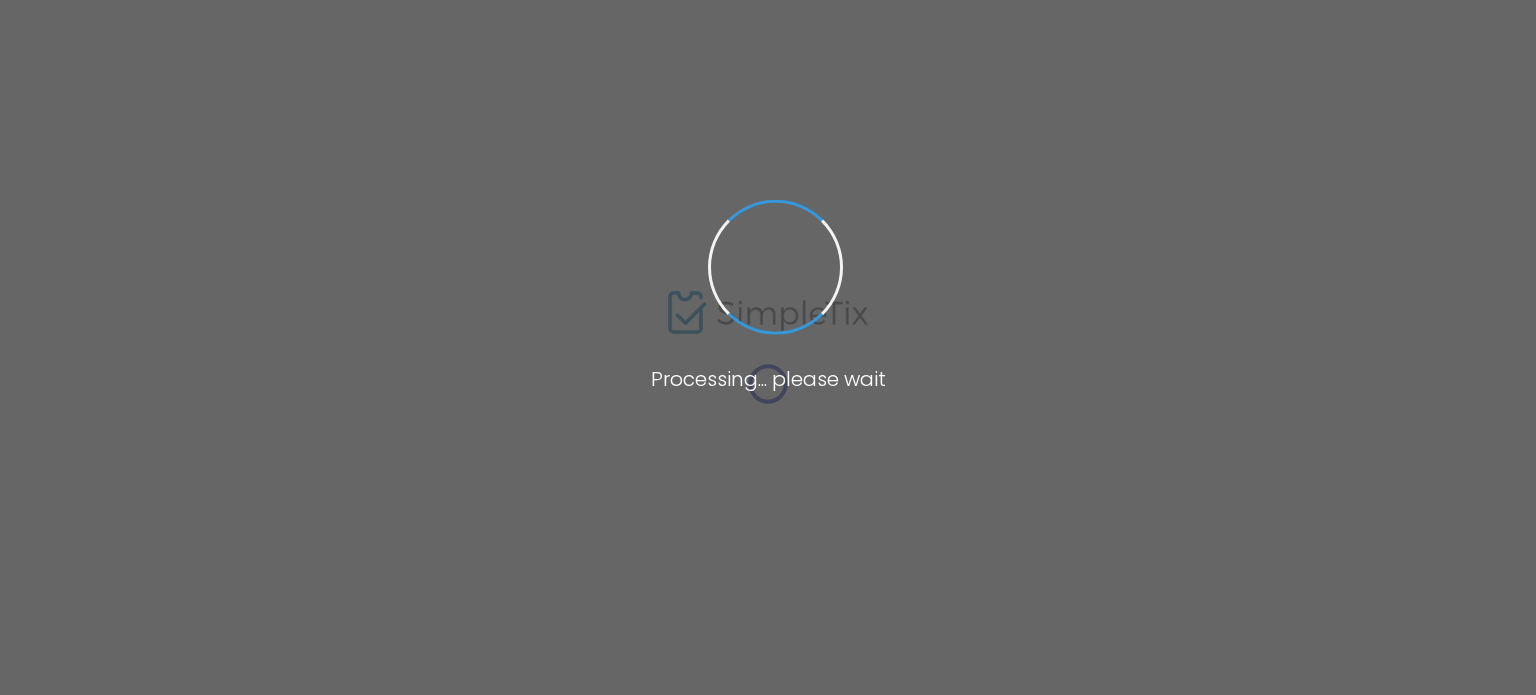 scroll, scrollTop: 0, scrollLeft: 0, axis: both 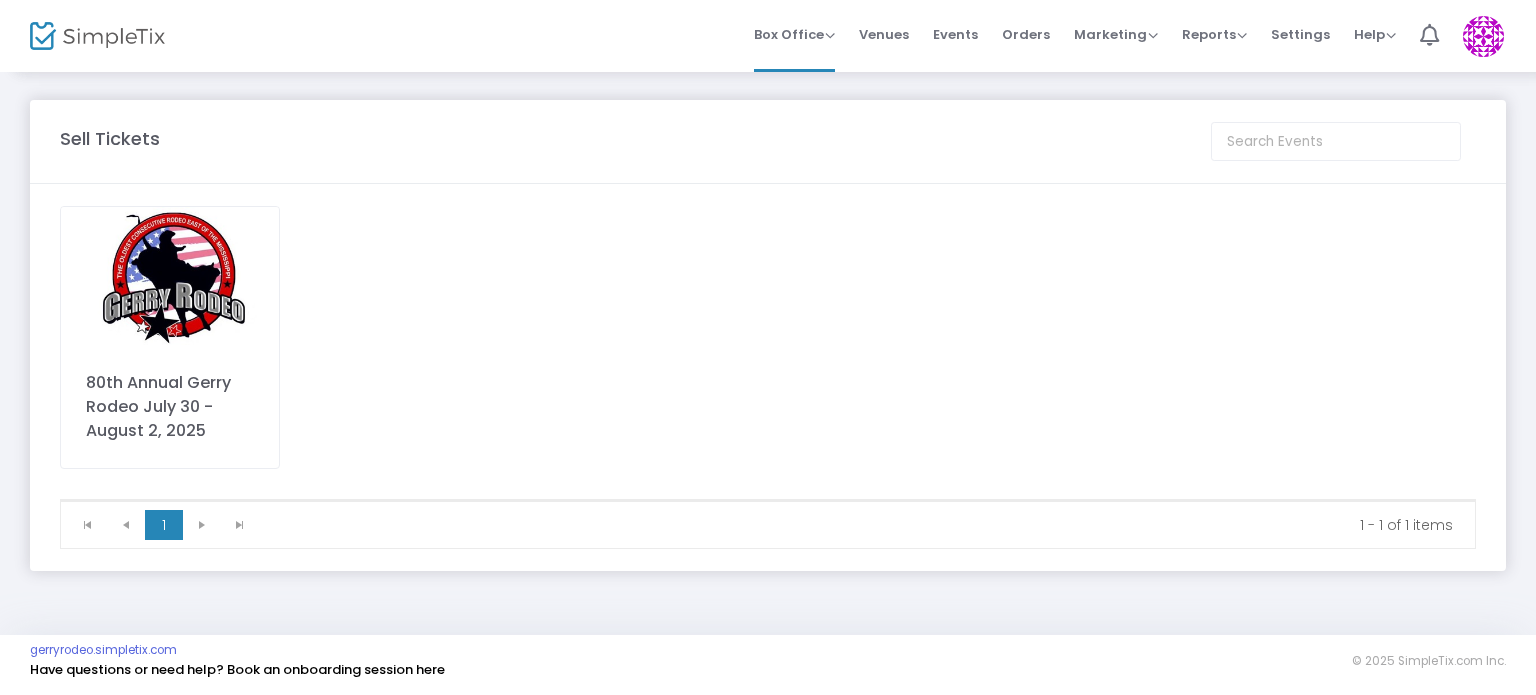 click on "80th Annual Gerry Rodeo July 30 - August  2, 2025" 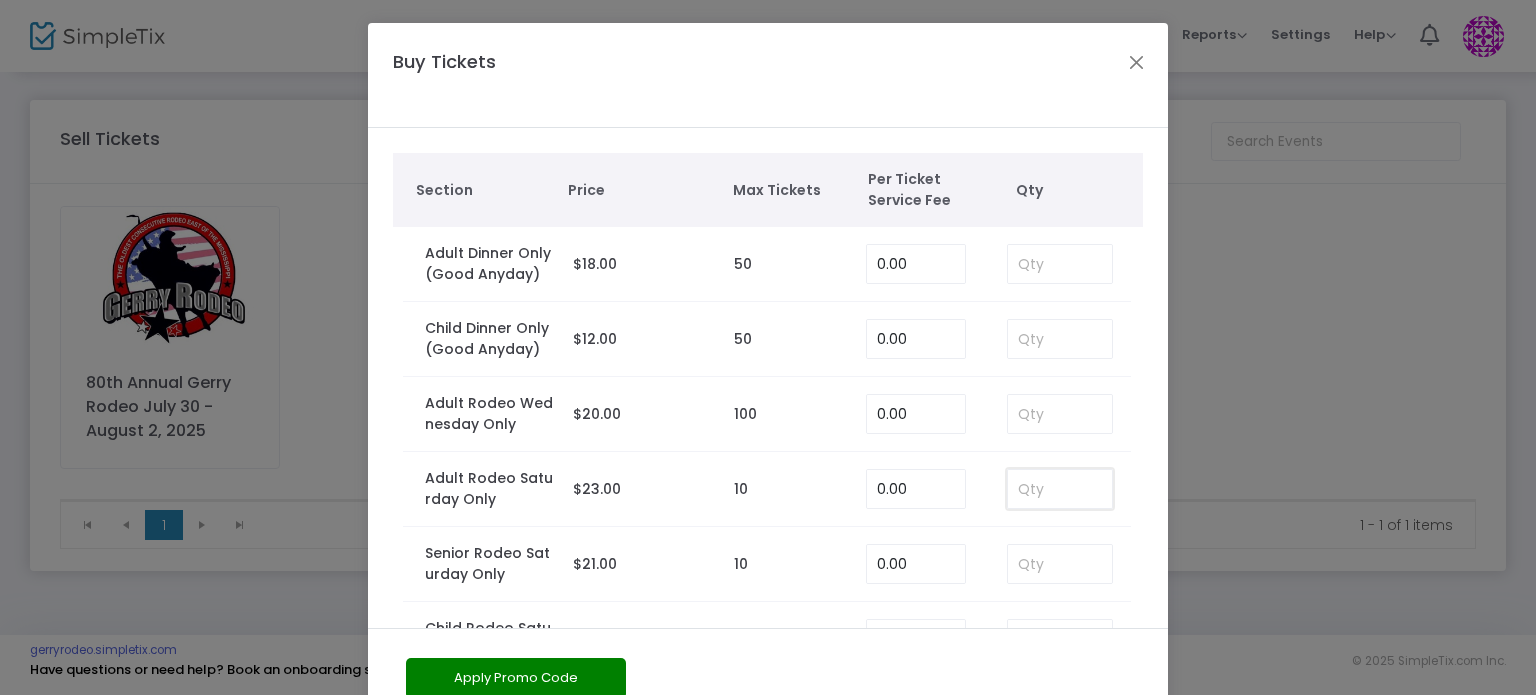 click at bounding box center [1060, 489] 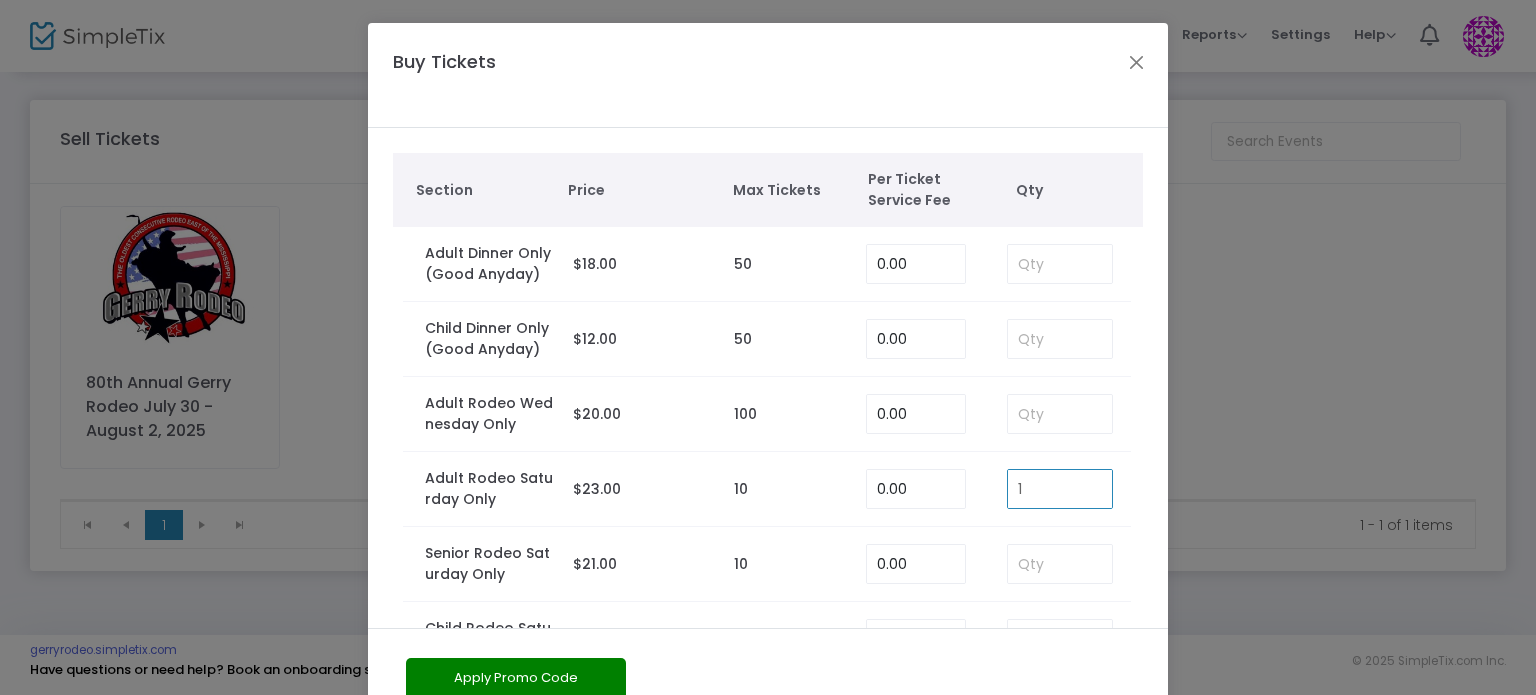 type on "1" 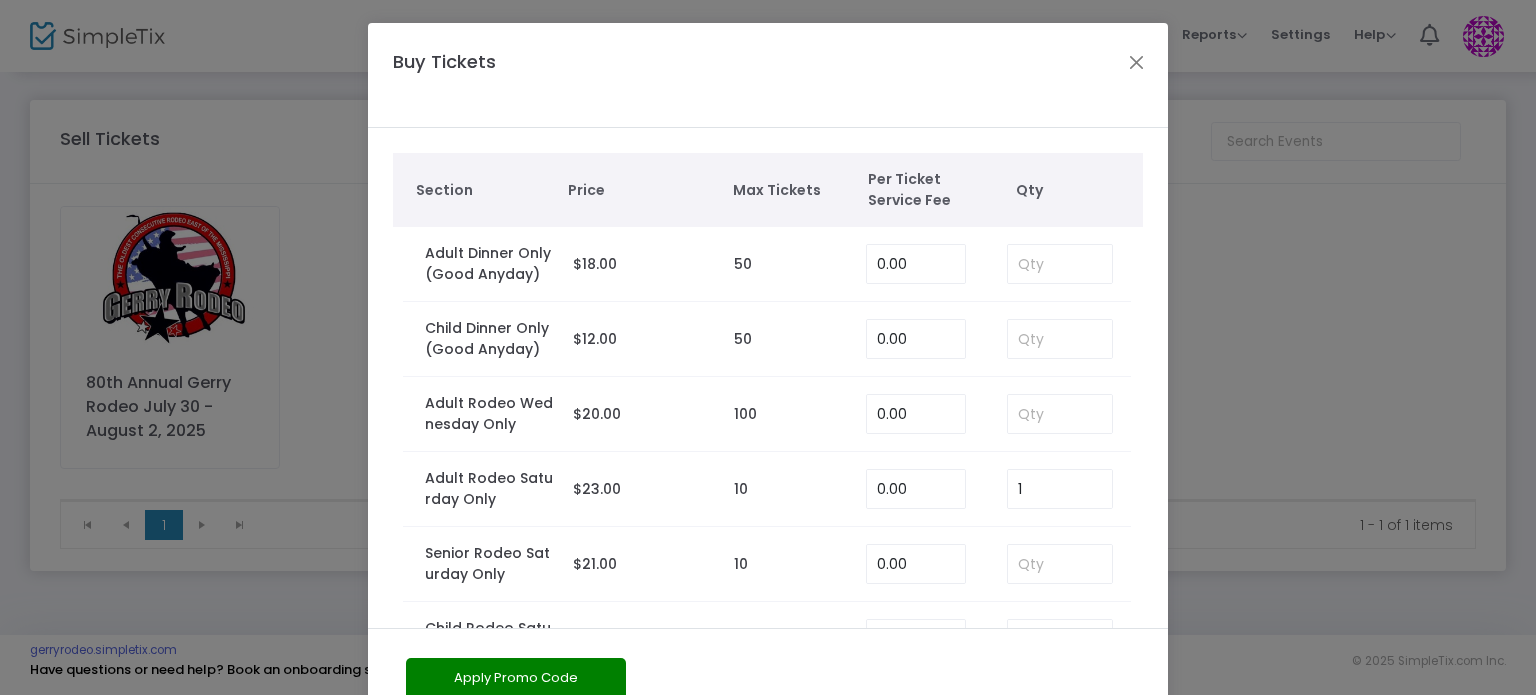 scroll, scrollTop: 98, scrollLeft: 0, axis: vertical 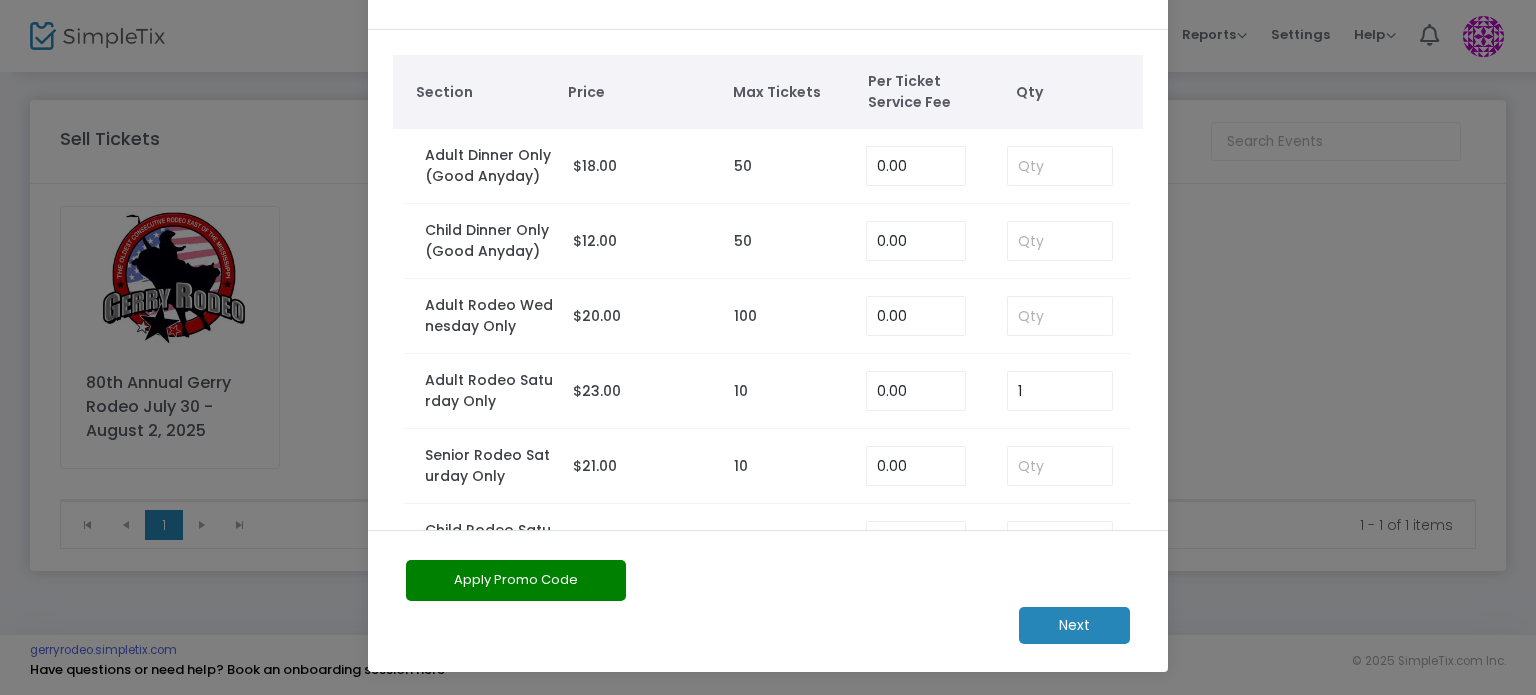 click on "Next" 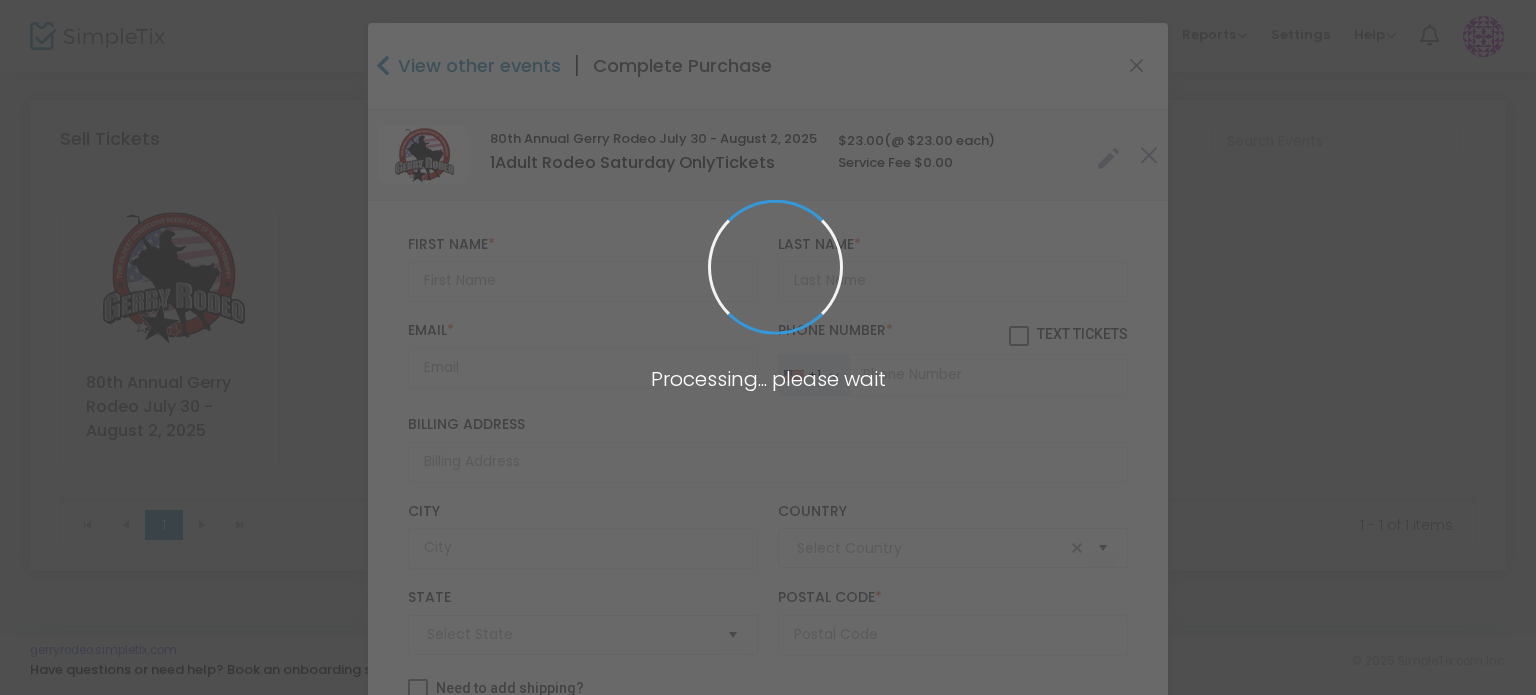 type on "United States" 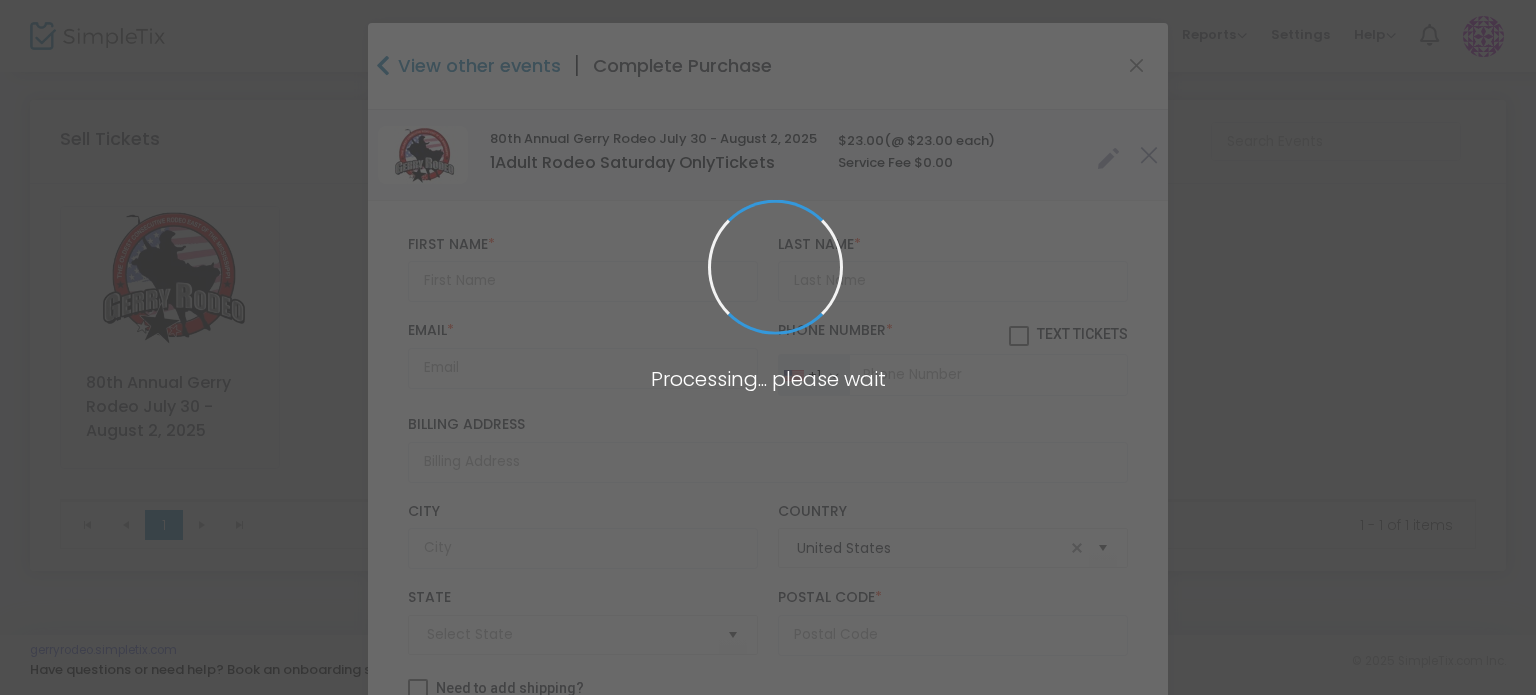 type on "New York" 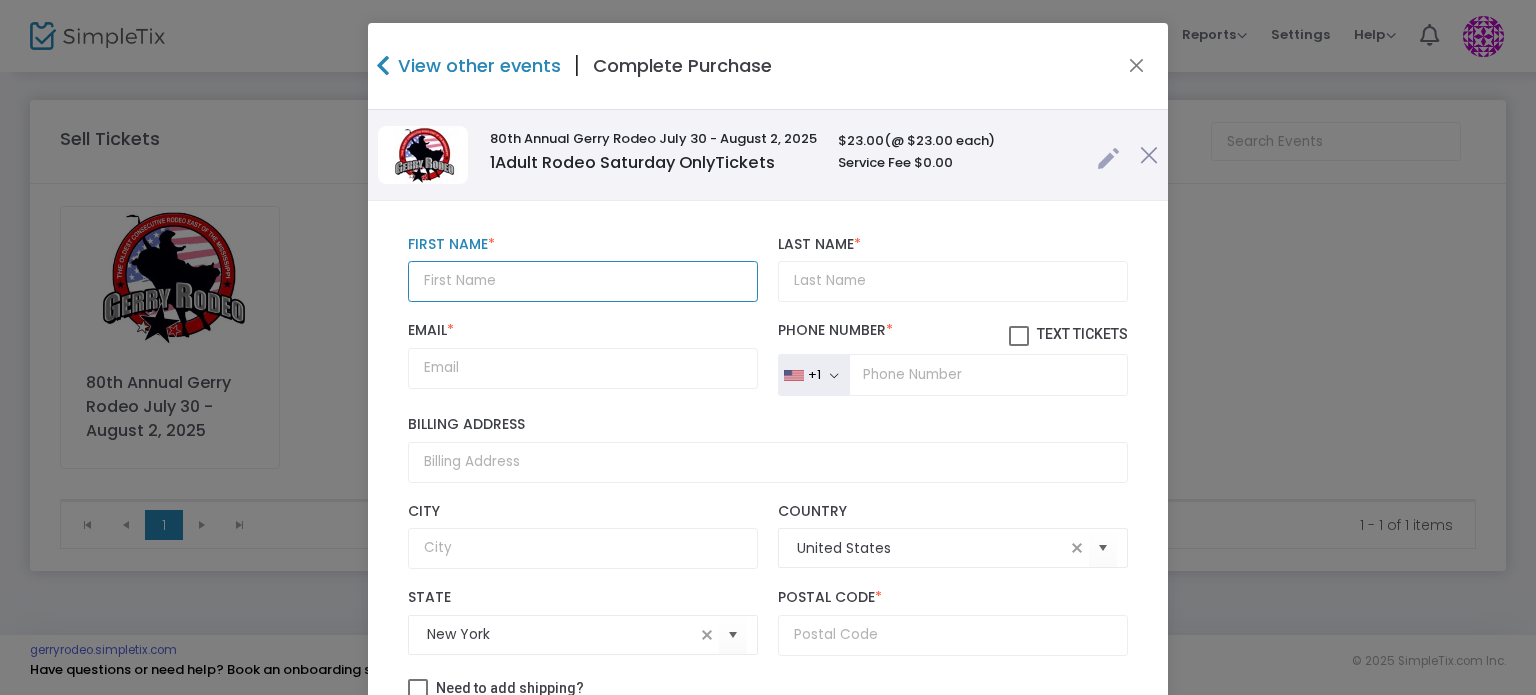 click at bounding box center (583, 281) 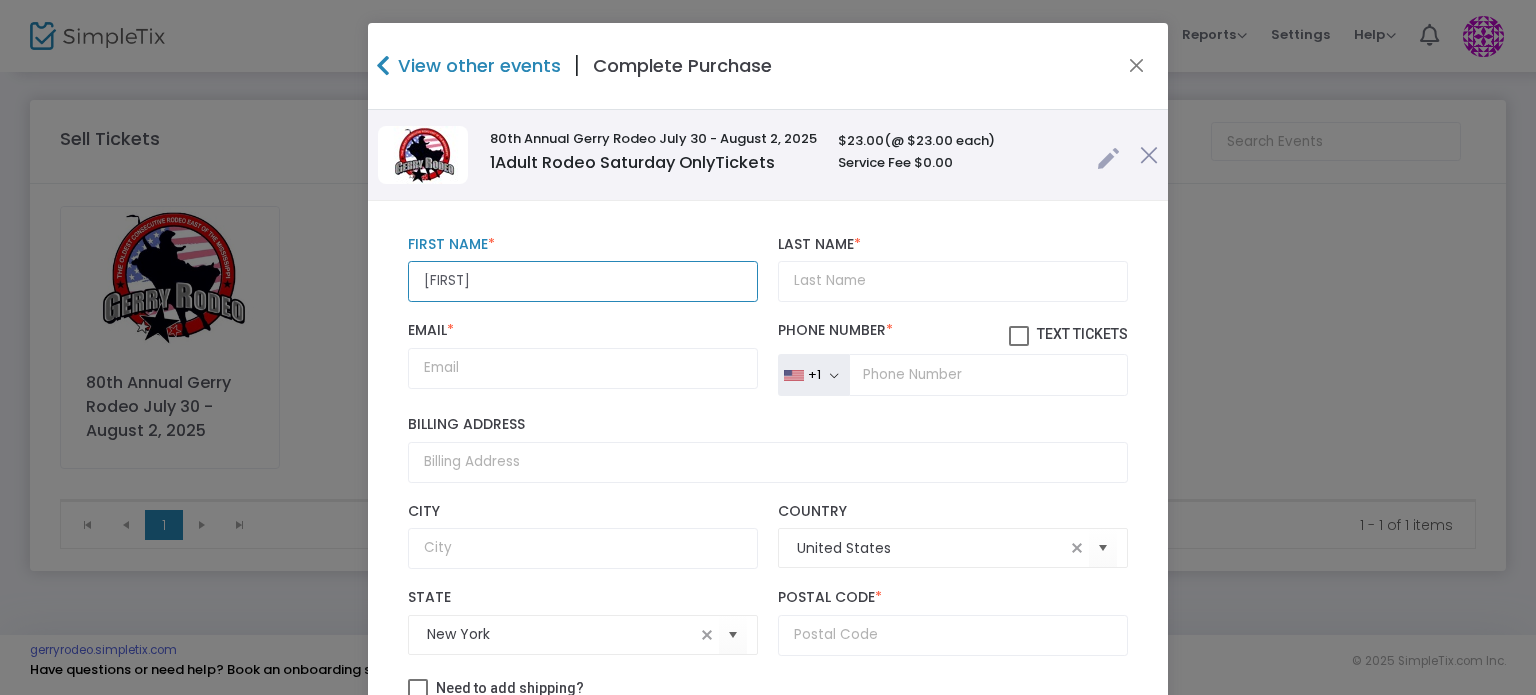 type on "[FIRST]" 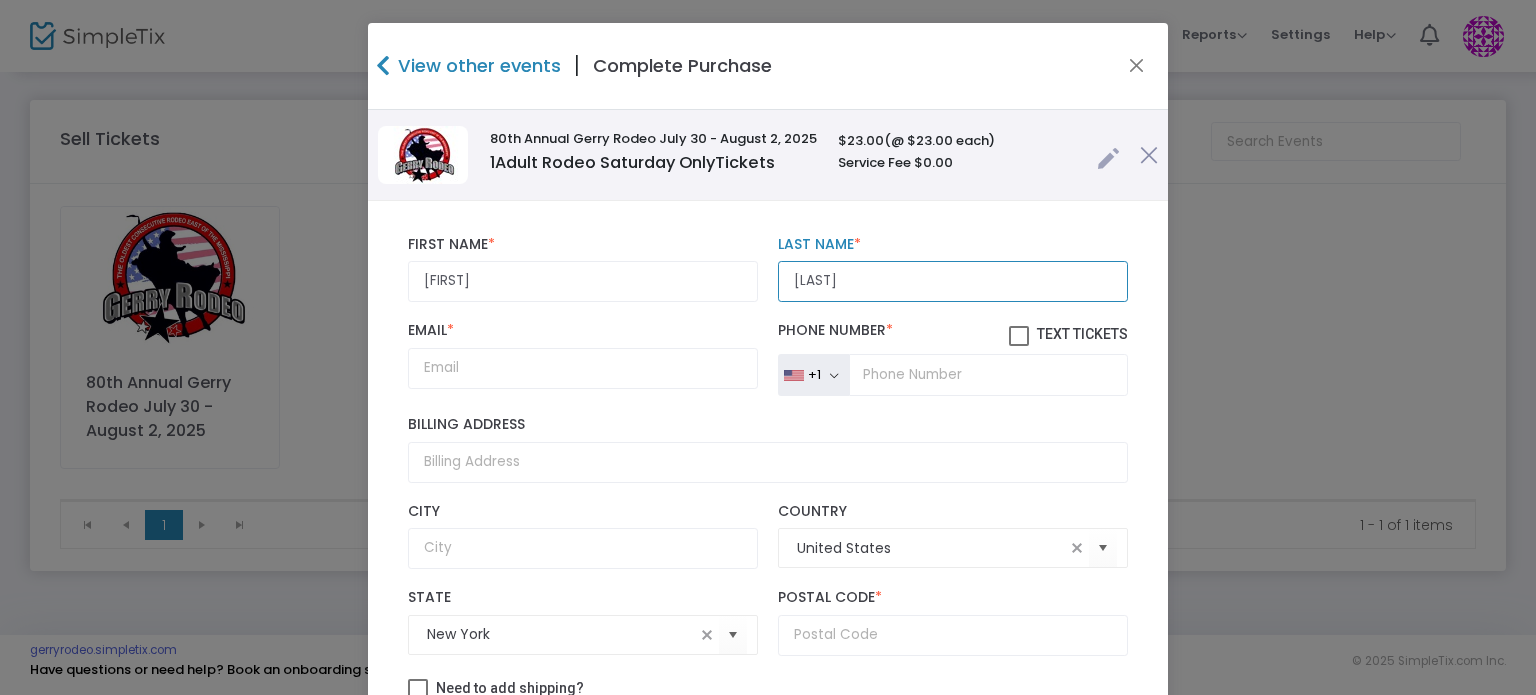 type on "[LAST]" 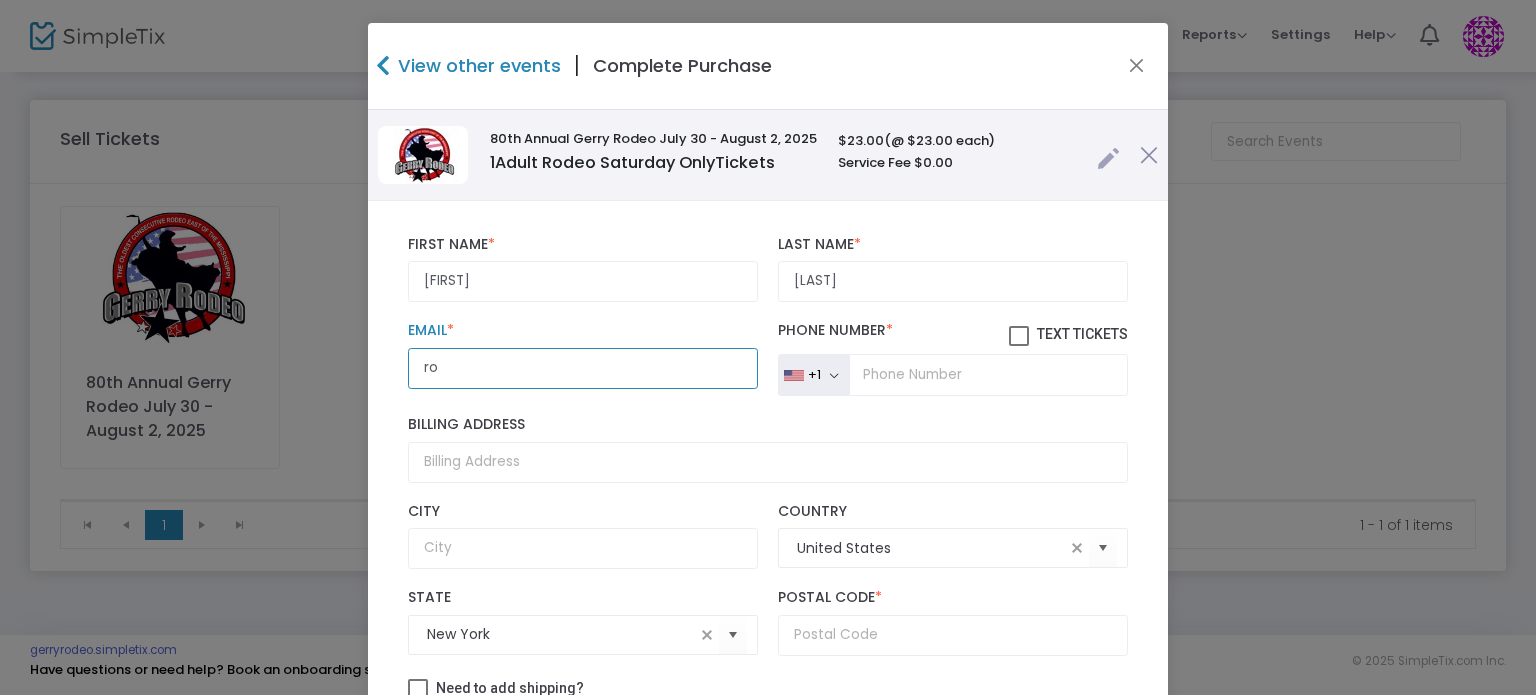 type on "rodeofan@[DOMAIN].org" 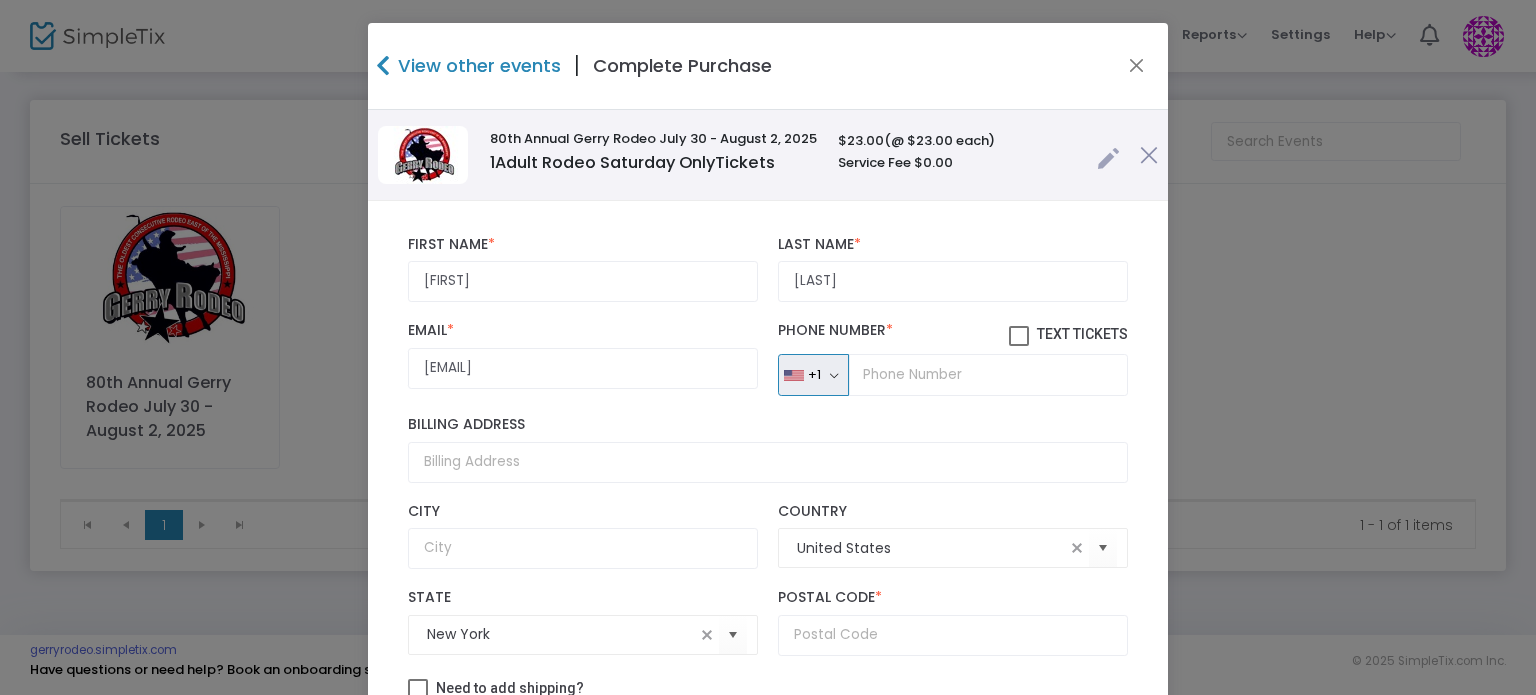 type 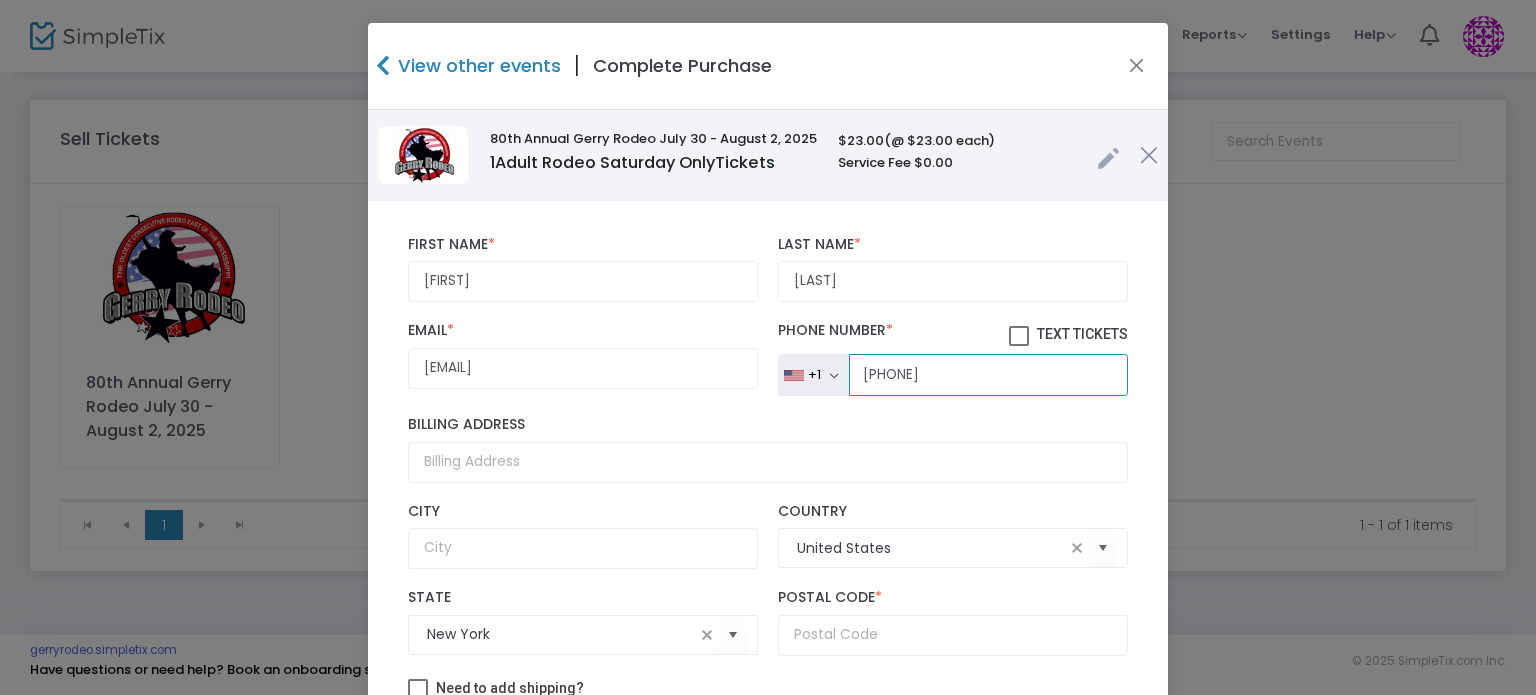 type on "([PHONE])" 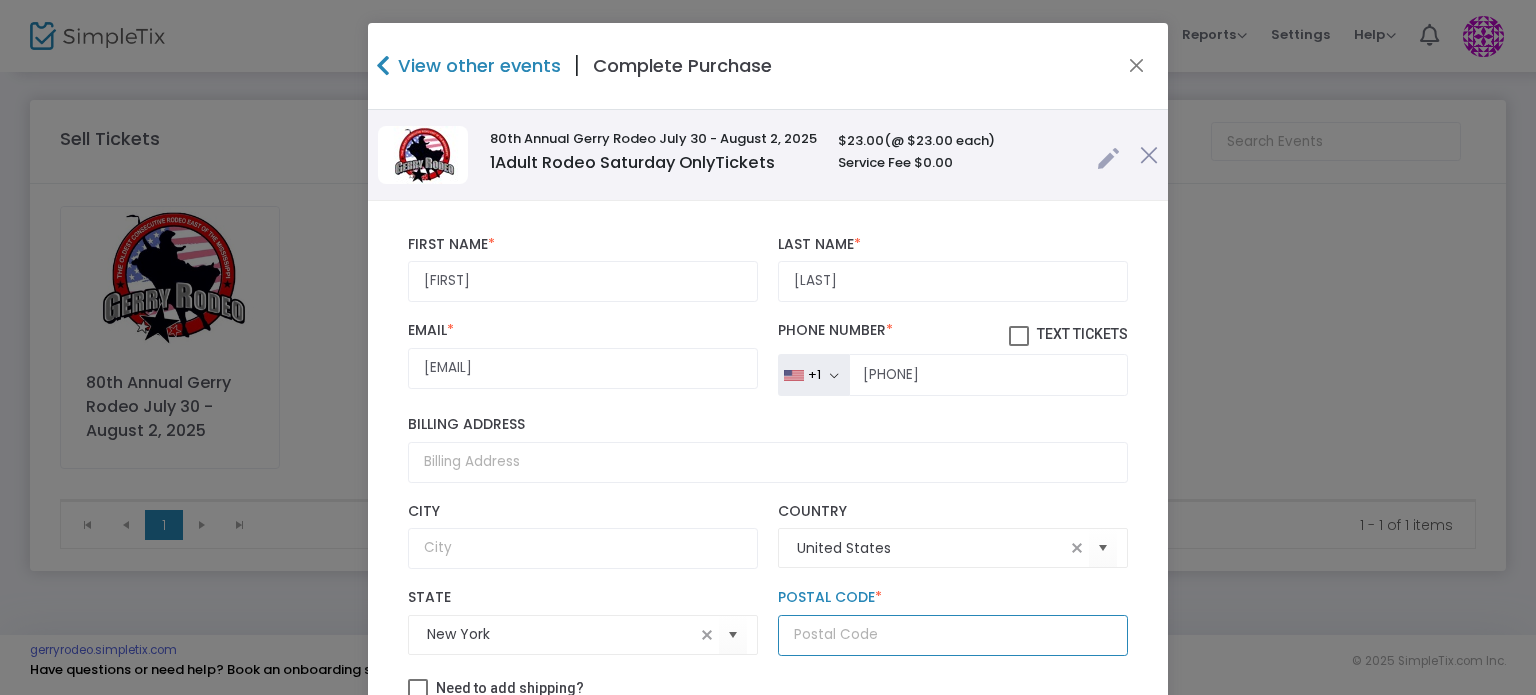 click 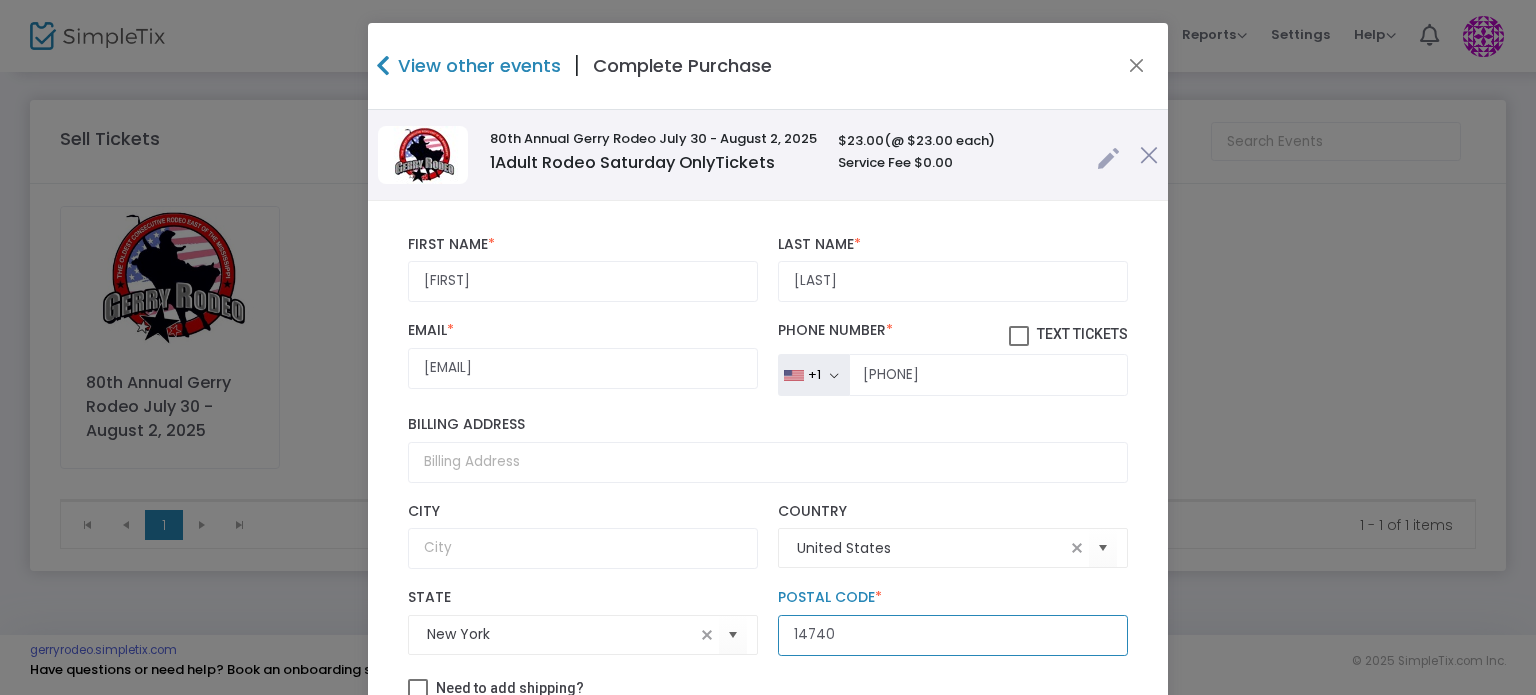 type on "14740" 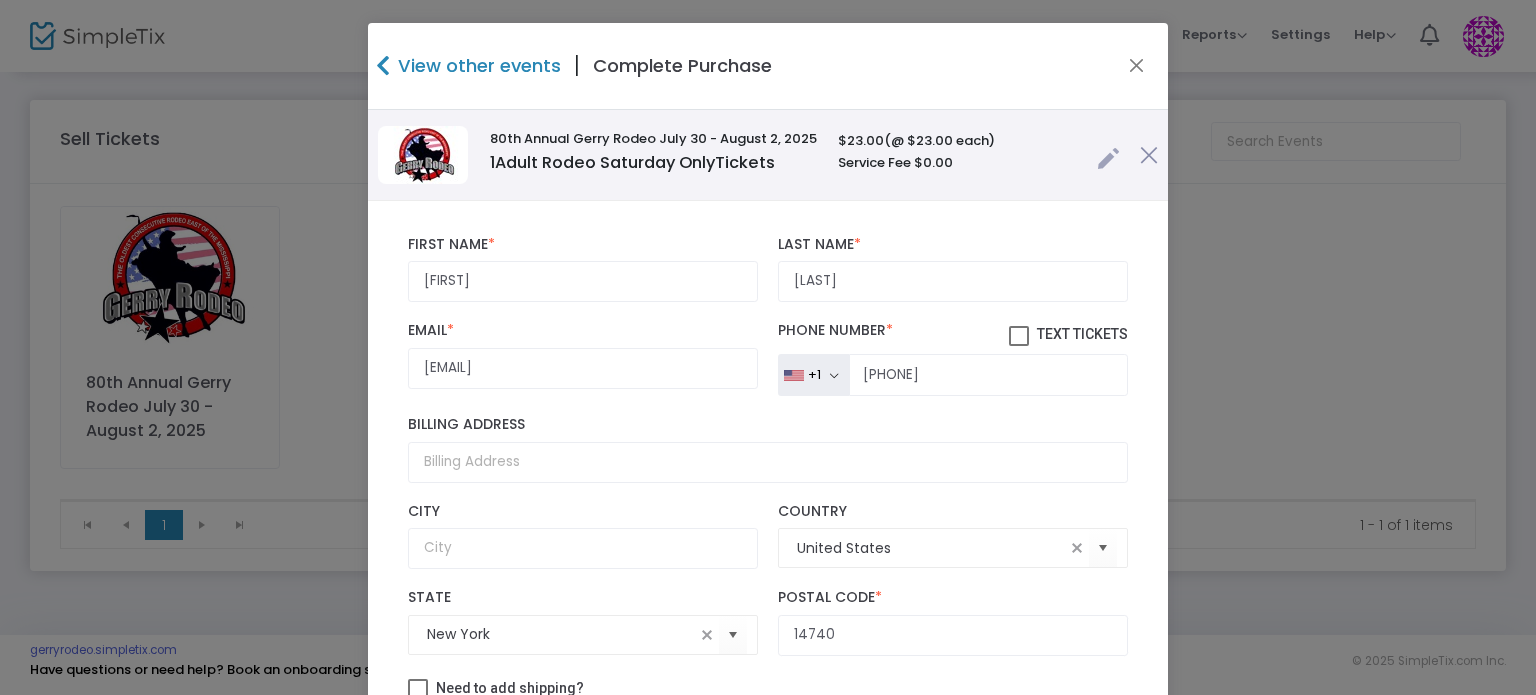 drag, startPoint x: 1523, startPoint y: 151, endPoint x: 1535, endPoint y: 467, distance: 316.22775 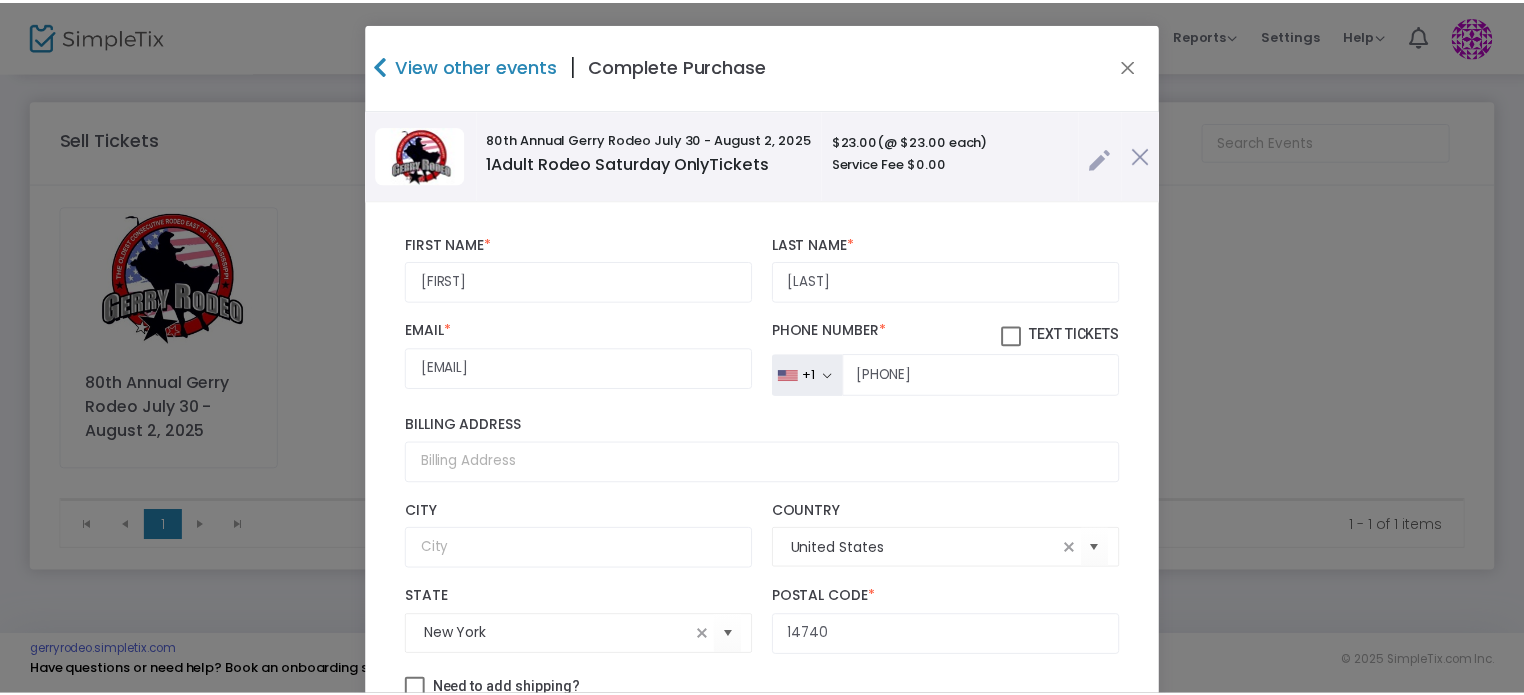 scroll, scrollTop: 249, scrollLeft: 0, axis: vertical 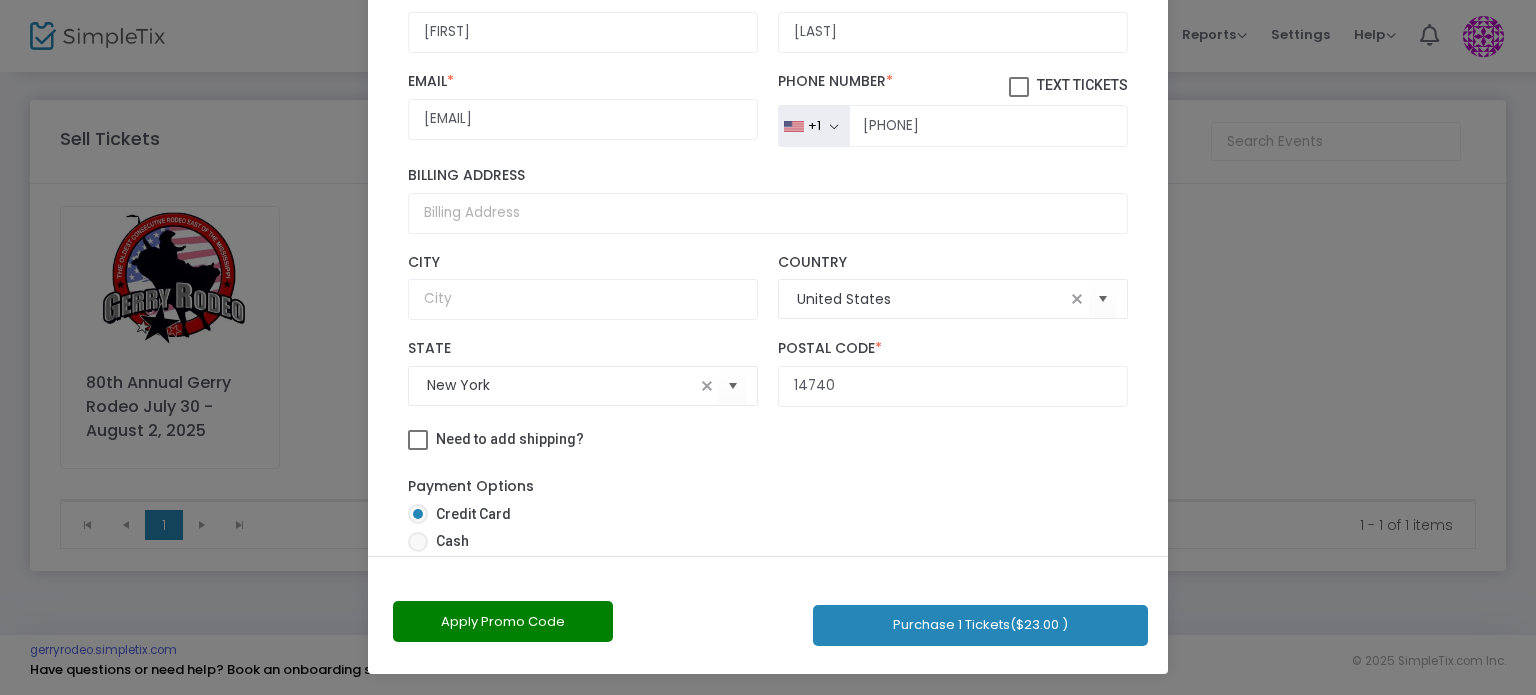 click at bounding box center (418, 542) 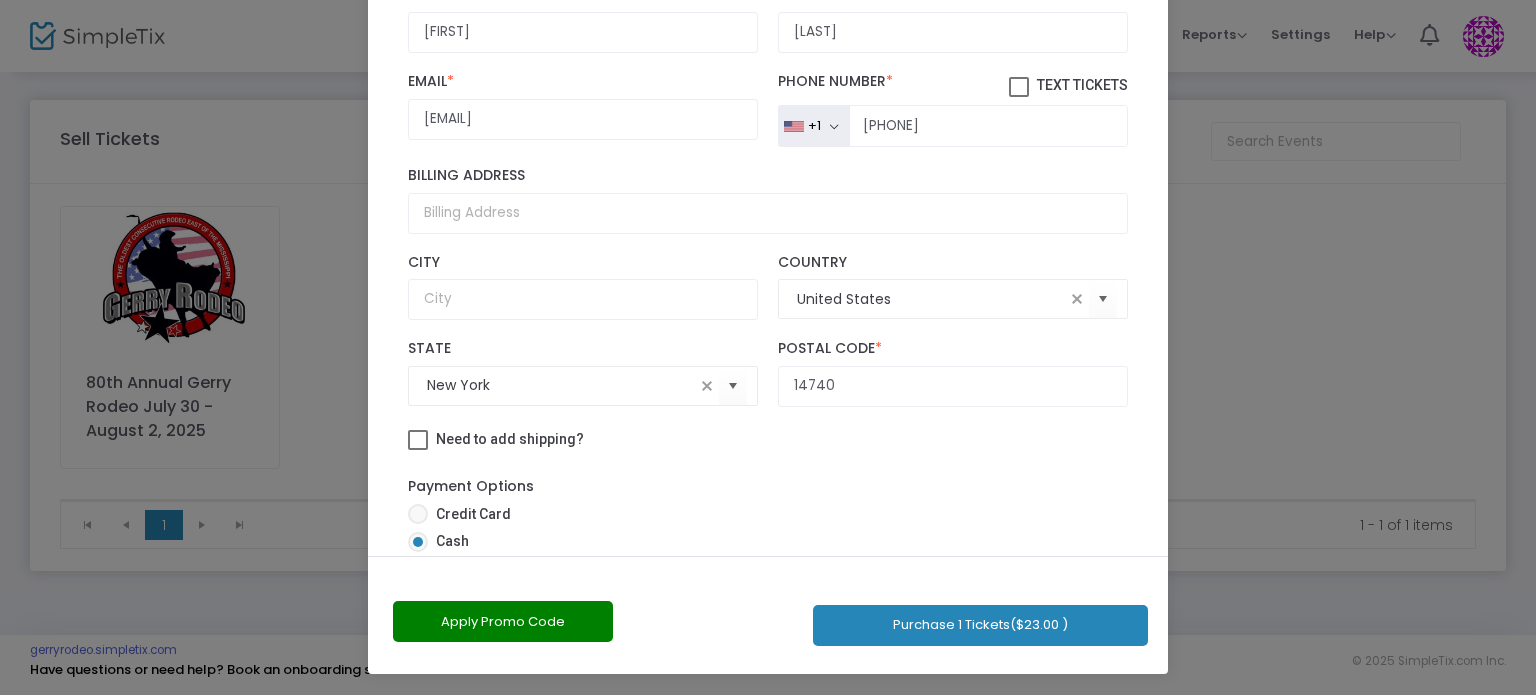 click on "Purchase 1 Tickets  ($23.00 )" 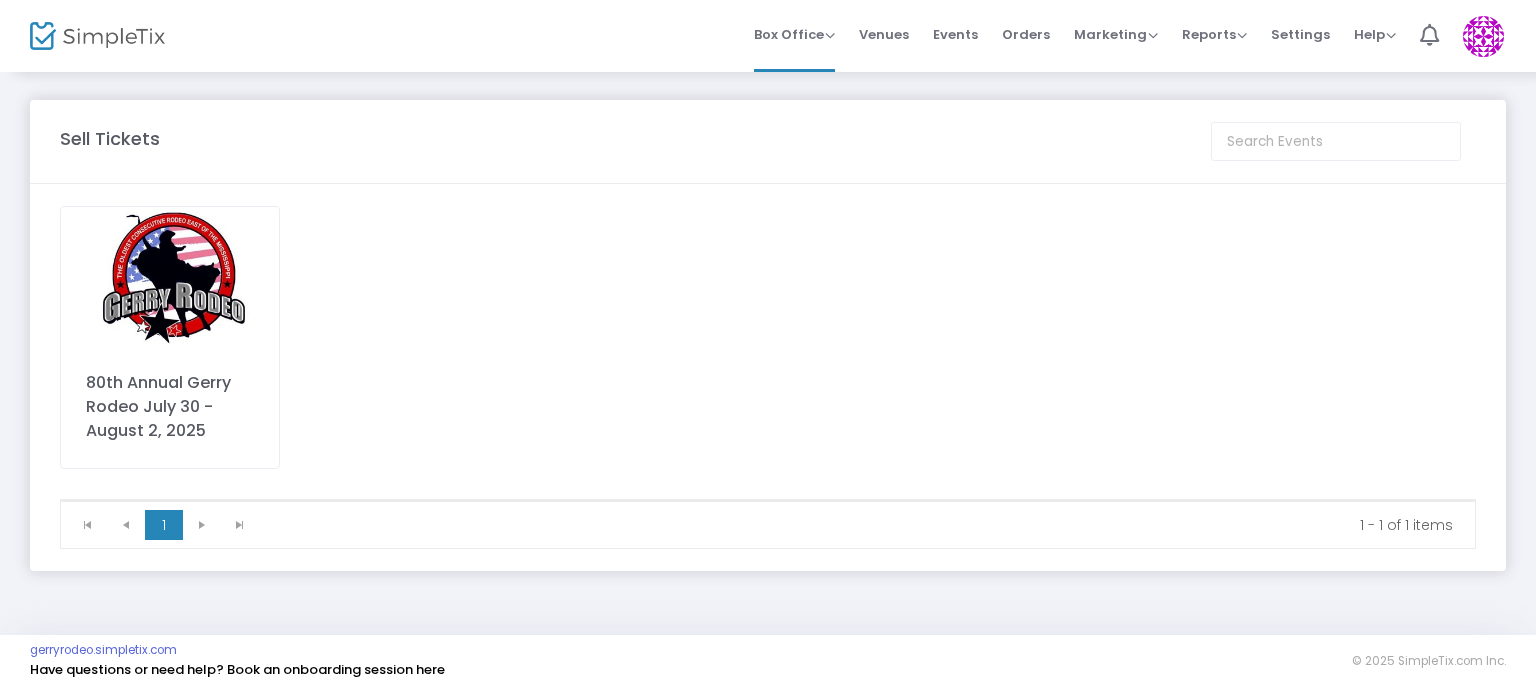 click 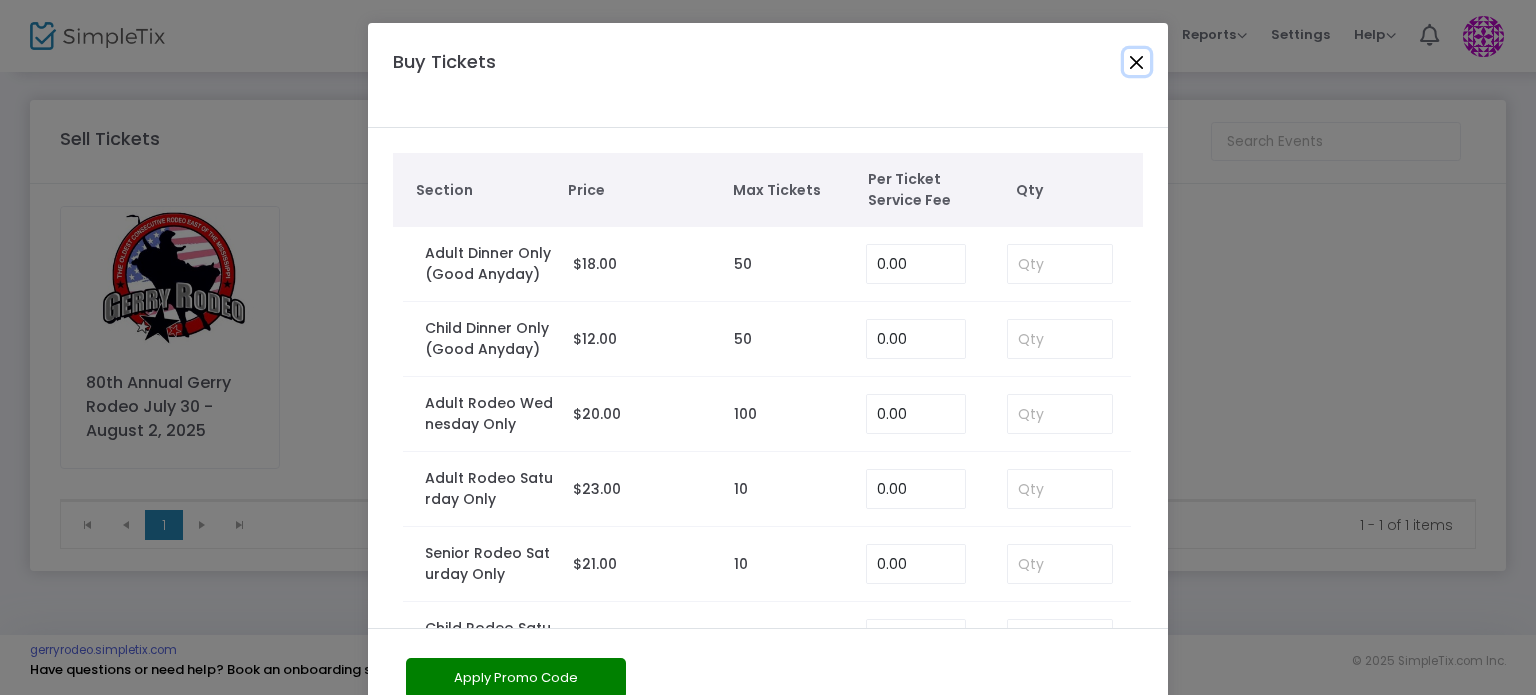 click 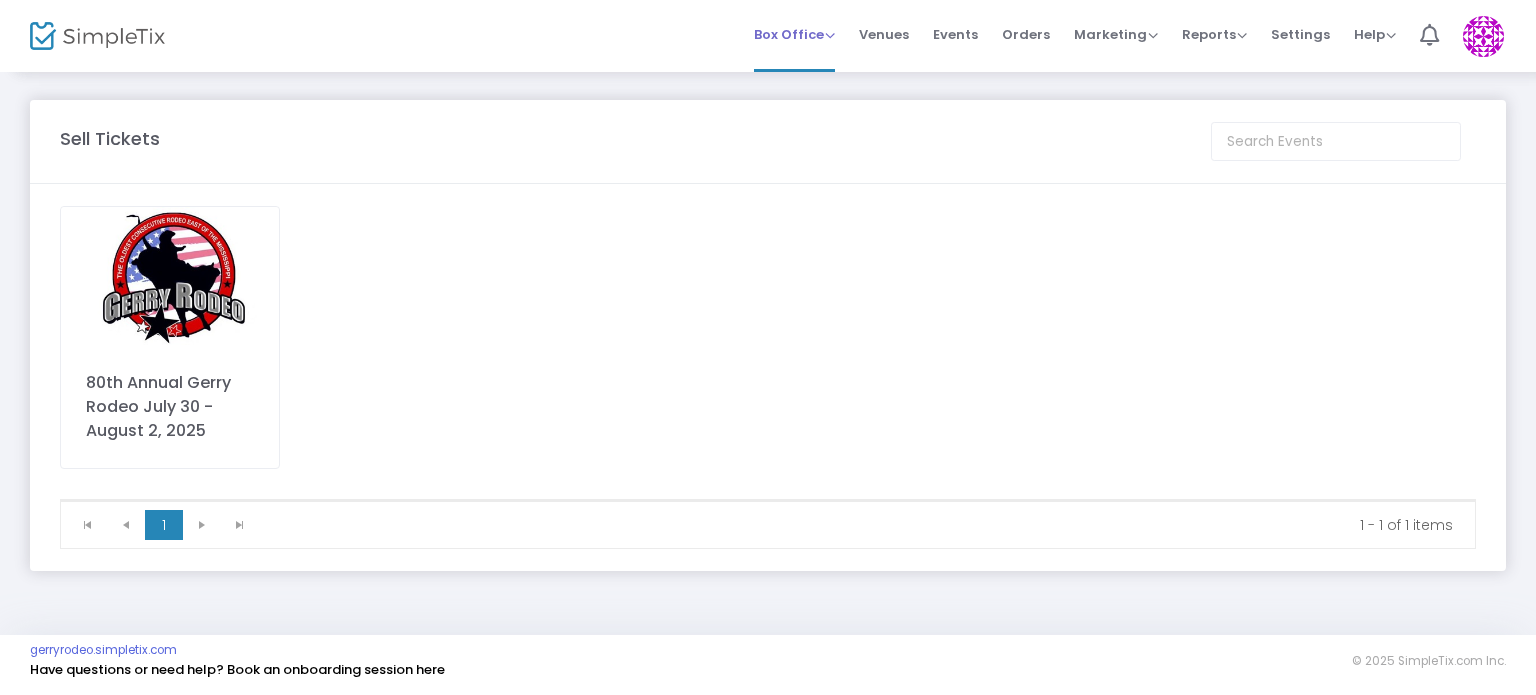 click on "Box Office   Sell Tickets   Bookings   Sell Season Pass" at bounding box center (794, 34) 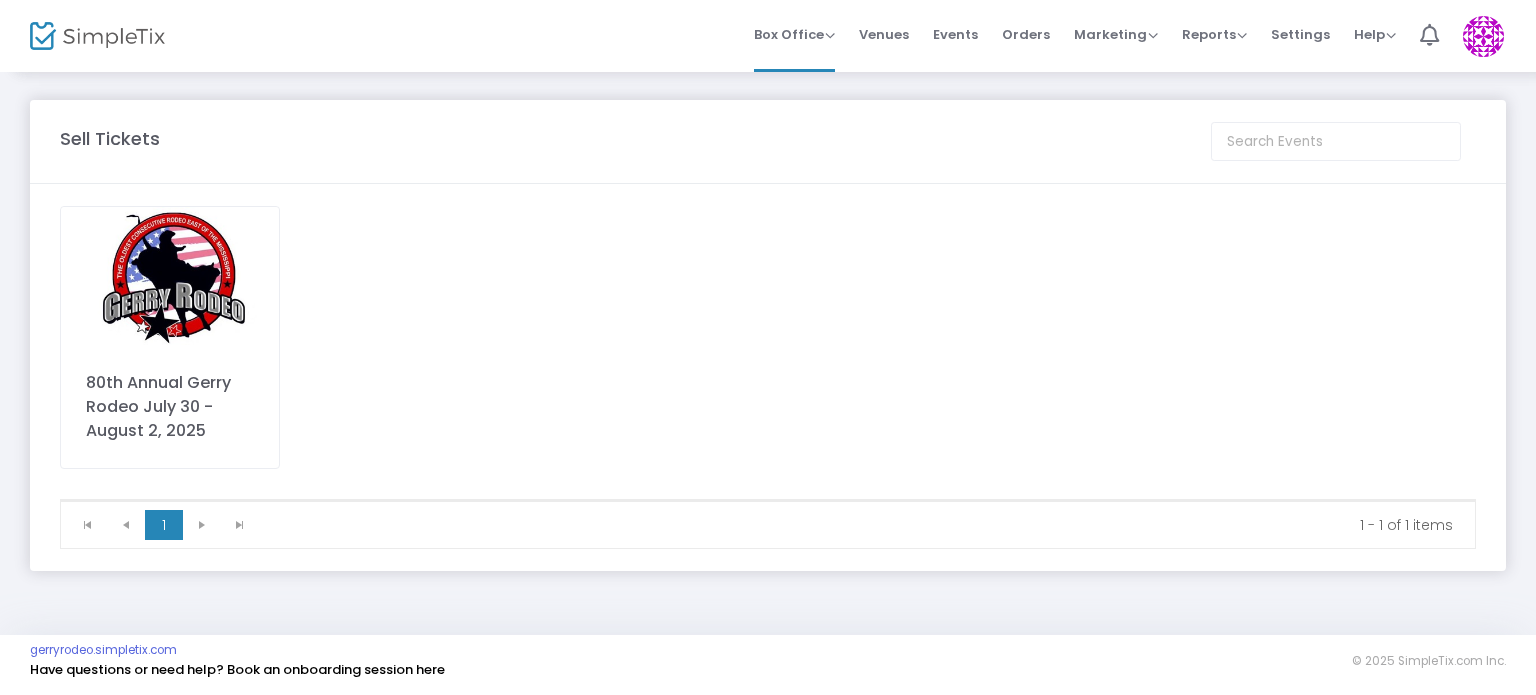 click 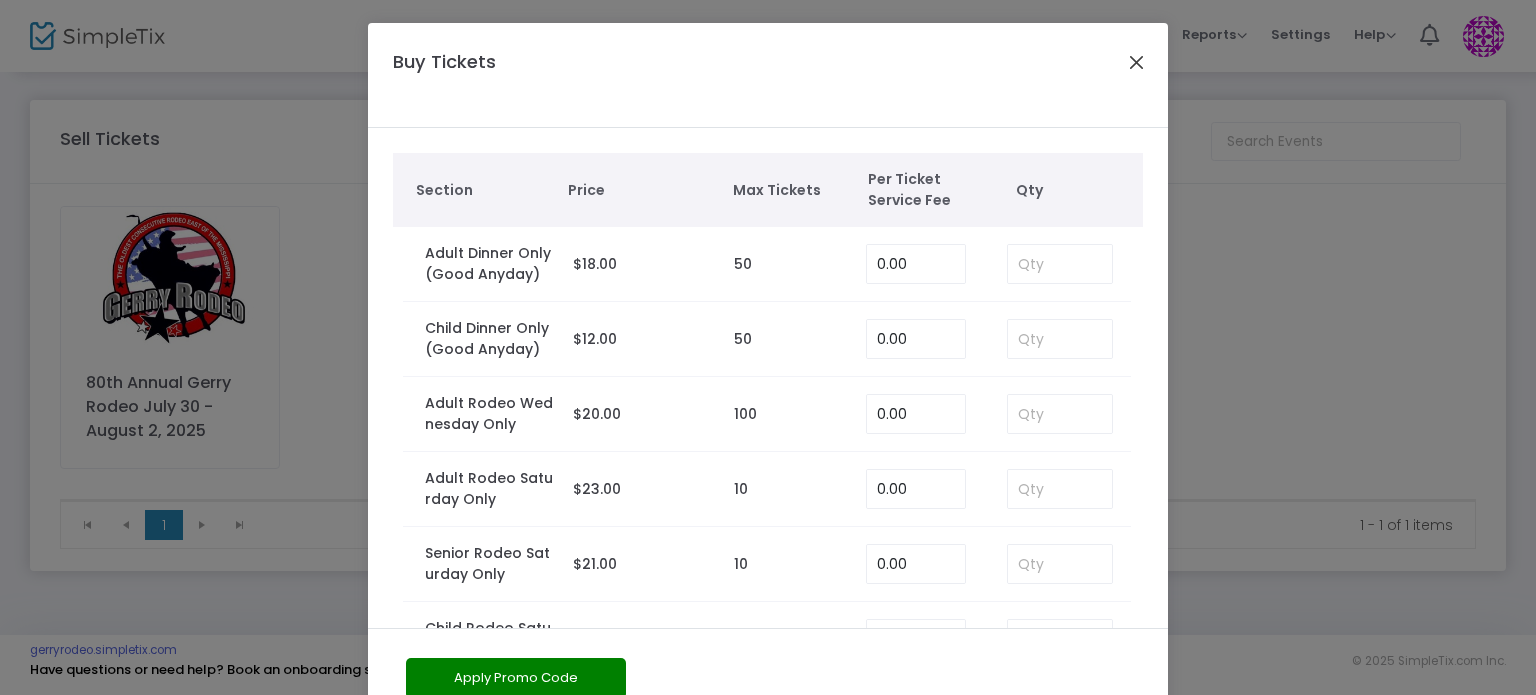 click 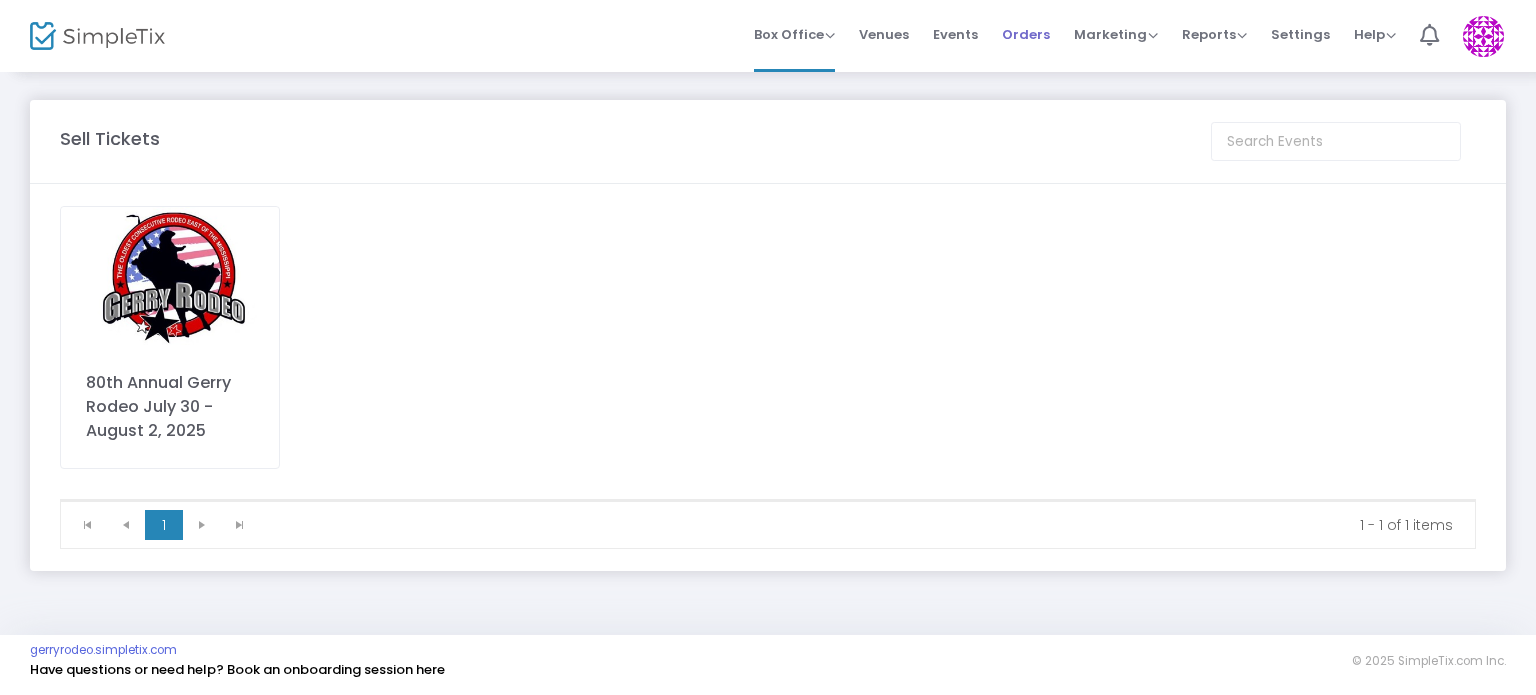 click on "Orders" at bounding box center (1026, 34) 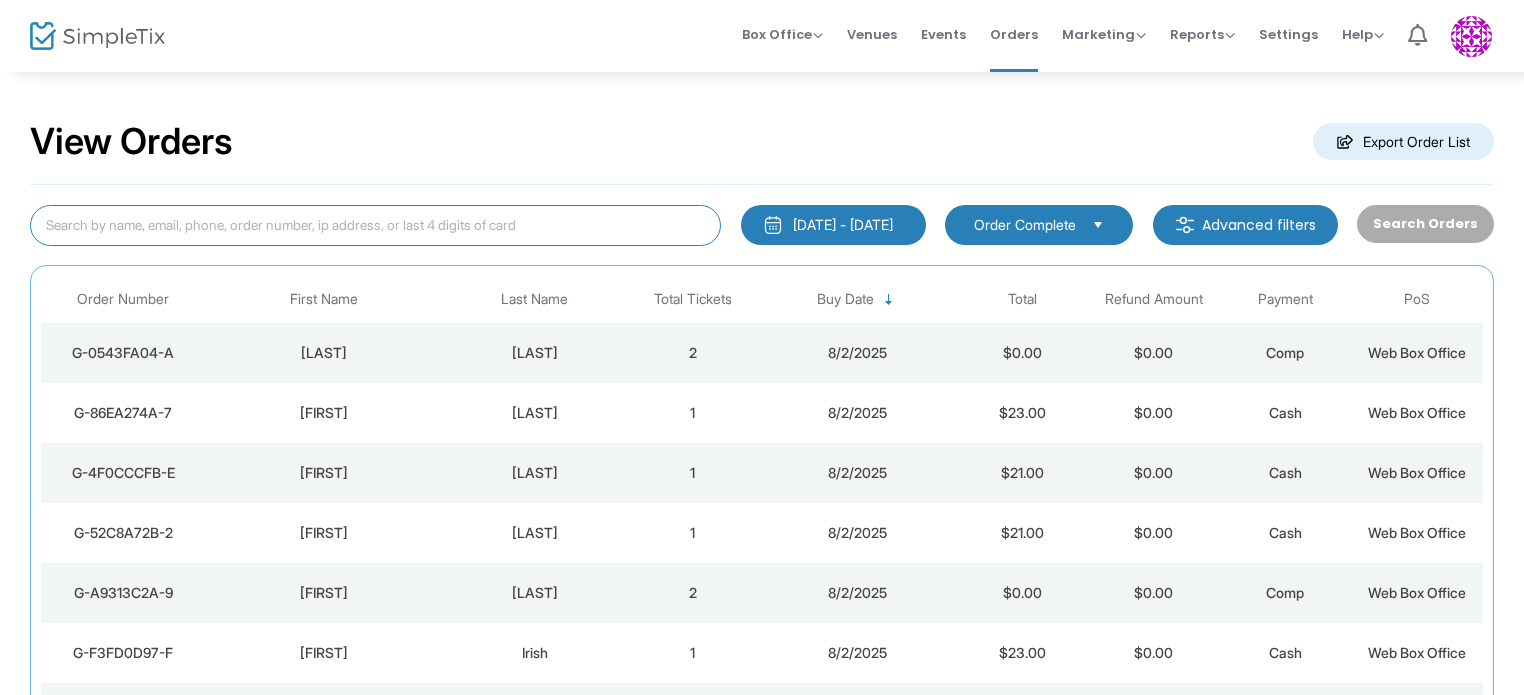 click 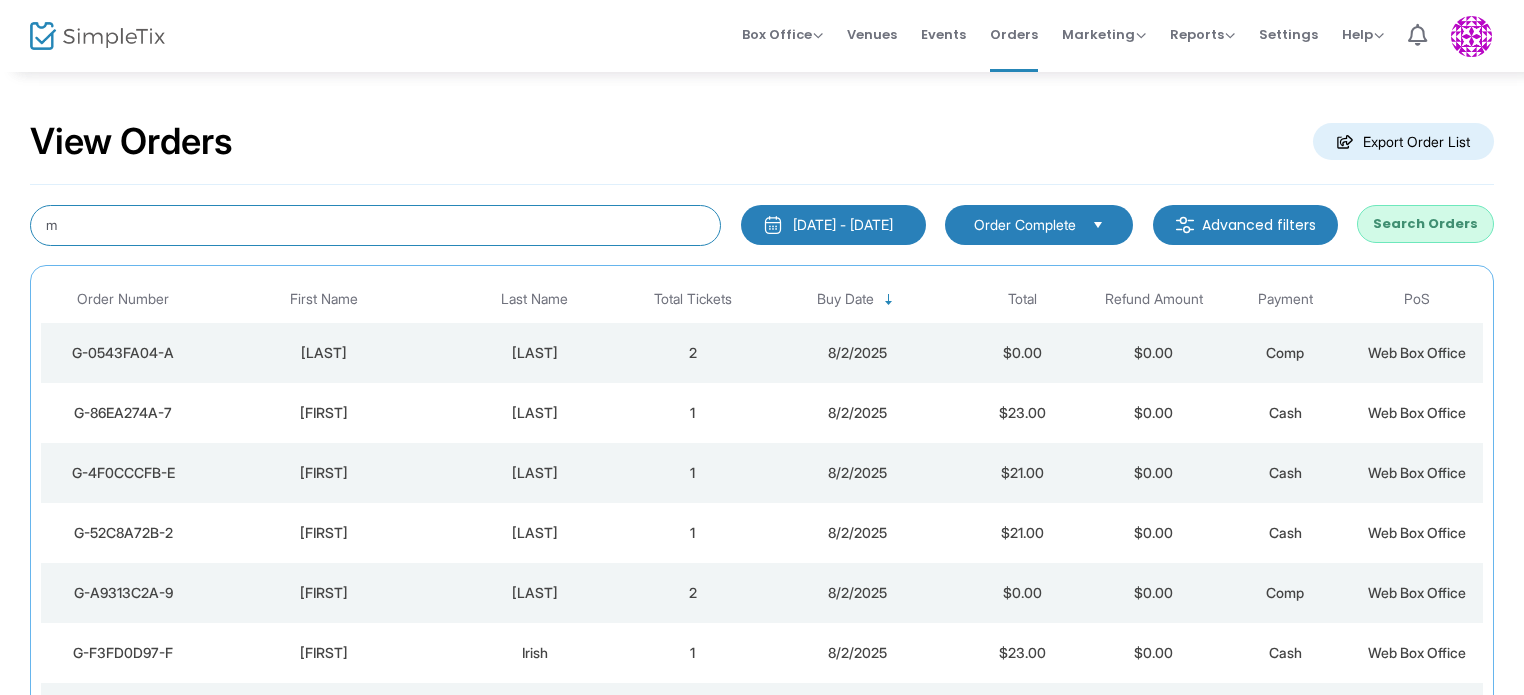 click on "m" 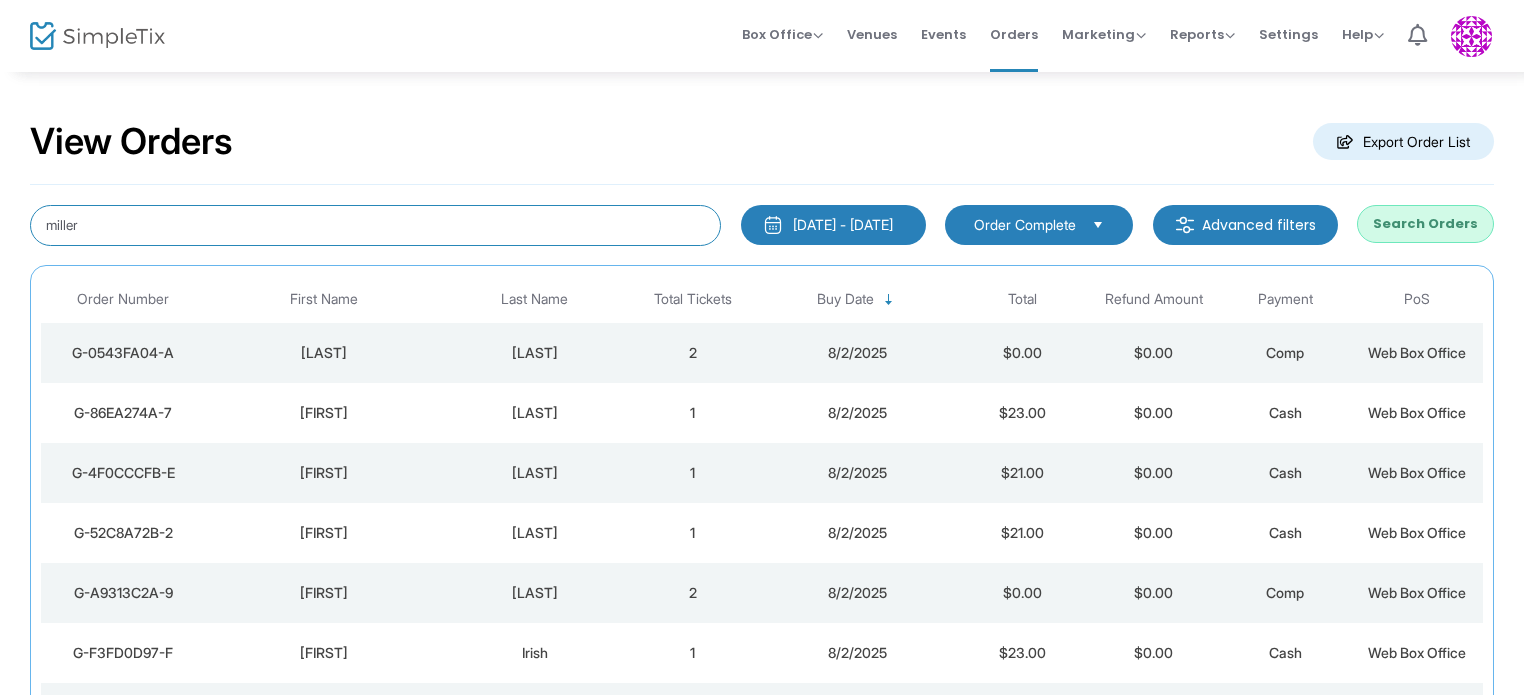 type on "miller" 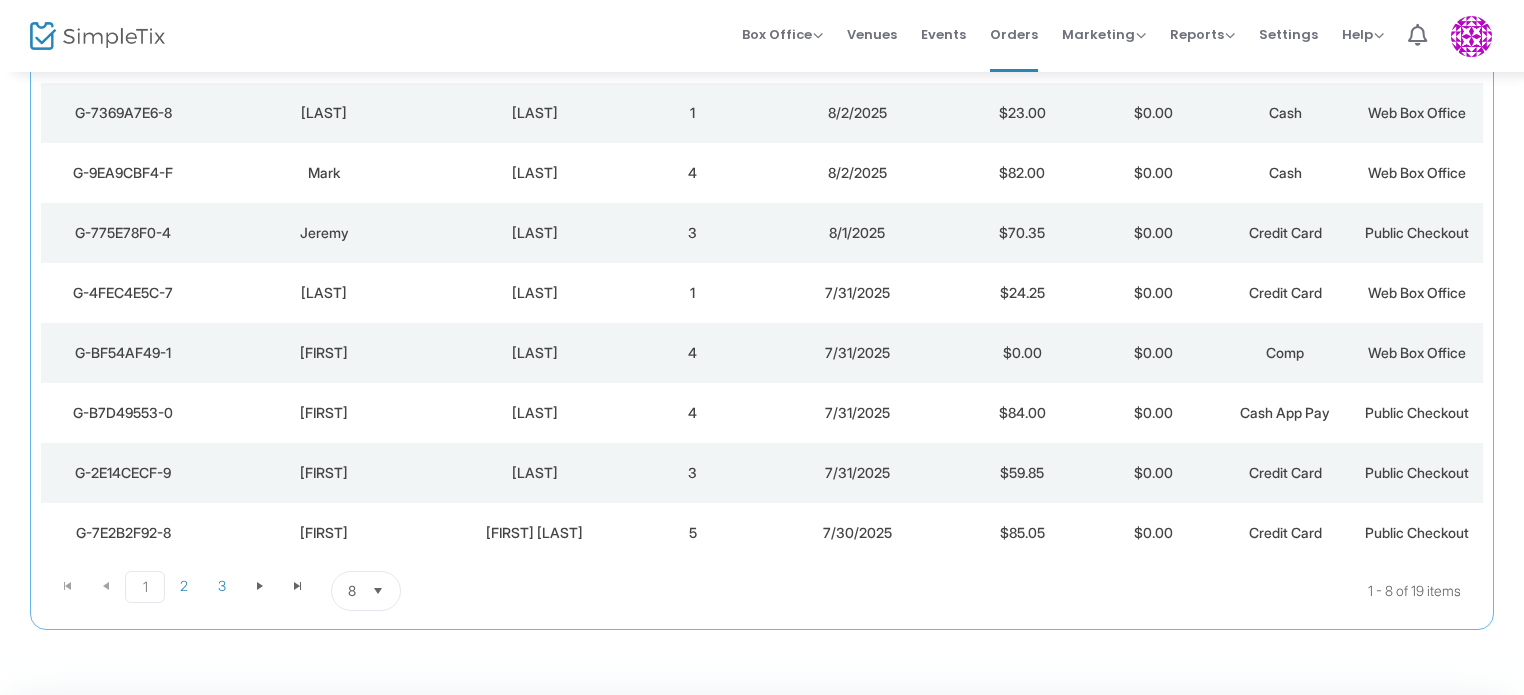 scroll, scrollTop: 268, scrollLeft: 0, axis: vertical 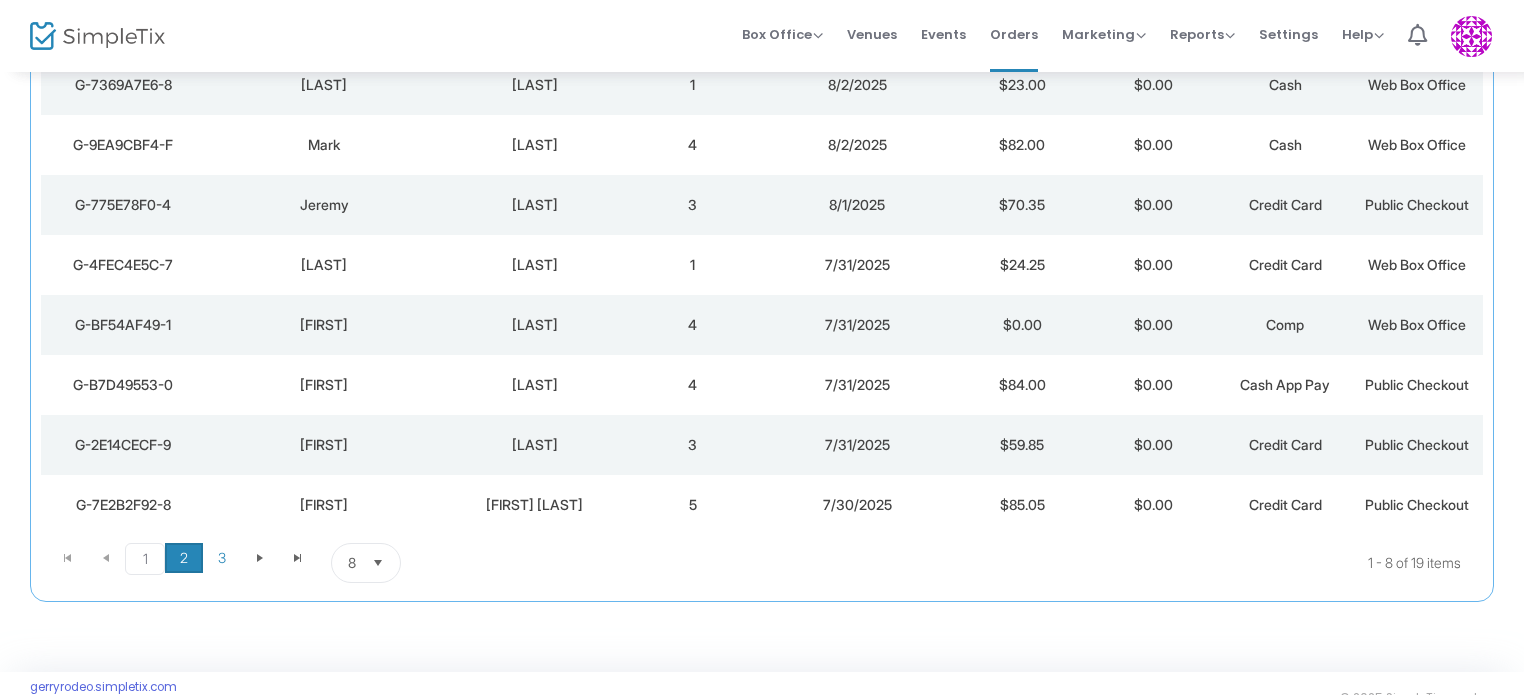 click on "2" 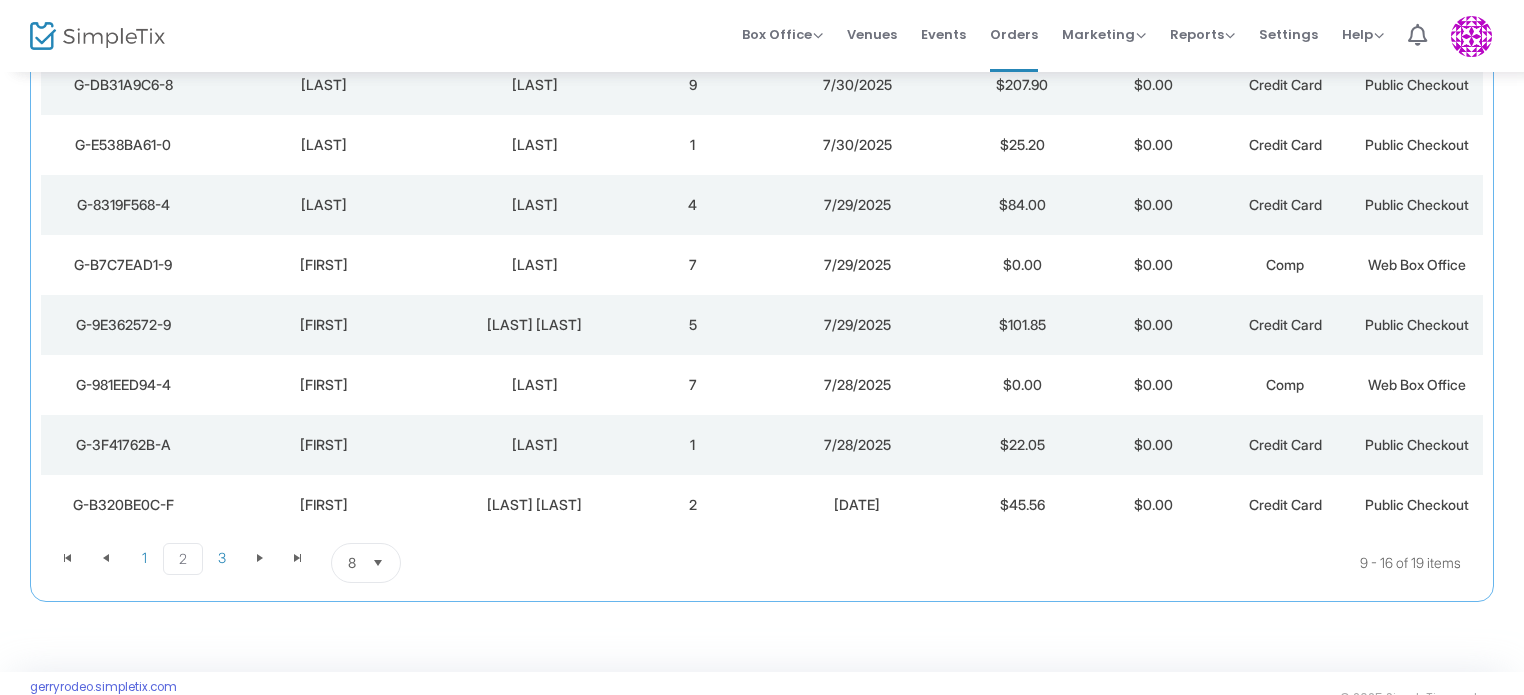 click on "7" 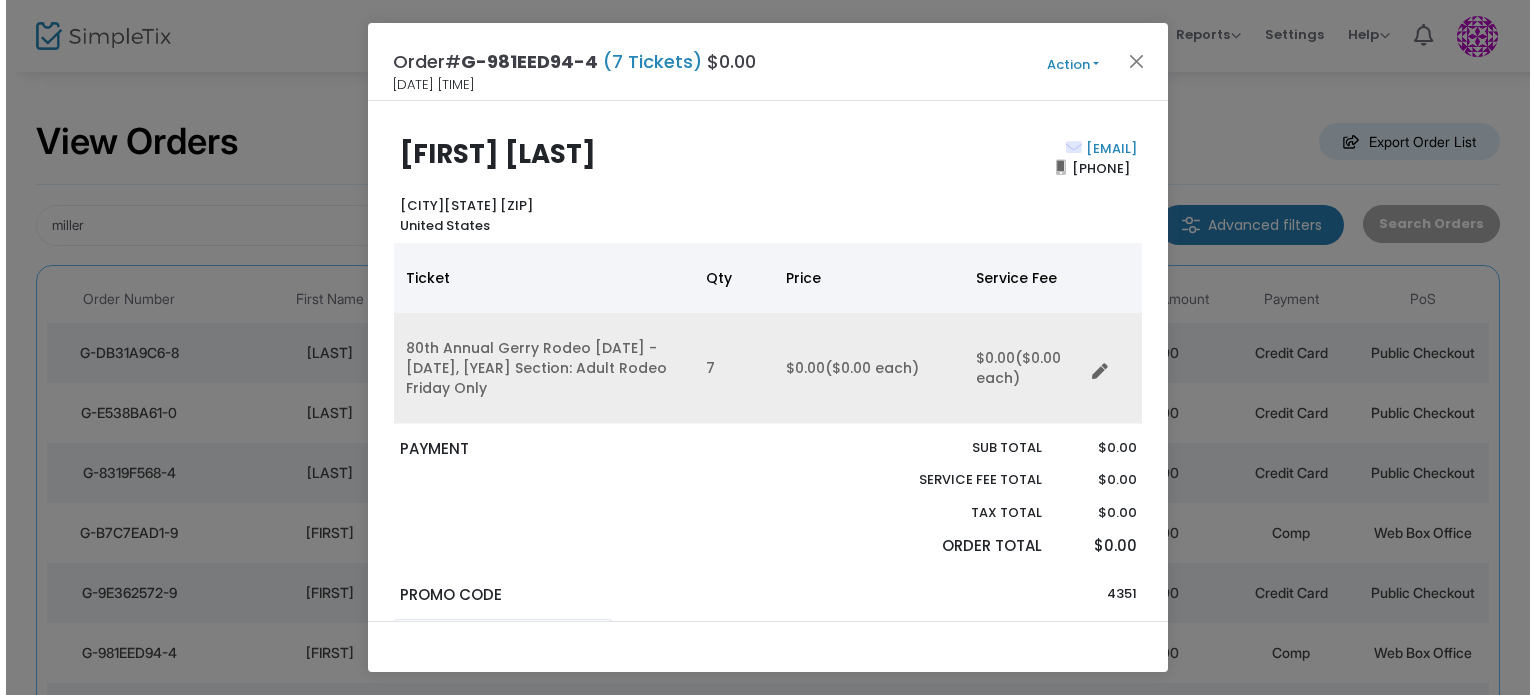 scroll, scrollTop: 0, scrollLeft: 0, axis: both 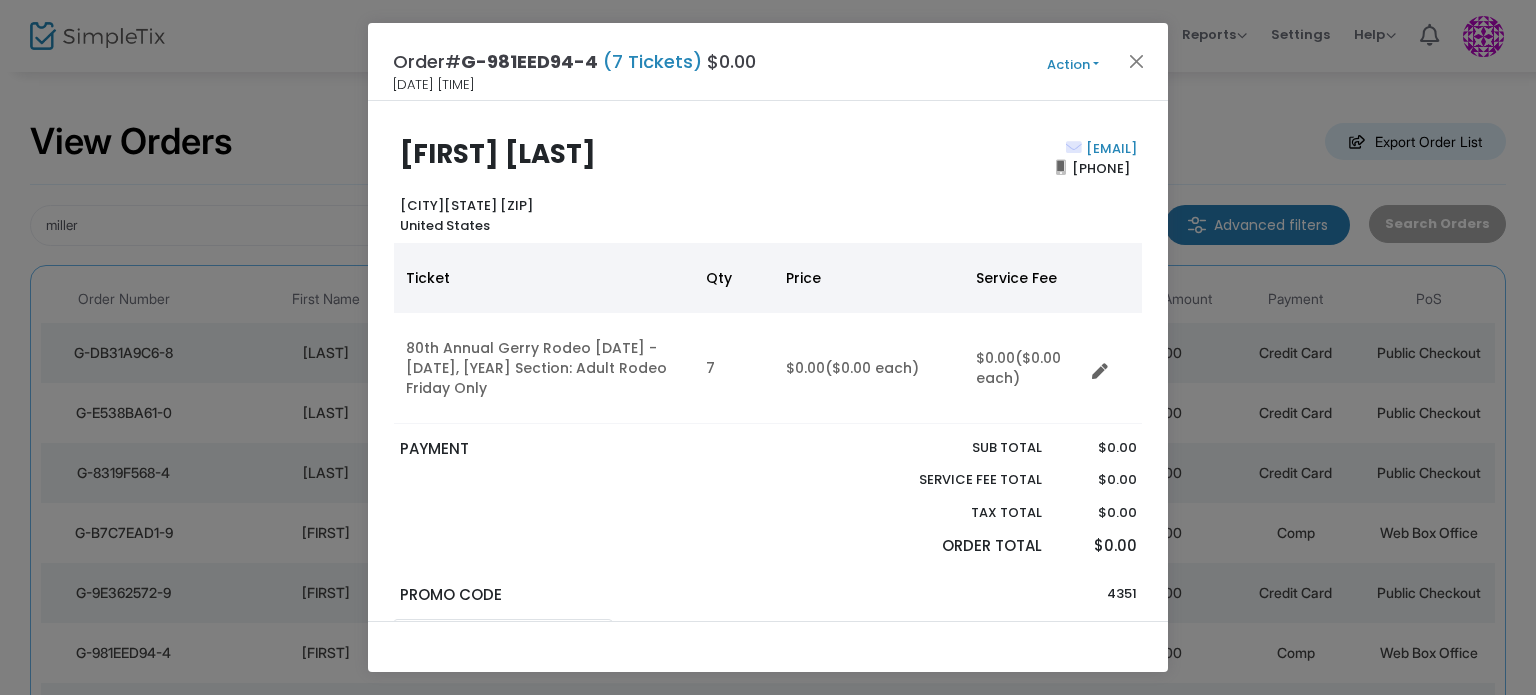 click on "Action" 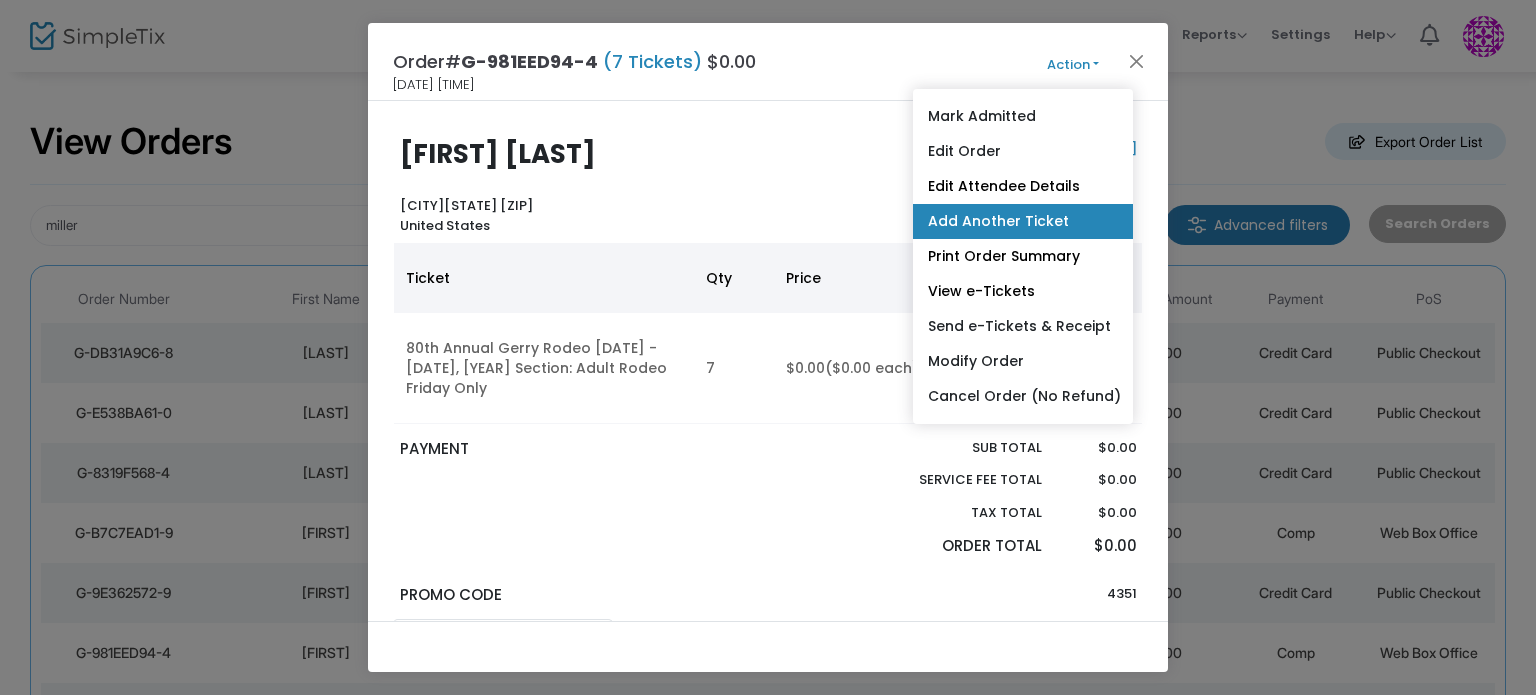 click on "Add Another Ticket" 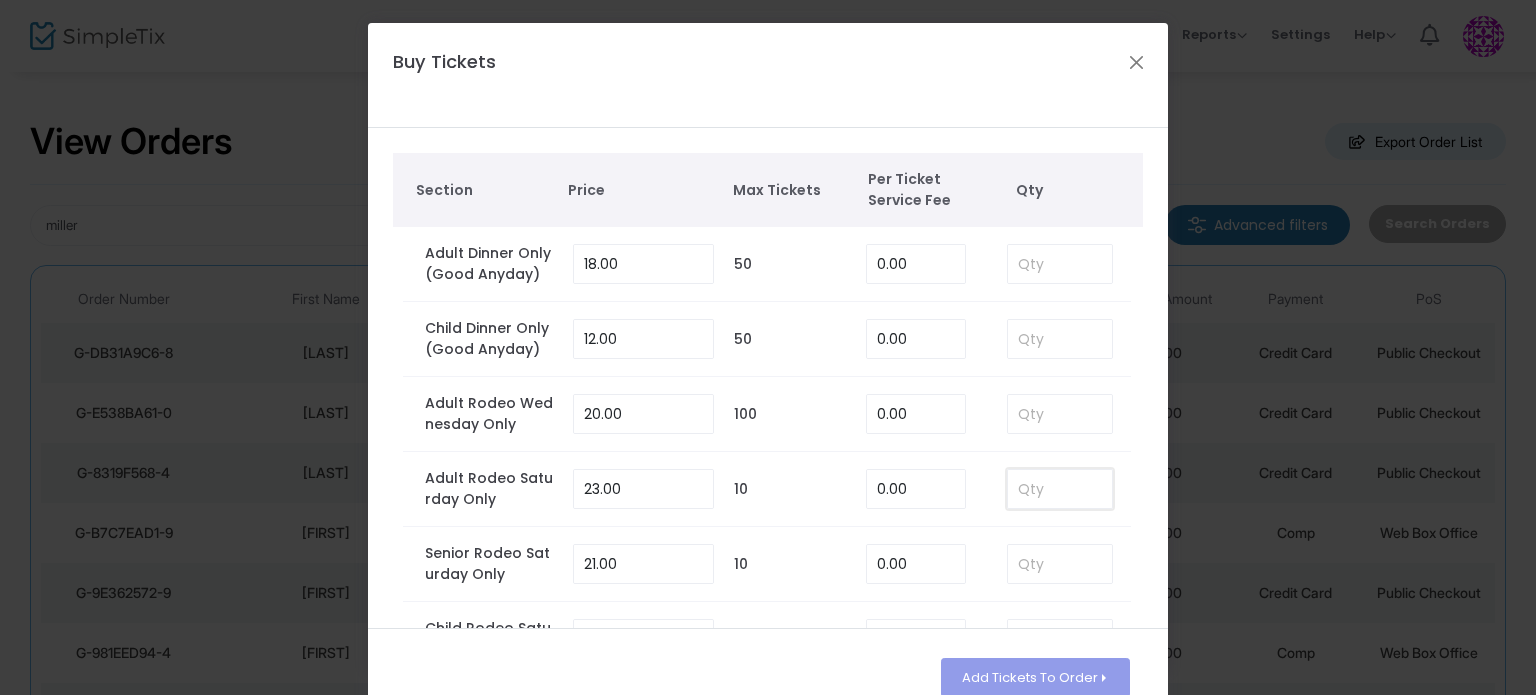 click at bounding box center [1060, 489] 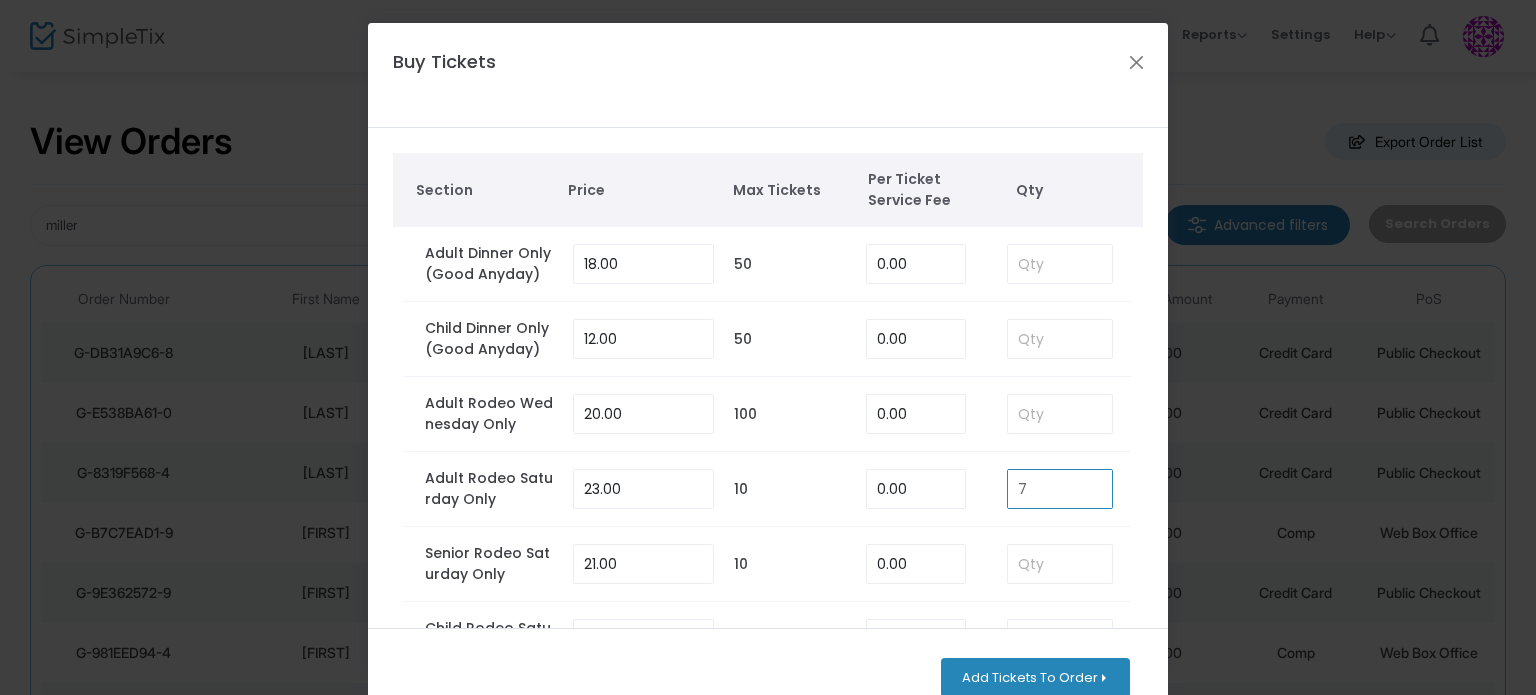 type on "7" 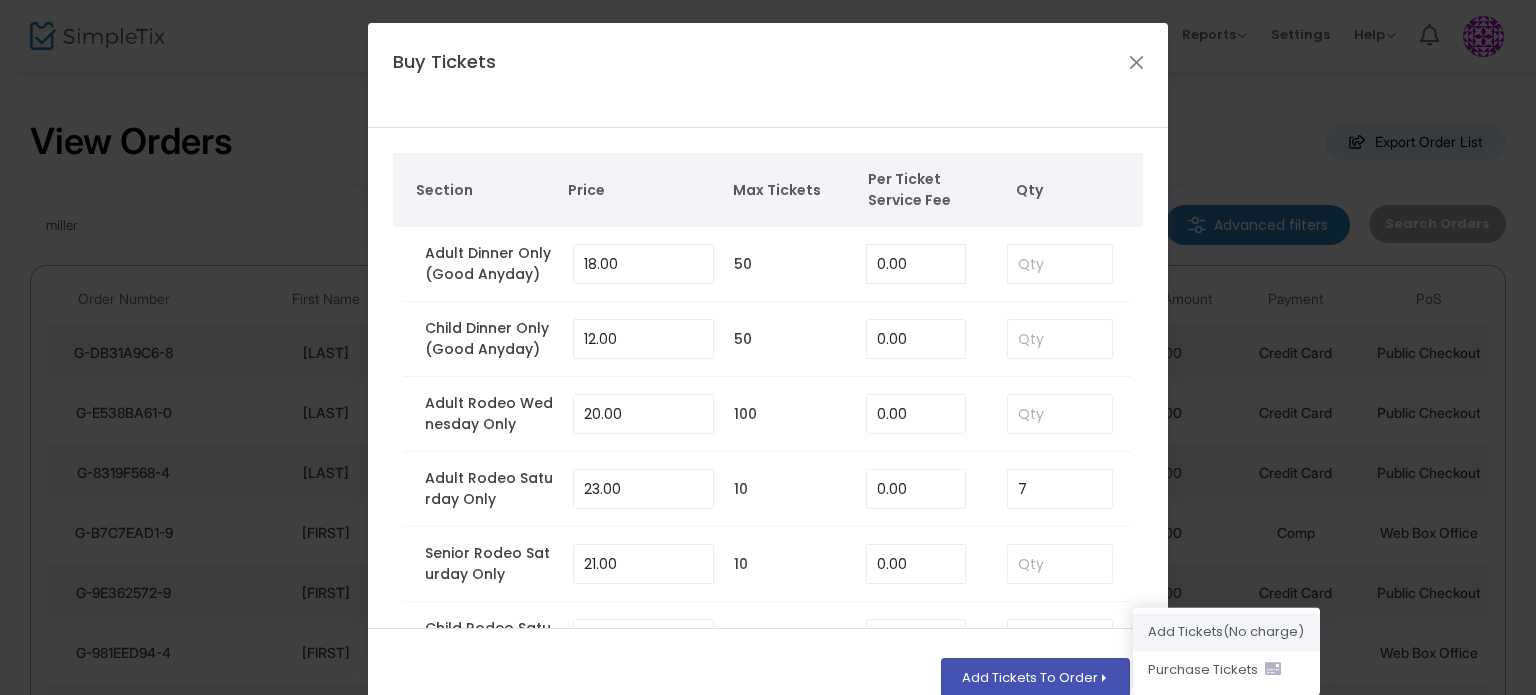 click on "Add Ticket s  (No charge)" 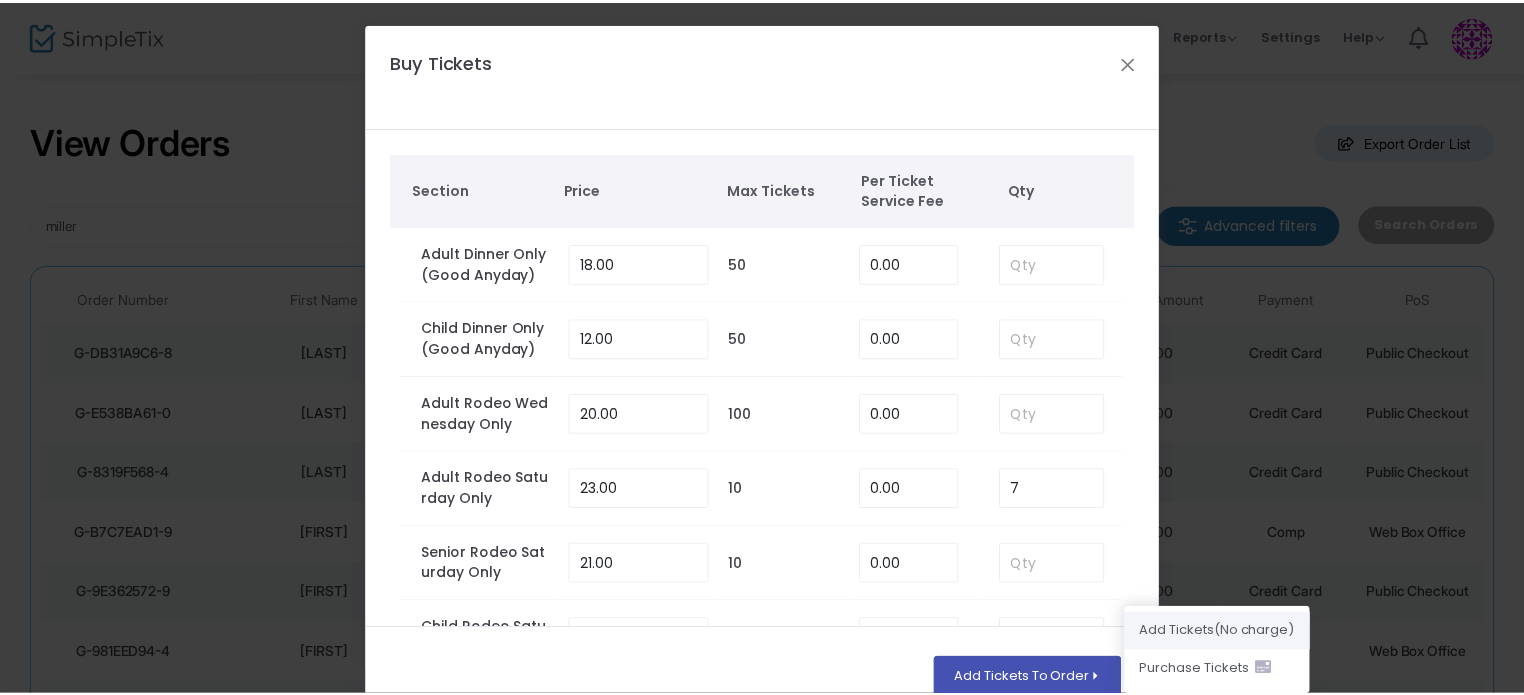 scroll, scrollTop: 2, scrollLeft: 0, axis: vertical 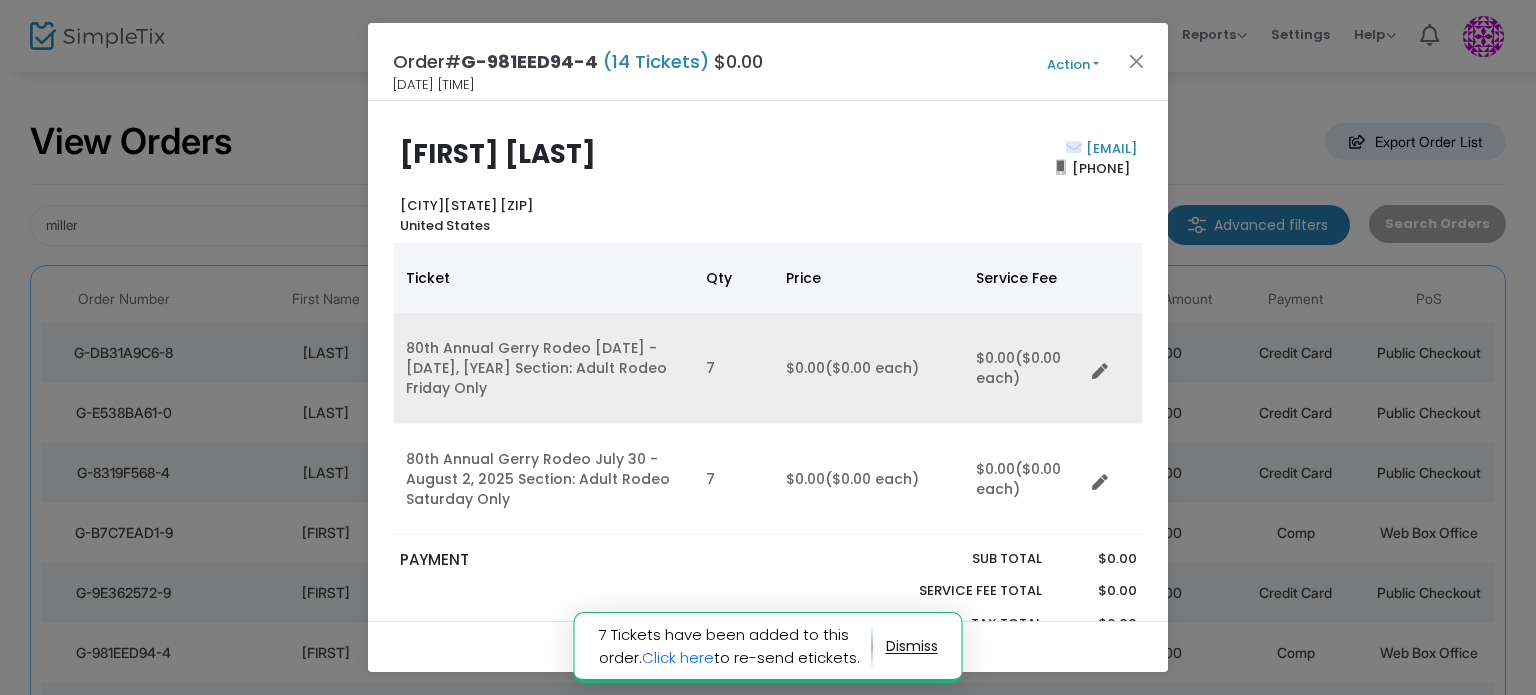 click 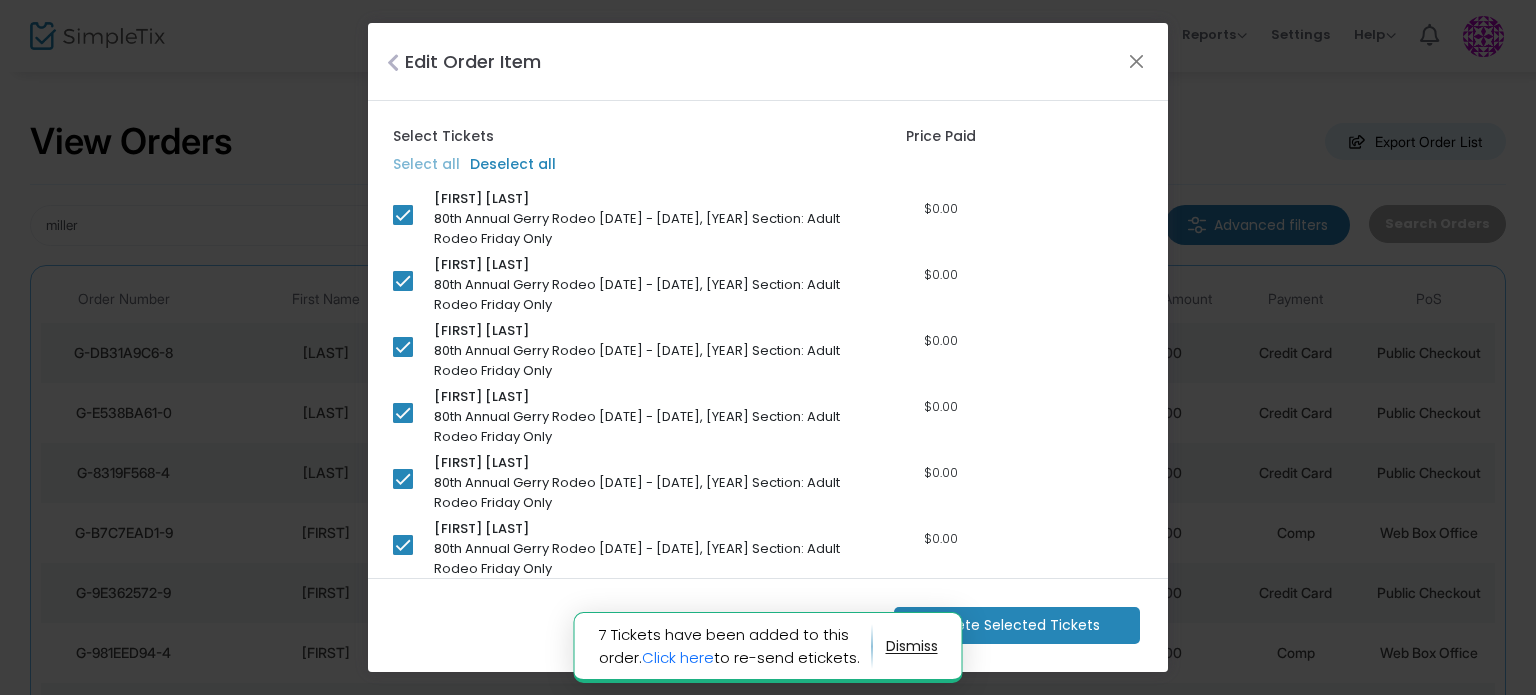 click on "Delete Selected Tickets" 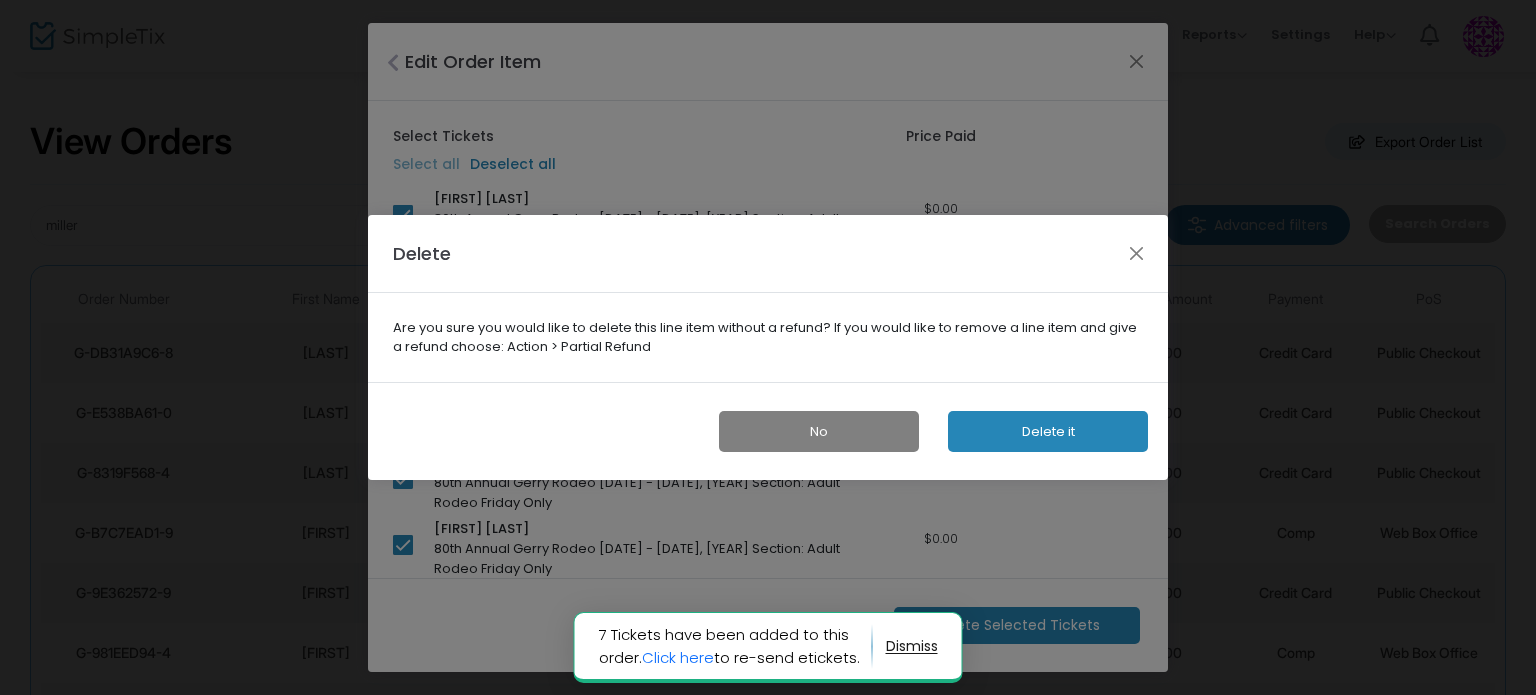 click on "Delete it" 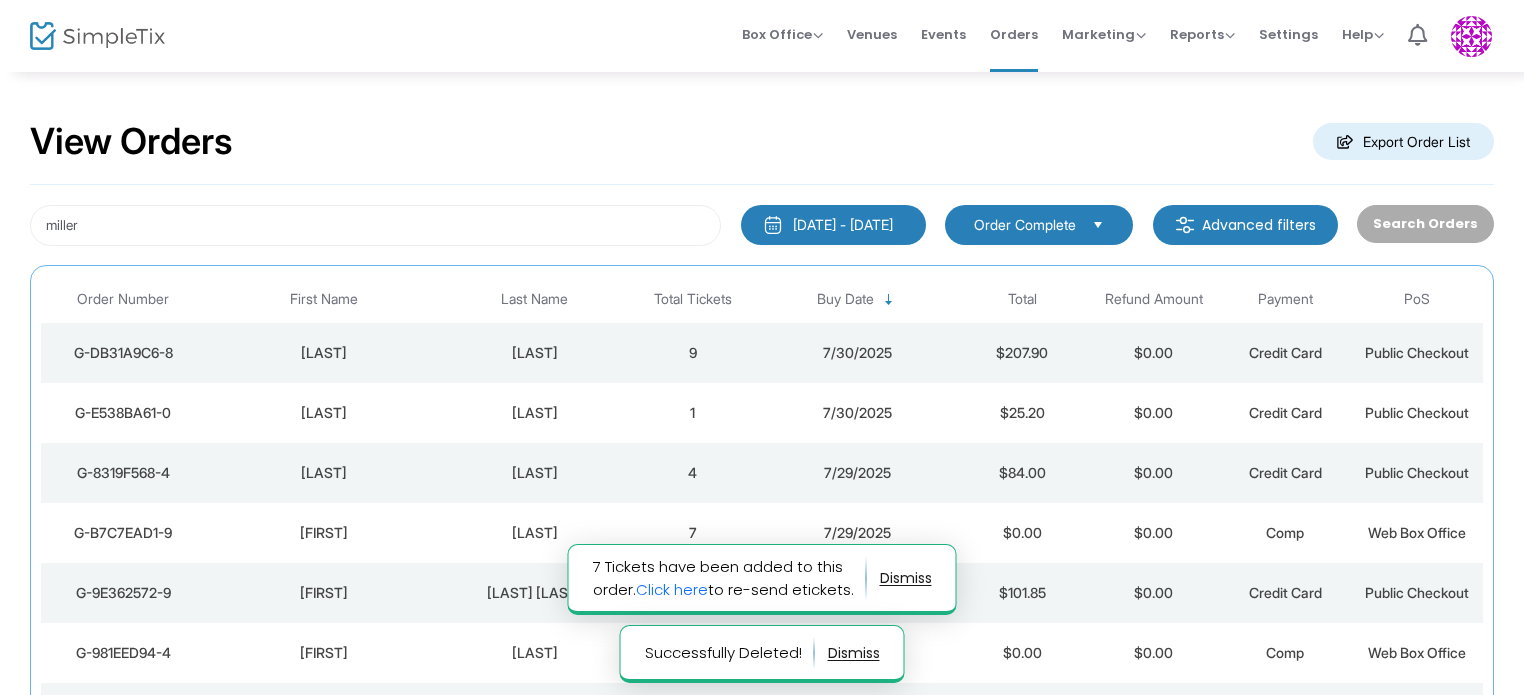 click on "Norman" 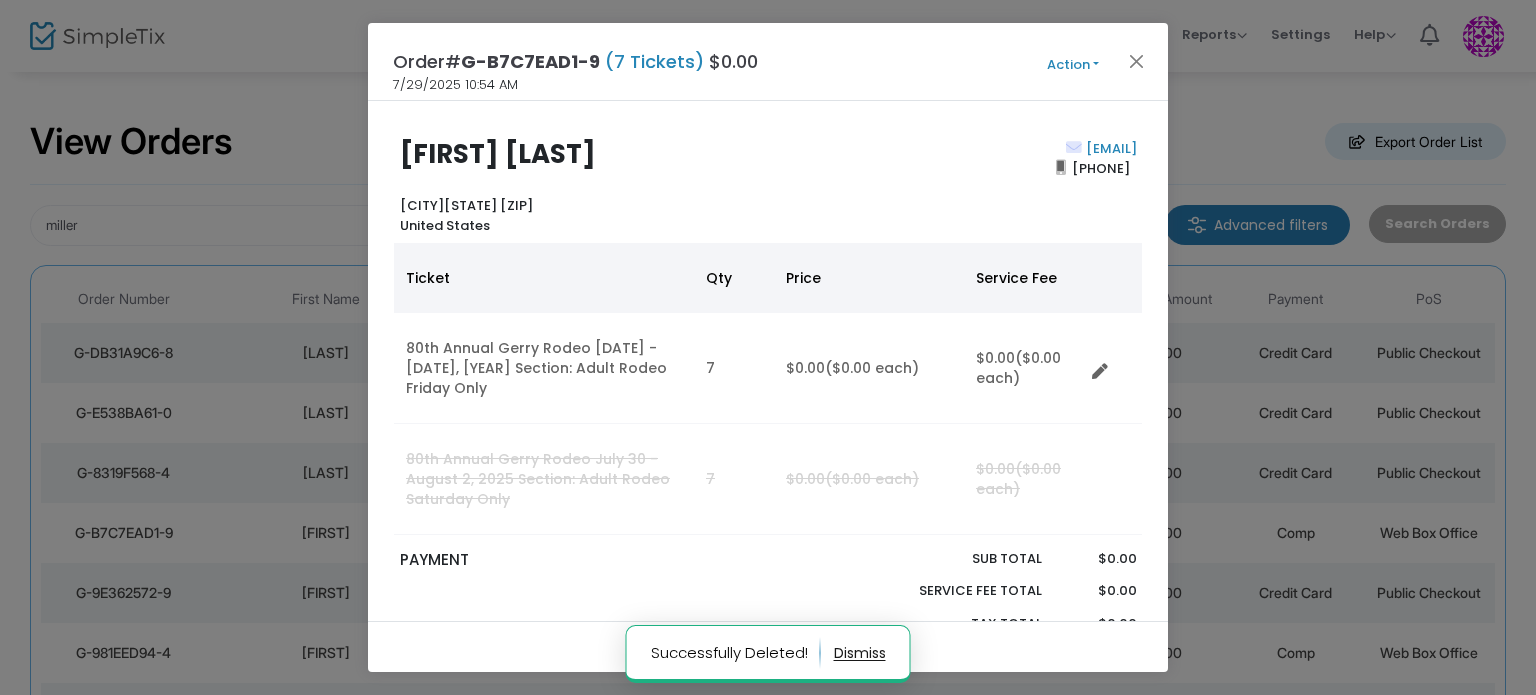 click on "Action  Mark Admitted Edit Order Edit Attendee Details Add Another Ticket Print Order Summary View e-Tickets  Send e-Tickets & Receipt  Modify Order Cancel Order (No Refund)" 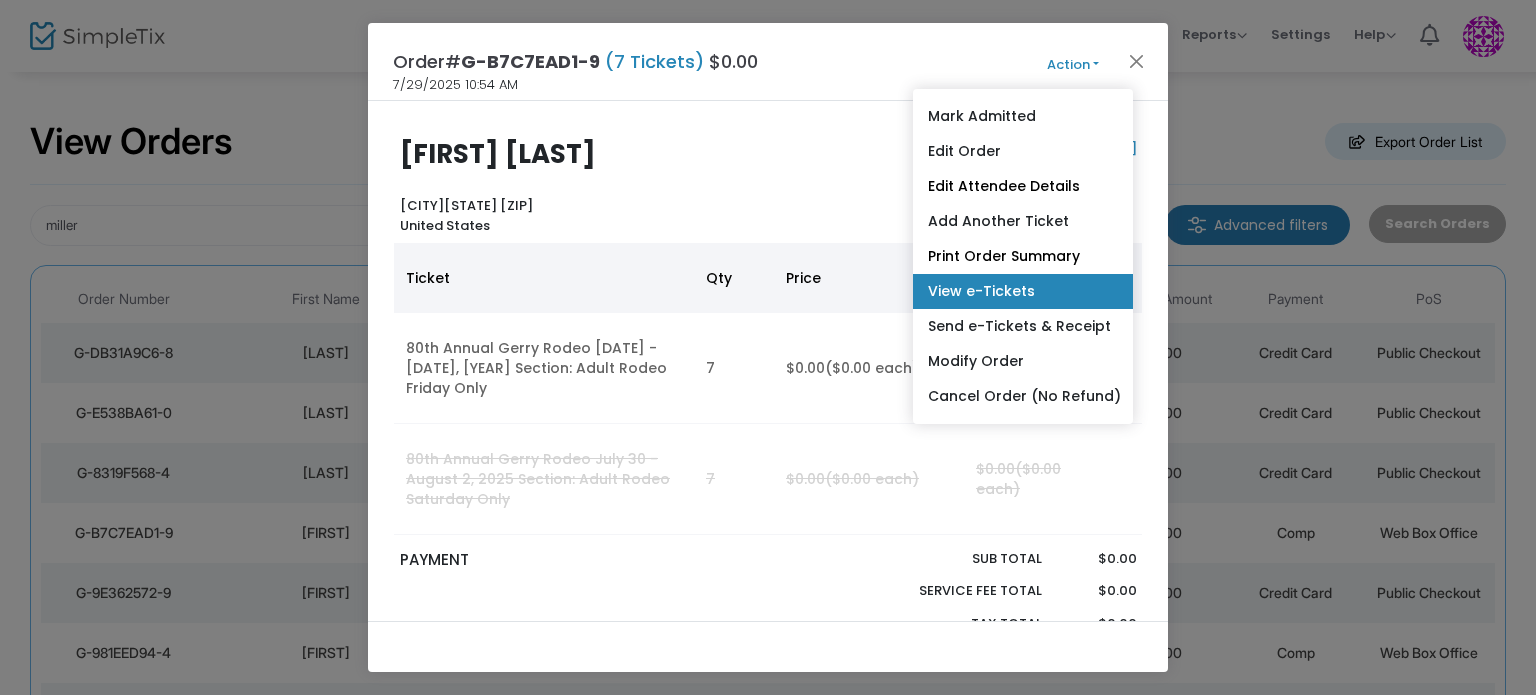 click on "View e-Tickets" 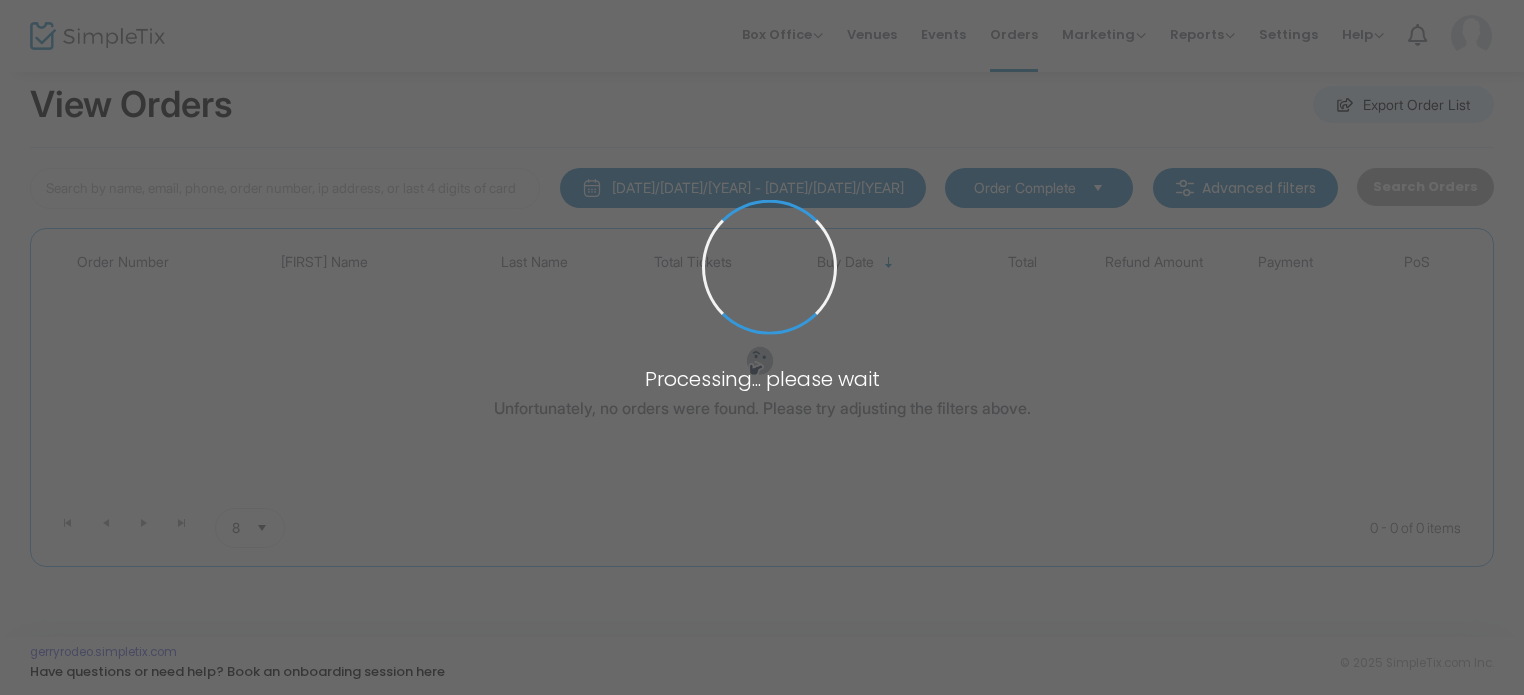 scroll, scrollTop: 37, scrollLeft: 0, axis: vertical 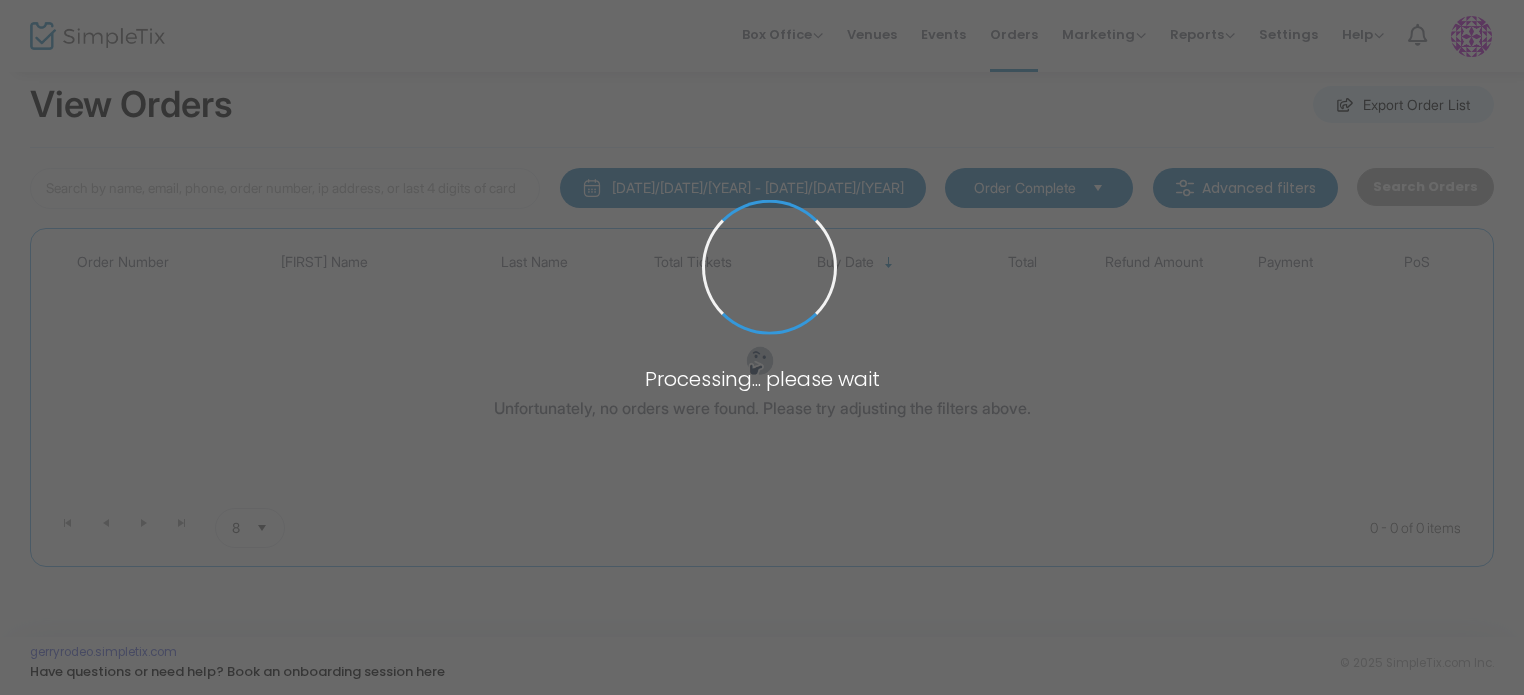 type on "miller" 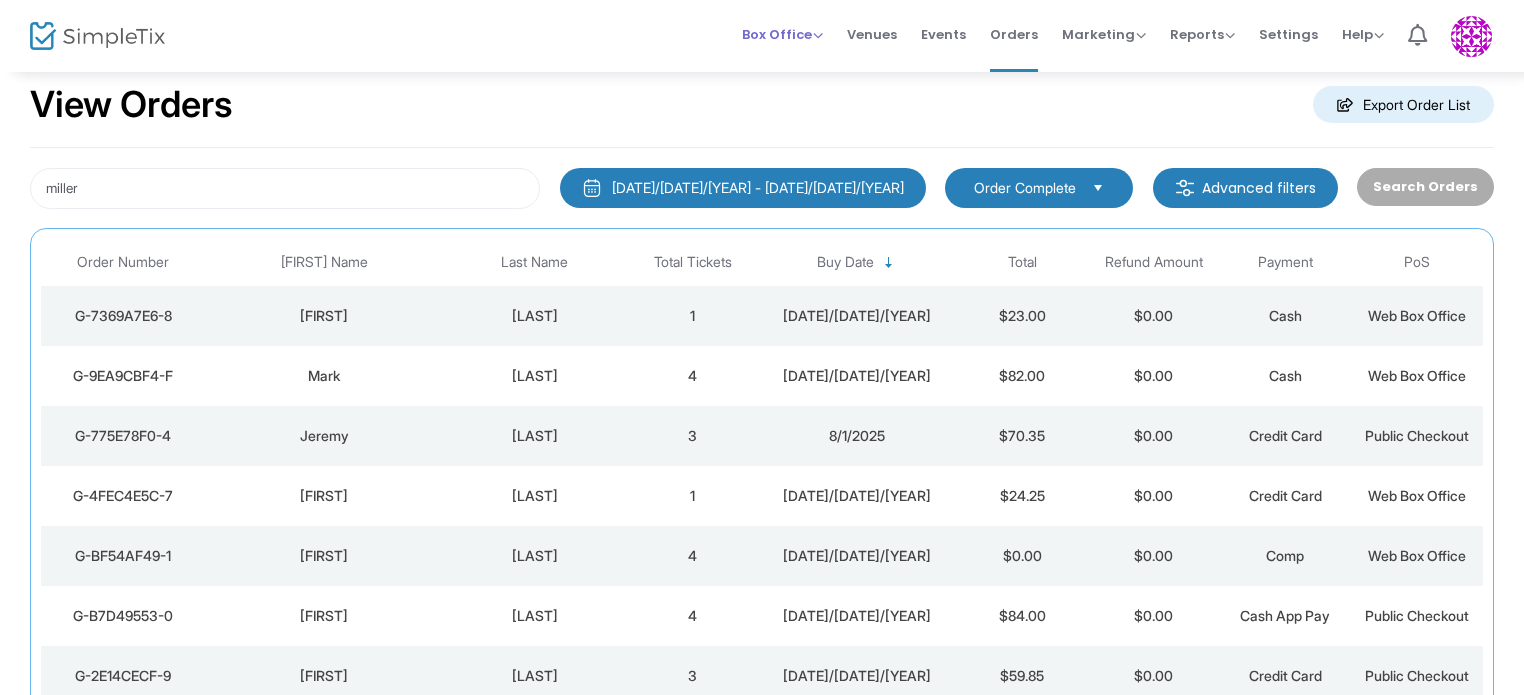 click on "Box Office   Sell Tickets   Bookings   Sell Season Pass" at bounding box center [782, 34] 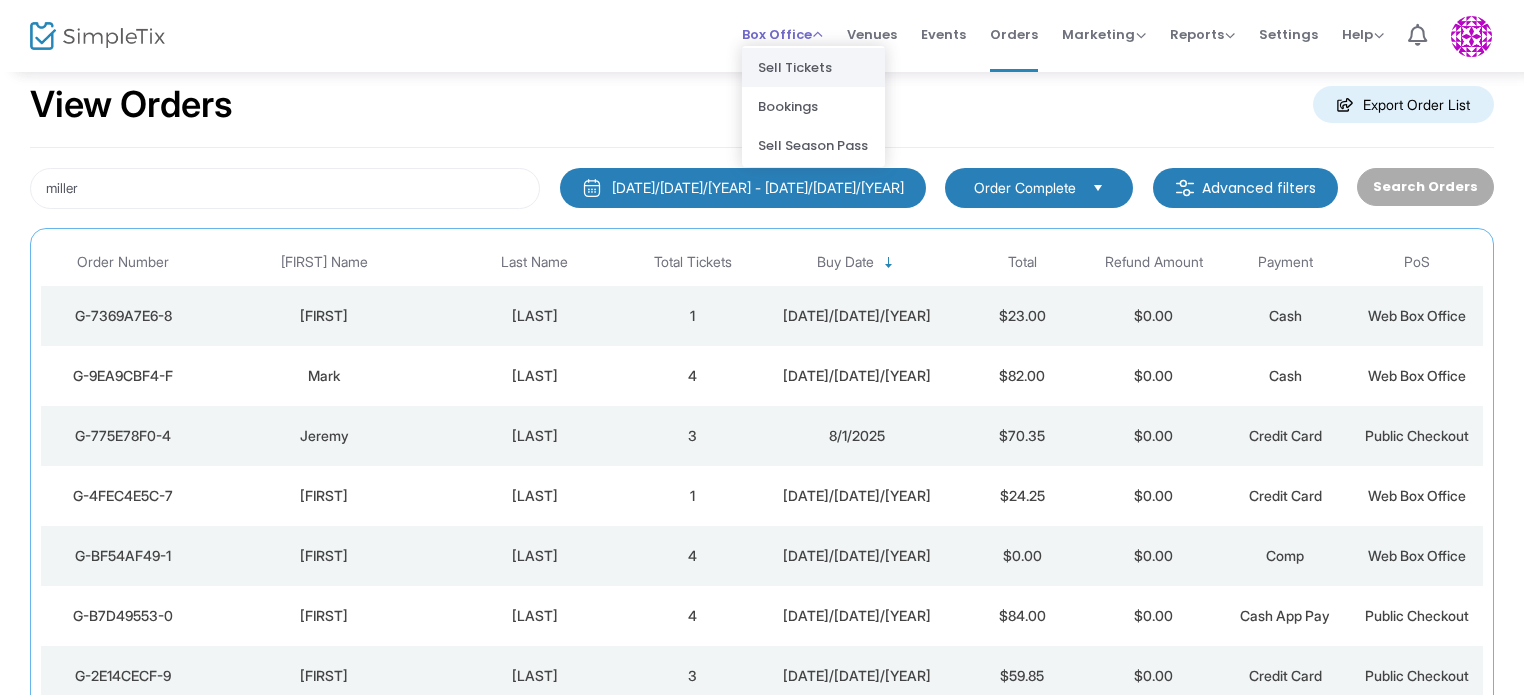 click on "Sell Tickets" at bounding box center [813, 67] 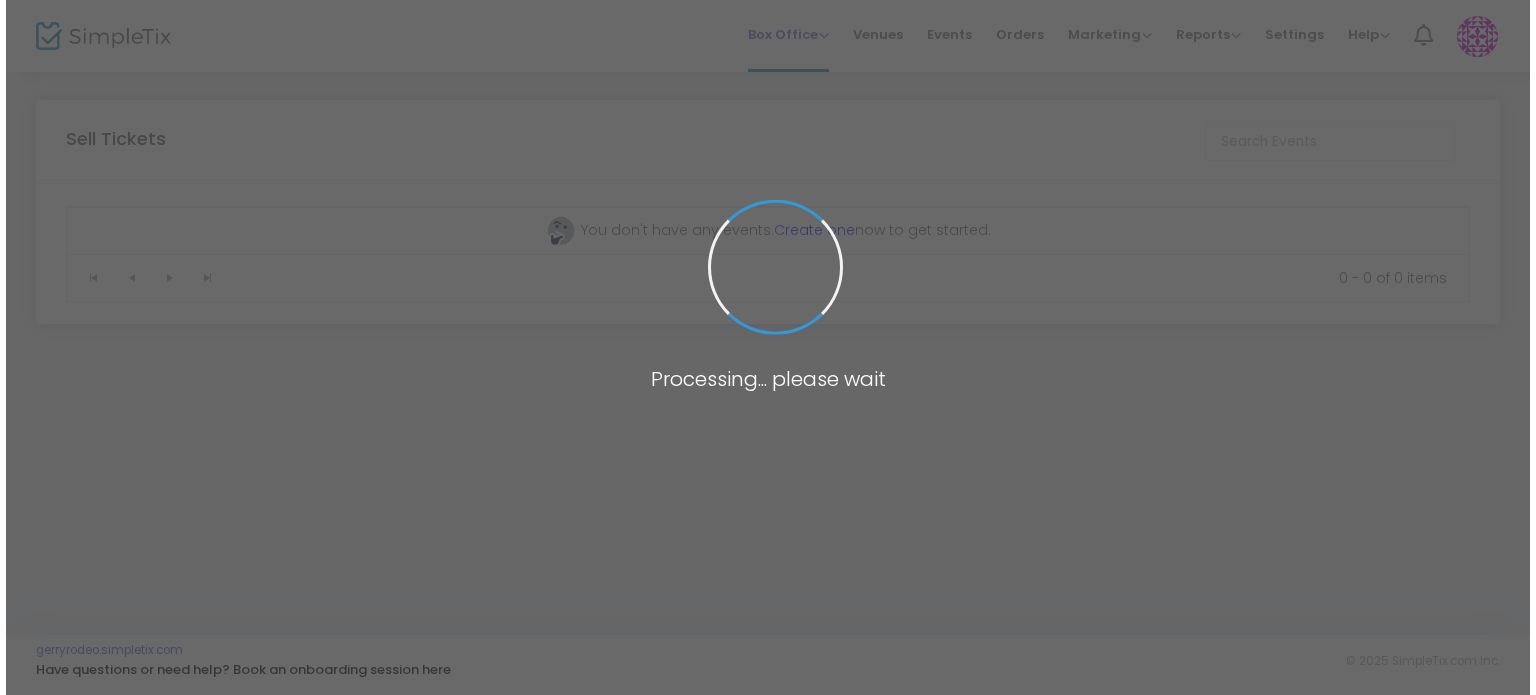scroll, scrollTop: 0, scrollLeft: 0, axis: both 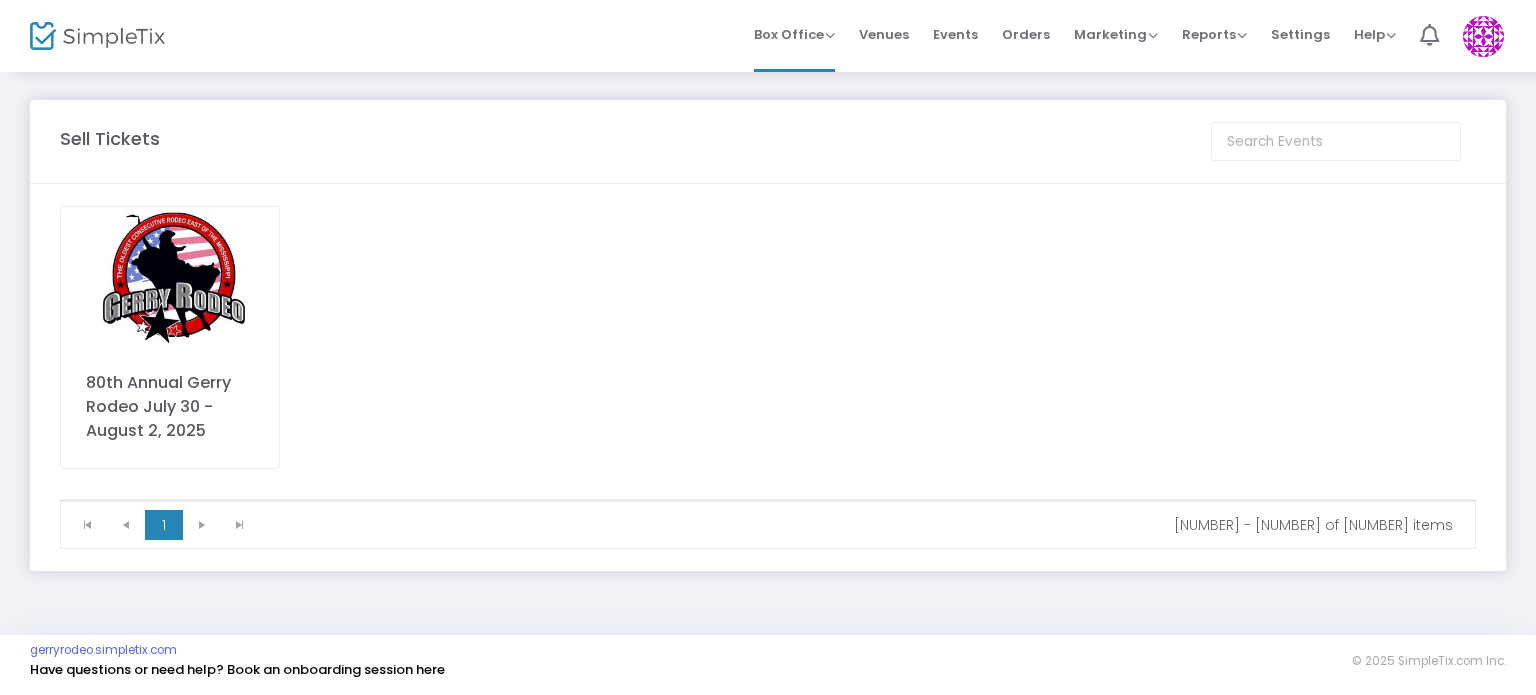 click on "80th Annual Gerry Rodeo July 30 - August  2, 2025" 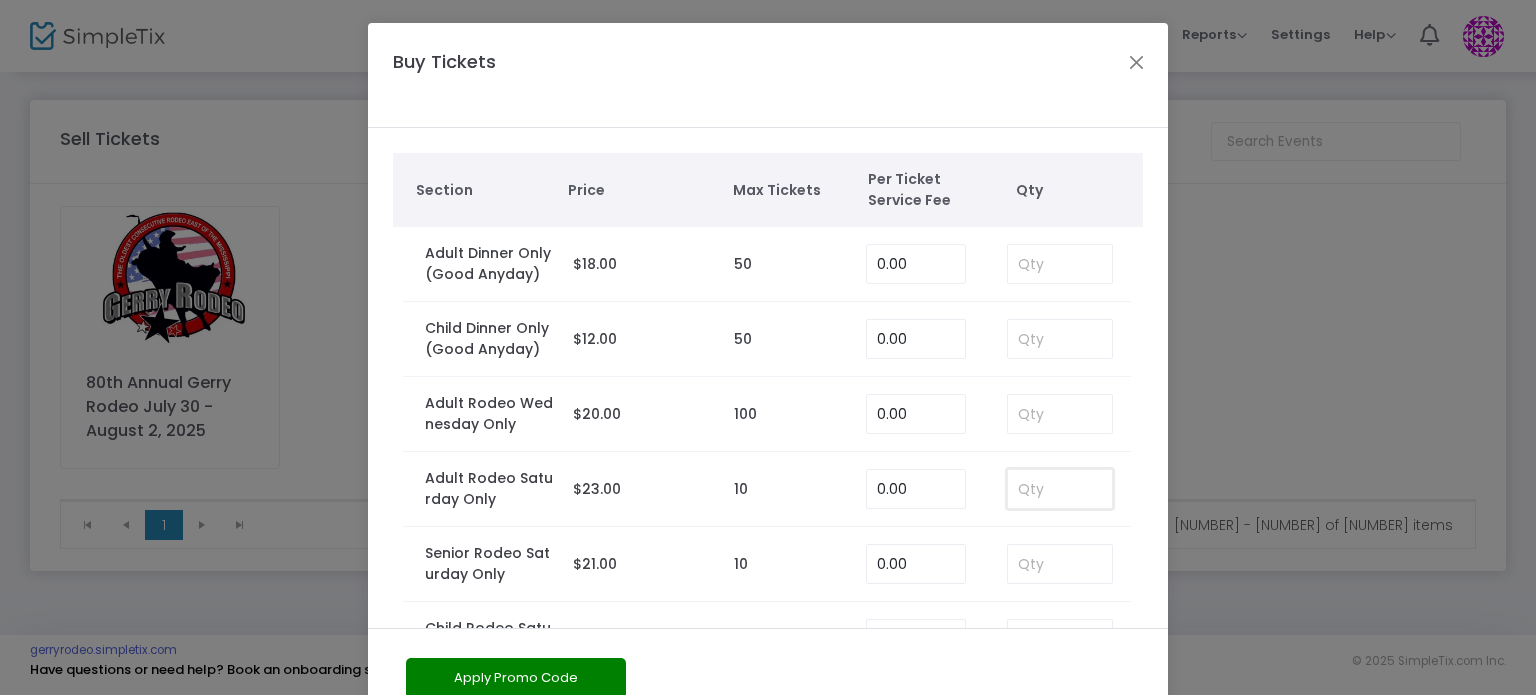 click at bounding box center [1060, 489] 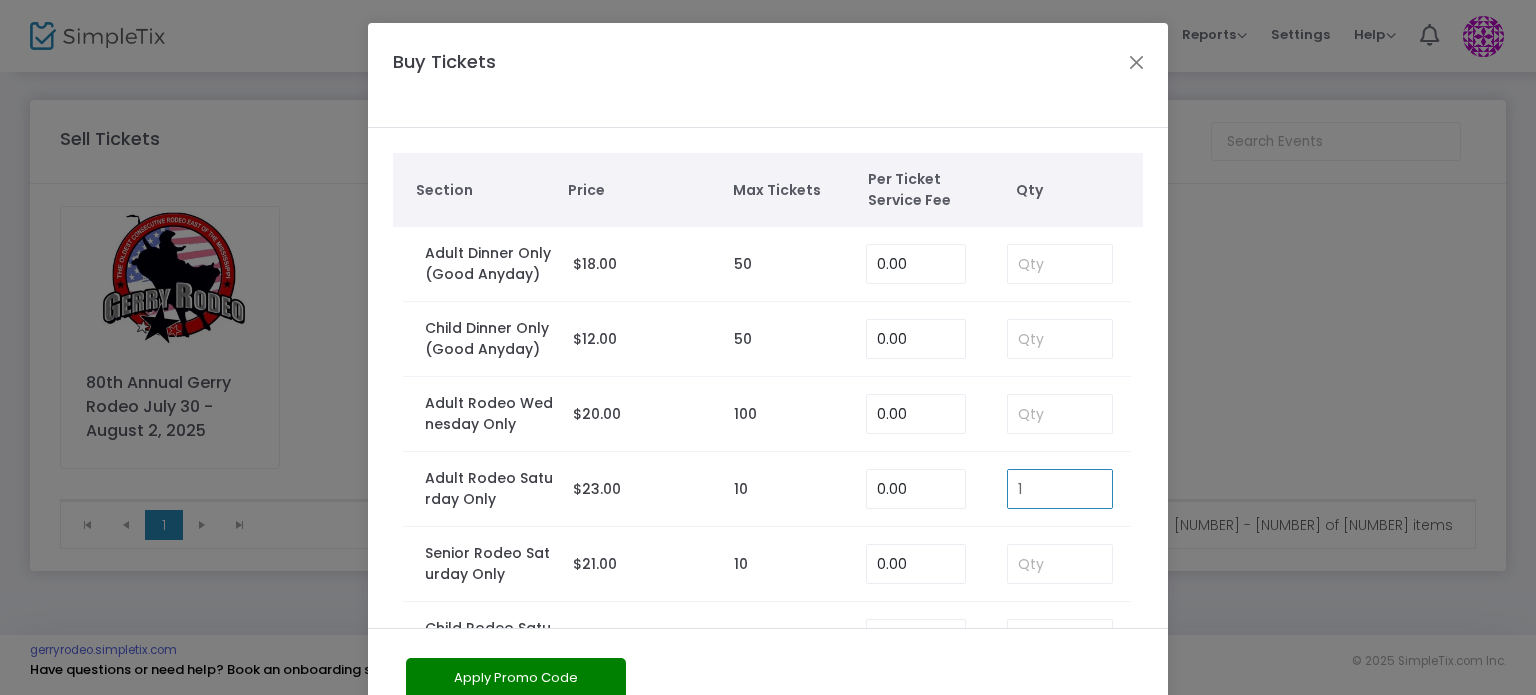 type on "1" 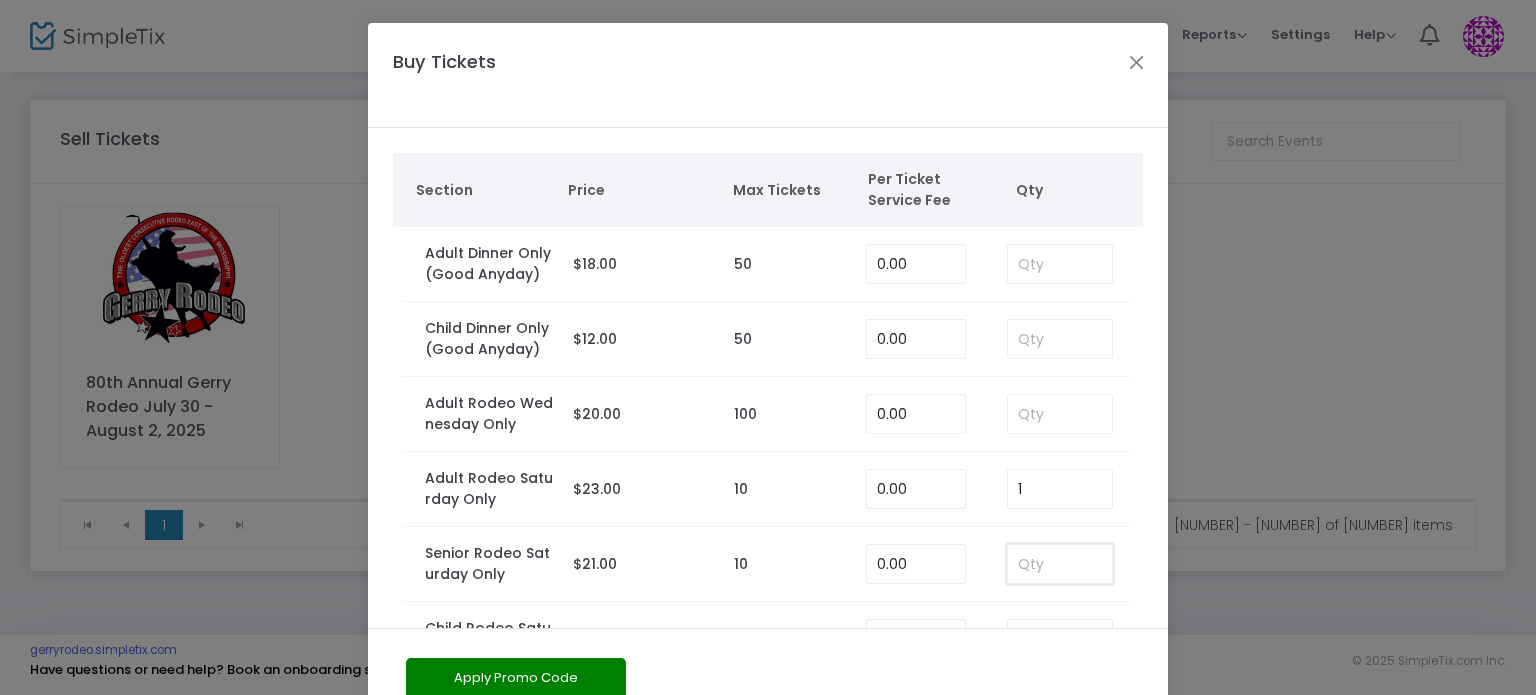 click at bounding box center (1060, 564) 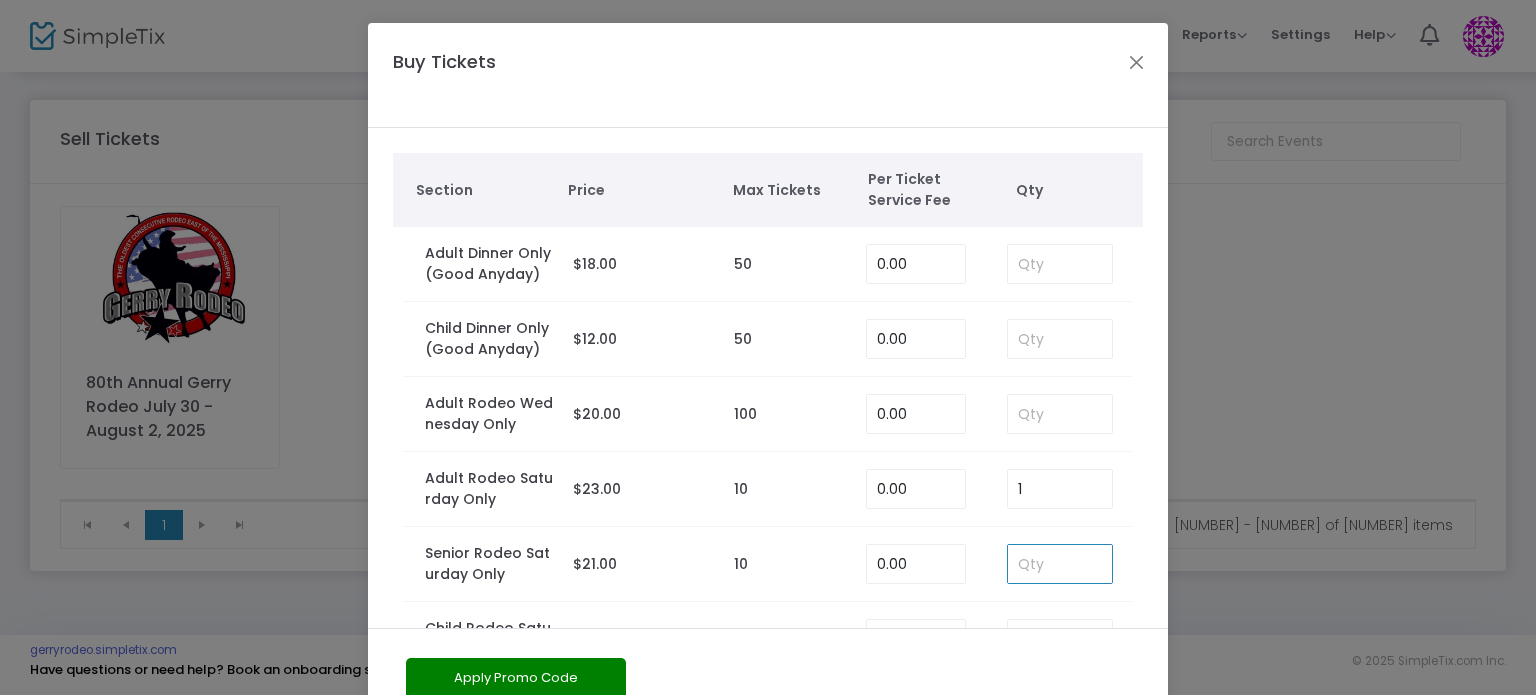 type on "1" 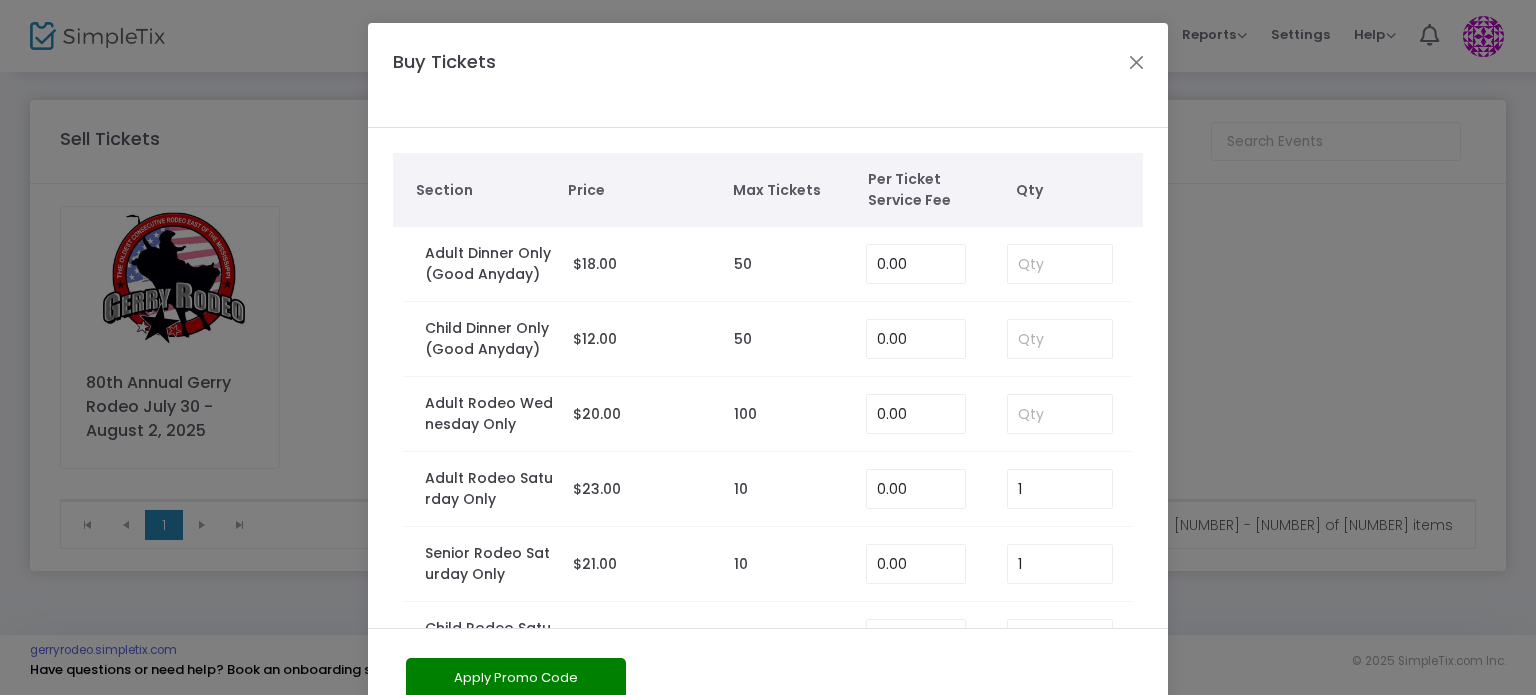 scroll, scrollTop: 73, scrollLeft: 0, axis: vertical 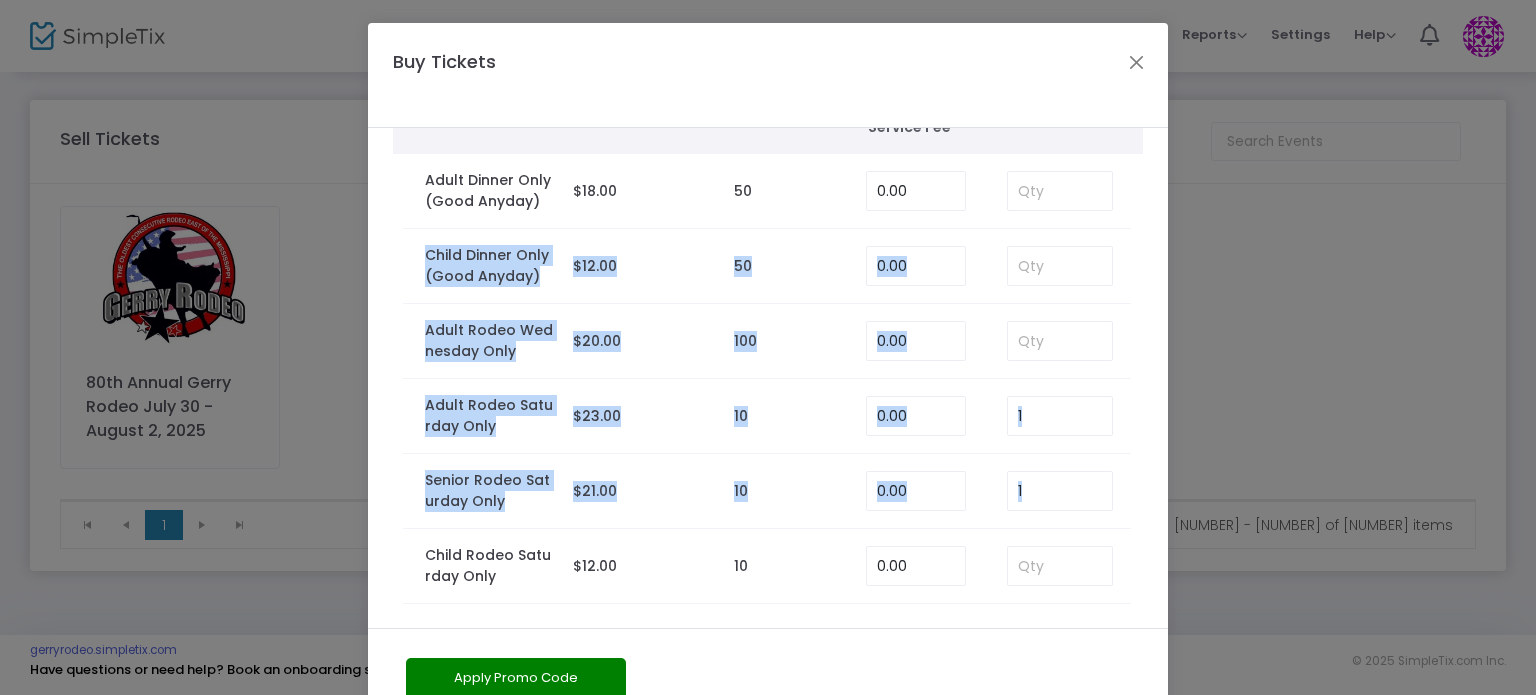 drag, startPoint x: 1522, startPoint y: 216, endPoint x: 1535, endPoint y: 472, distance: 256.32986 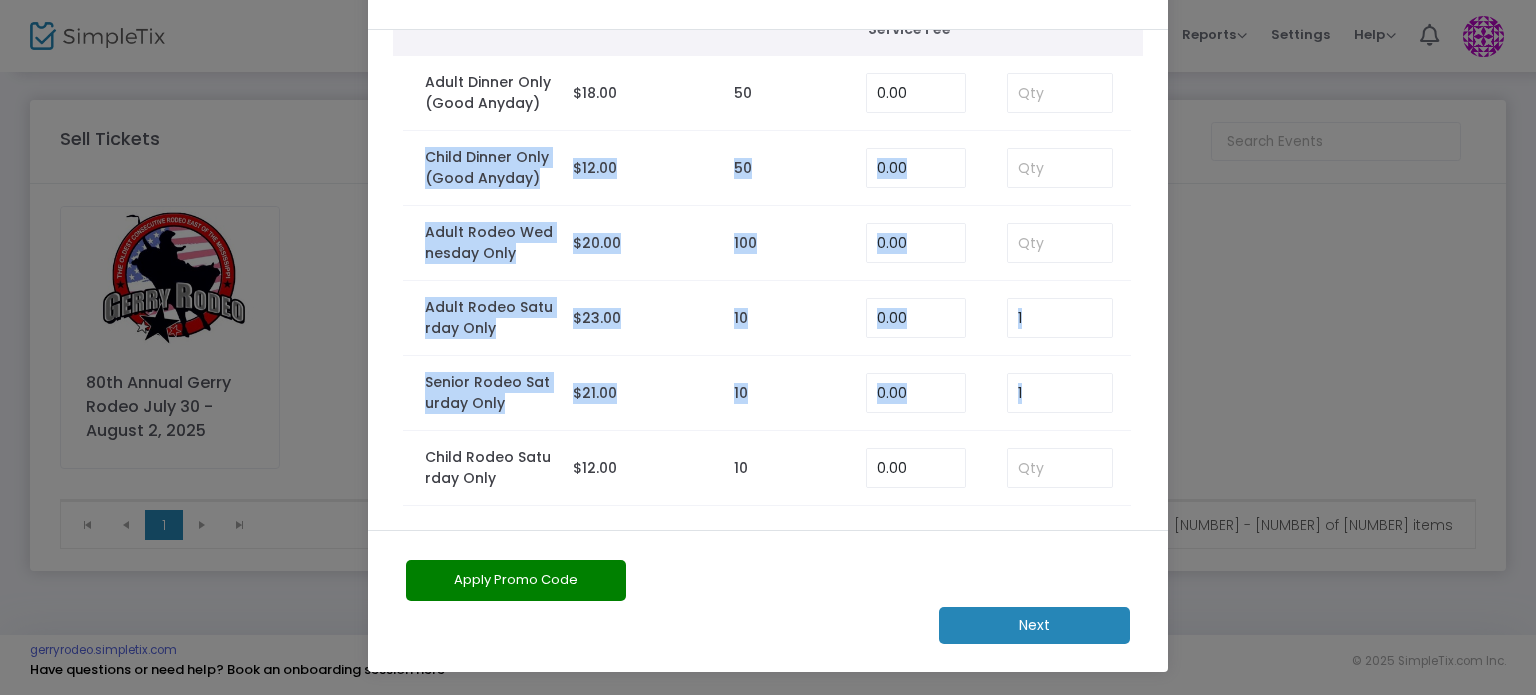 click on "Next" 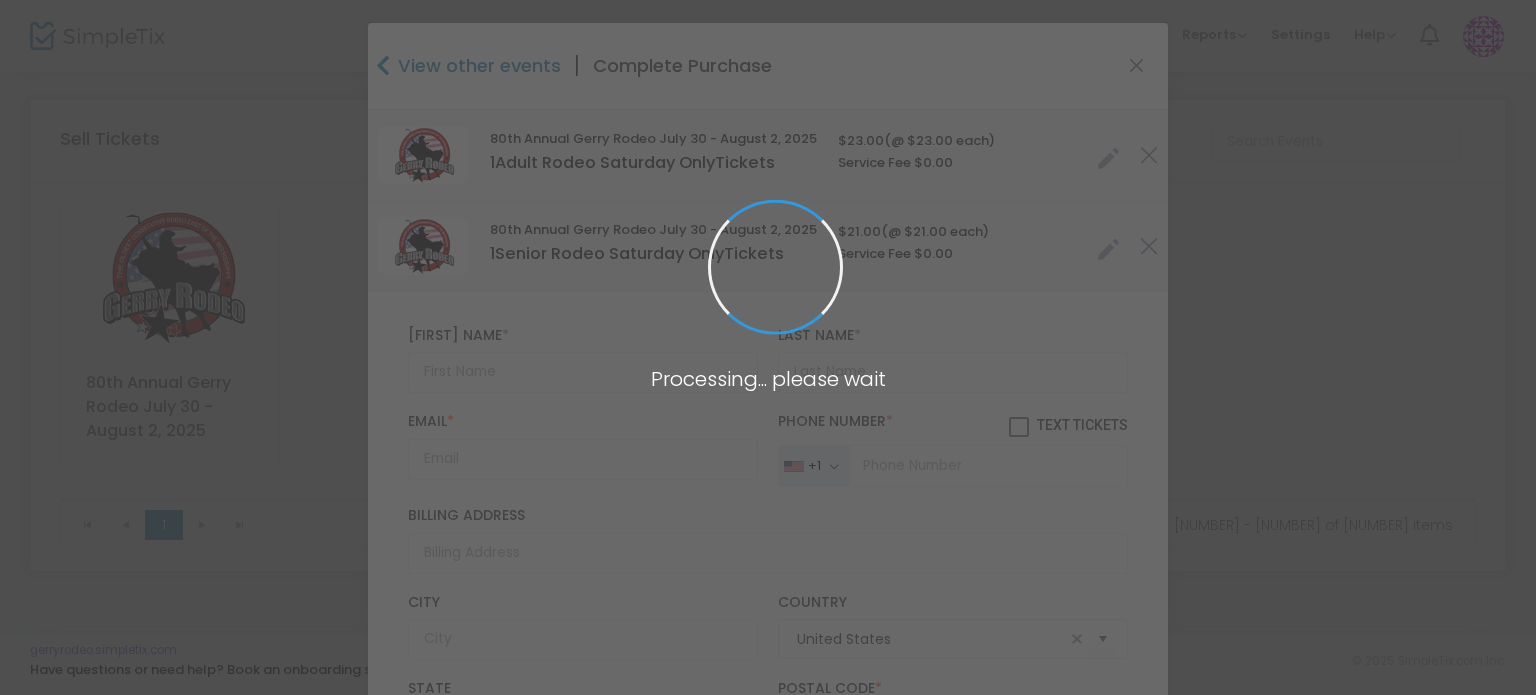 type on "New York" 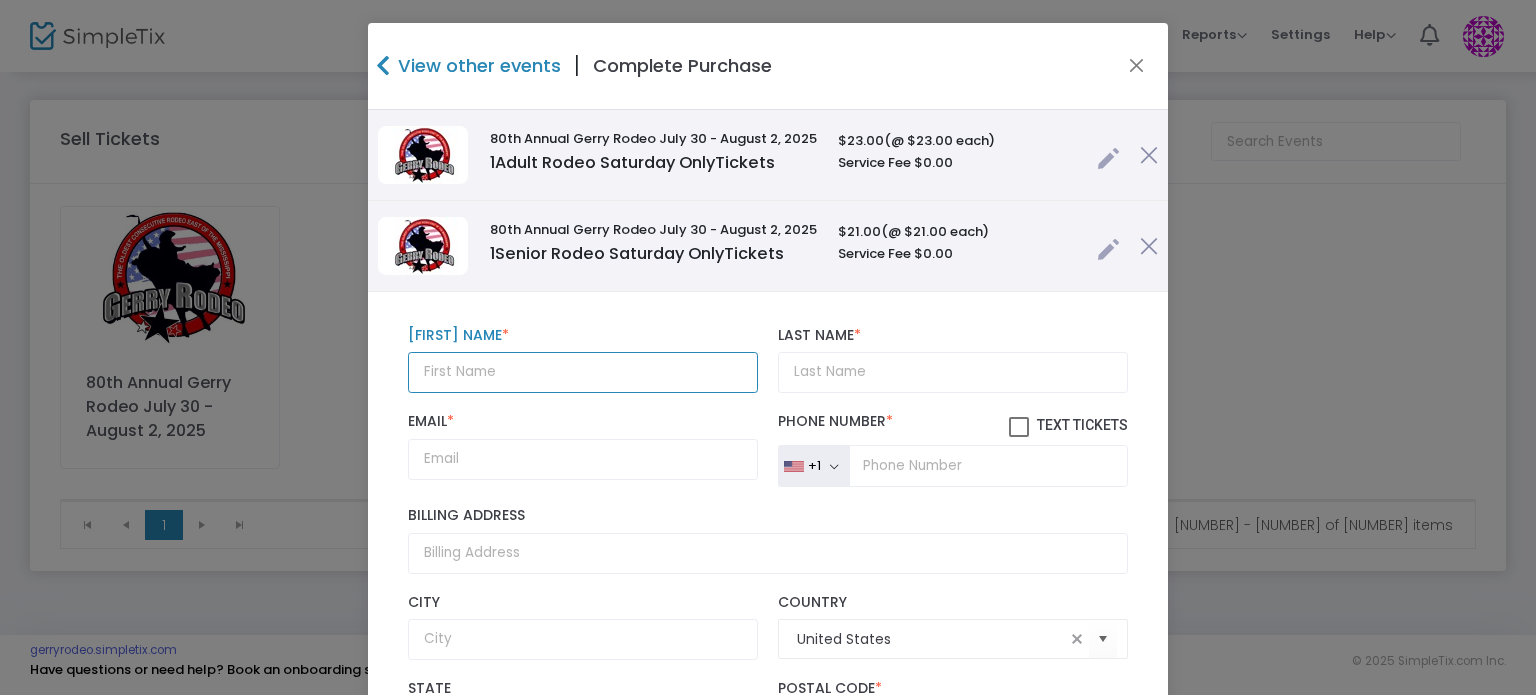 click at bounding box center [583, 372] 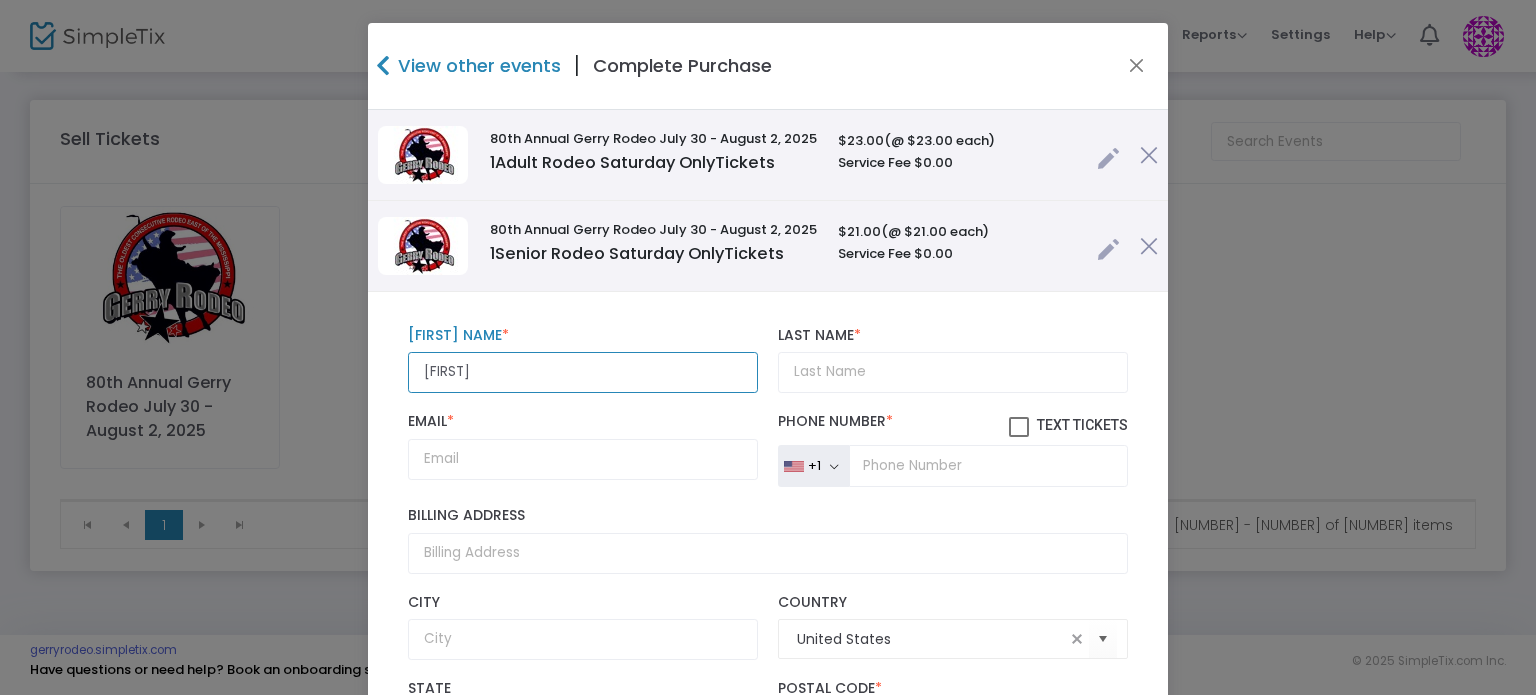 type on "[FIRST]" 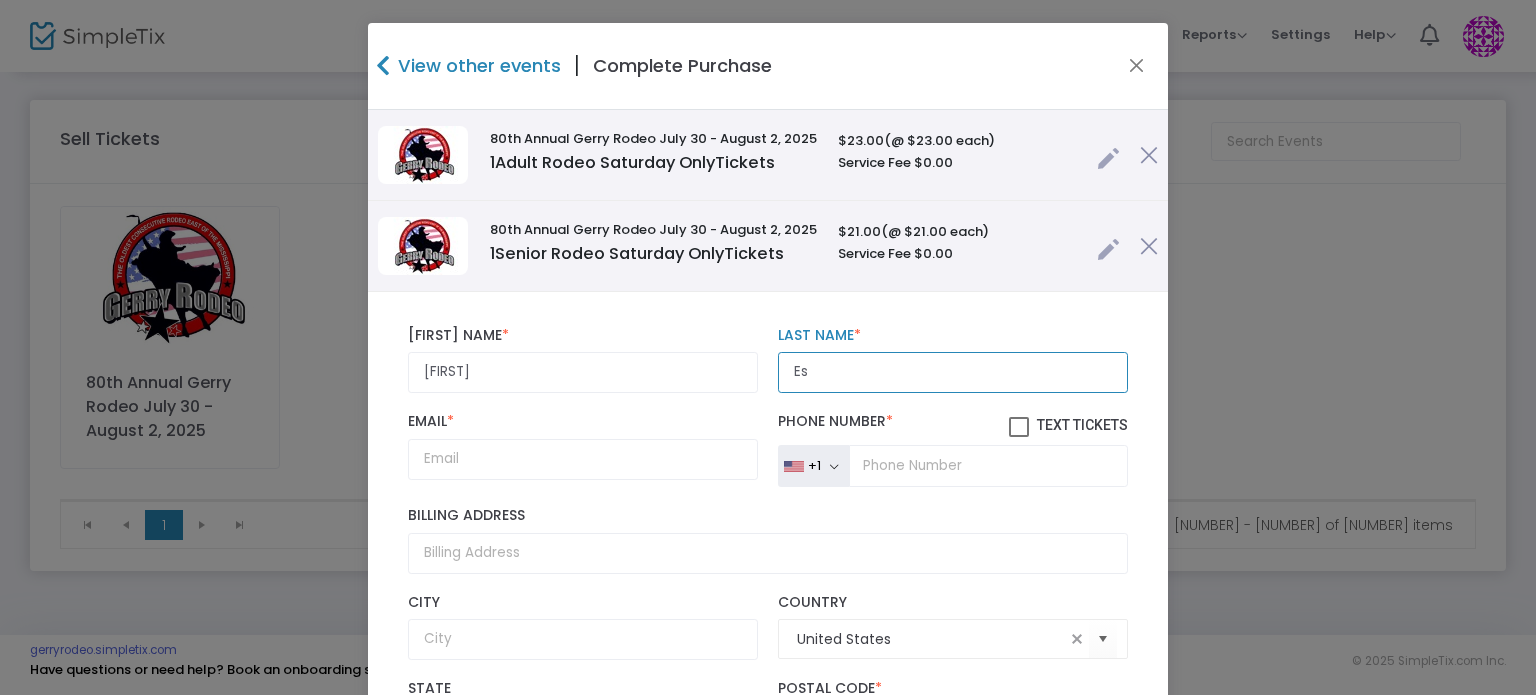 type on "E" 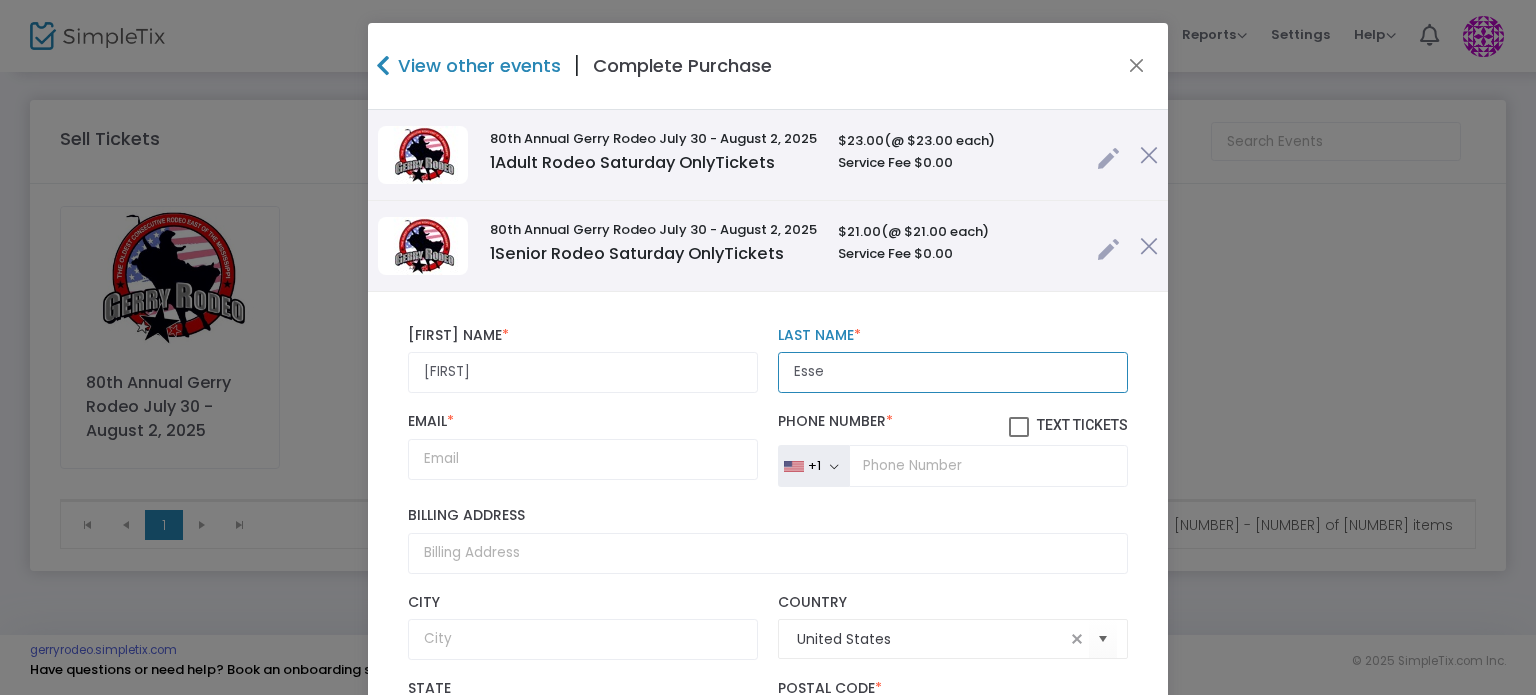 type on "[LAST]" 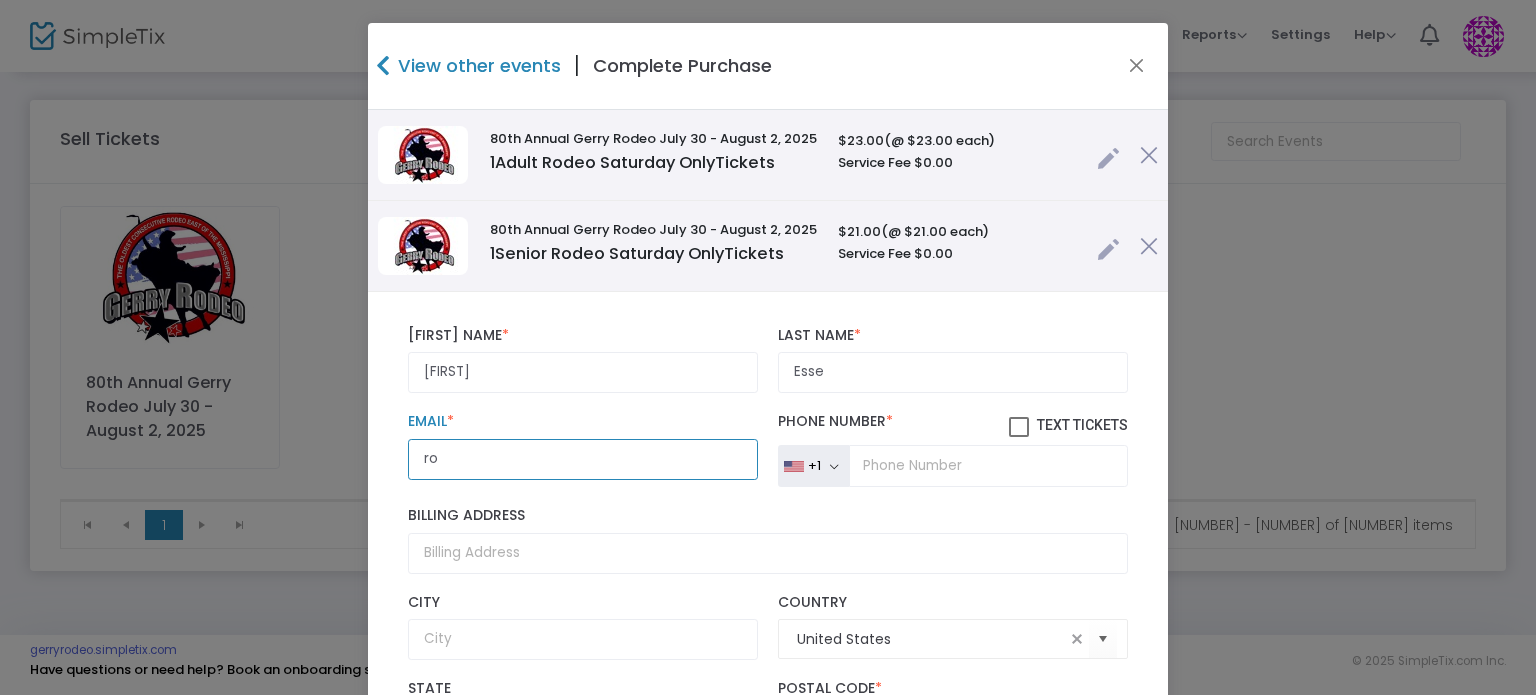 type on "rodeofan@[DOMAIN].org" 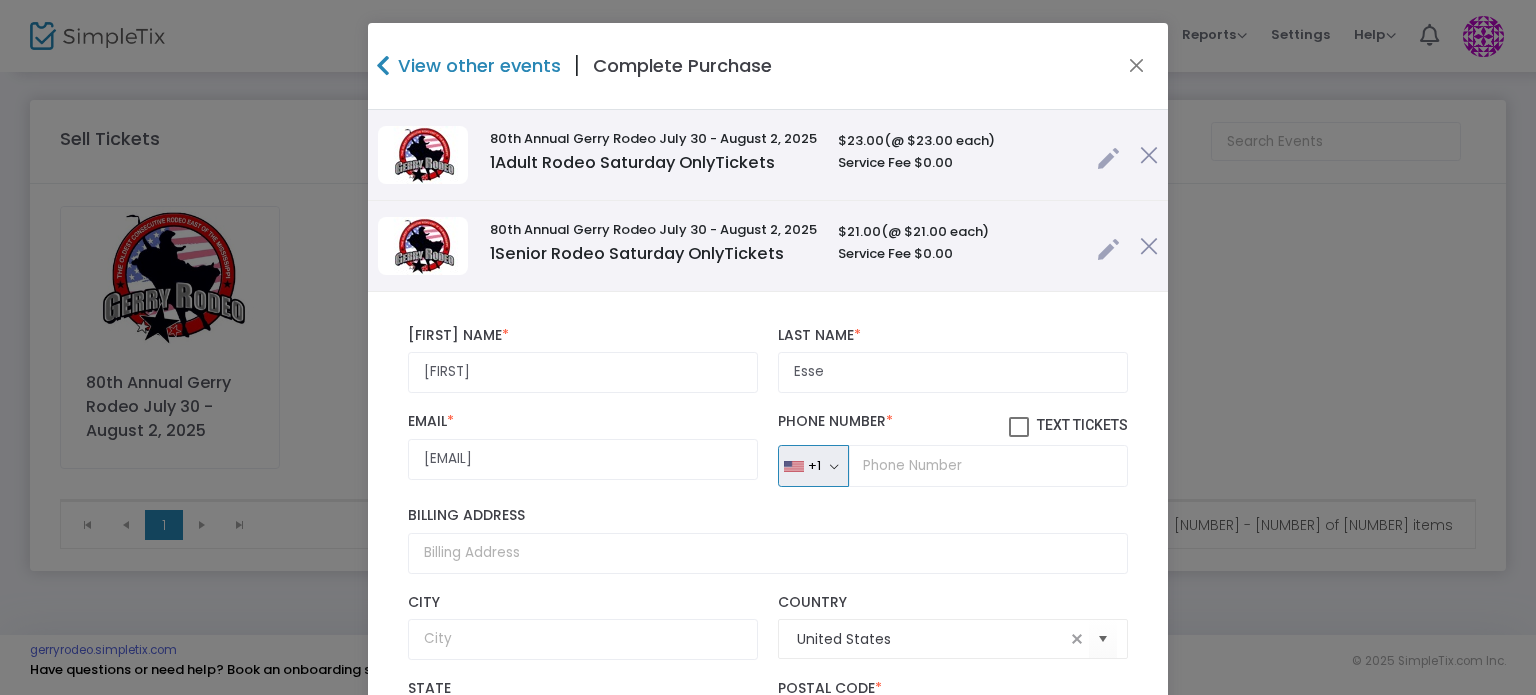 type 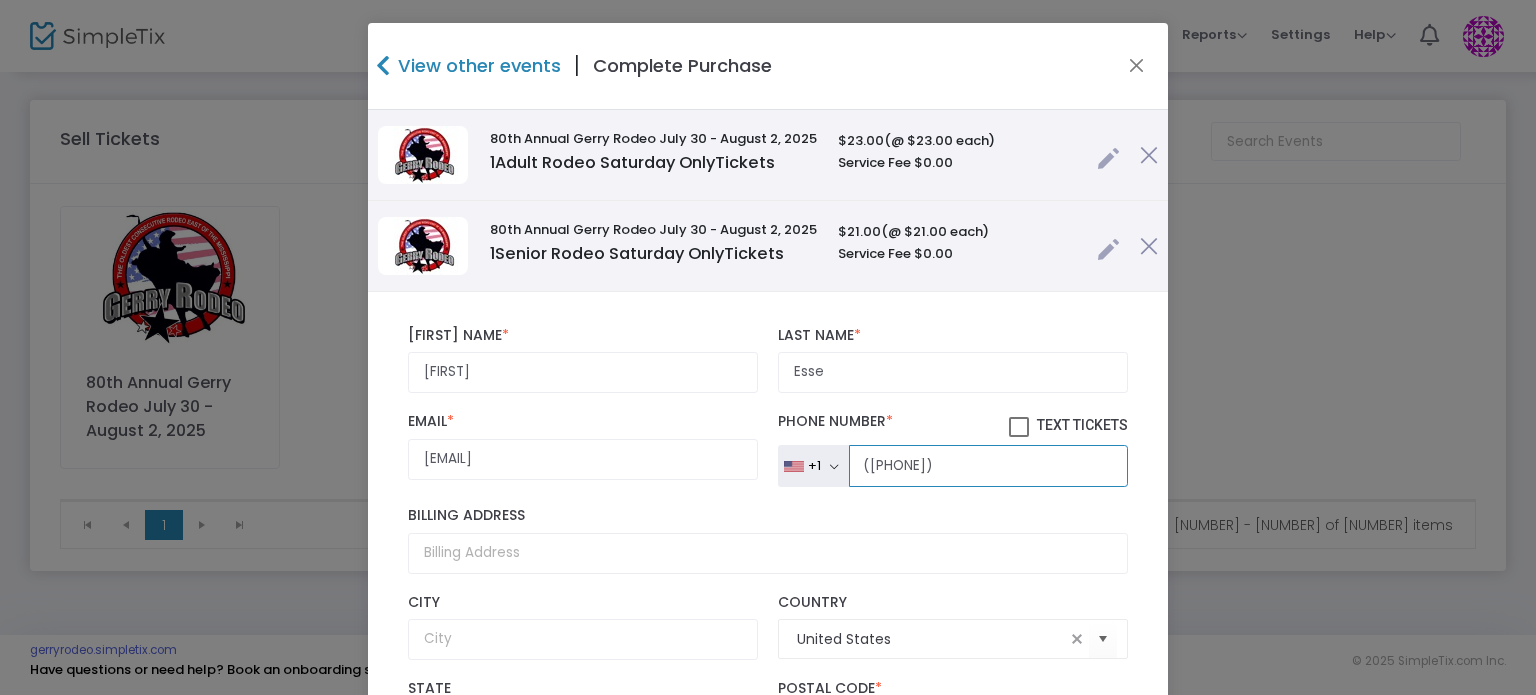 type on "([PHONE])" 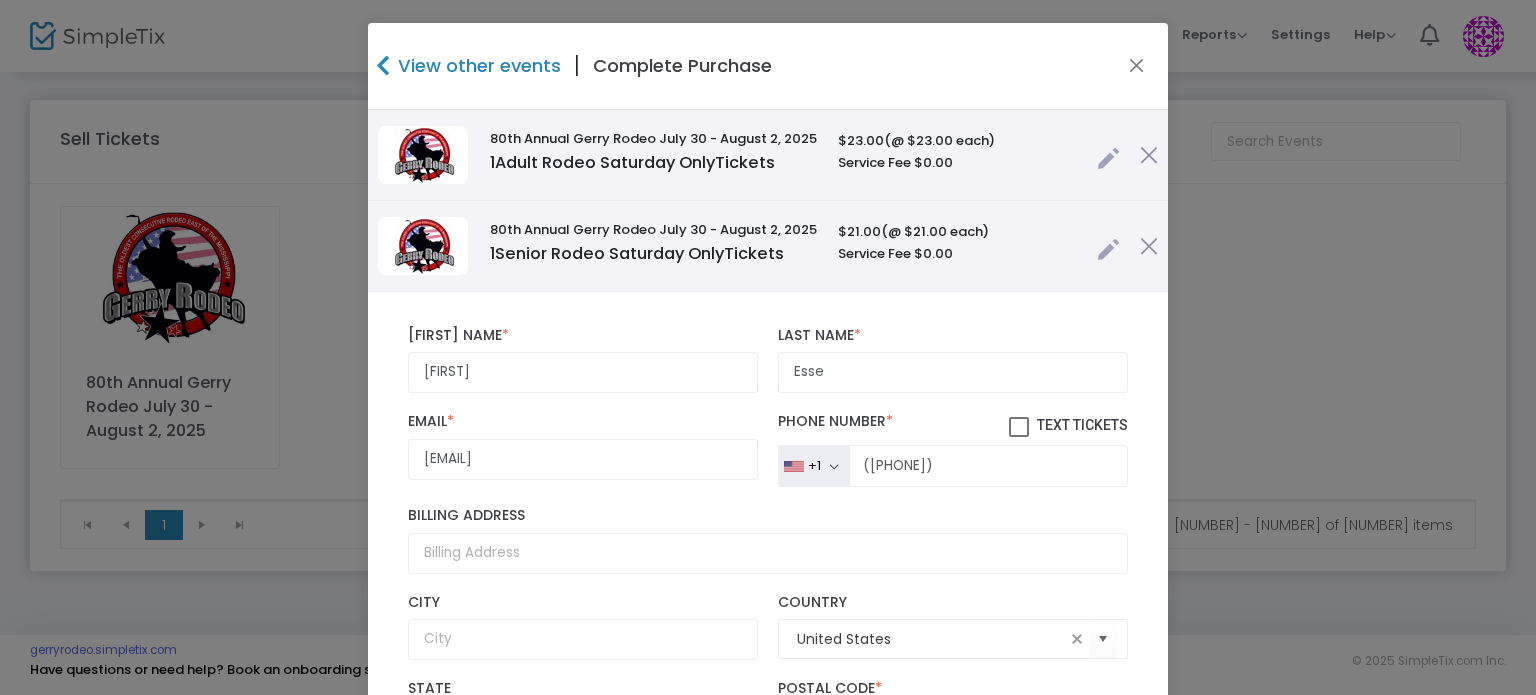 scroll, scrollTop: 249, scrollLeft: 0, axis: vertical 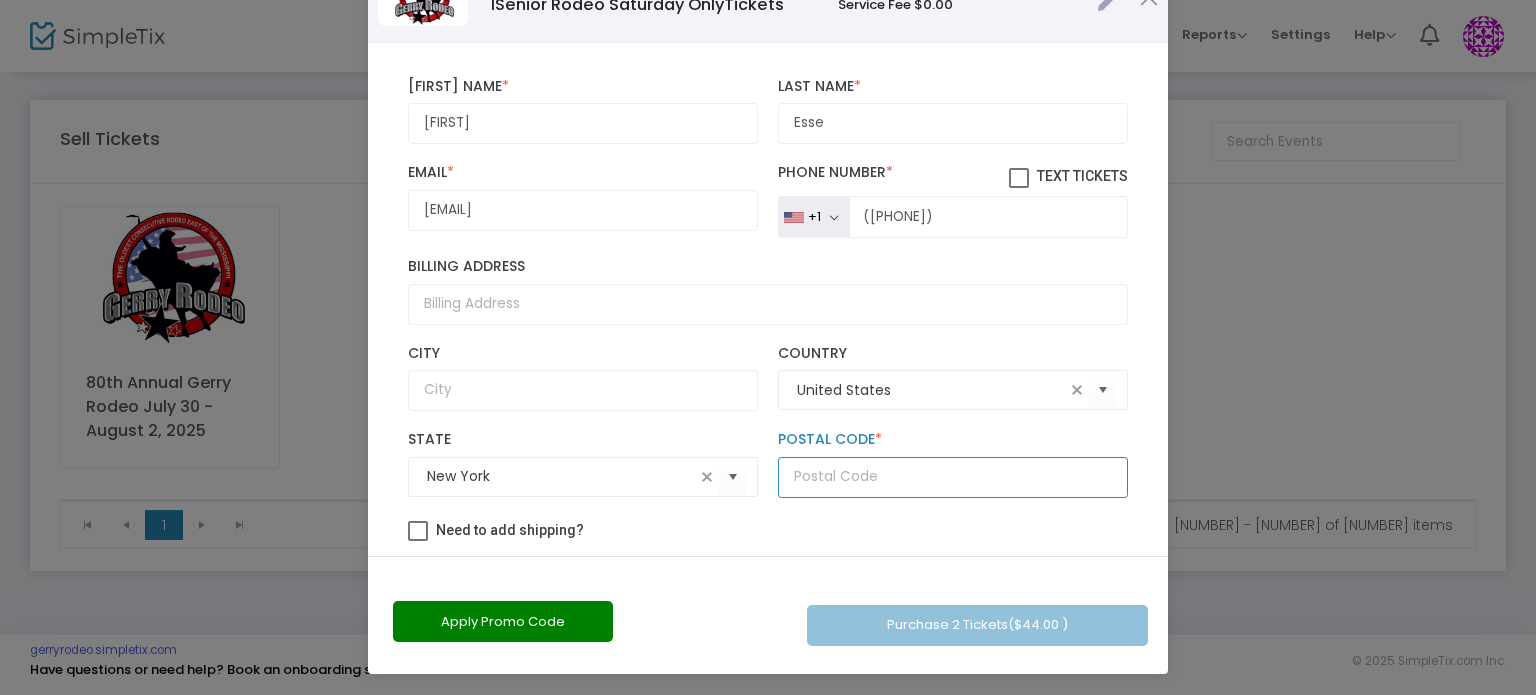 click 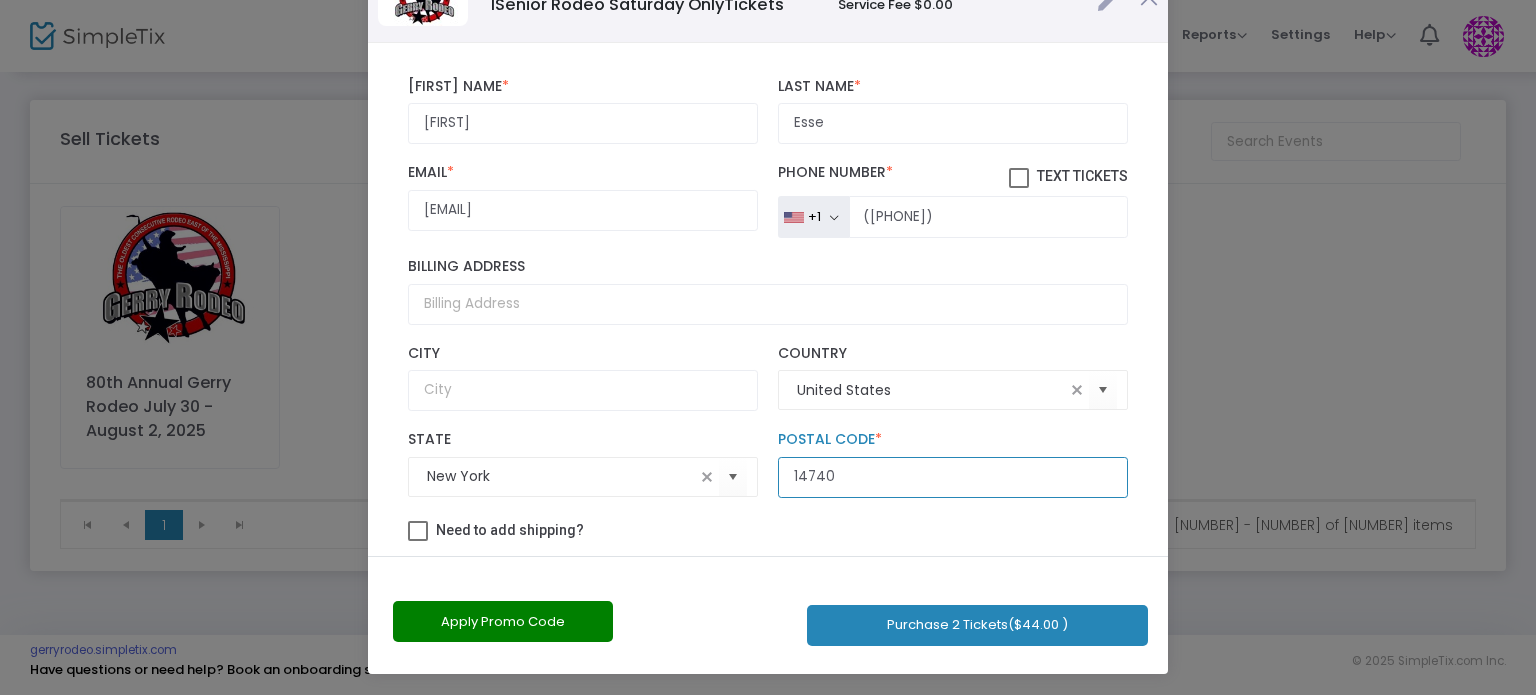 type on "14740" 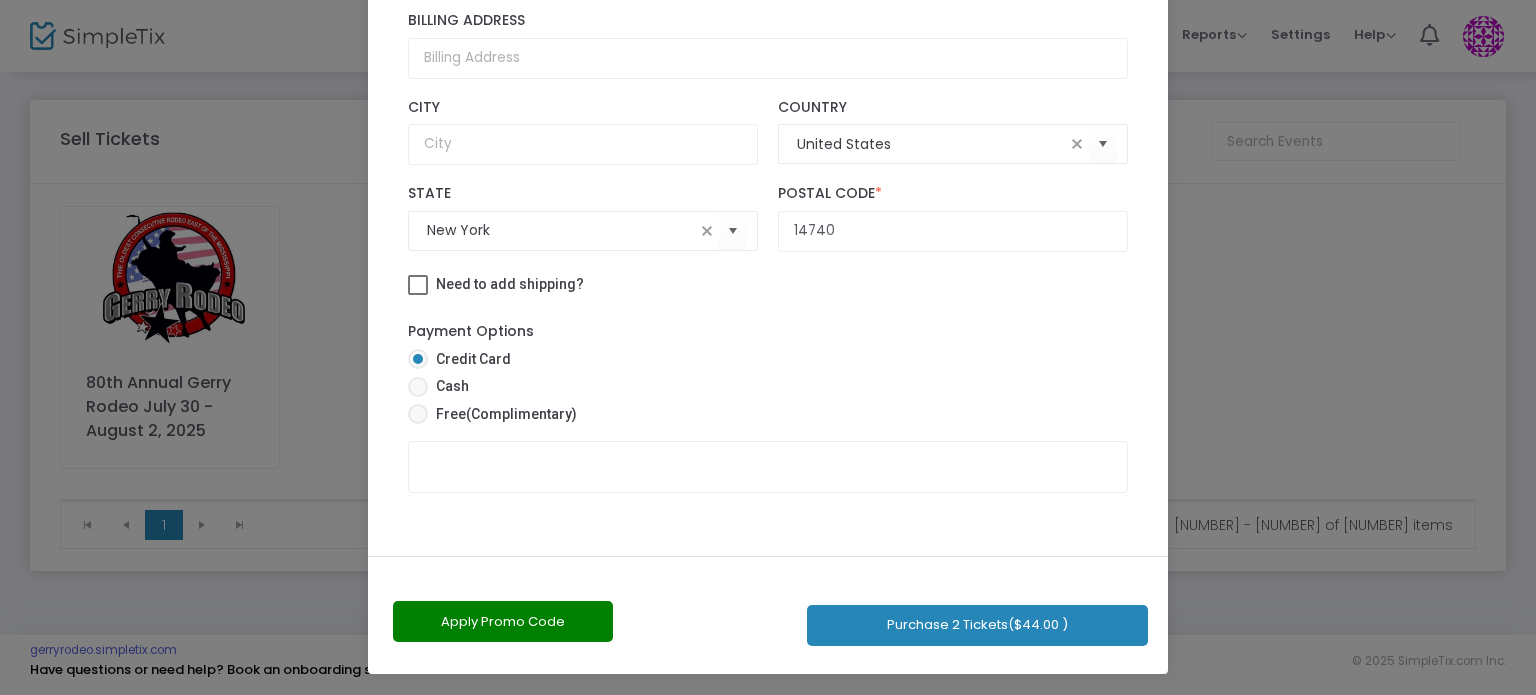 scroll, scrollTop: 248, scrollLeft: 0, axis: vertical 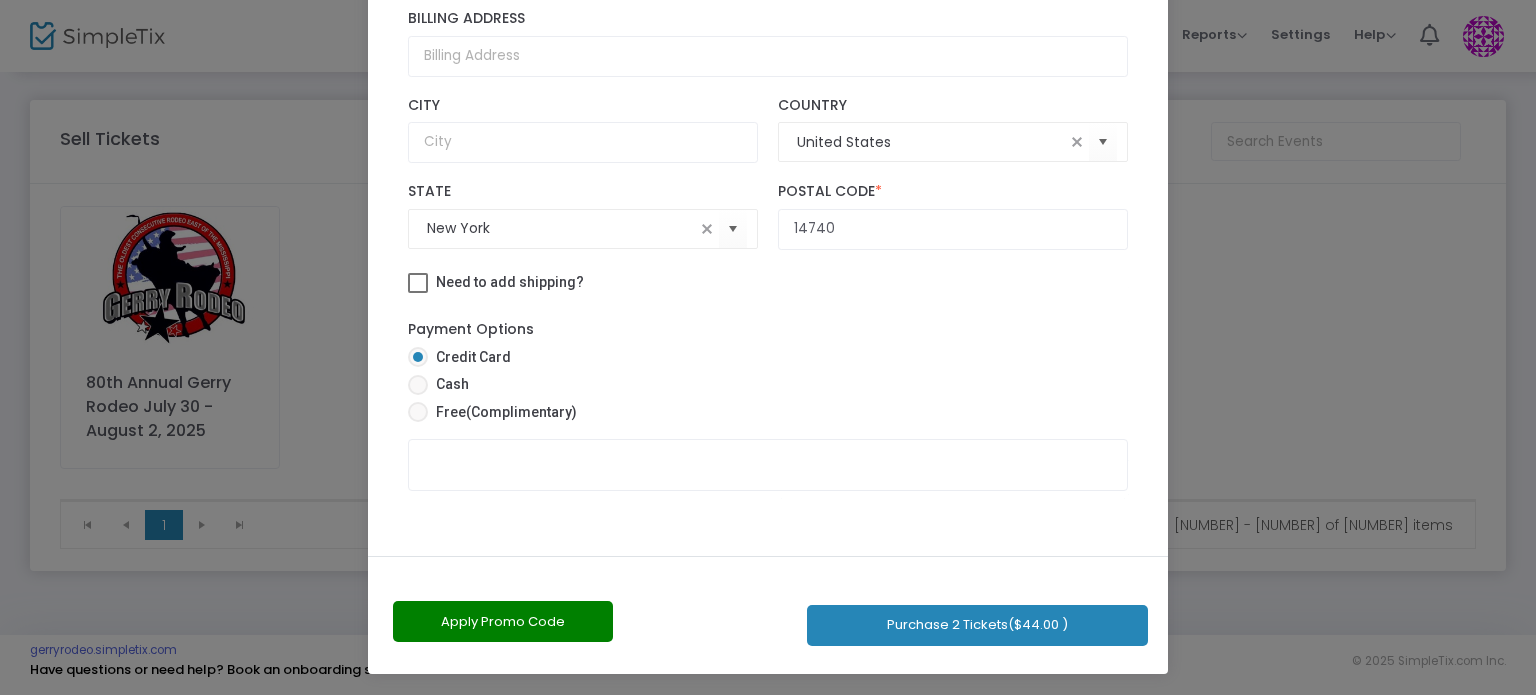 click at bounding box center [418, 385] 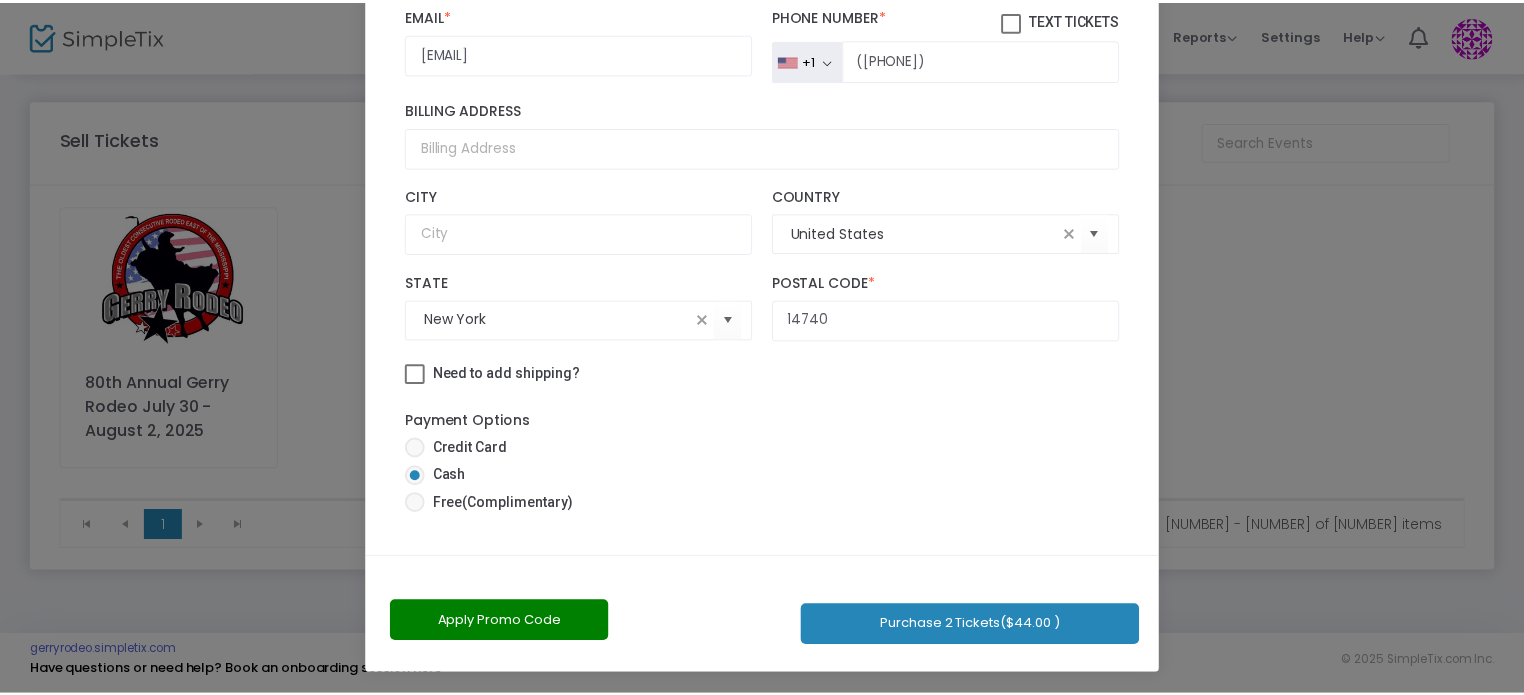 scroll, scrollTop: 154, scrollLeft: 0, axis: vertical 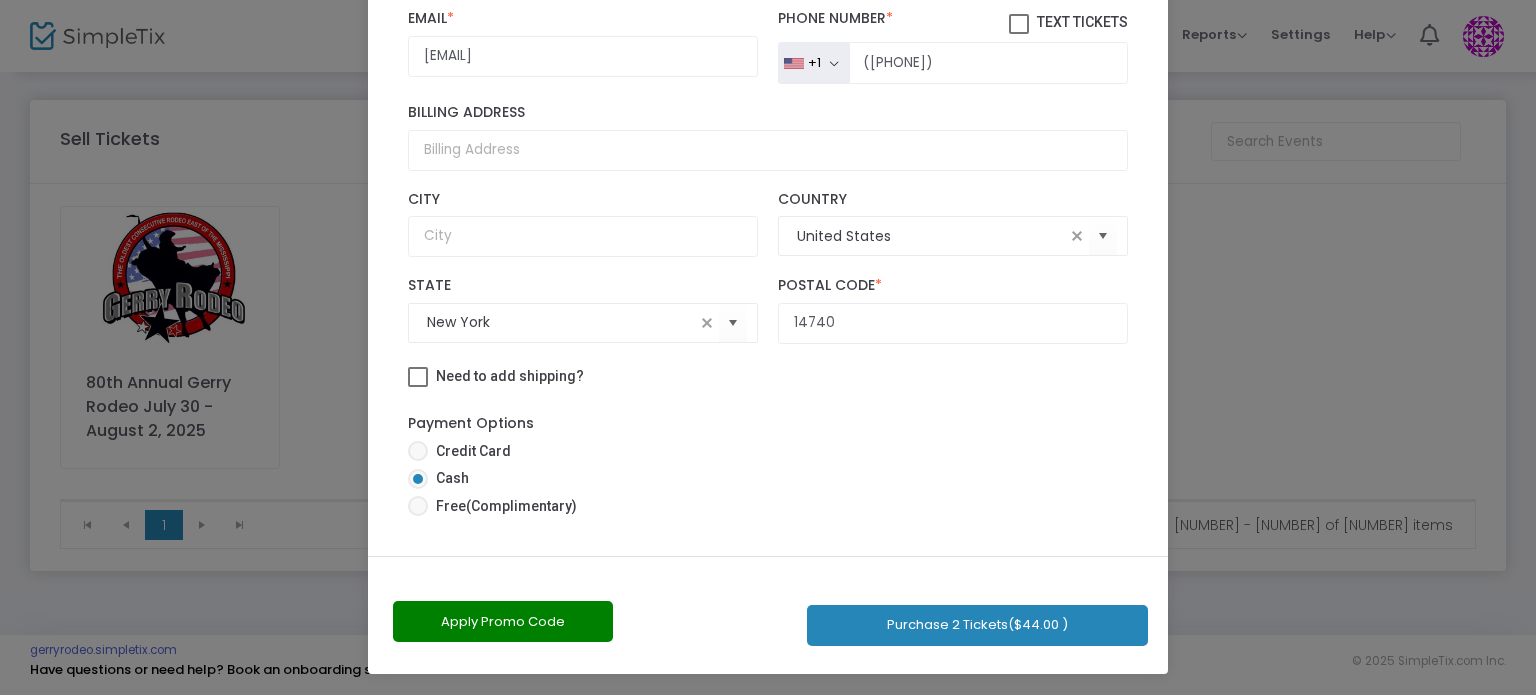 click on "Purchase 2 Tickets  ($44.00 )" 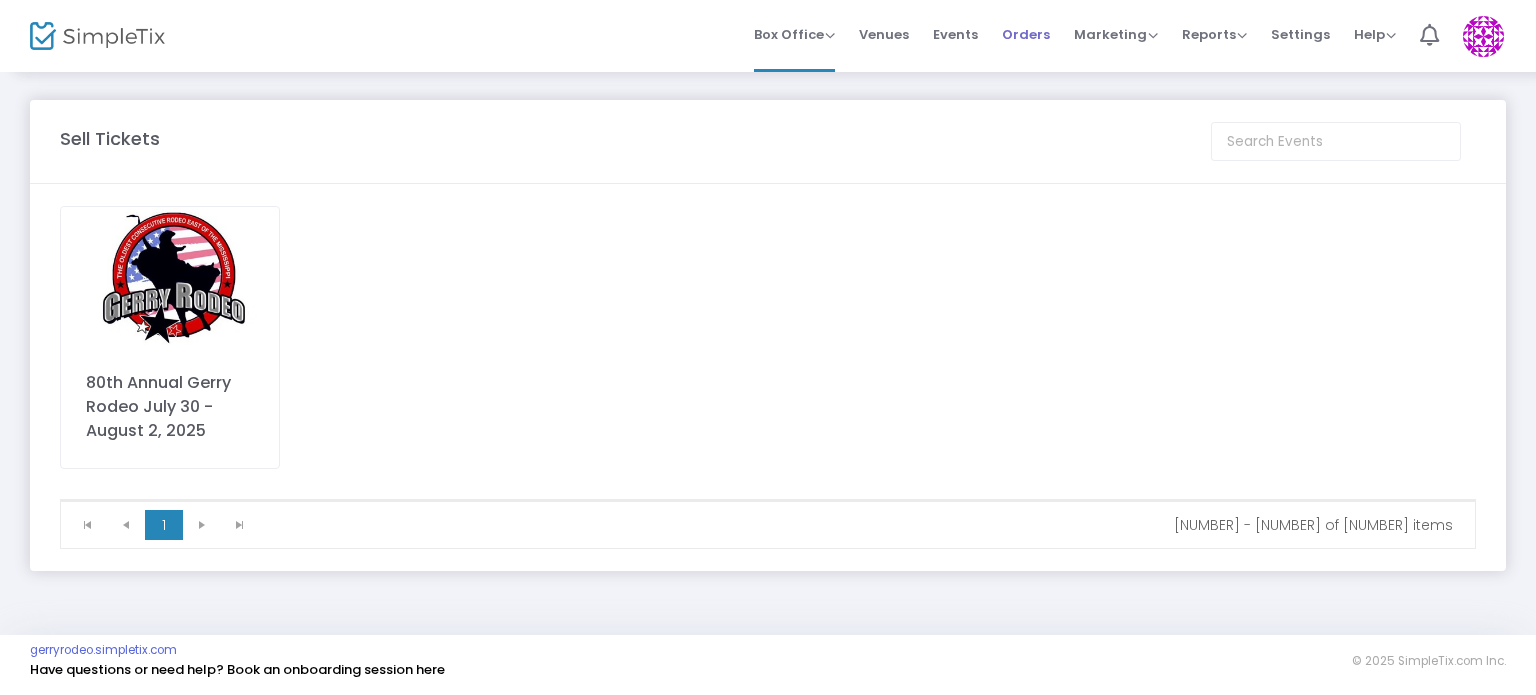 click on "Orders" at bounding box center [1026, 34] 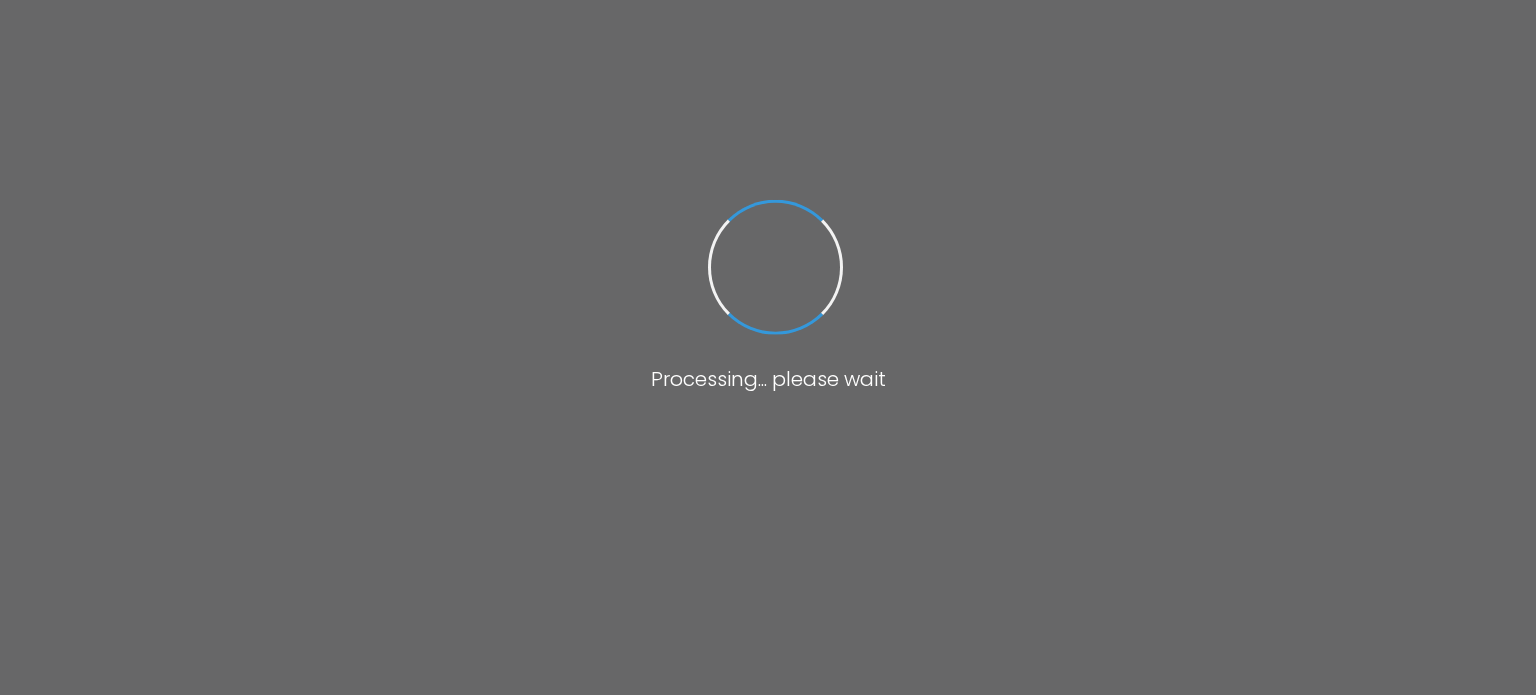 scroll, scrollTop: 0, scrollLeft: 0, axis: both 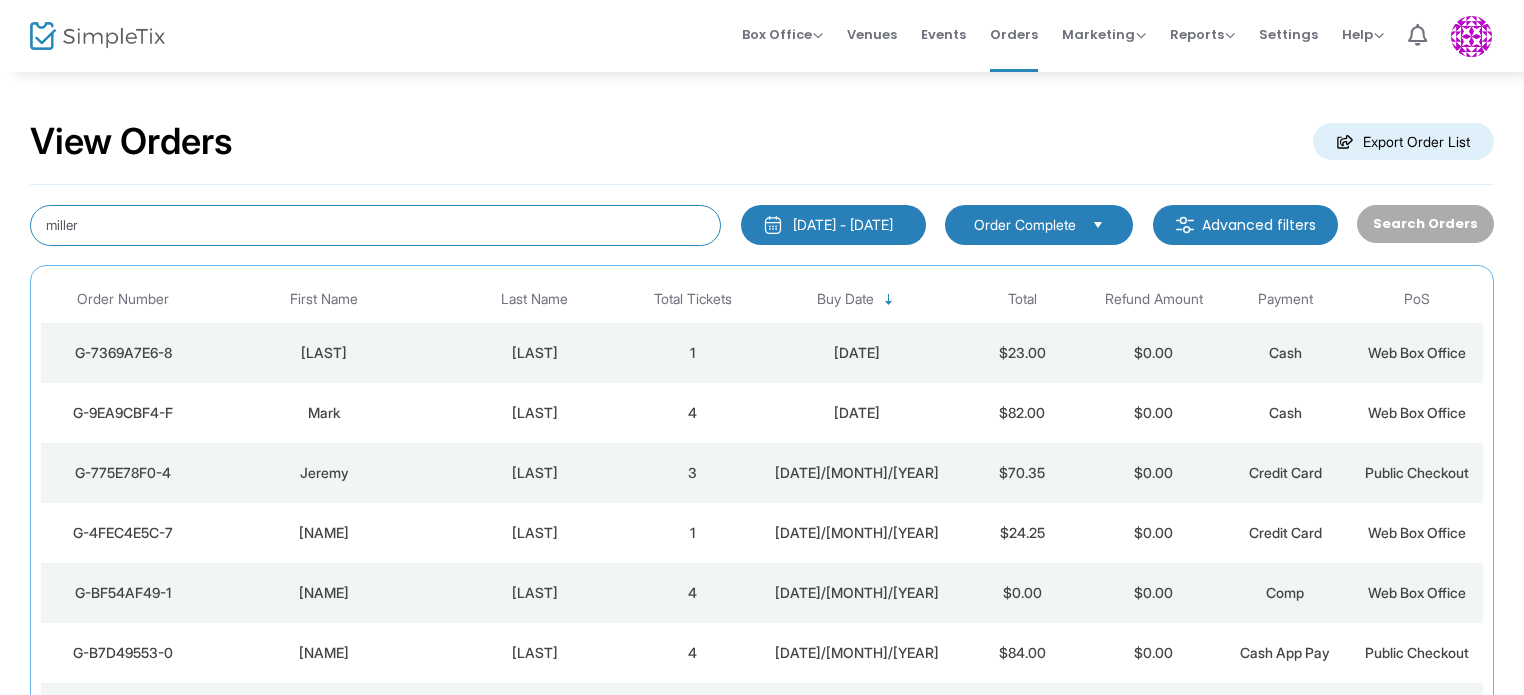 click on "miller" 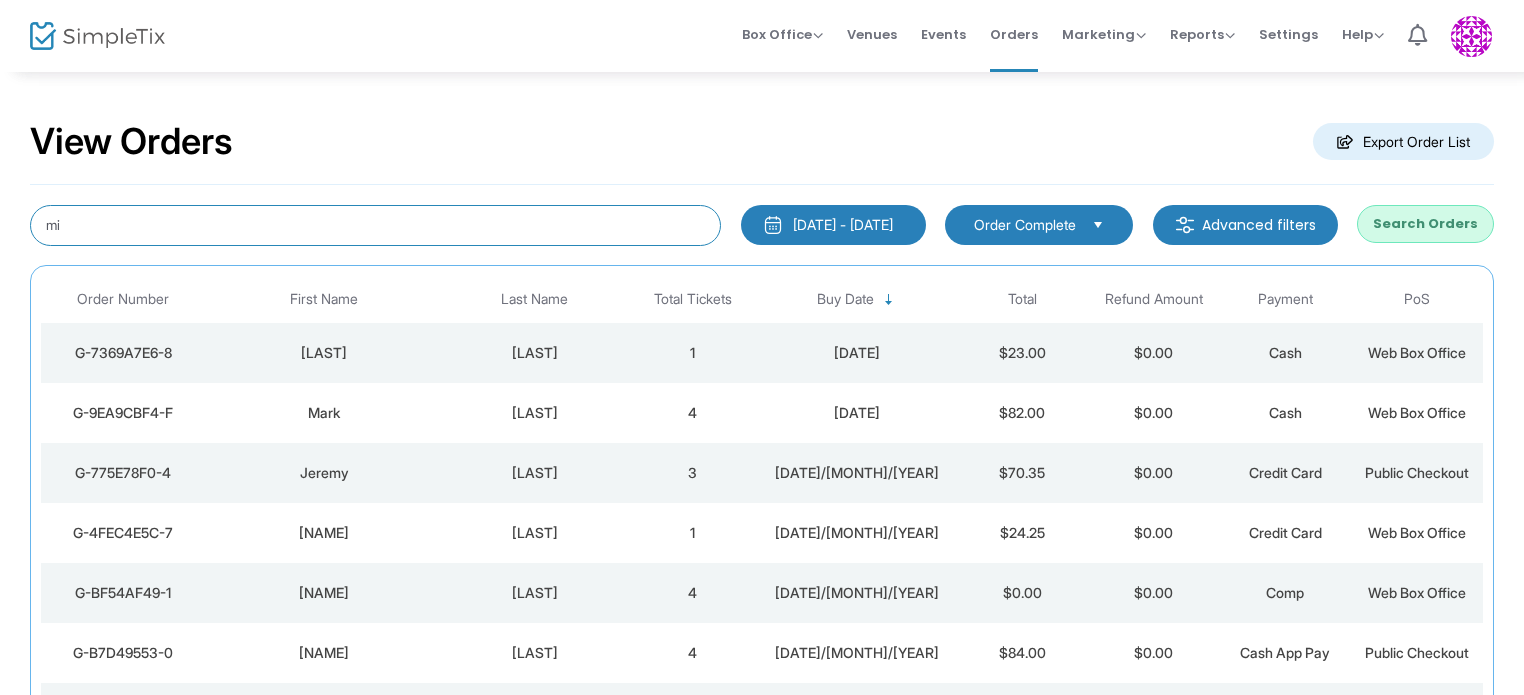 type on "m" 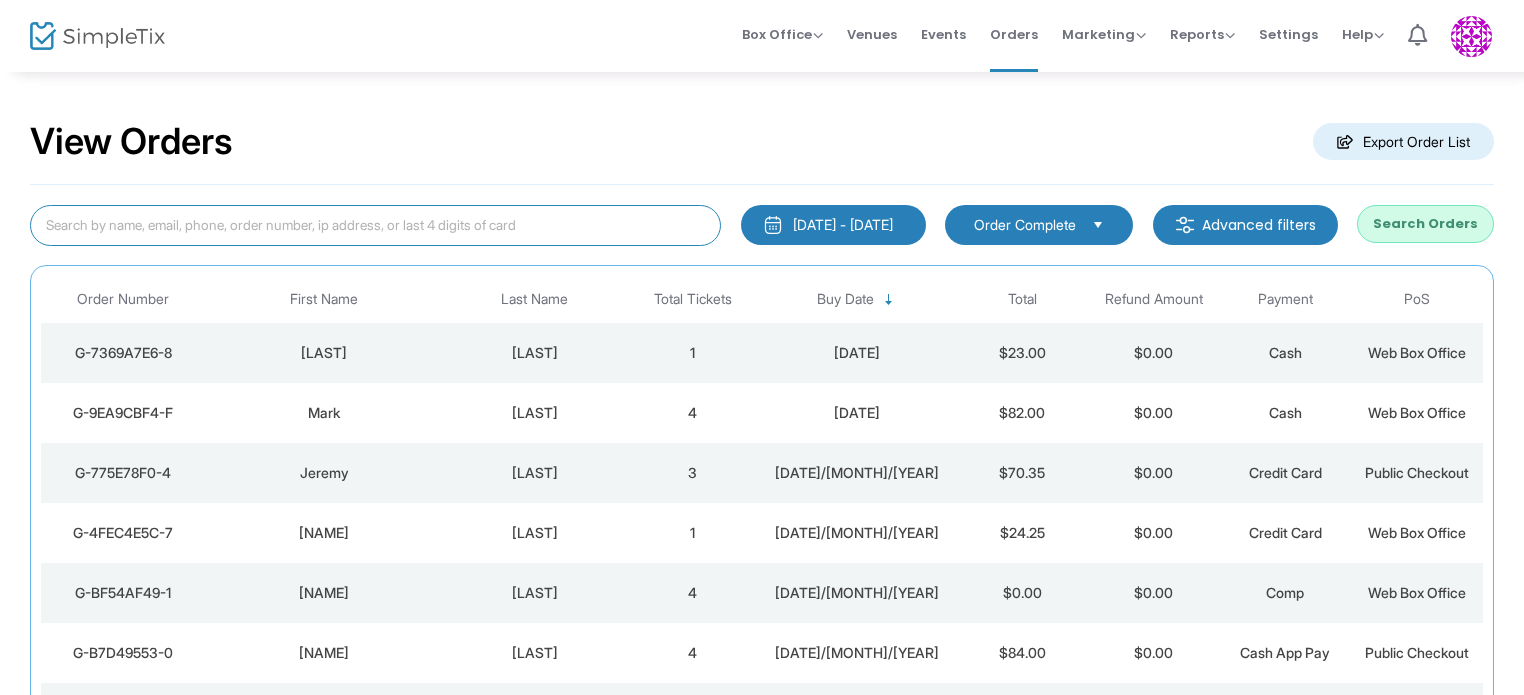 type 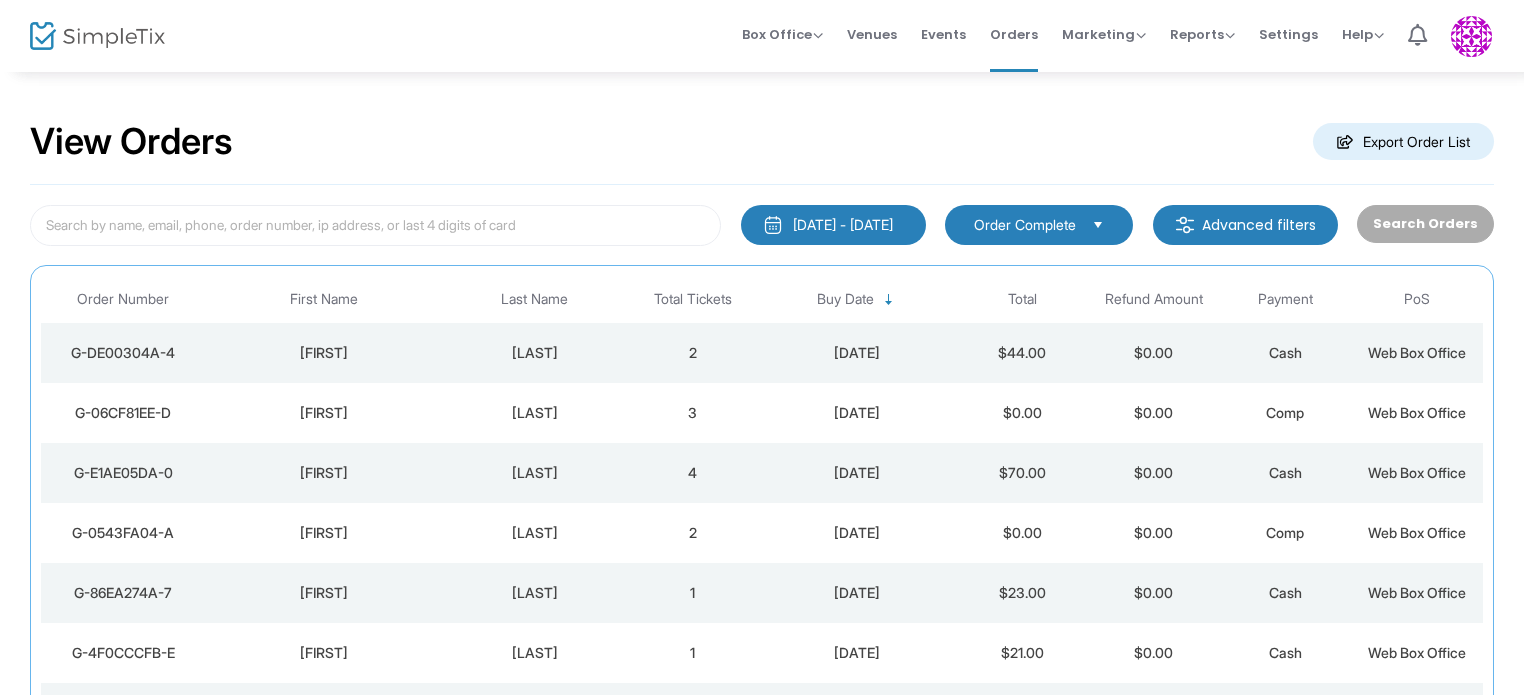 click on "[LAST]" 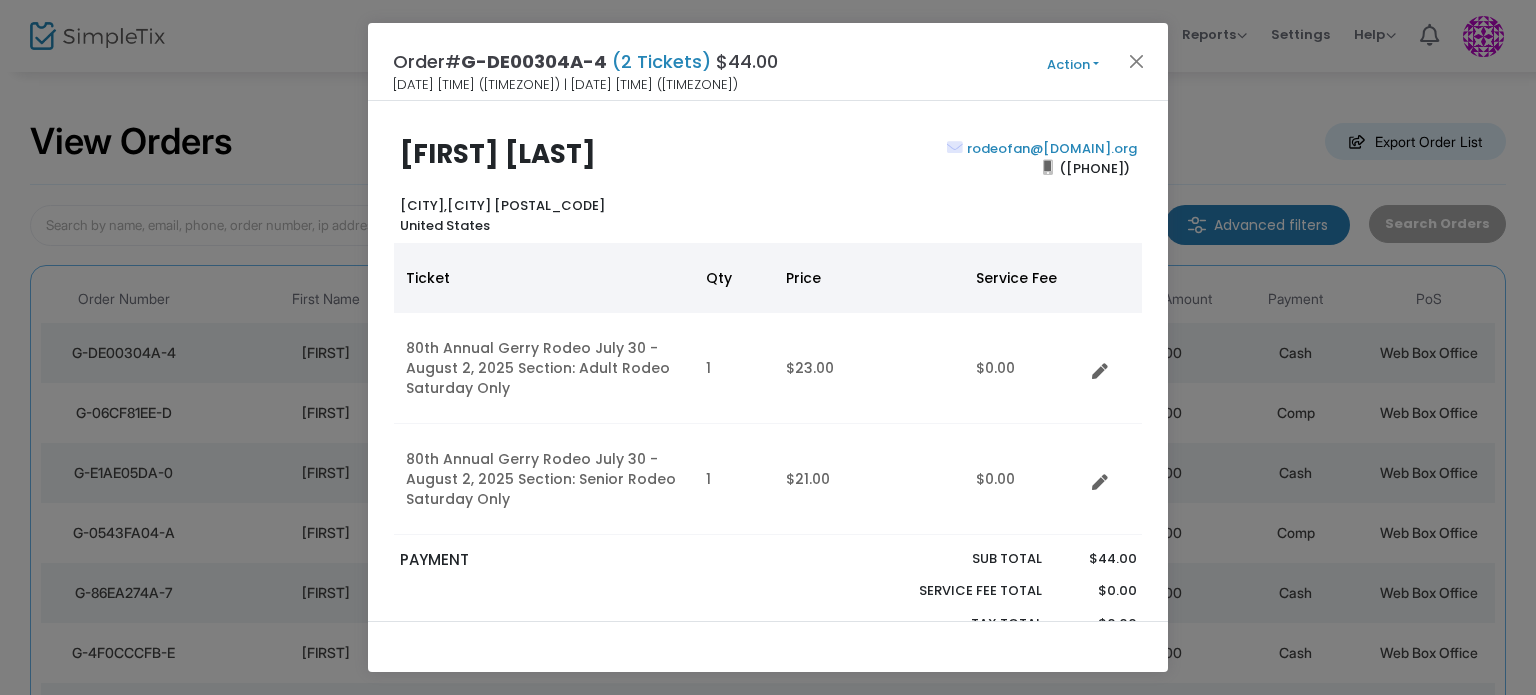 click on "Action" 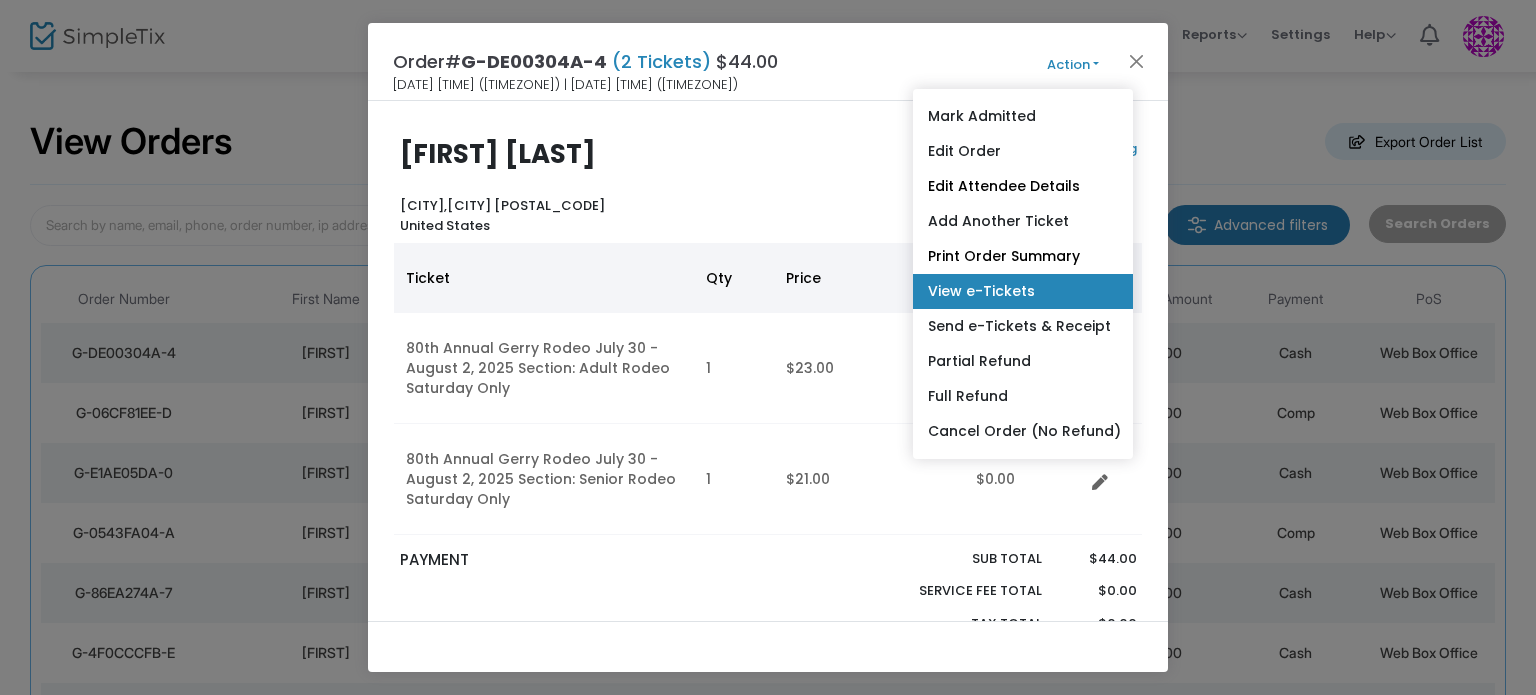 click on "View e-Tickets" 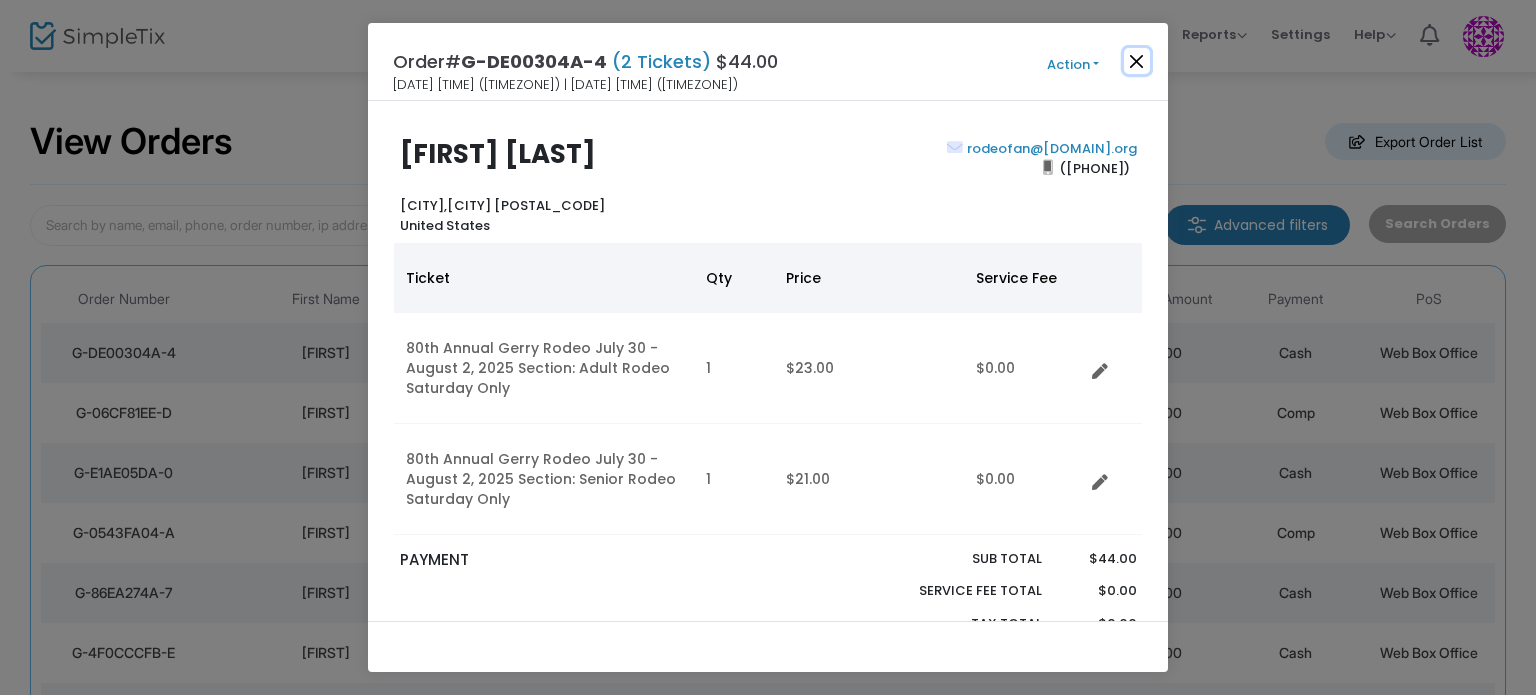 click 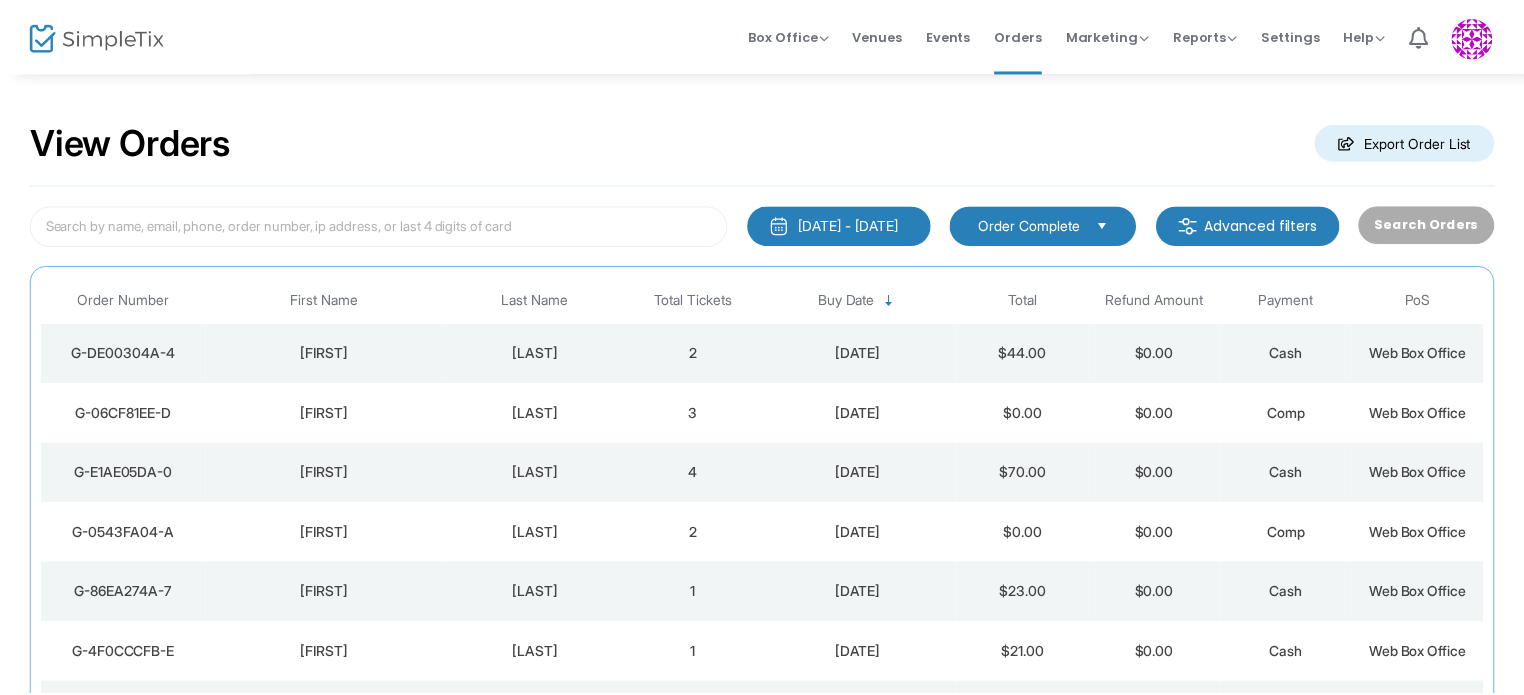scroll, scrollTop: 106, scrollLeft: 0, axis: vertical 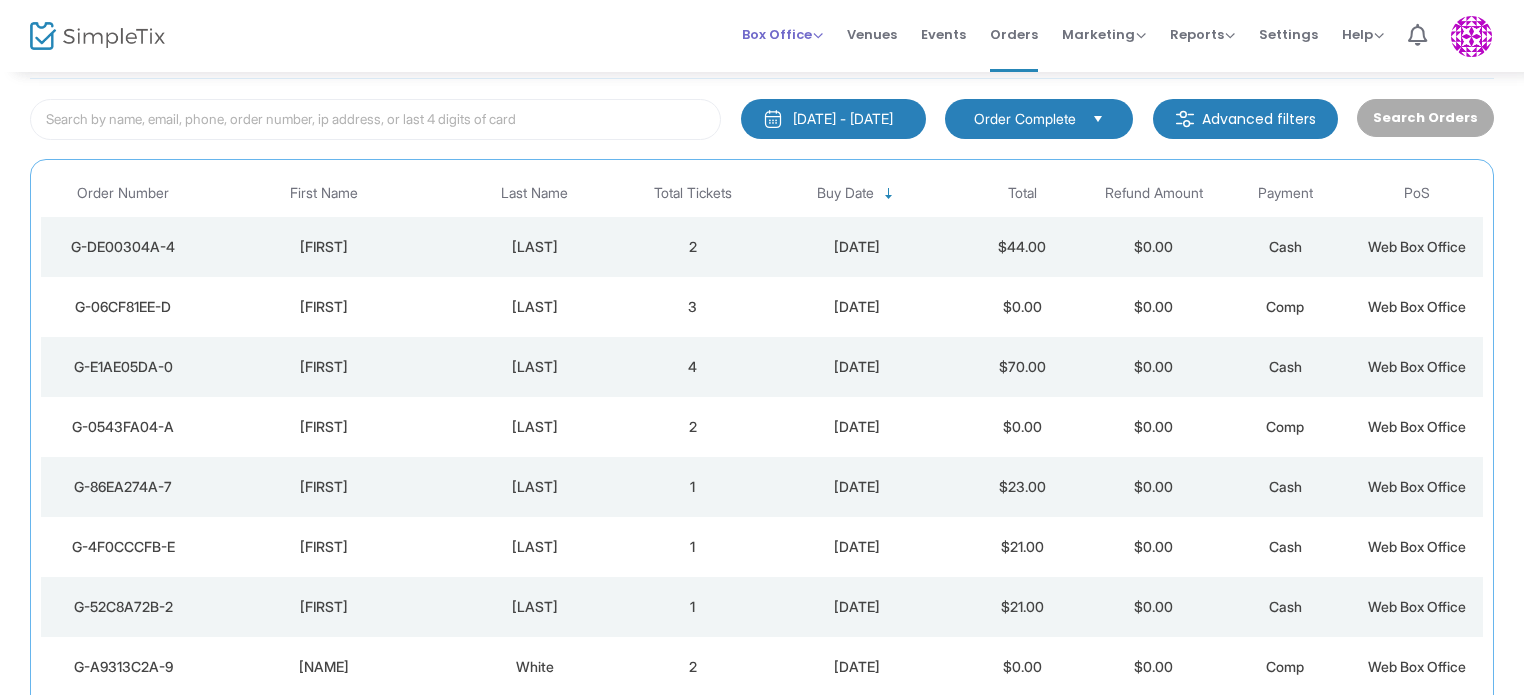 click on "Box Office" at bounding box center [782, 34] 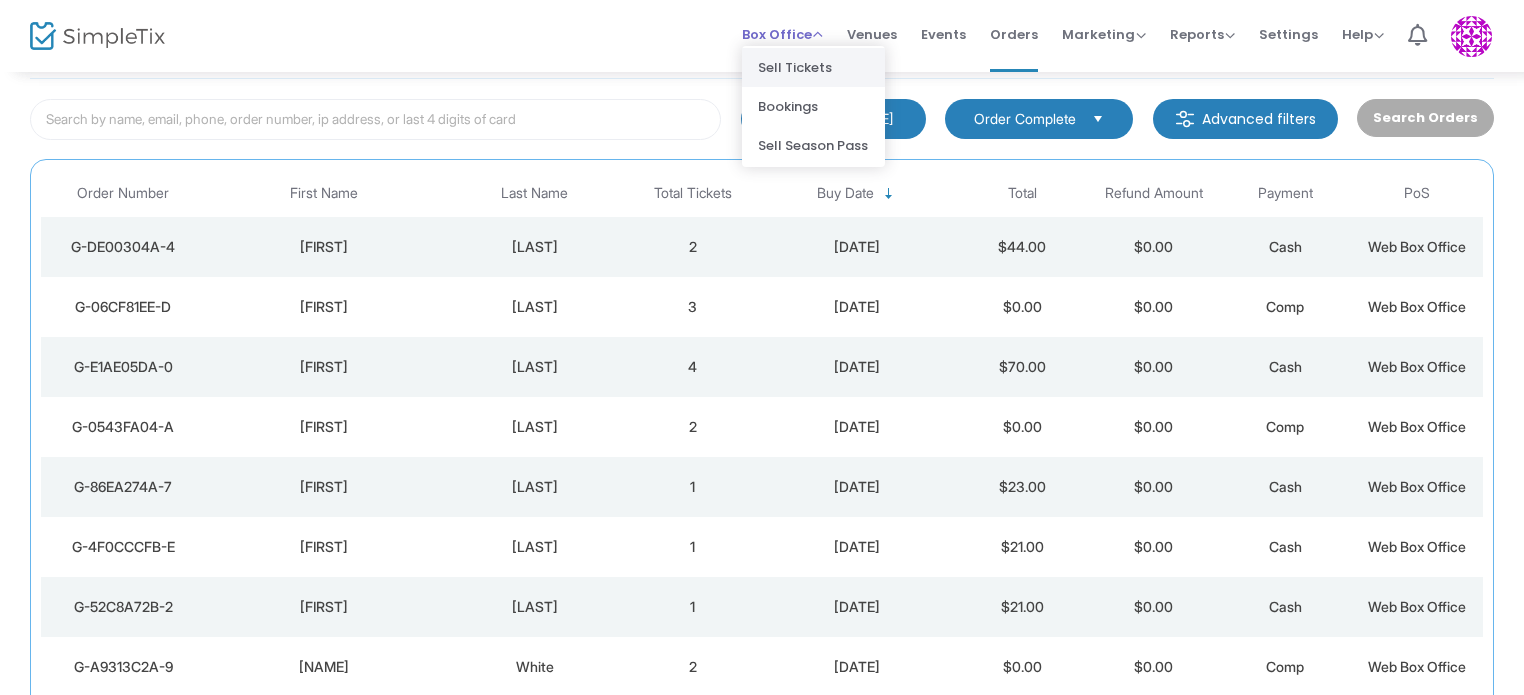 click on "Sell Tickets" at bounding box center [813, 67] 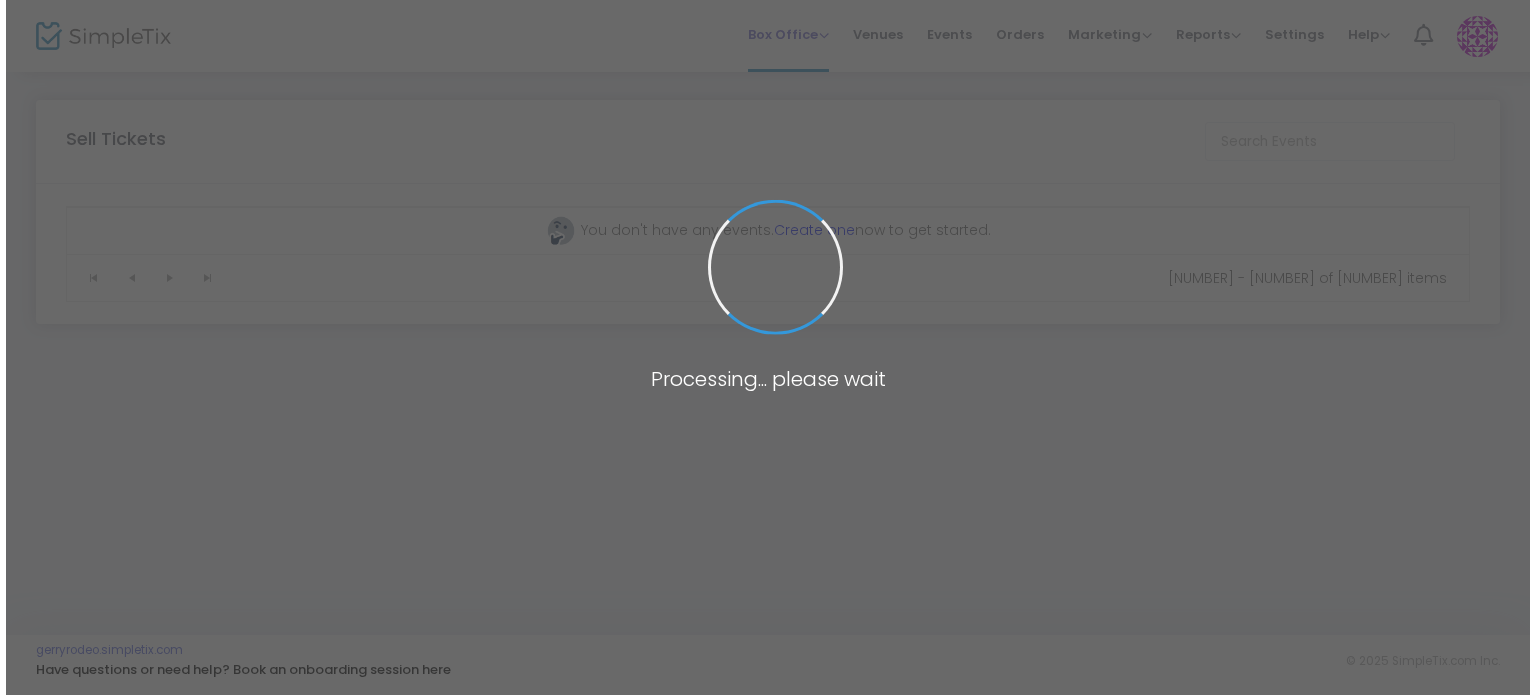 scroll, scrollTop: 0, scrollLeft: 0, axis: both 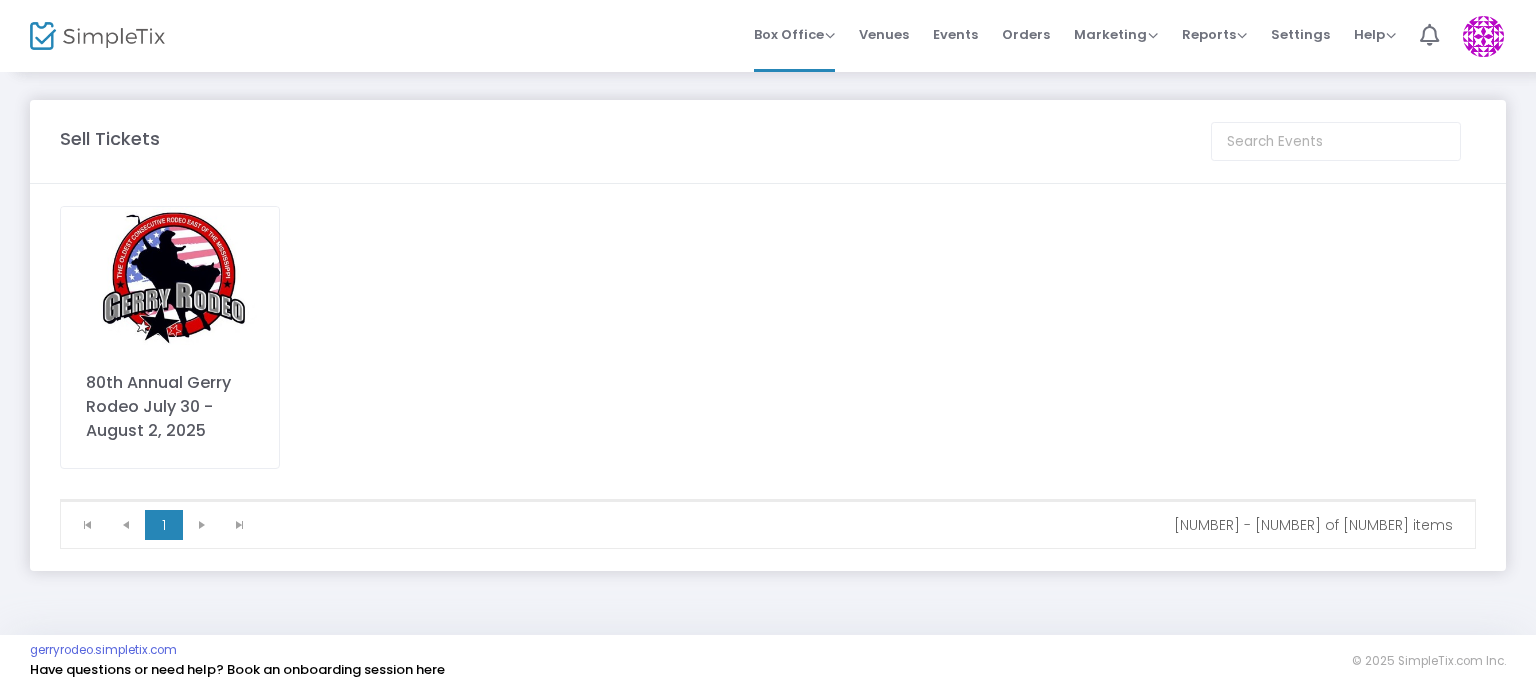 click on "80th Annual Gerry Rodeo July 30 - August  2, 2025" 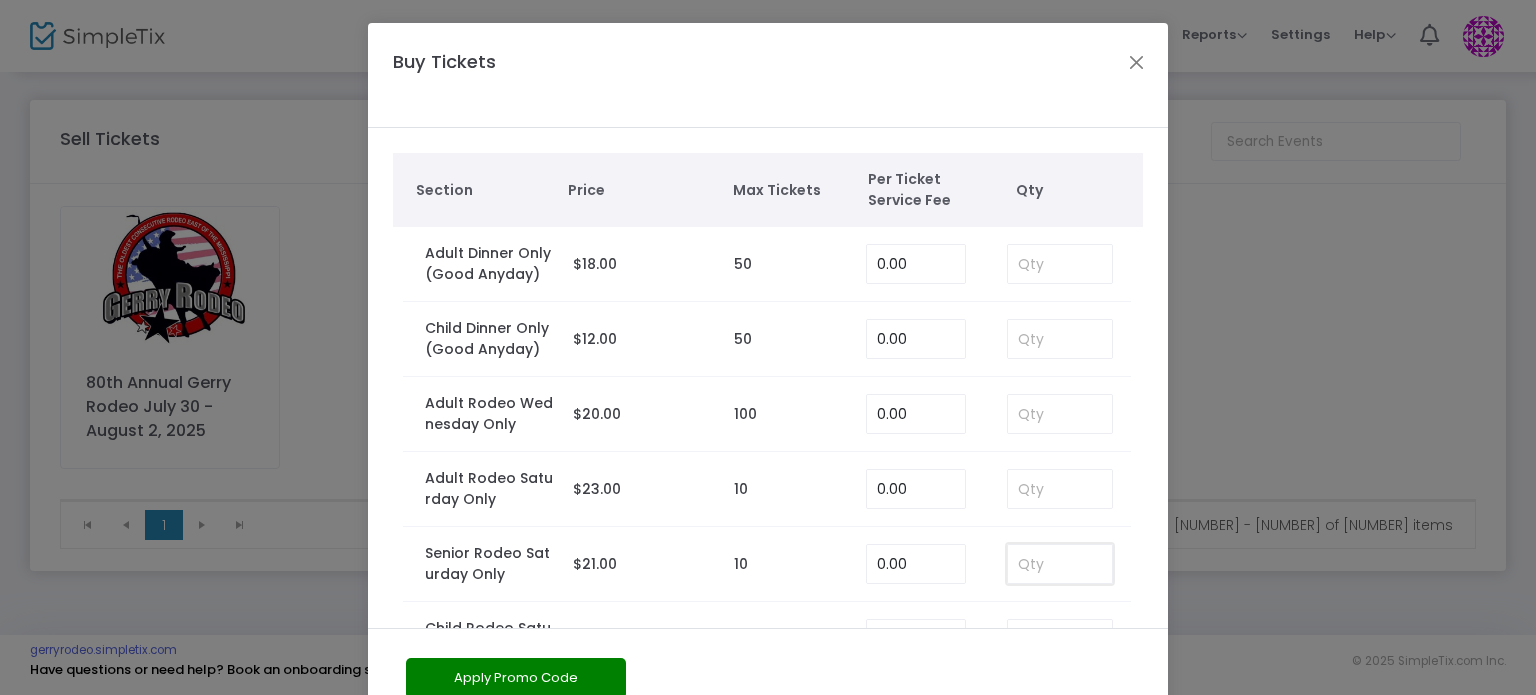 click at bounding box center (1060, 564) 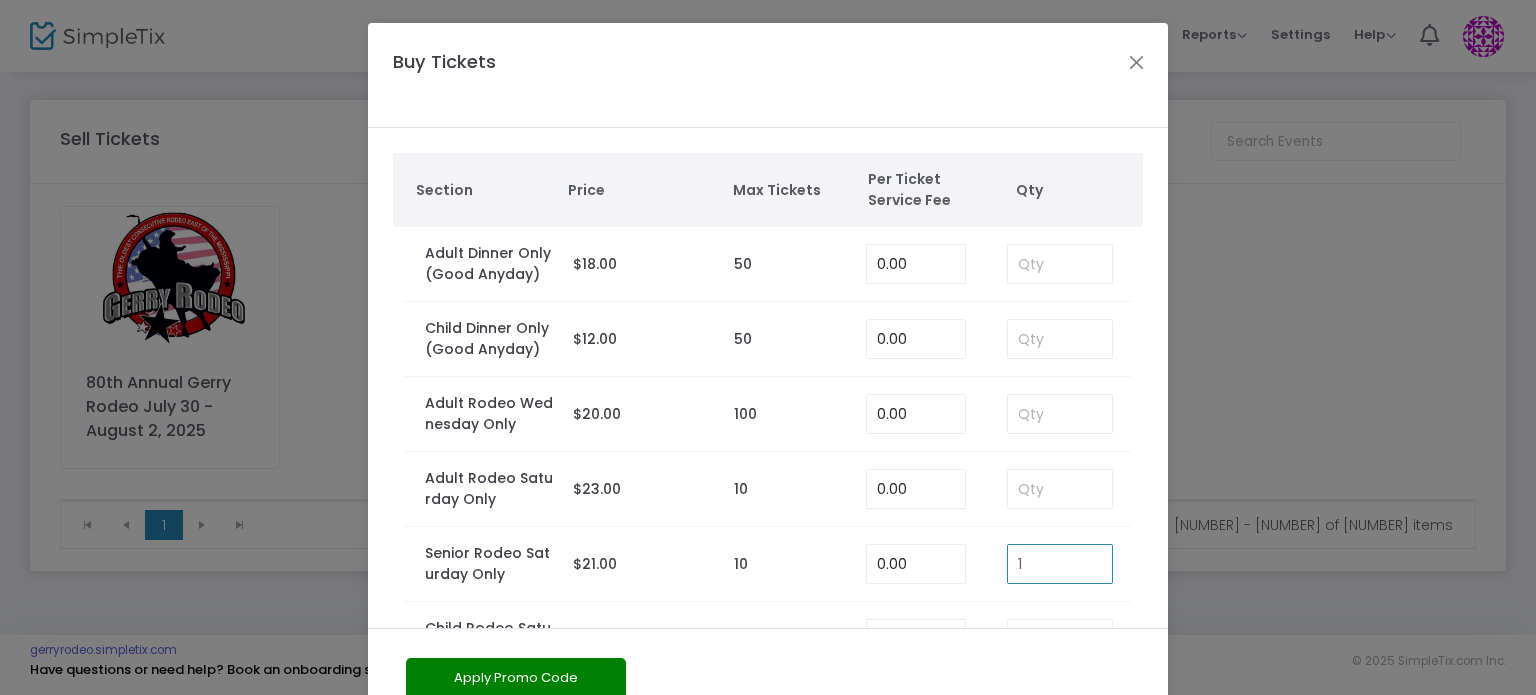 type on "1" 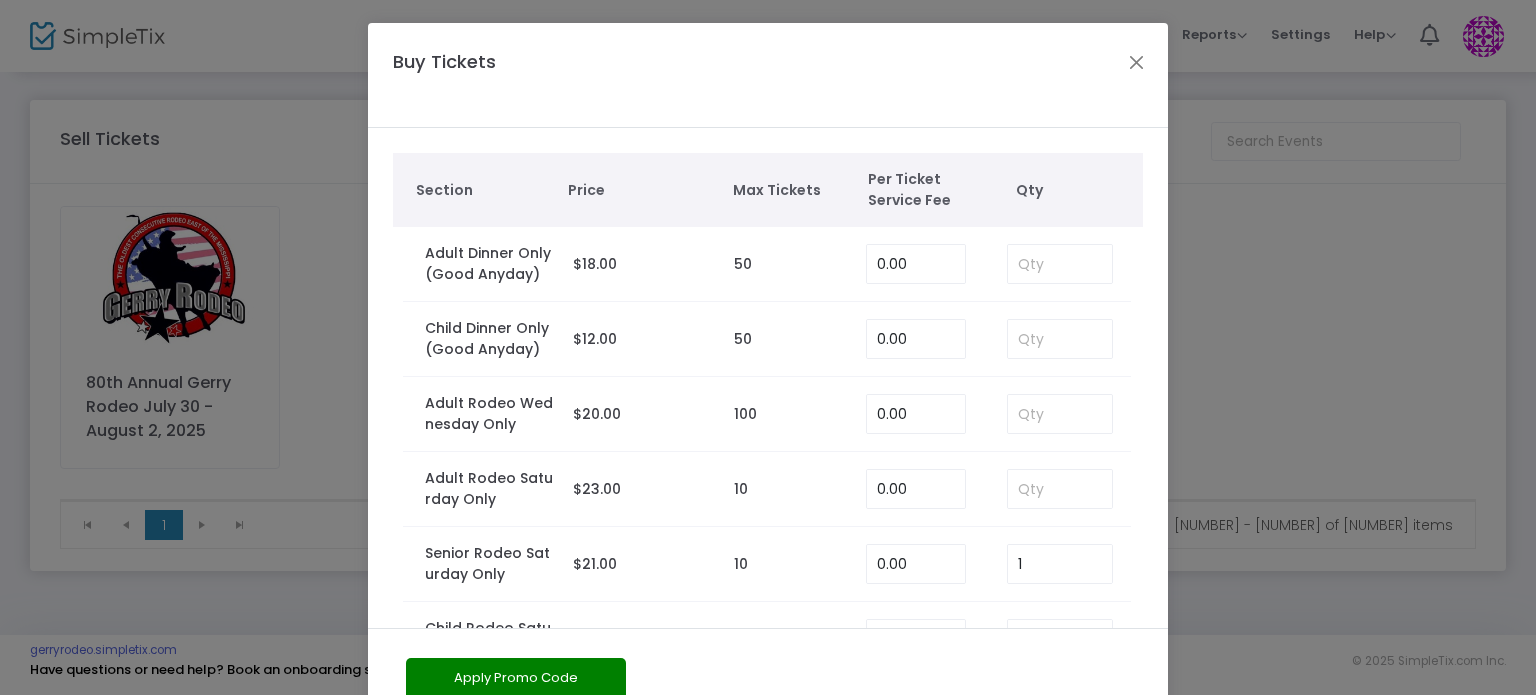 scroll, scrollTop: 98, scrollLeft: 0, axis: vertical 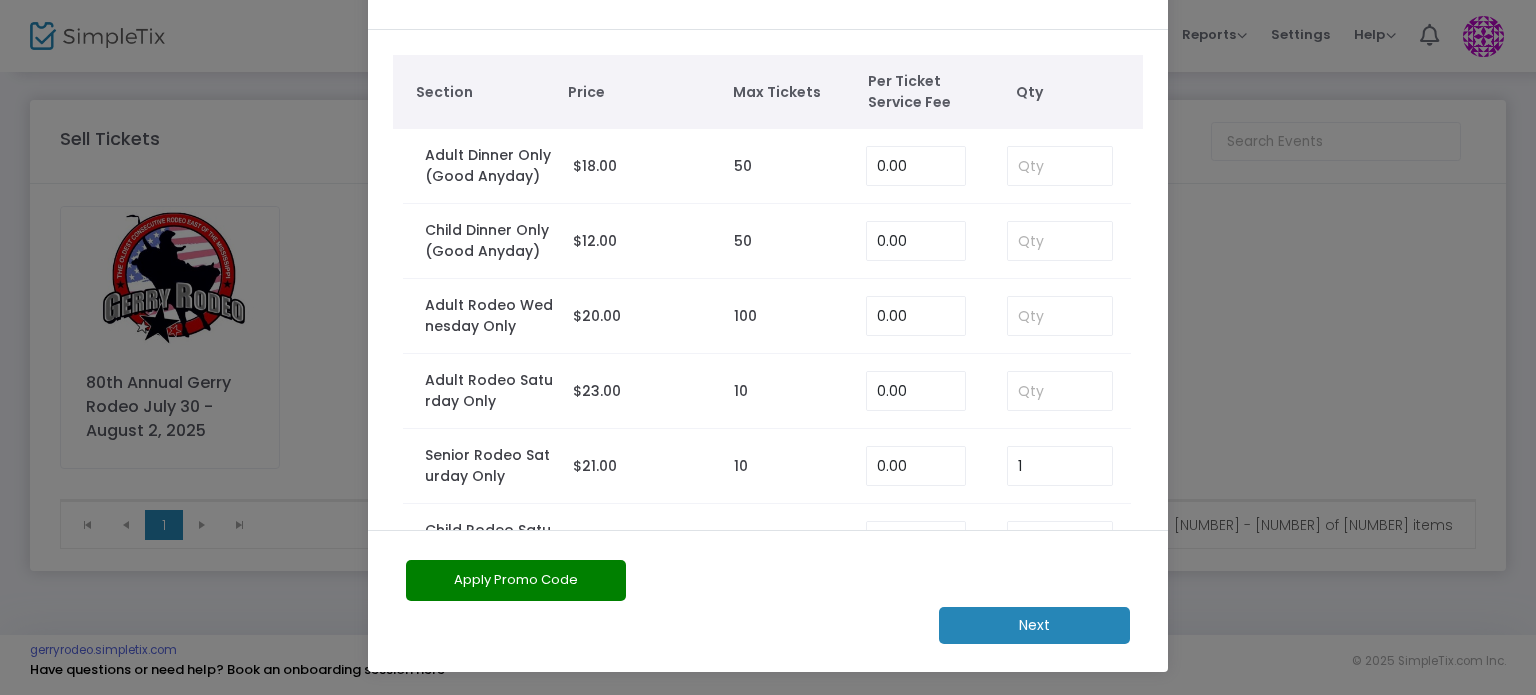 click on "Apply Promo Code   Next" 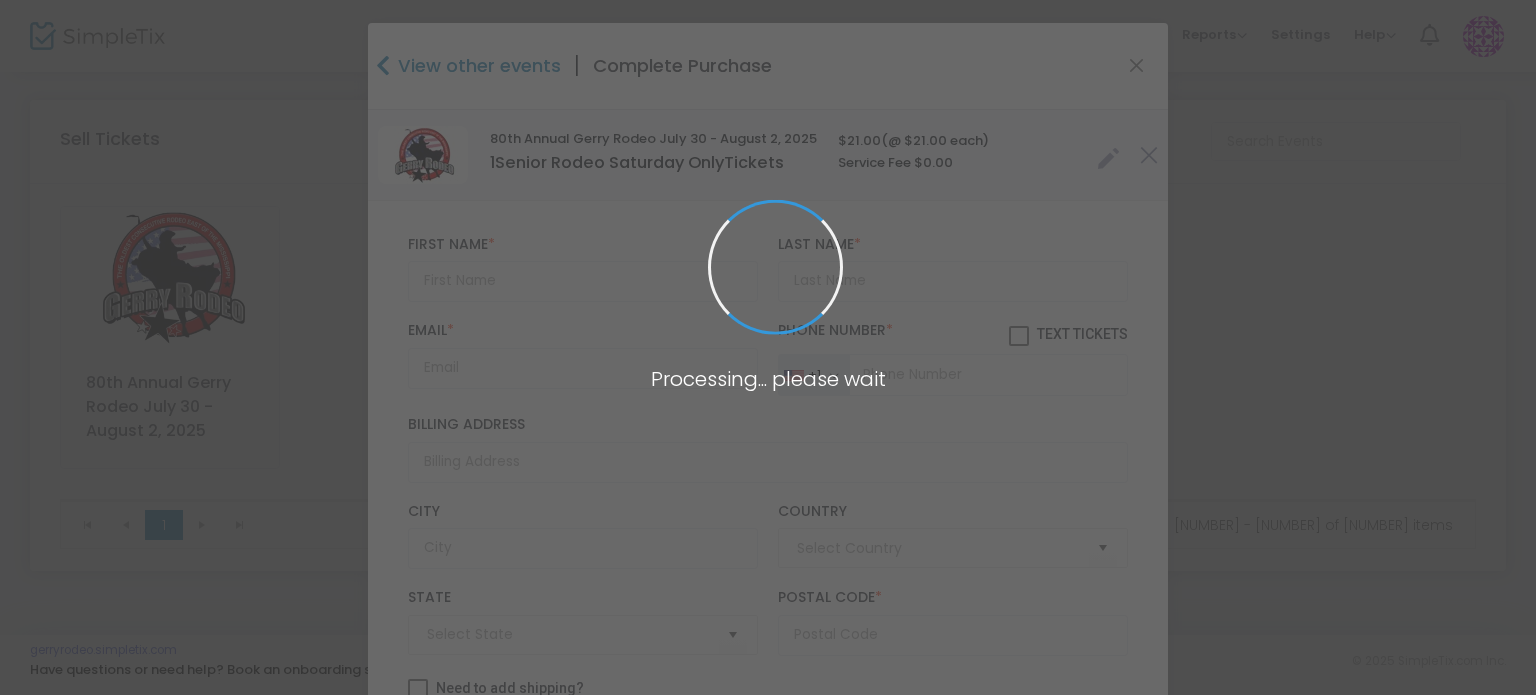 type on "United States" 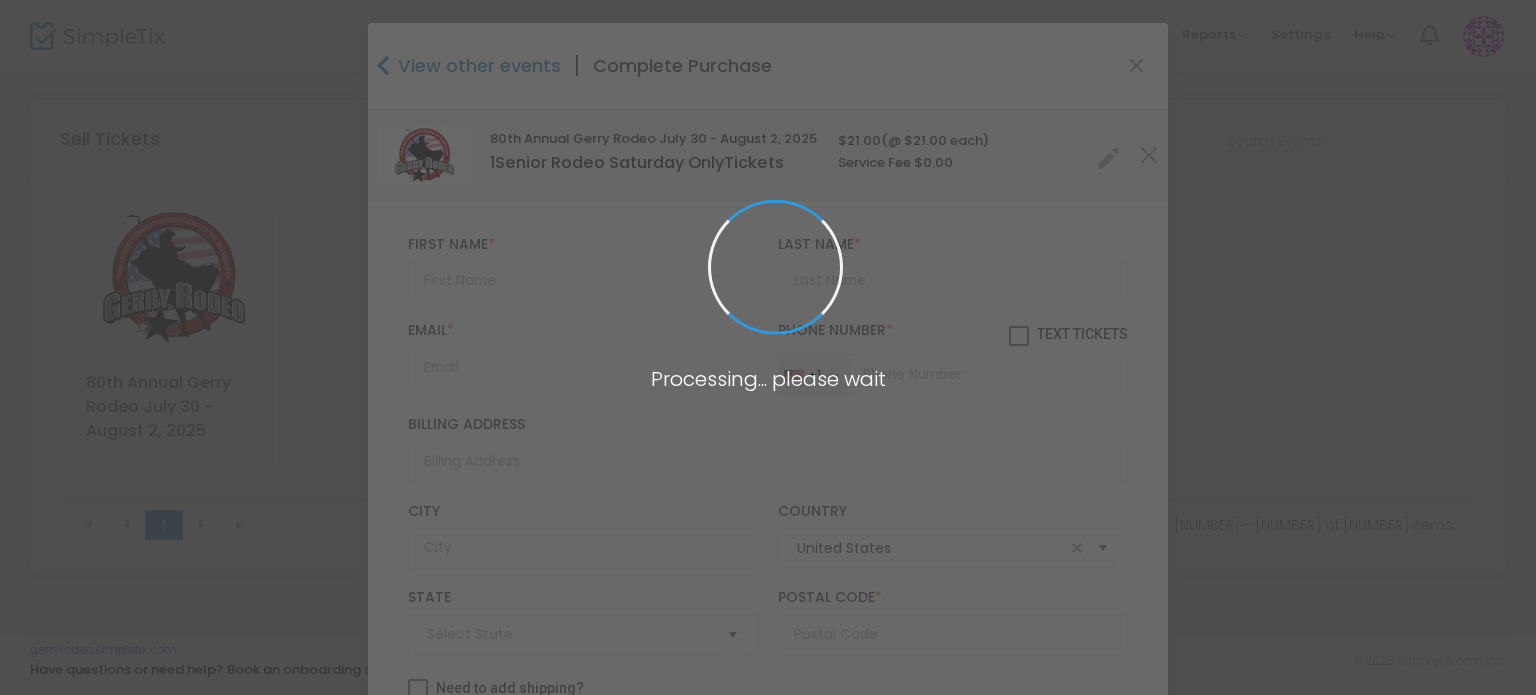 type on "New York" 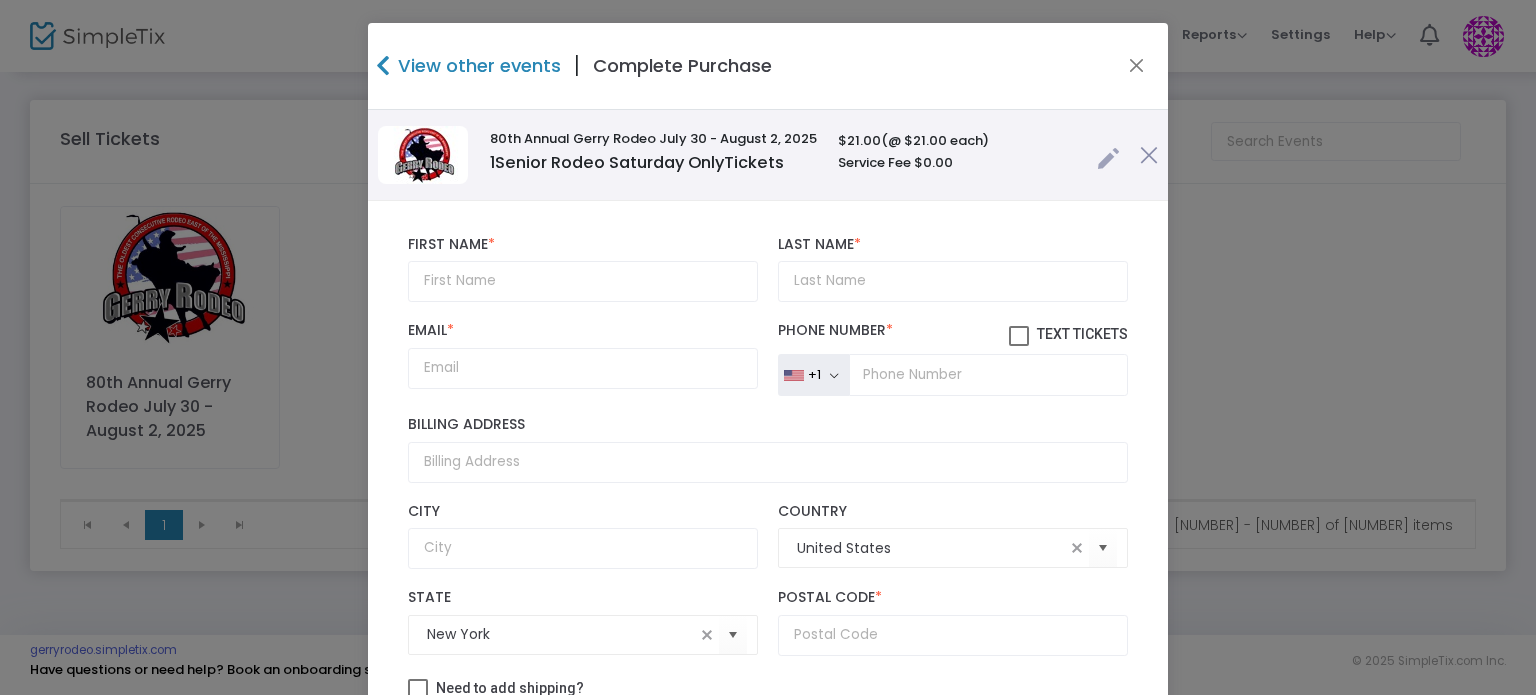 click on "First Name  *" 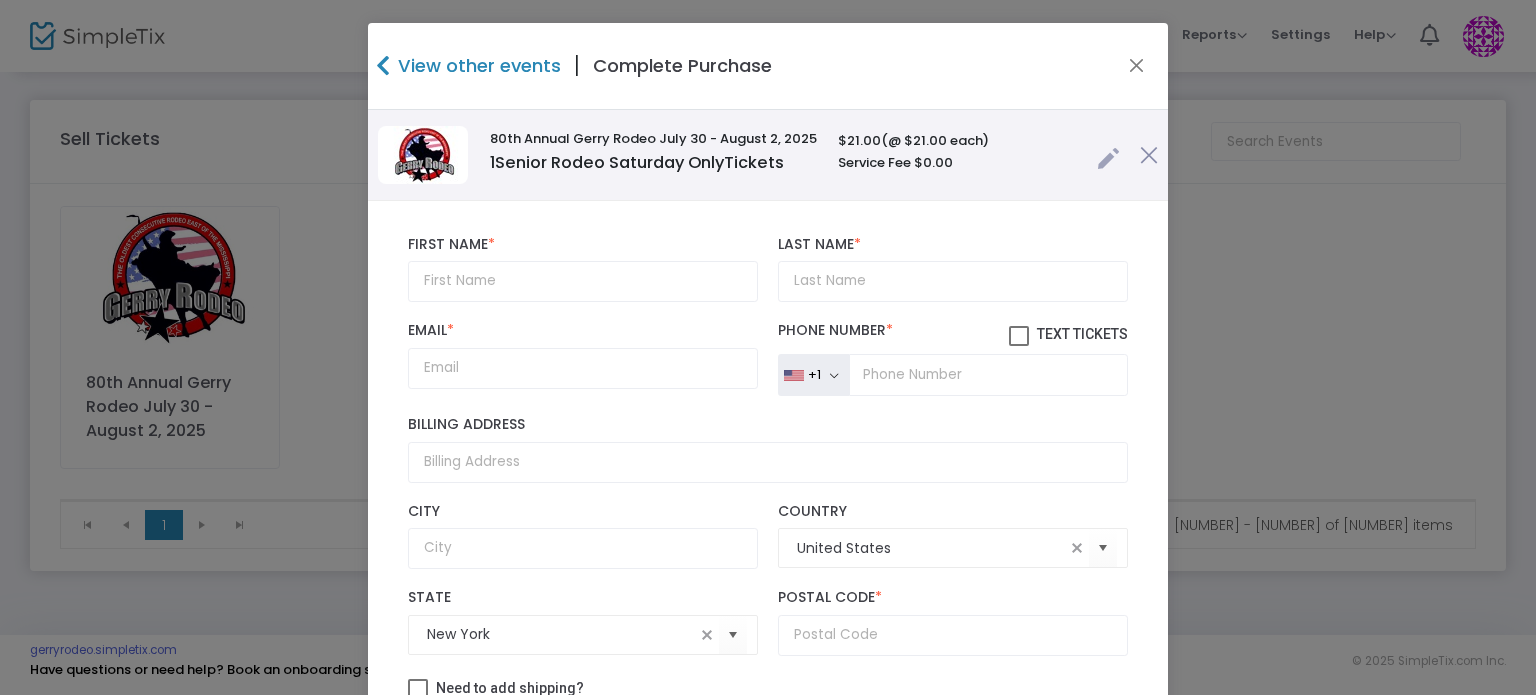click on "First Name  *" 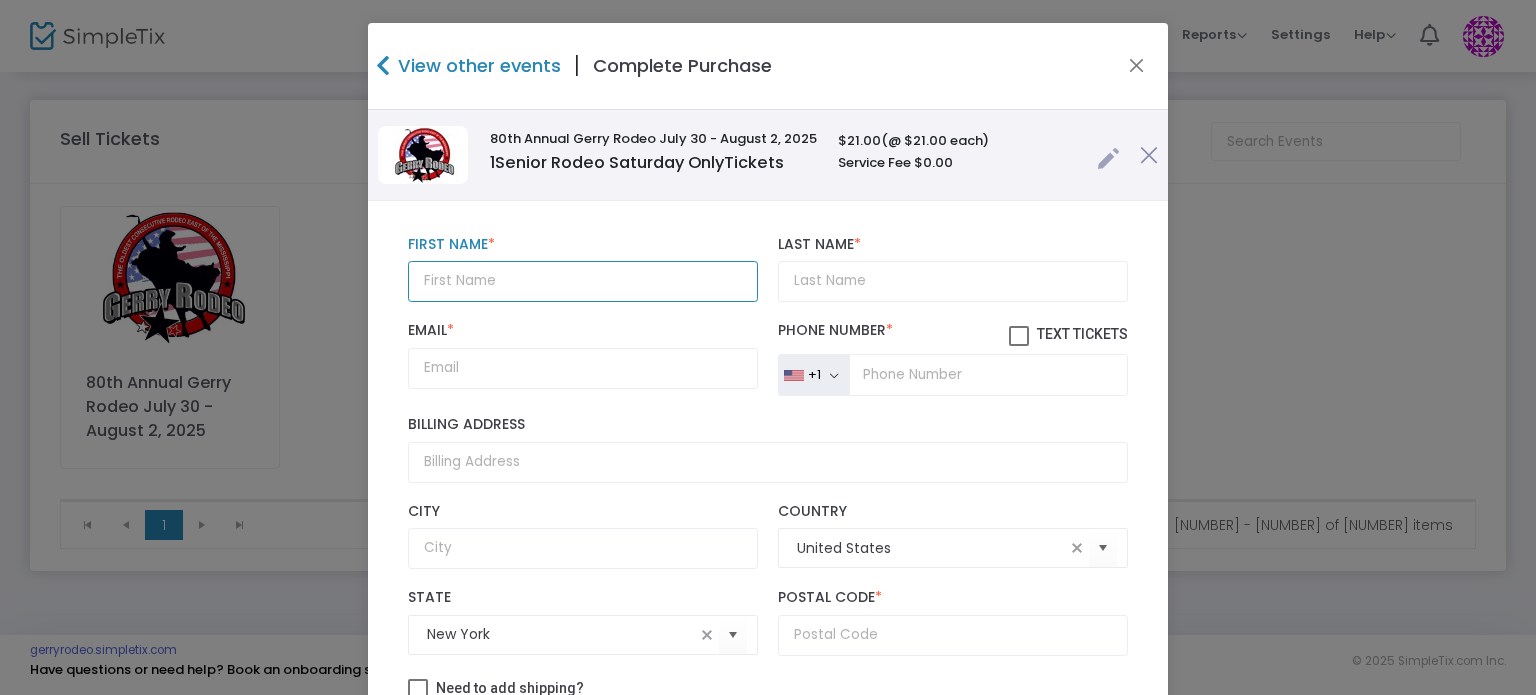 click at bounding box center (583, 281) 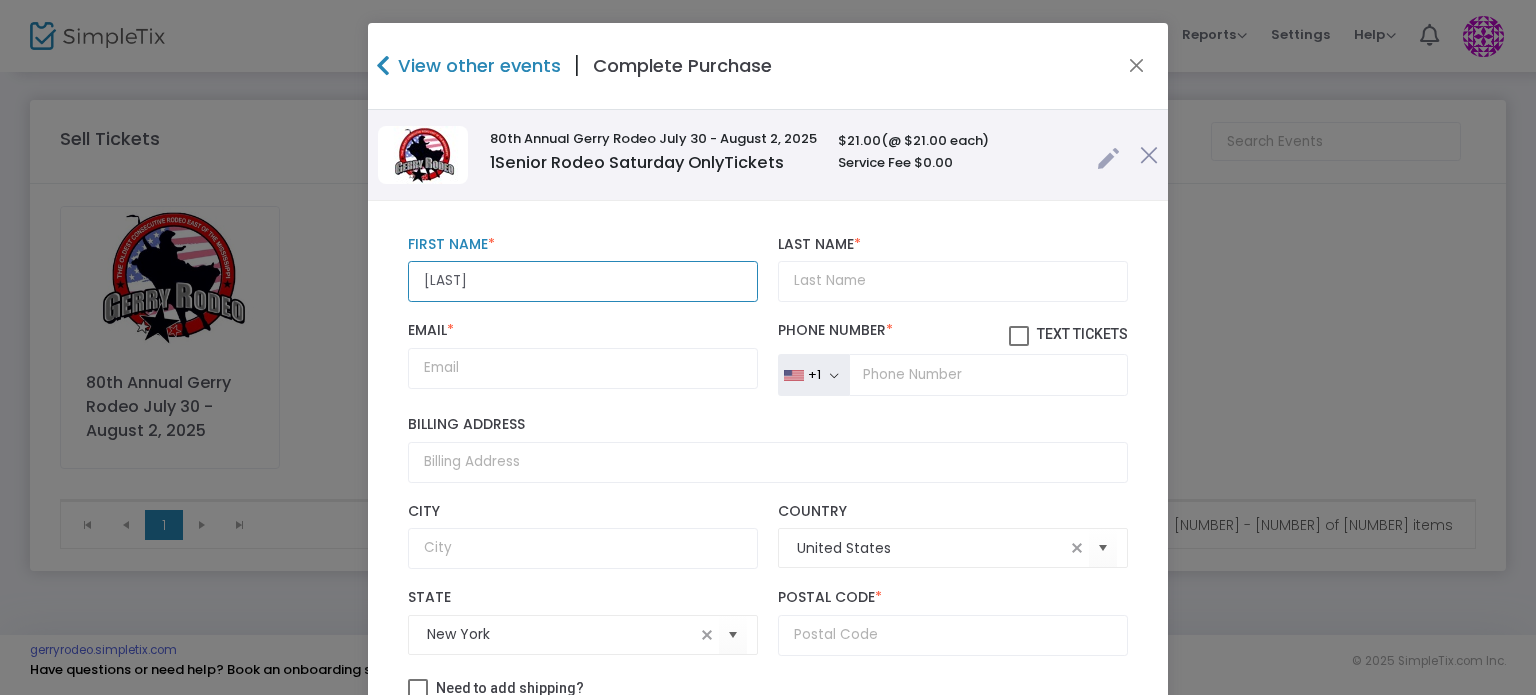 type on "[LAST]" 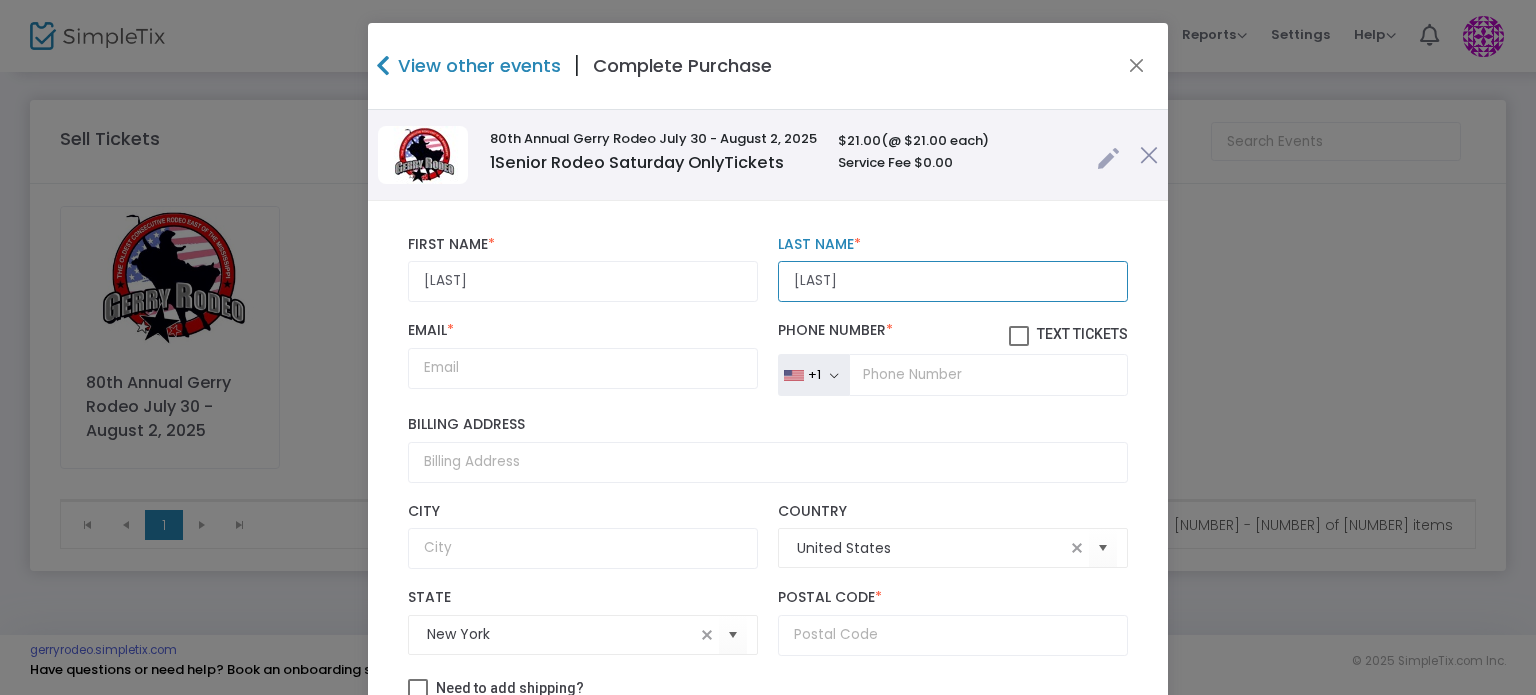 type on "[LAST]" 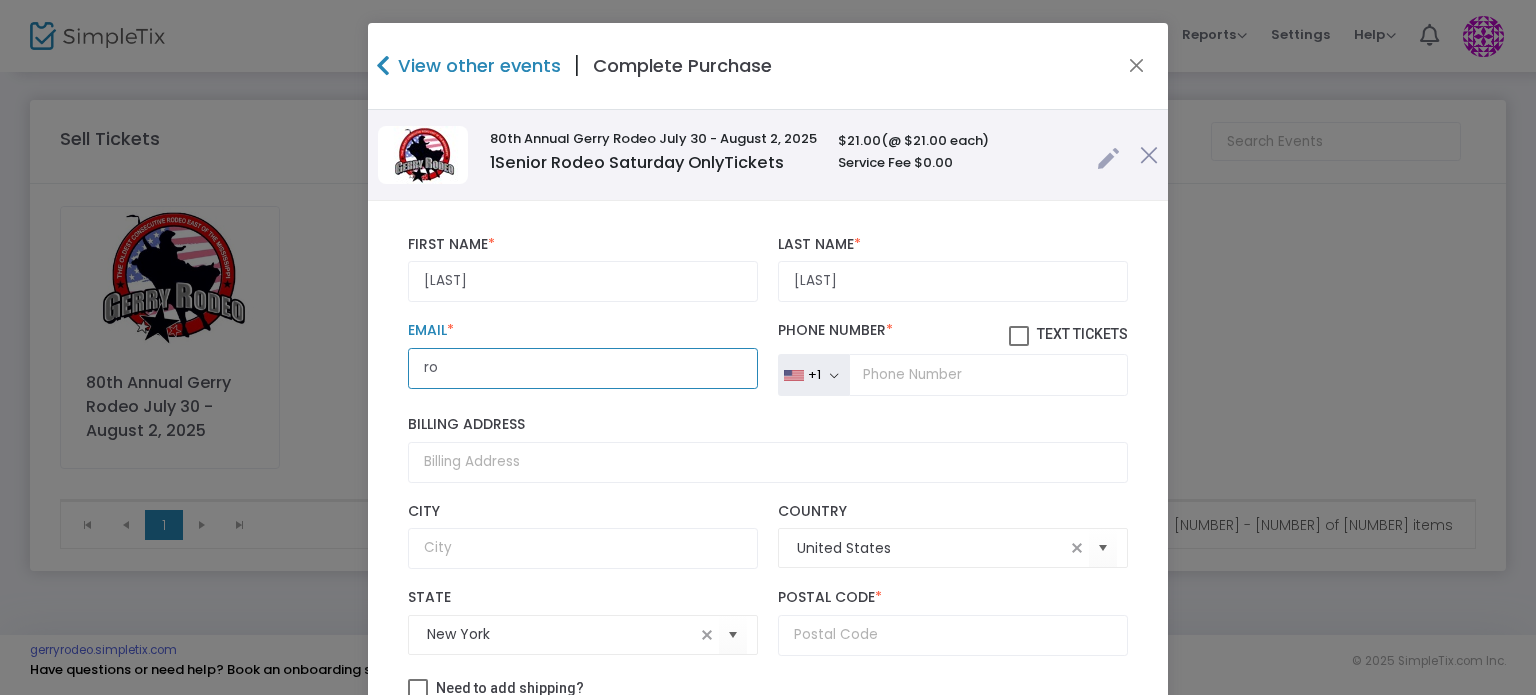 type on "rodeofan@[DOMAIN].org" 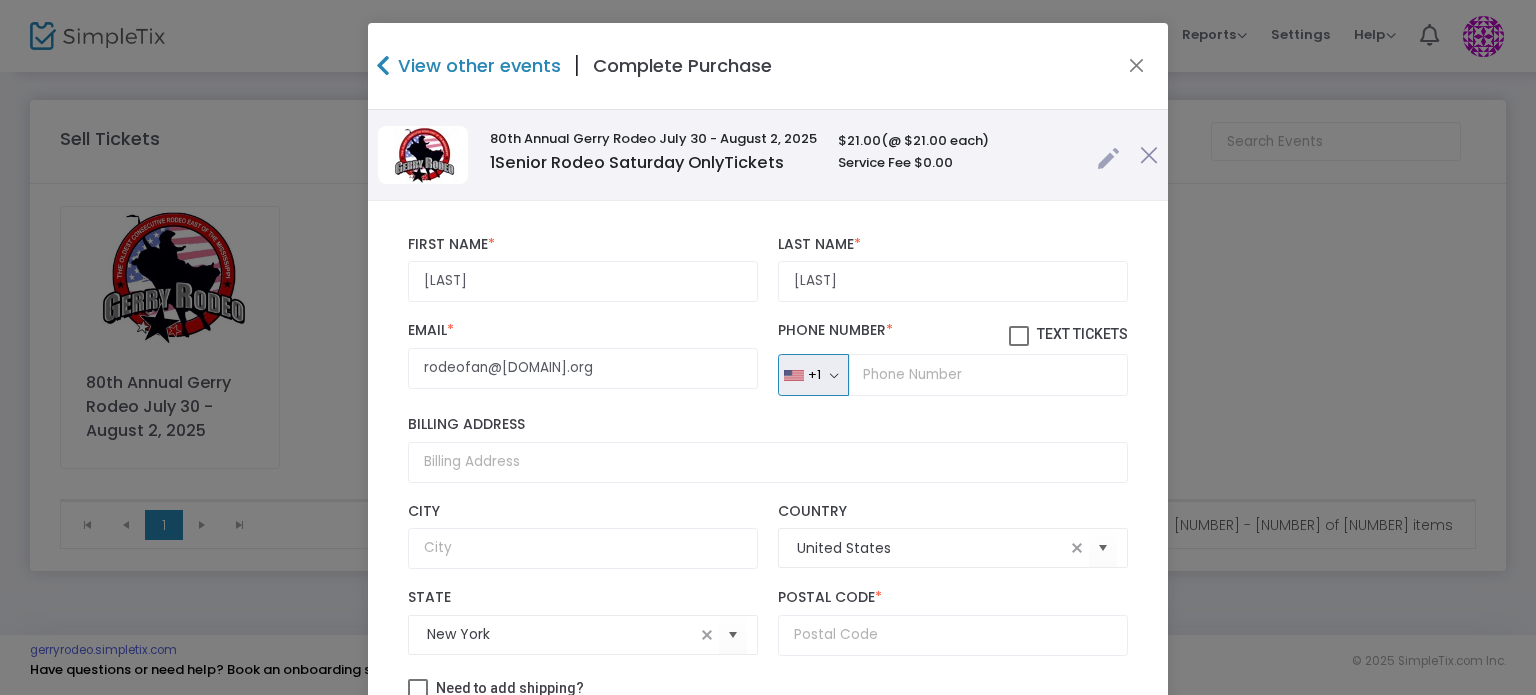 type 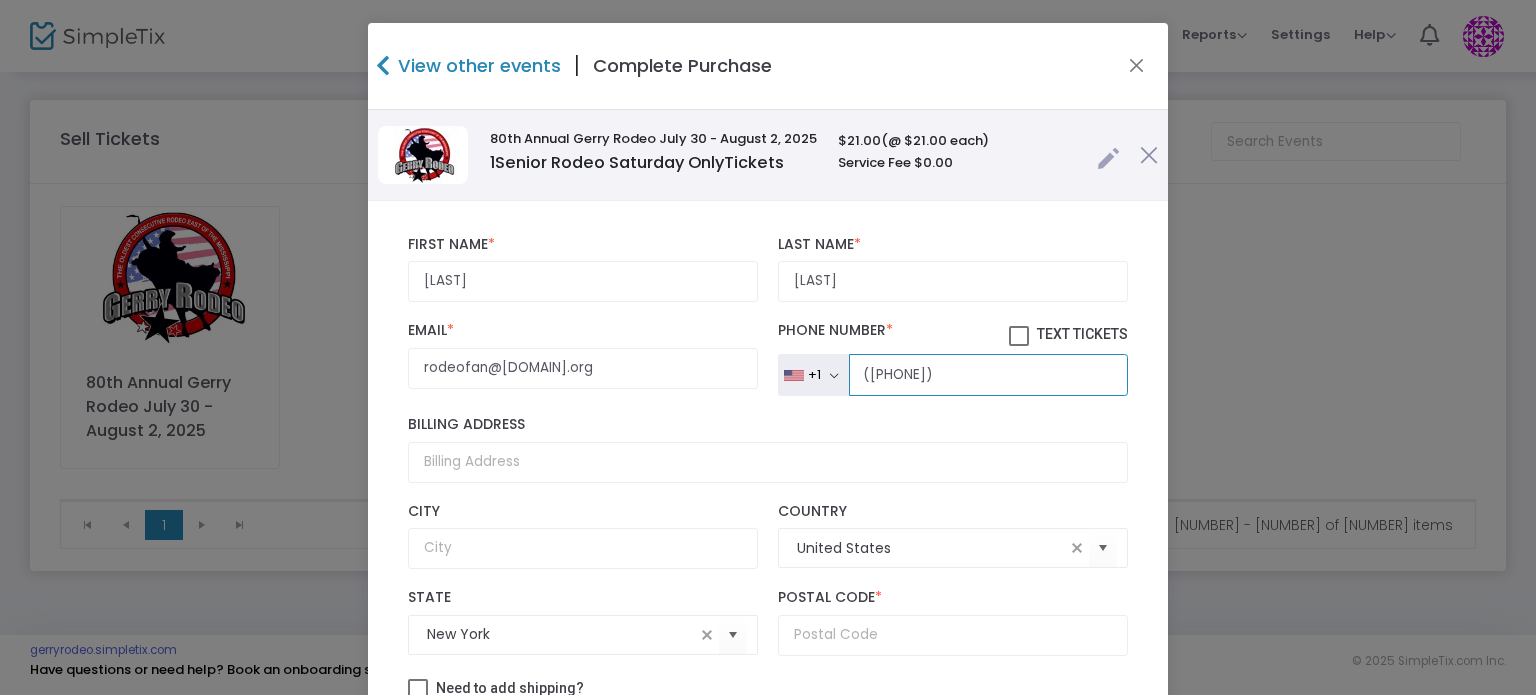 type on "([PHONE])" 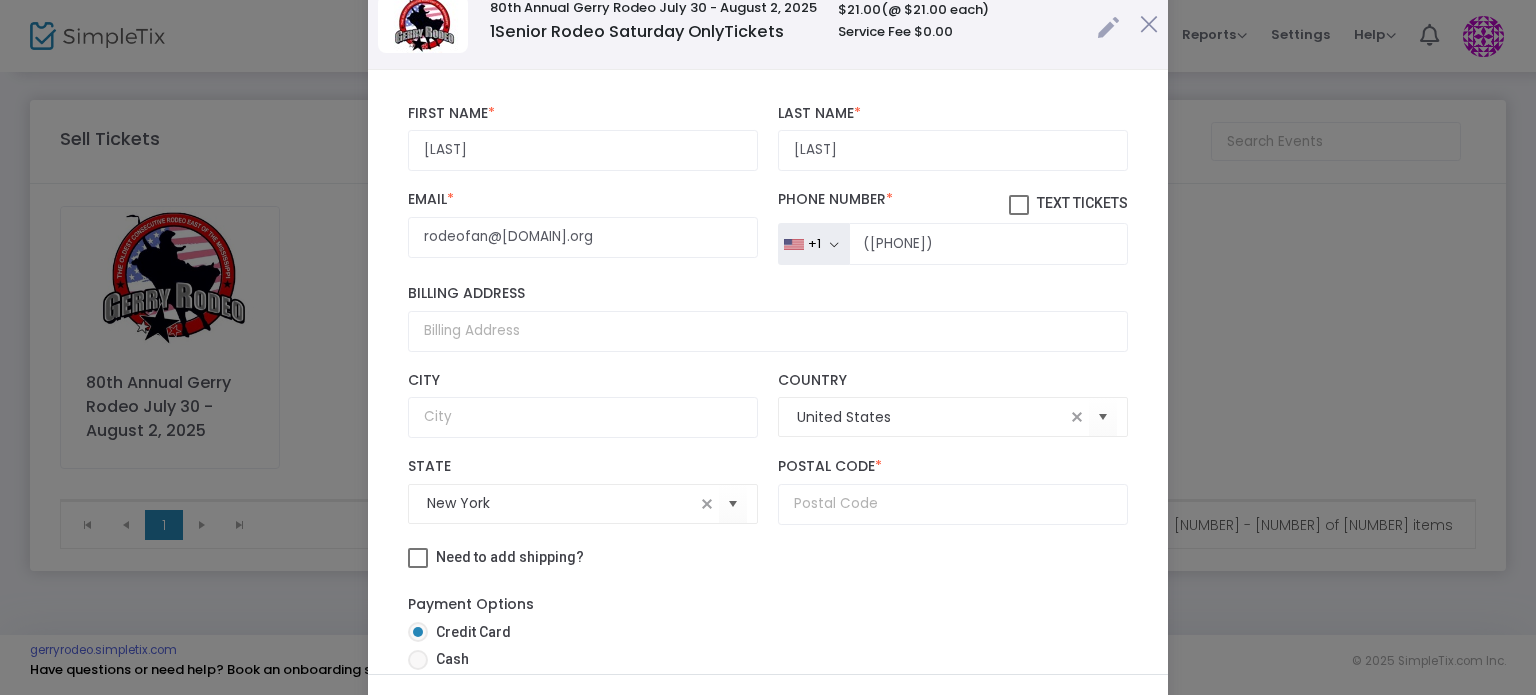 scroll, scrollTop: 143, scrollLeft: 0, axis: vertical 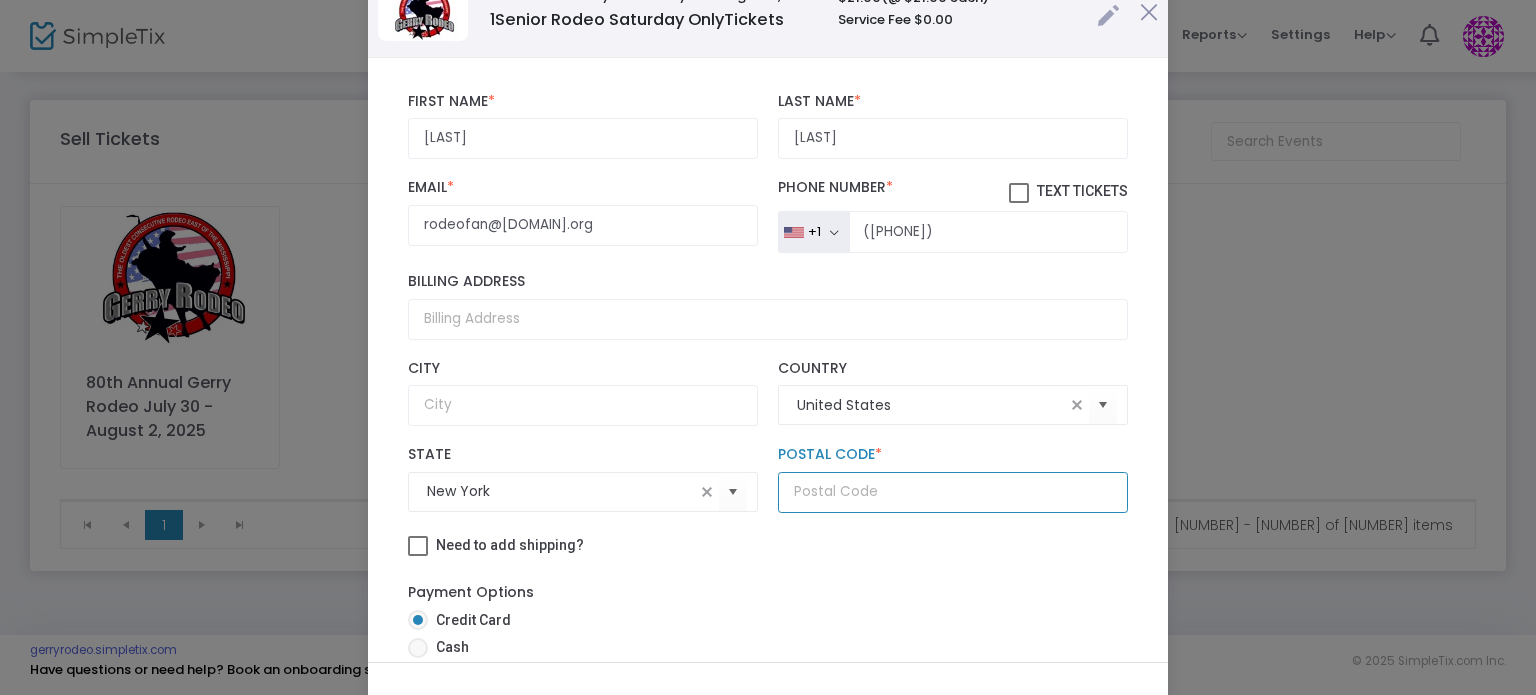 click 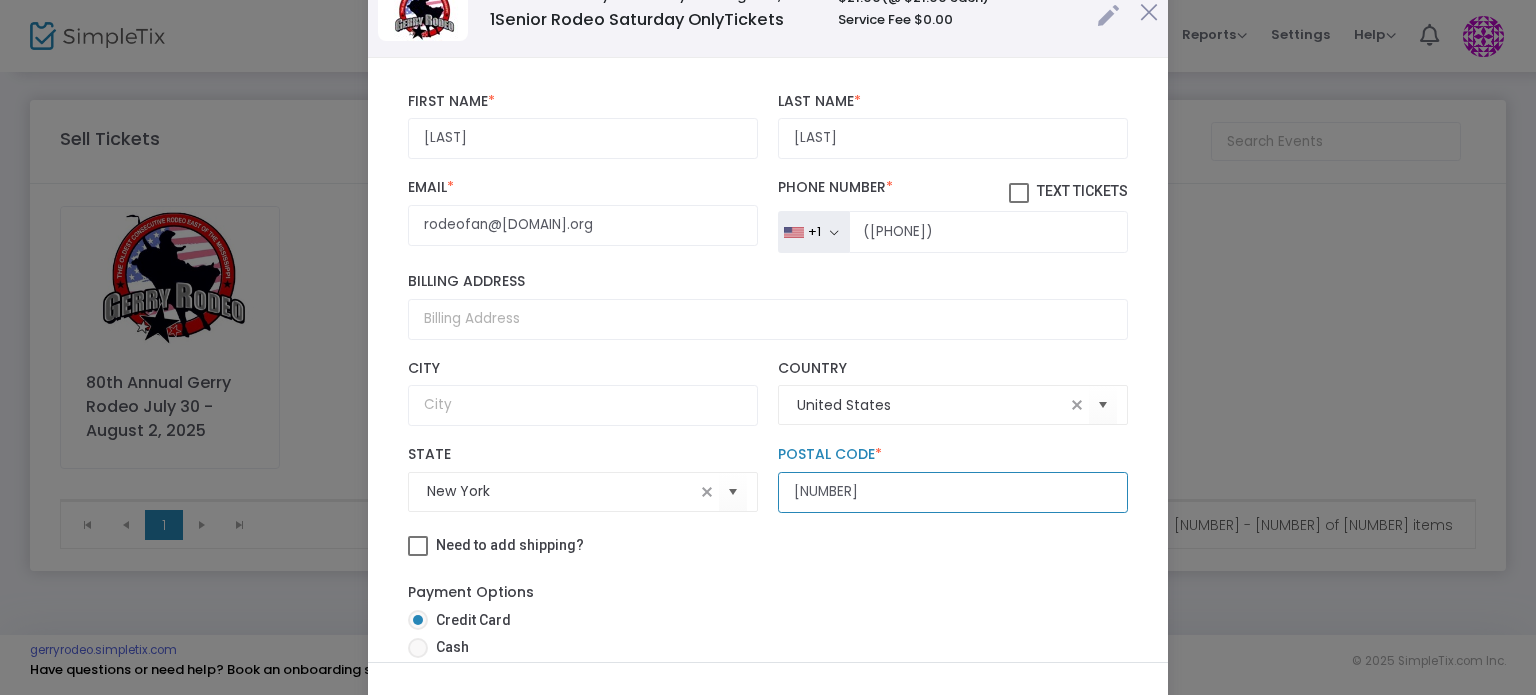 type on "14710" 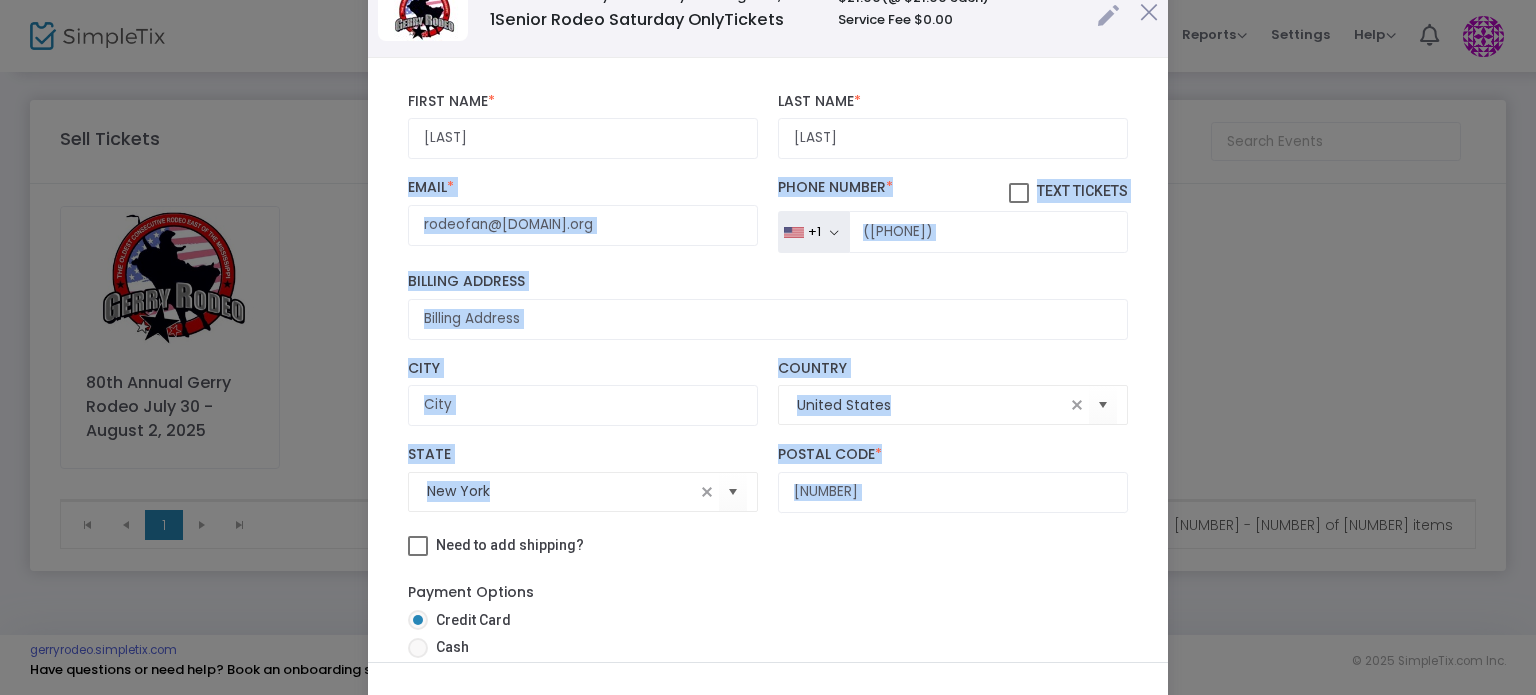 drag, startPoint x: 1522, startPoint y: 132, endPoint x: 1535, endPoint y: 442, distance: 310.27246 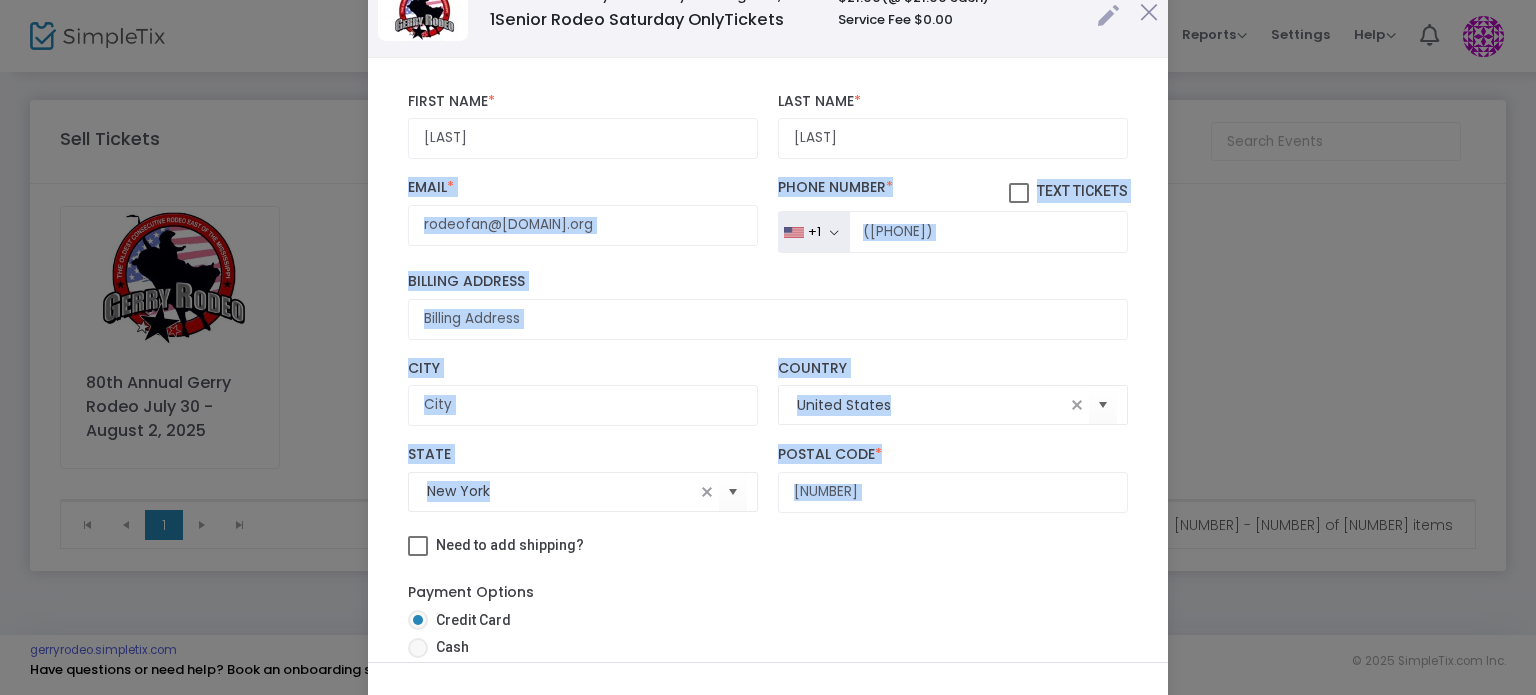 scroll, scrollTop: 158, scrollLeft: 0, axis: vertical 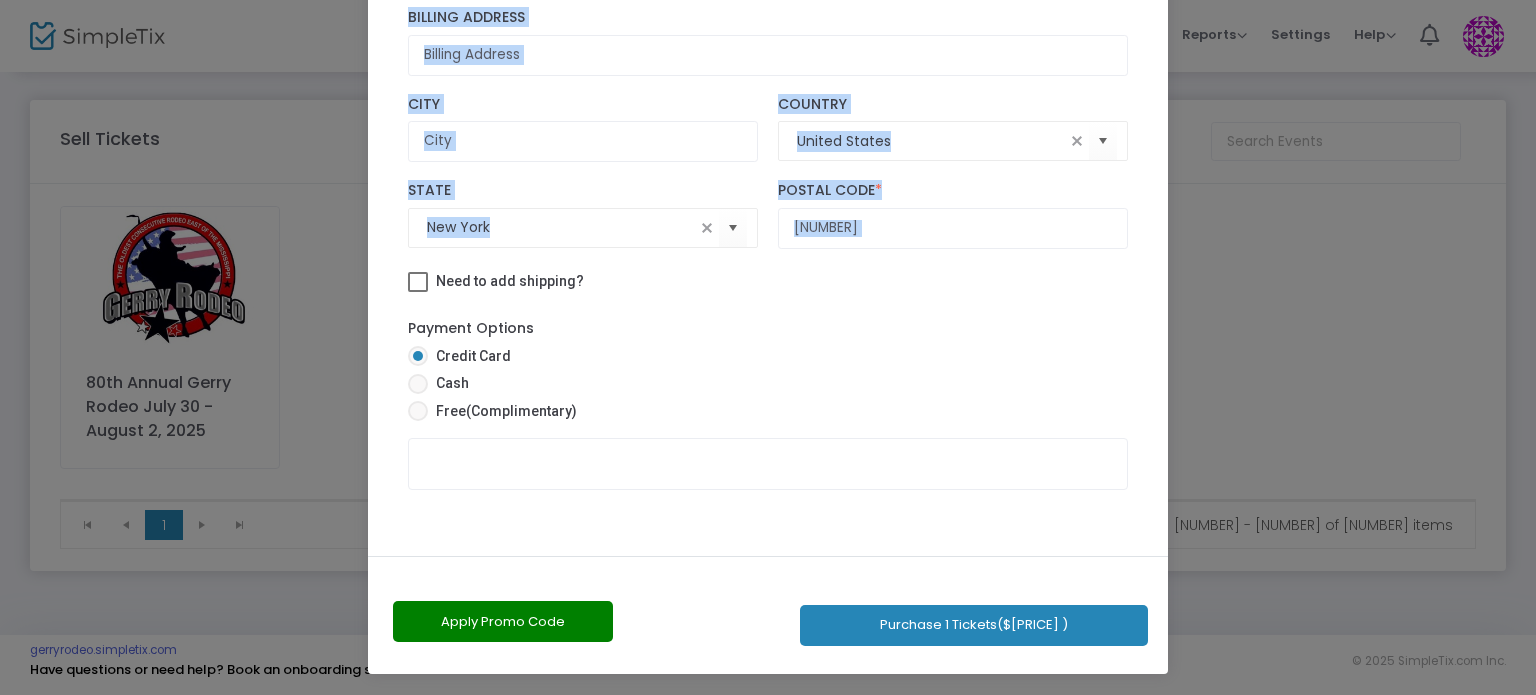 click on "Purchase 1 Tickets  ($21.00 )" 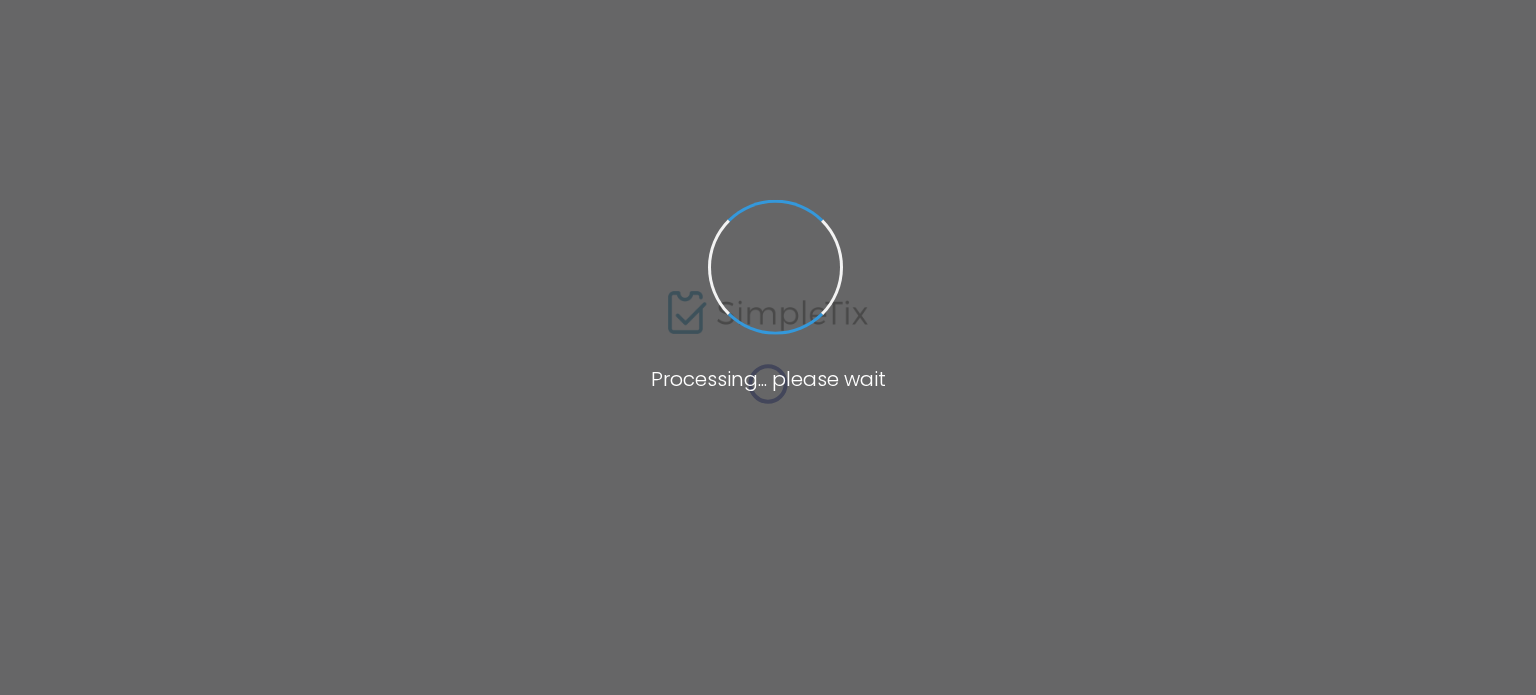 scroll, scrollTop: 0, scrollLeft: 0, axis: both 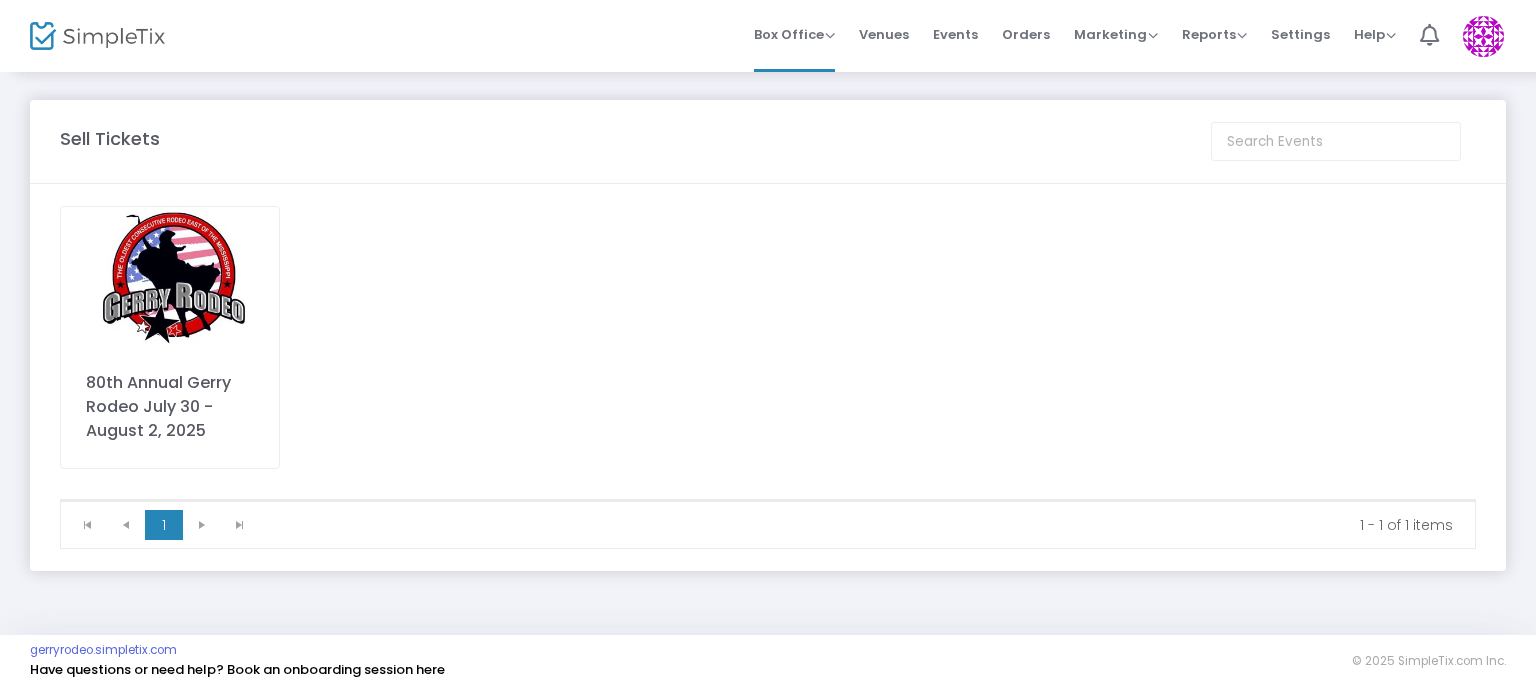 click 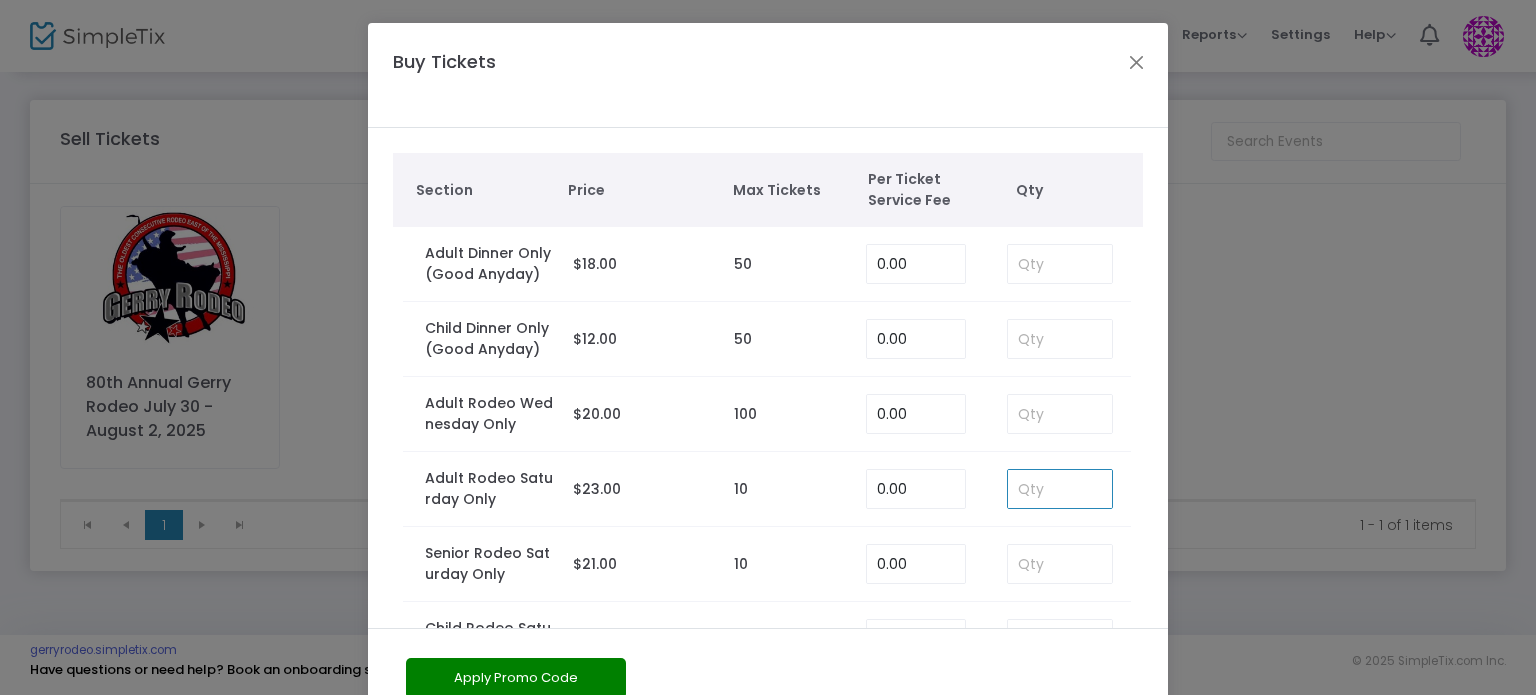 click at bounding box center [1060, 489] 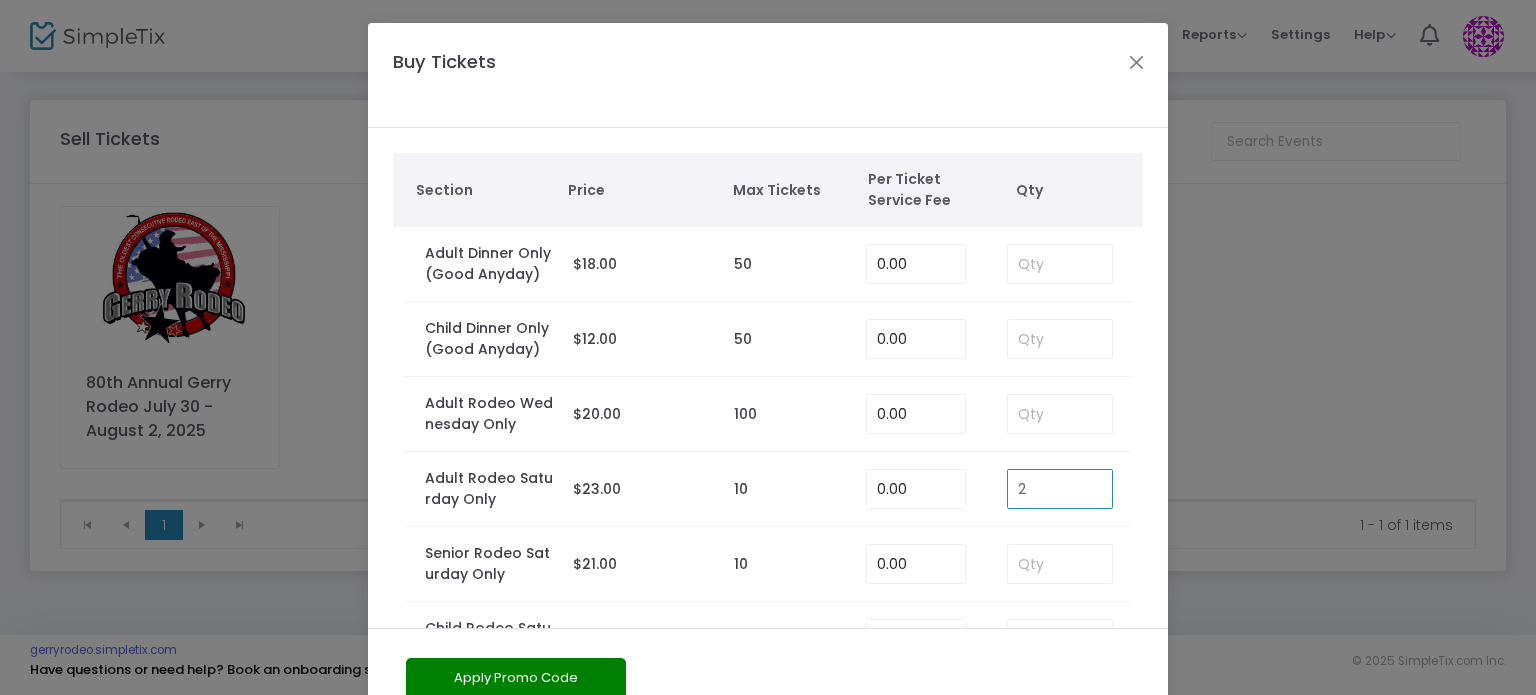 type on "2" 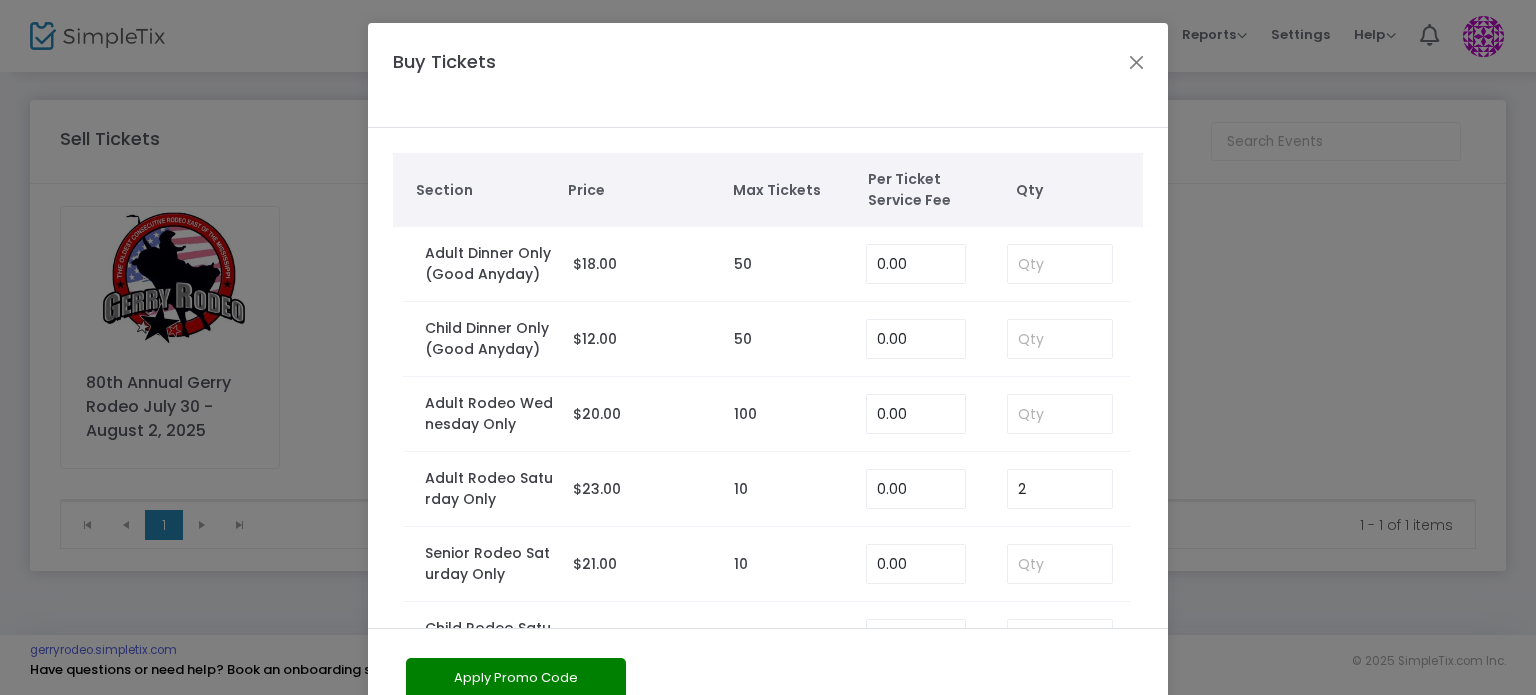 scroll, scrollTop: 98, scrollLeft: 0, axis: vertical 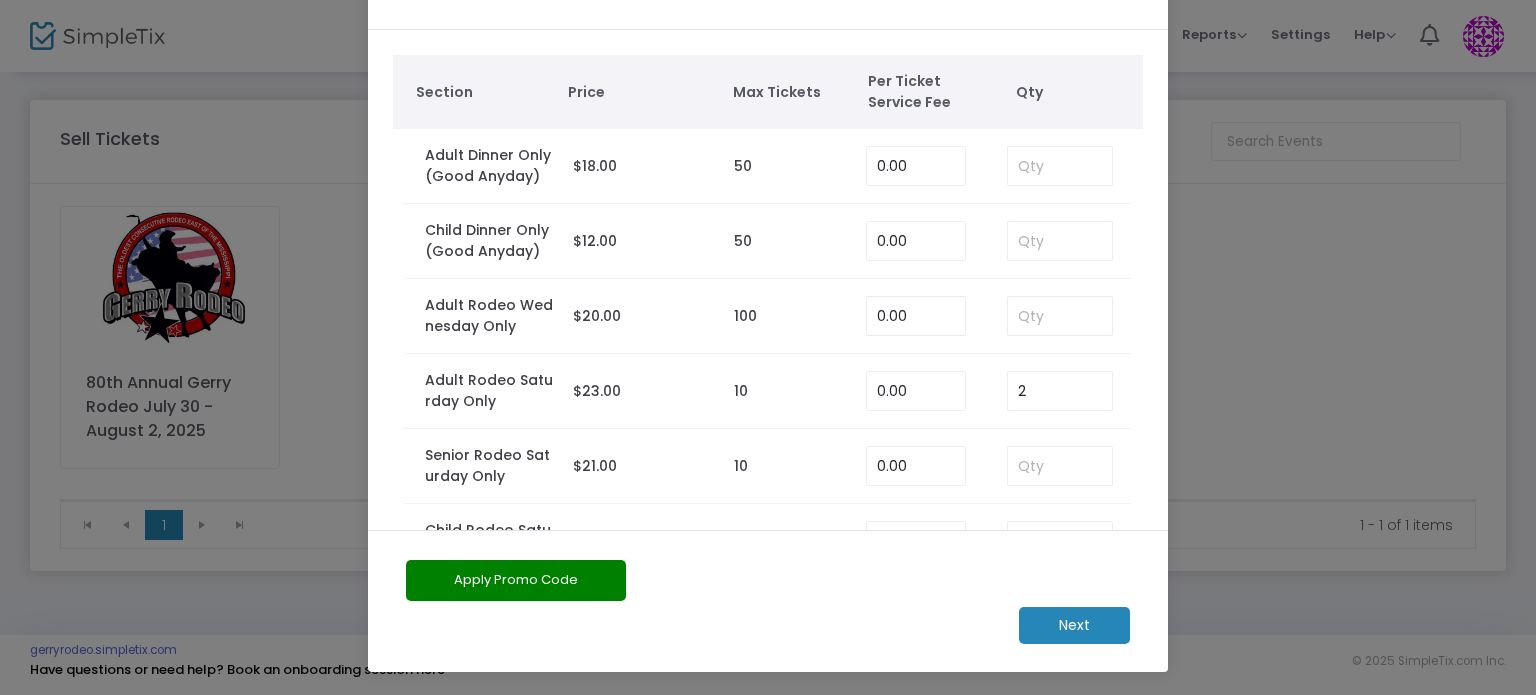 click on "Next" 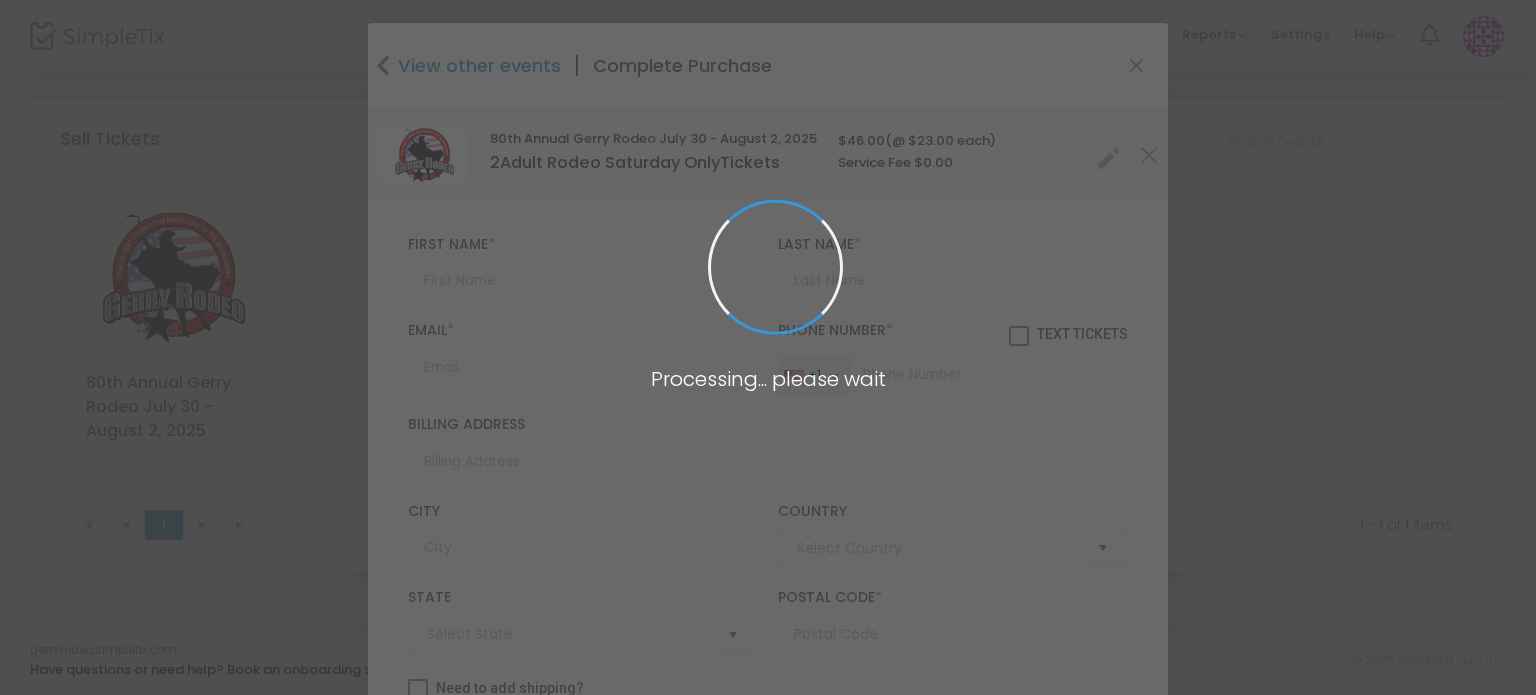 type on "United States" 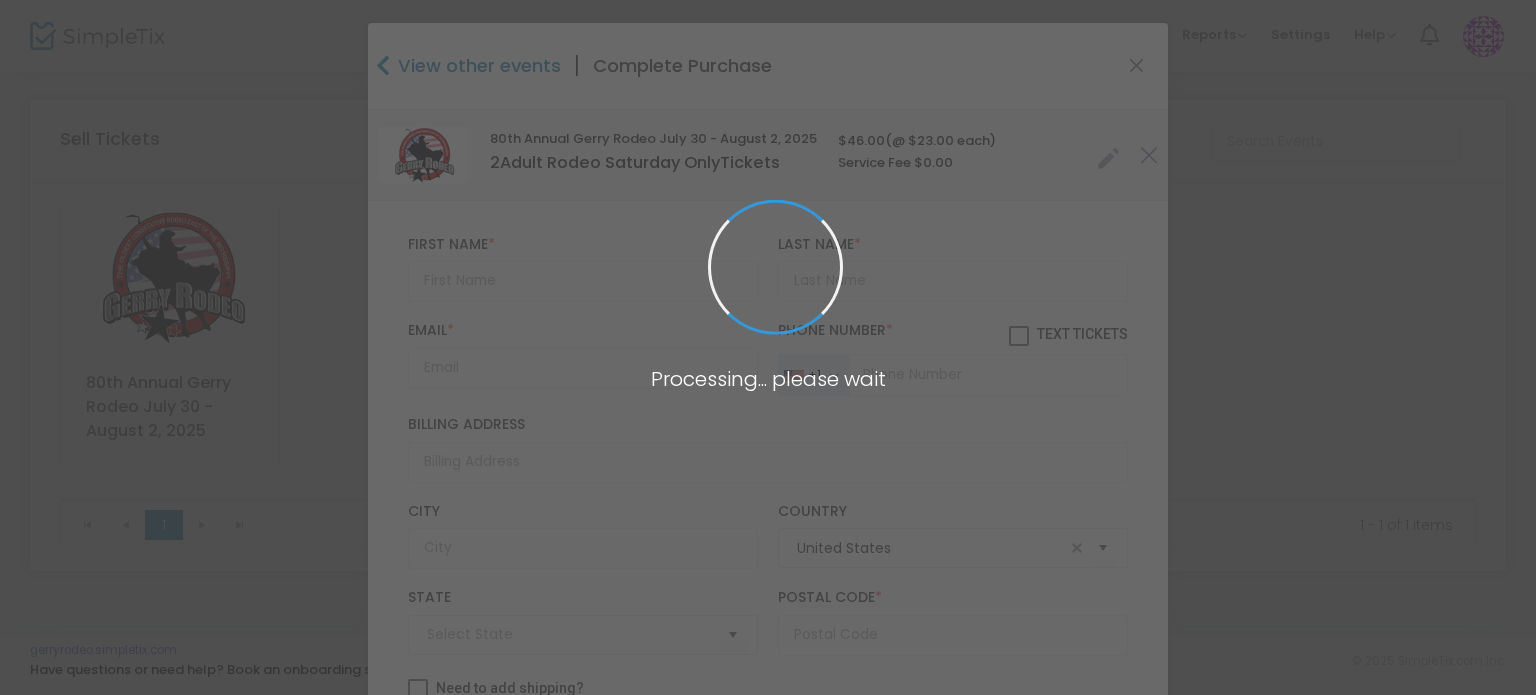 type on "New York" 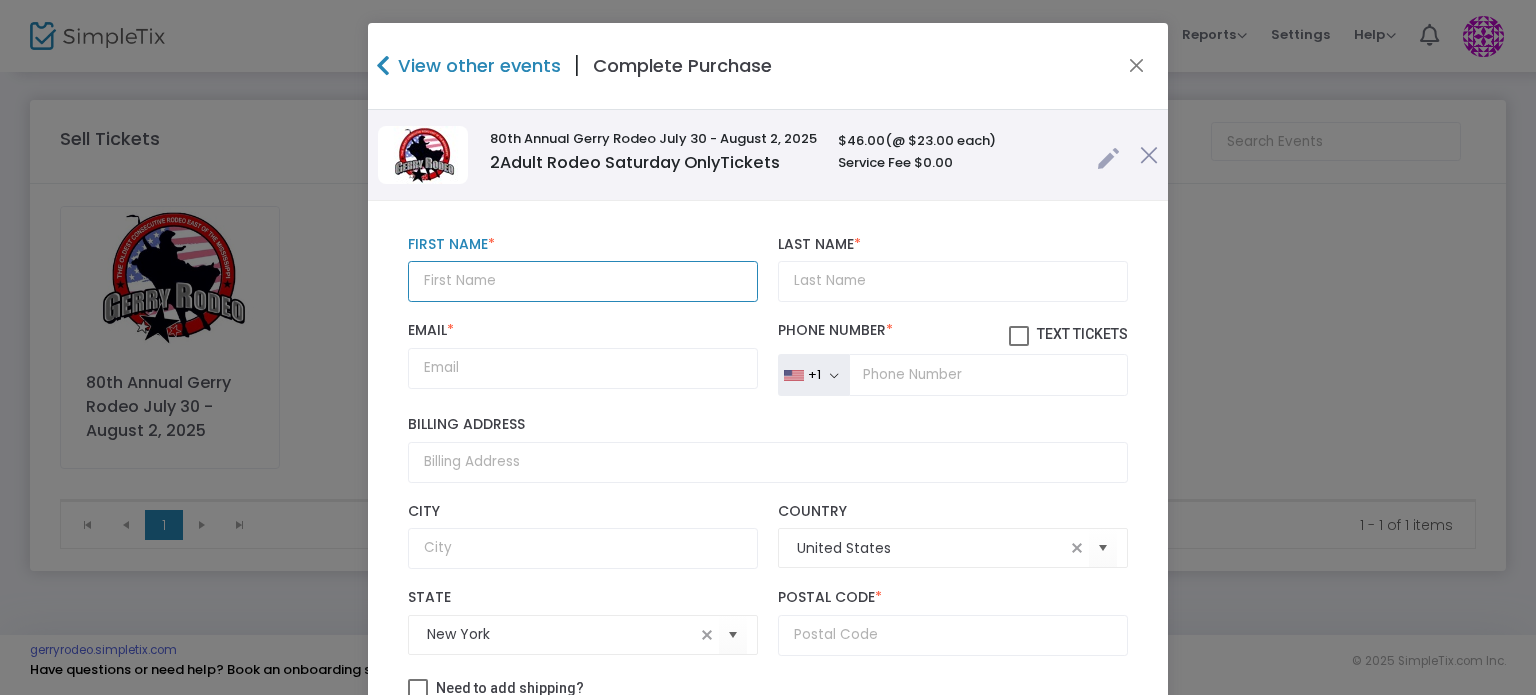 click at bounding box center (583, 281) 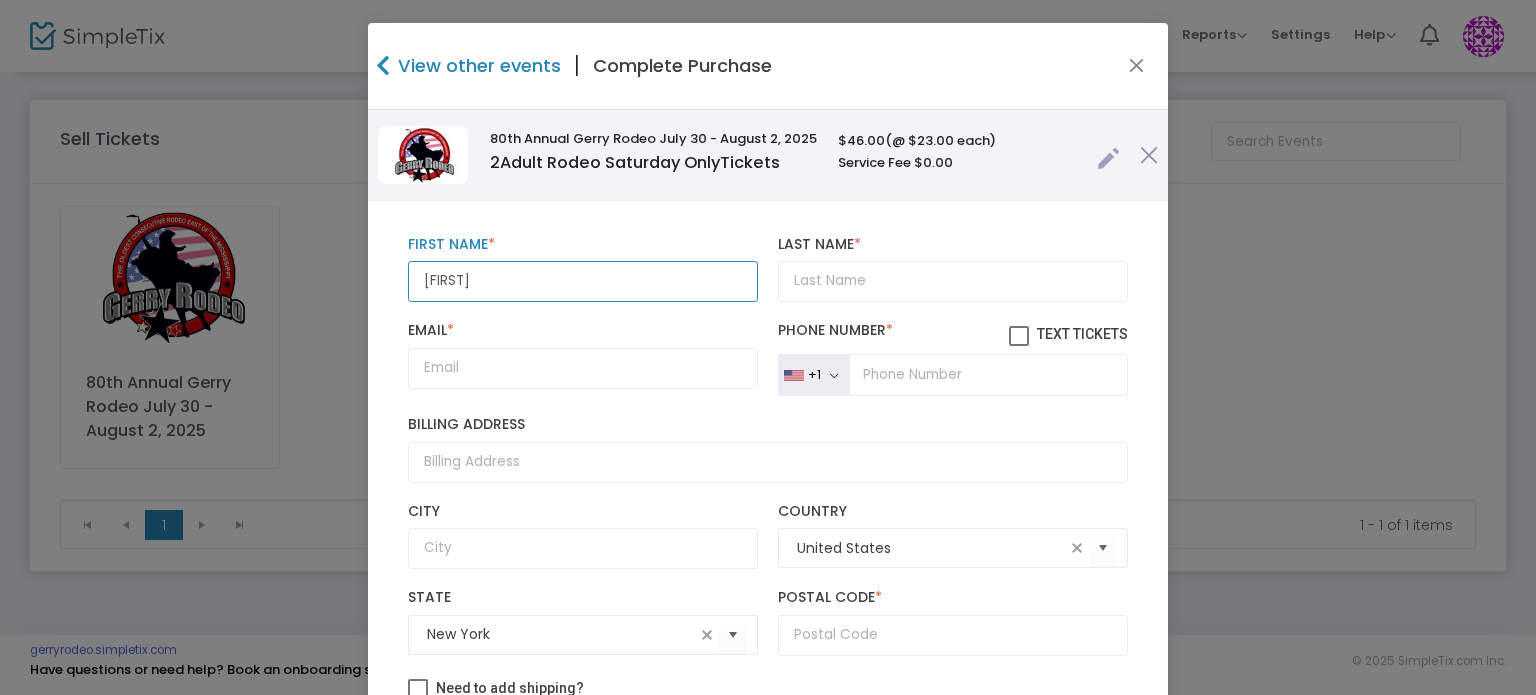 type on "Aaron" 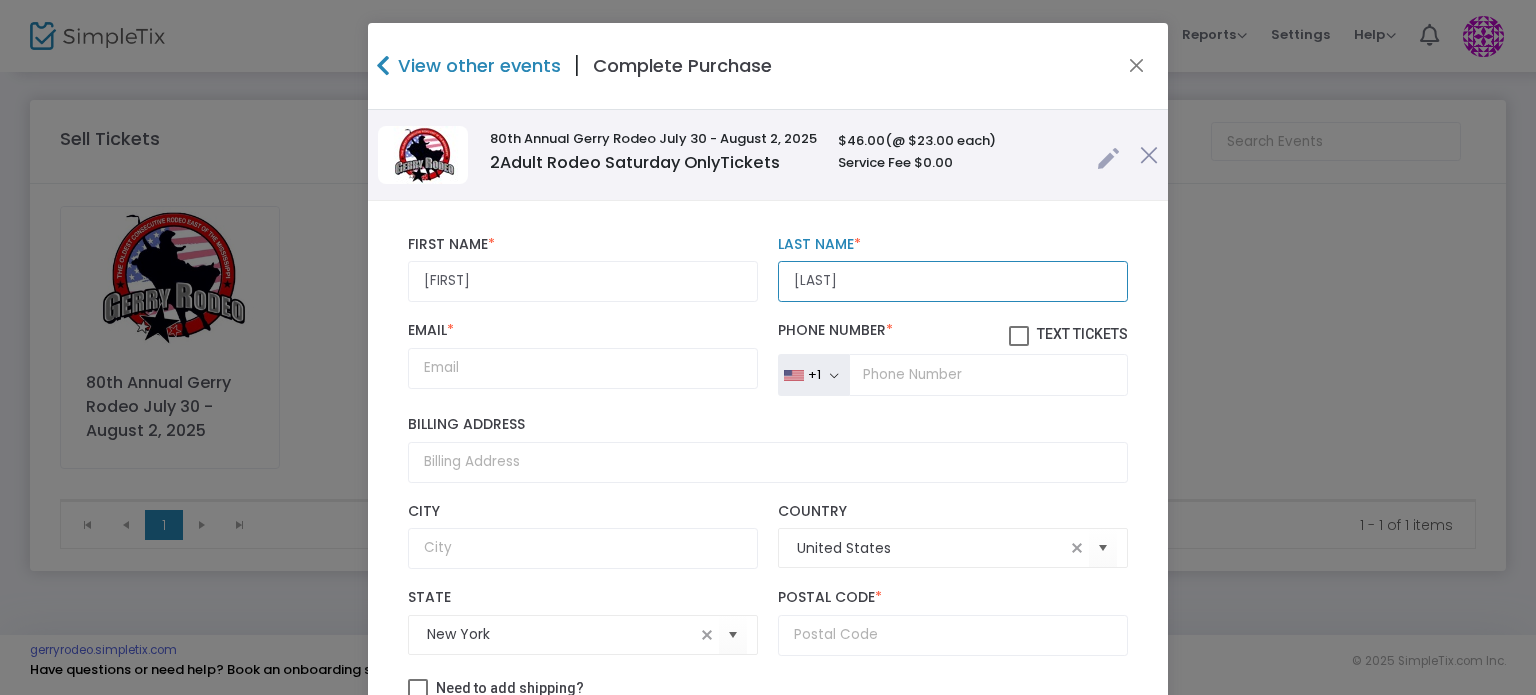 type on "Rogers" 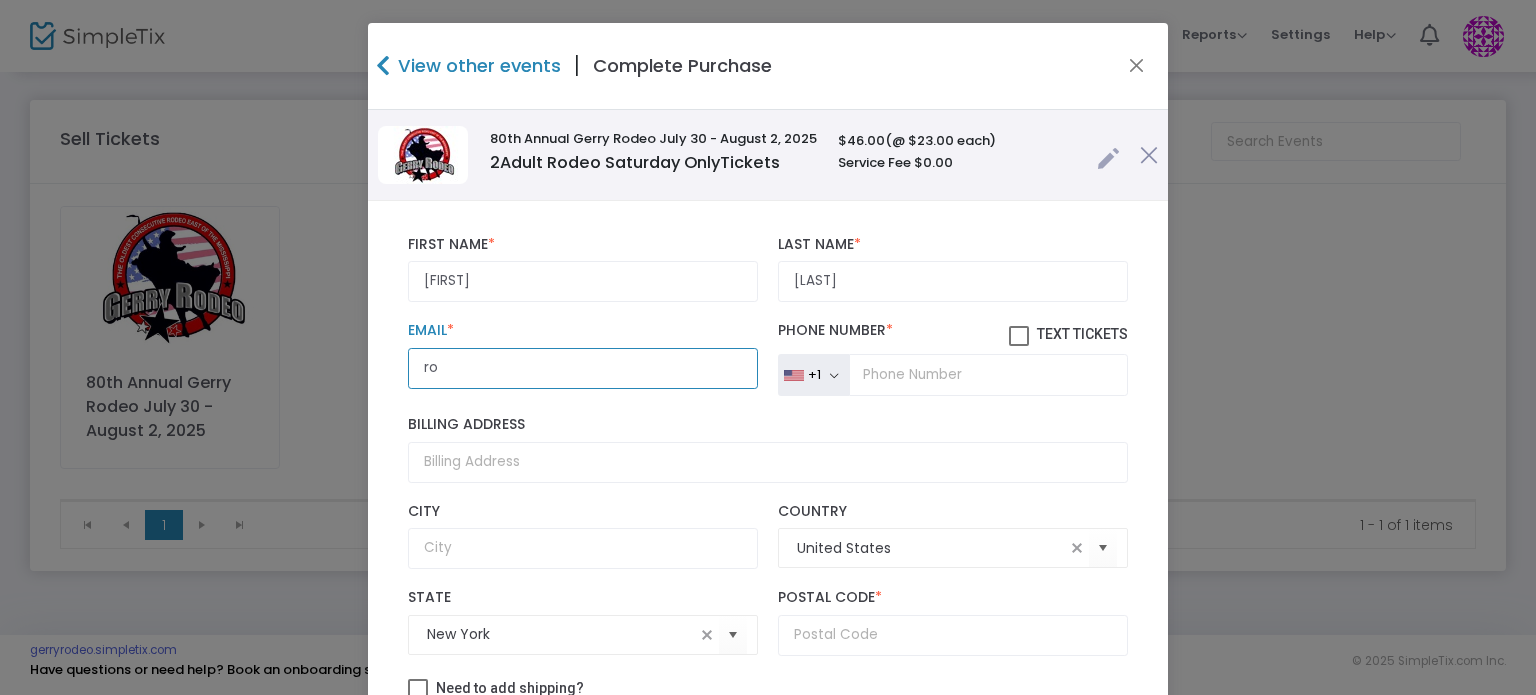 type on "[EMAIL]" 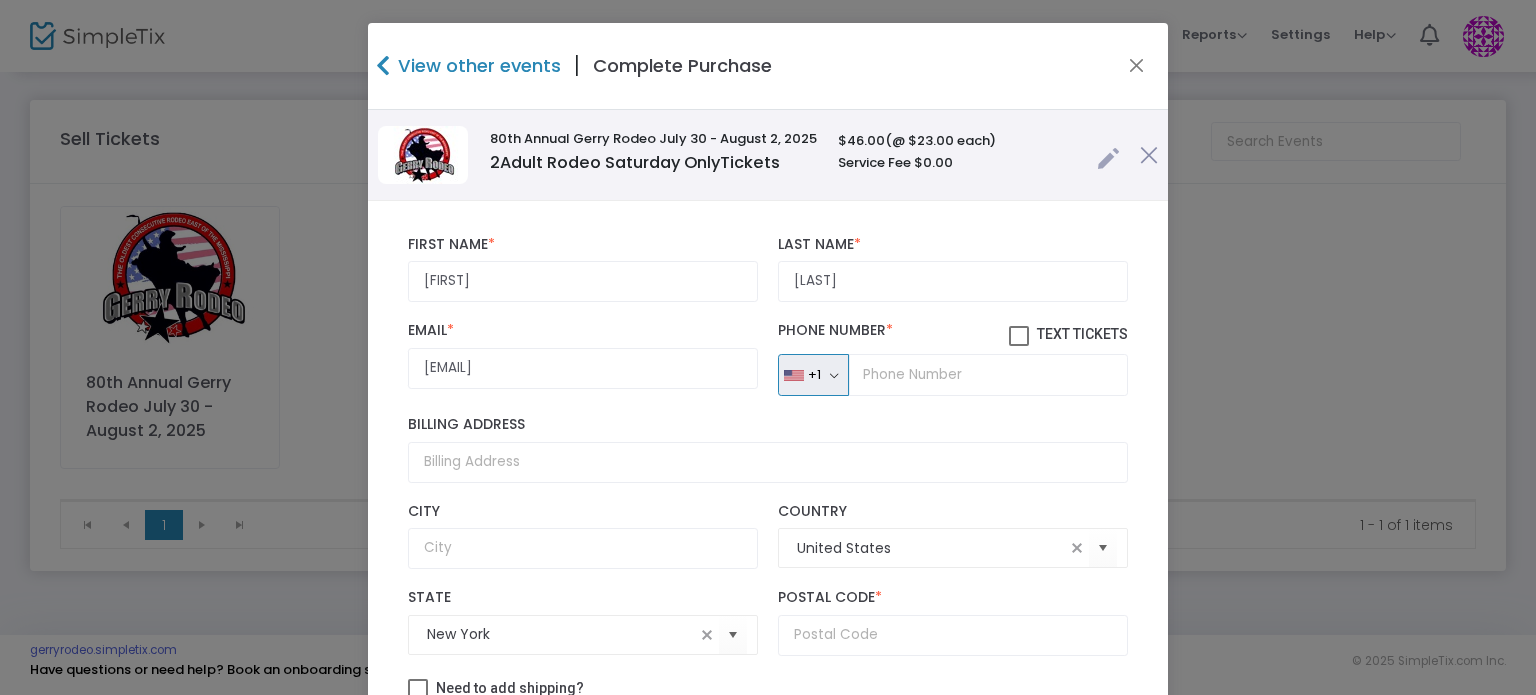 type 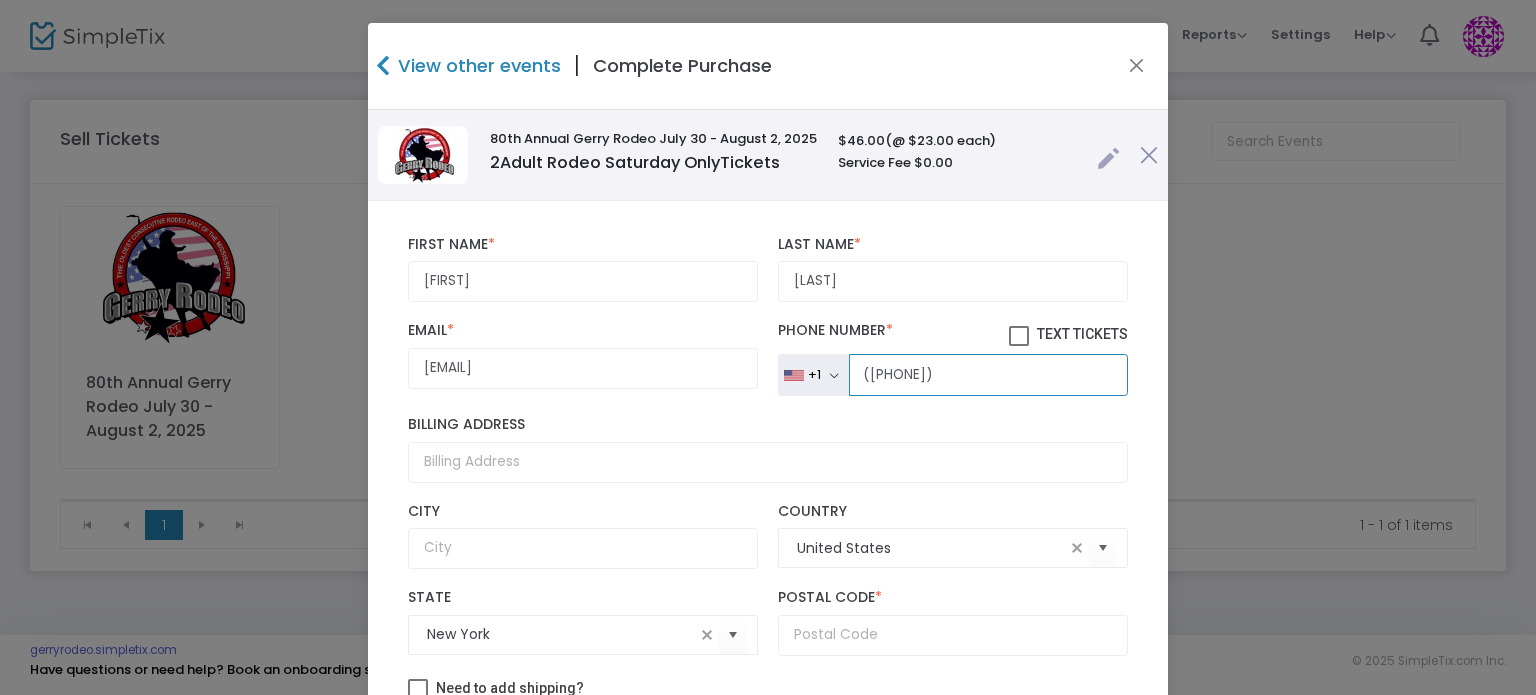 type on "([PHONE])" 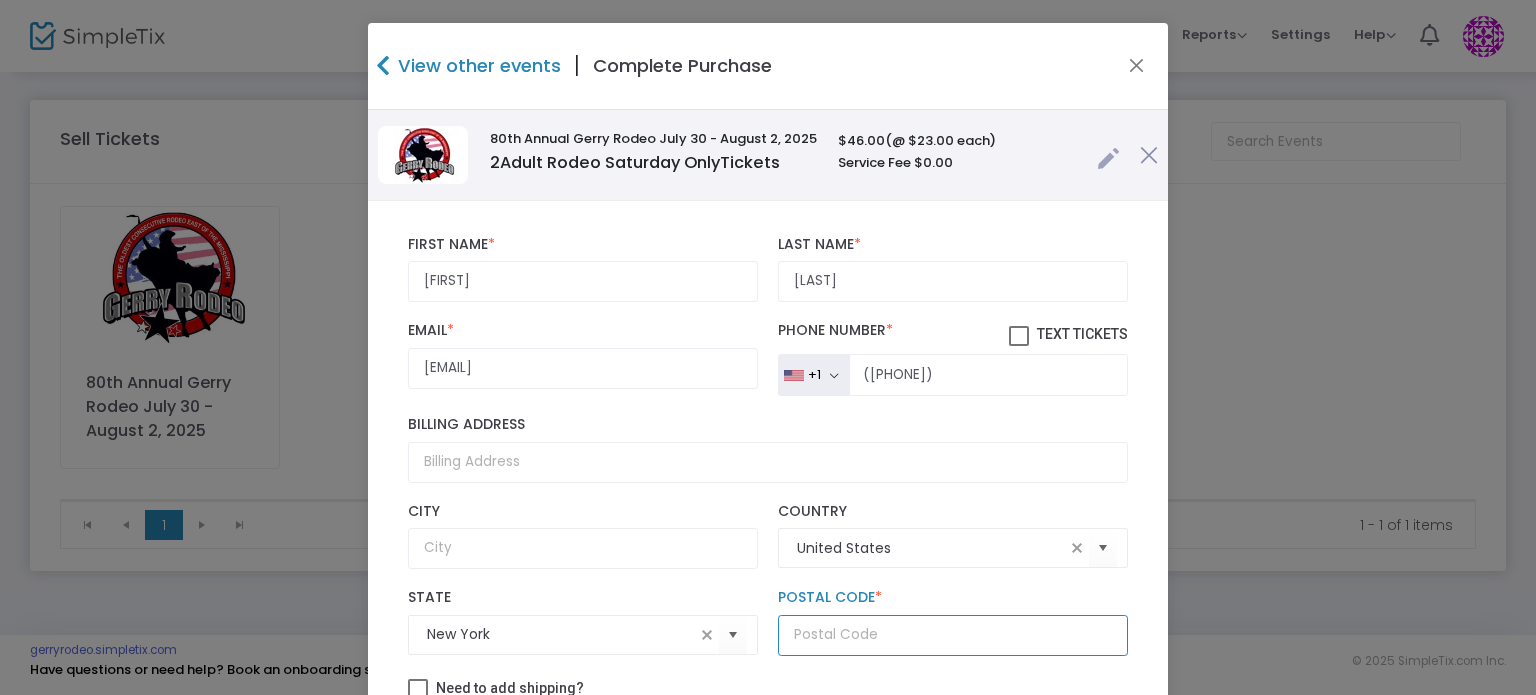 click 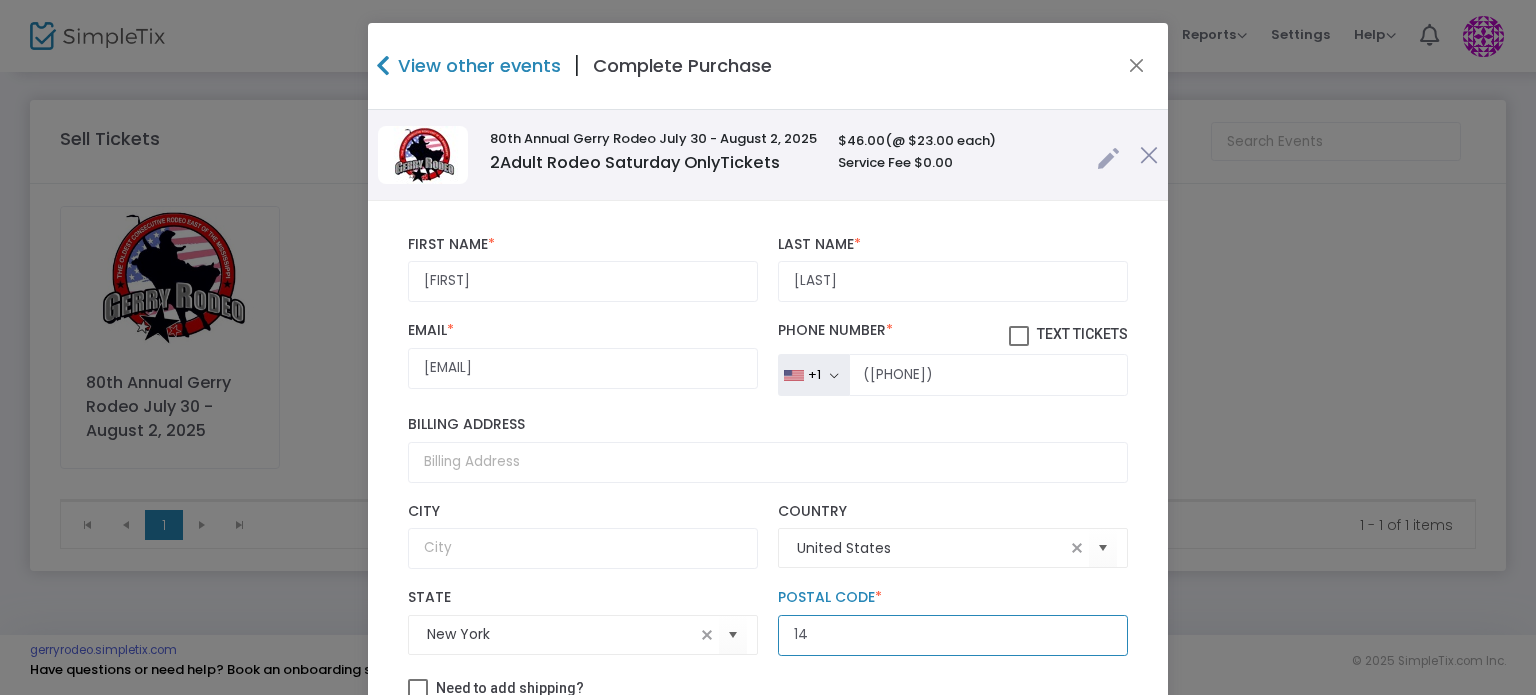 type on "1" 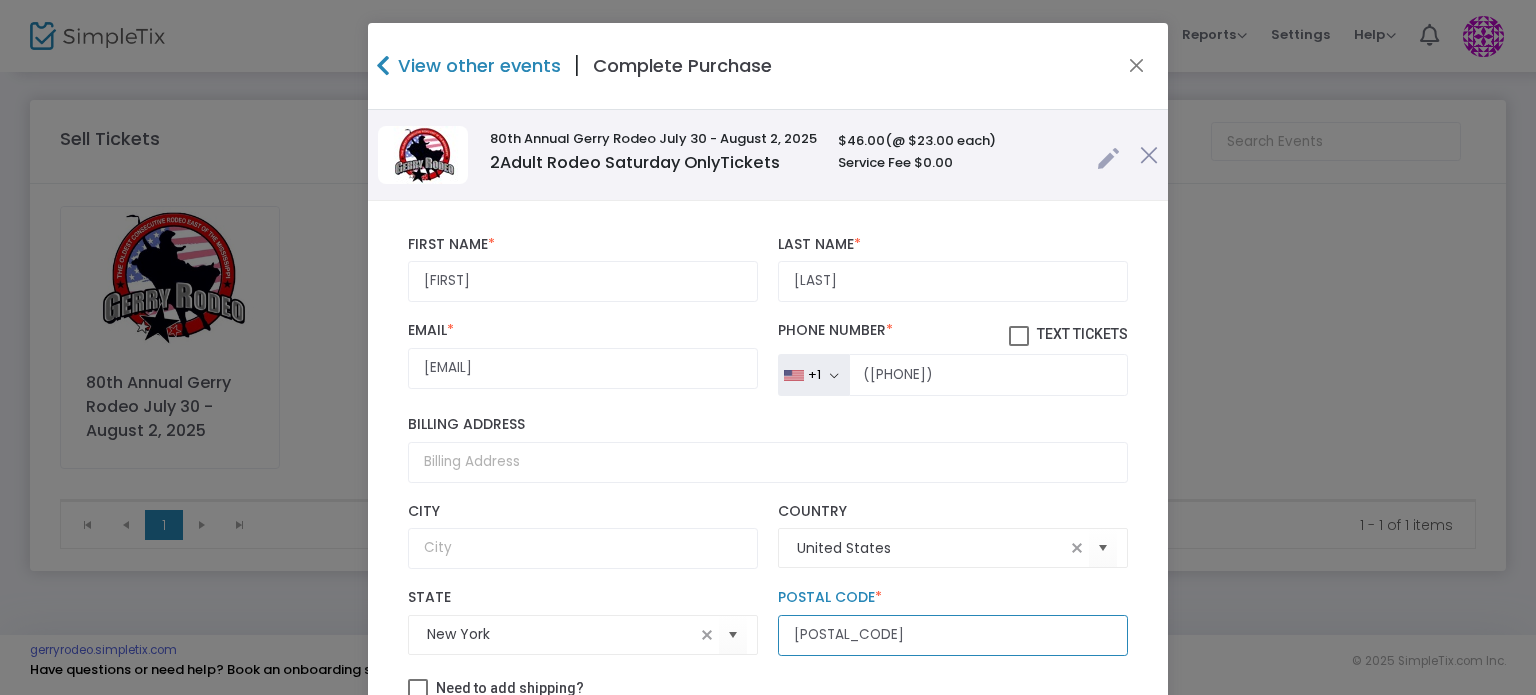 type on "45320" 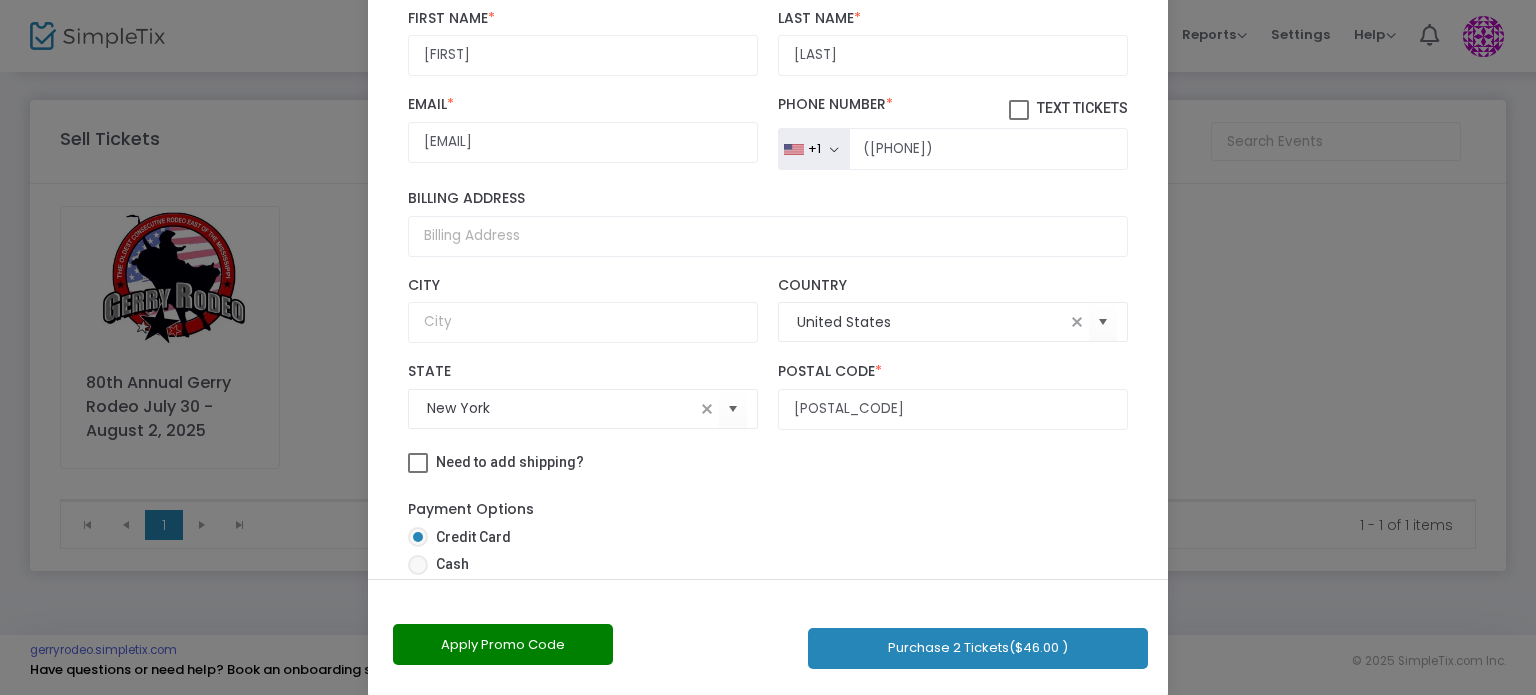 scroll, scrollTop: 227, scrollLeft: 0, axis: vertical 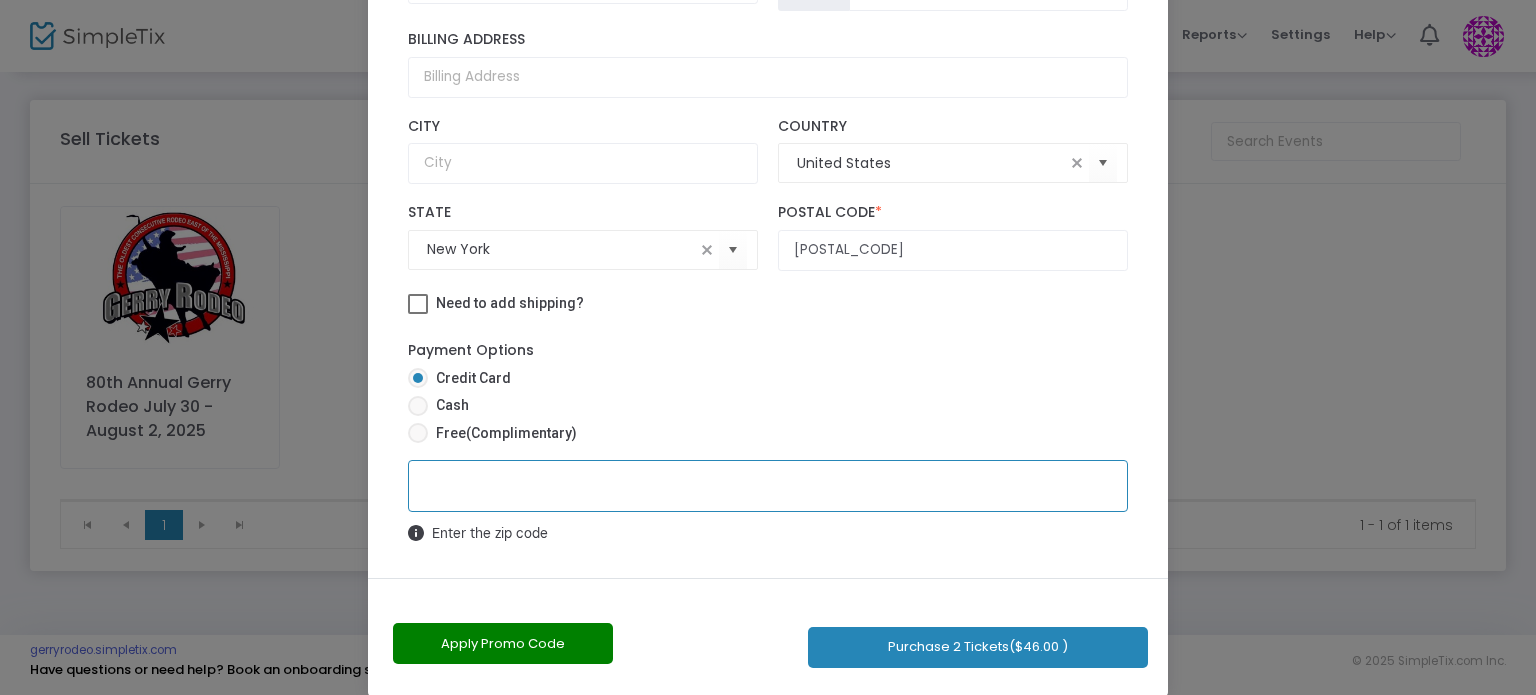 click on "Purchase 2 Tickets  ($46.00 )" 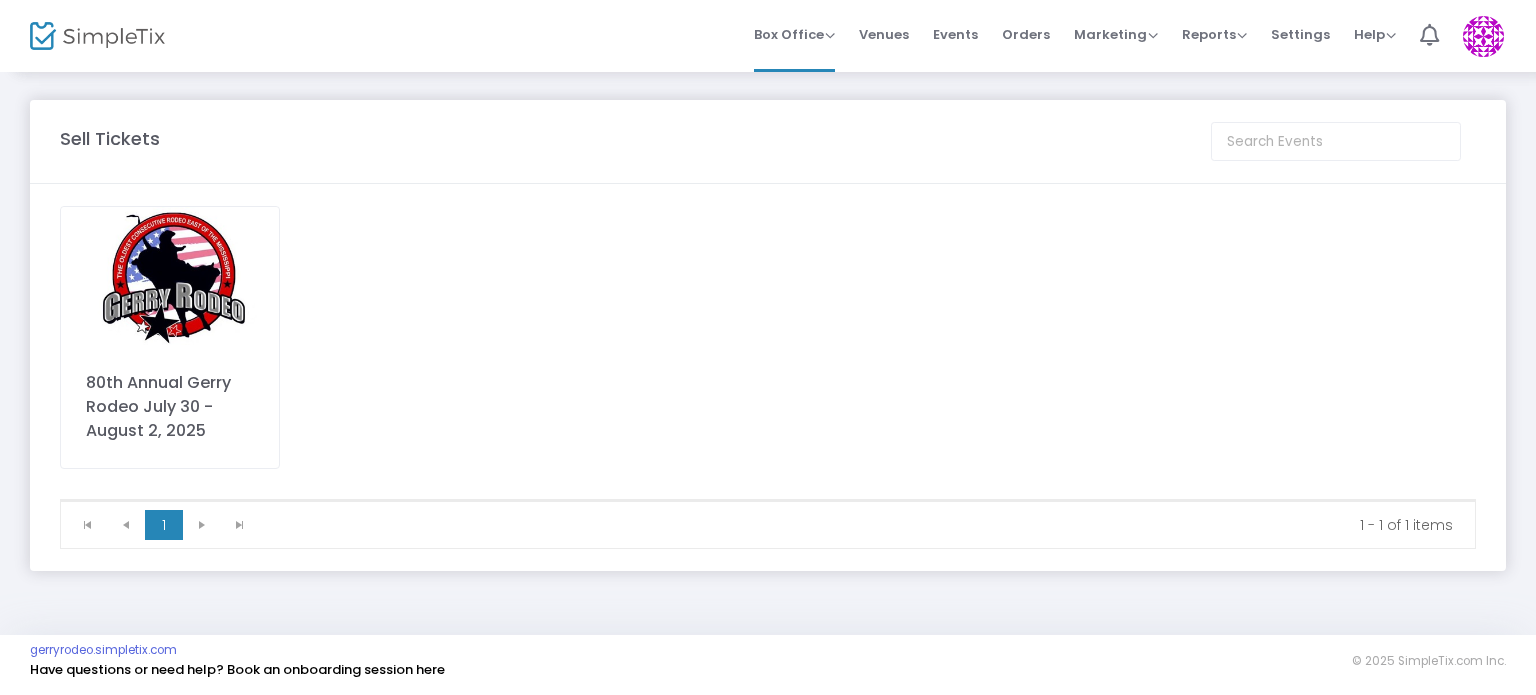 click on "80th Annual Gerry Rodeo July 30 - August  2, 2025" 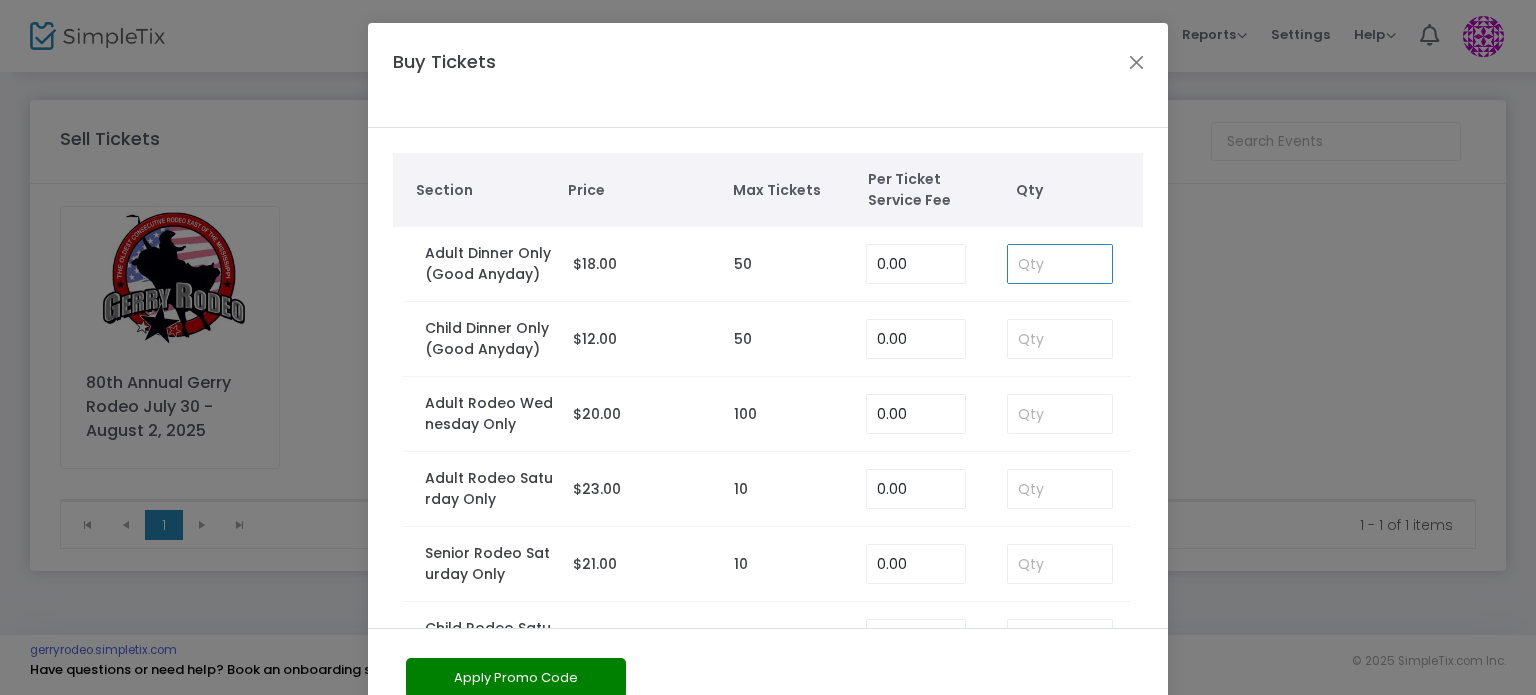 click at bounding box center (1060, 264) 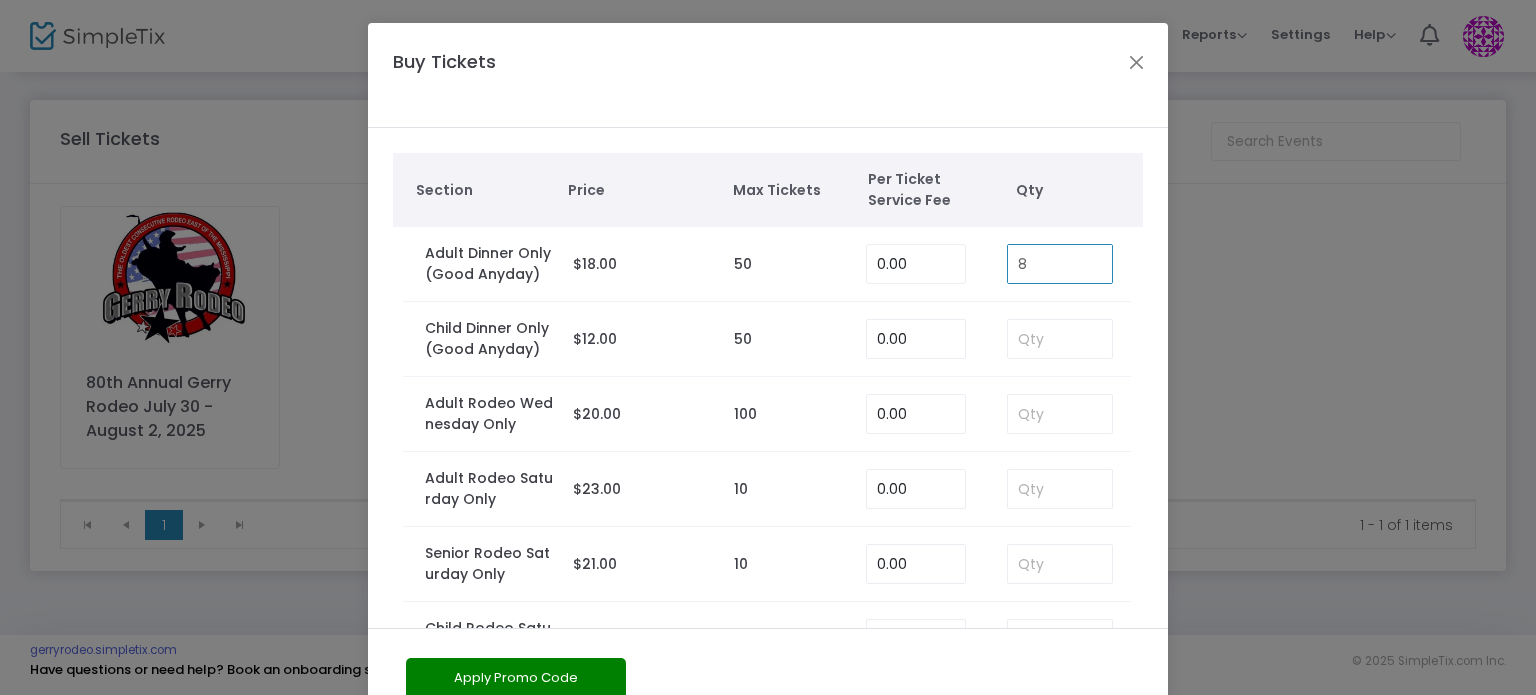 type 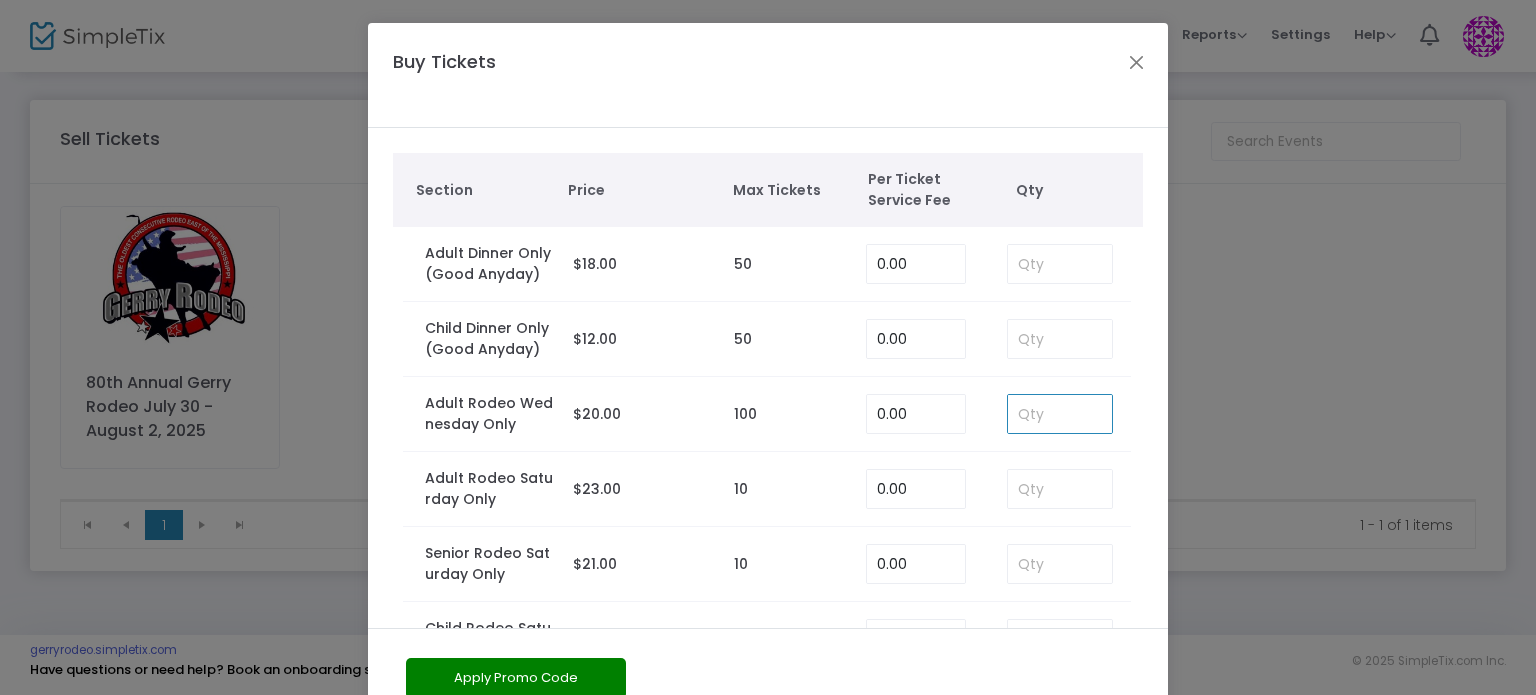 click at bounding box center (1060, 414) 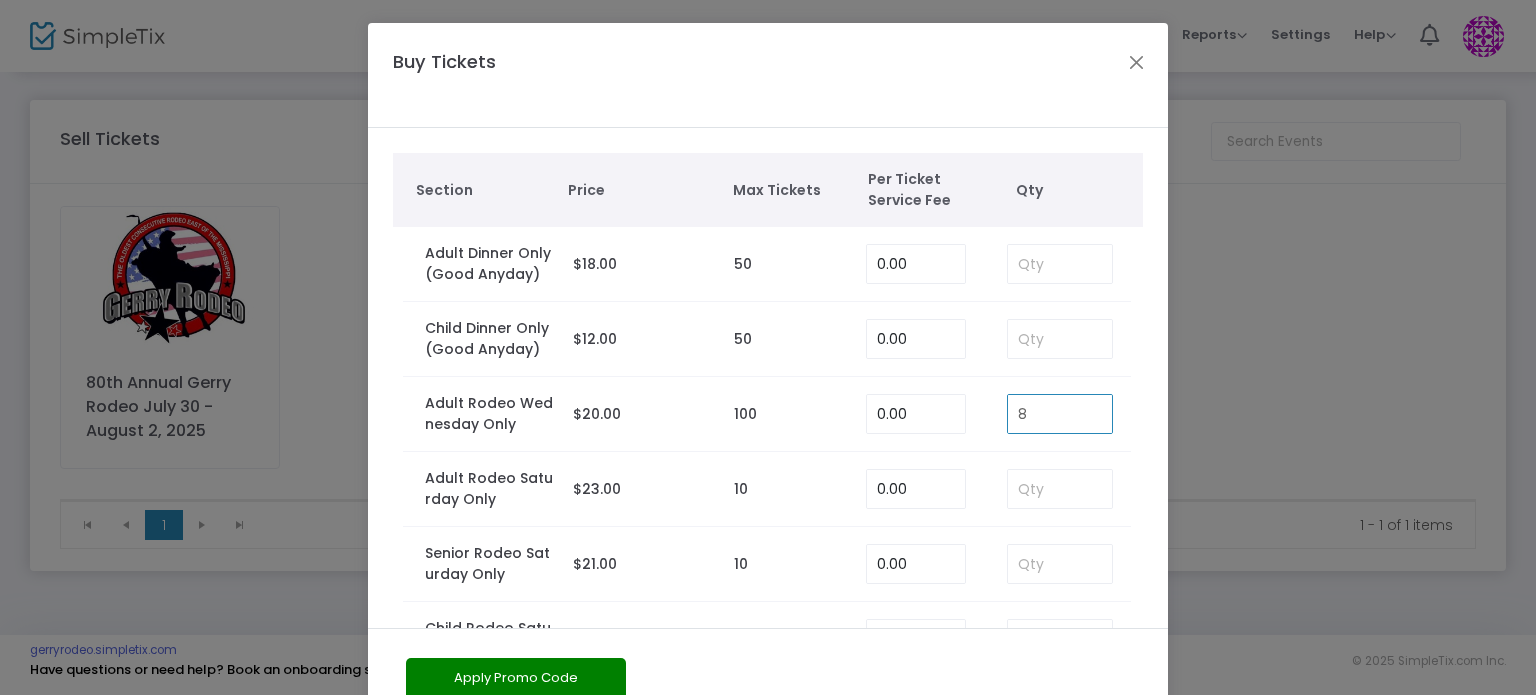 type 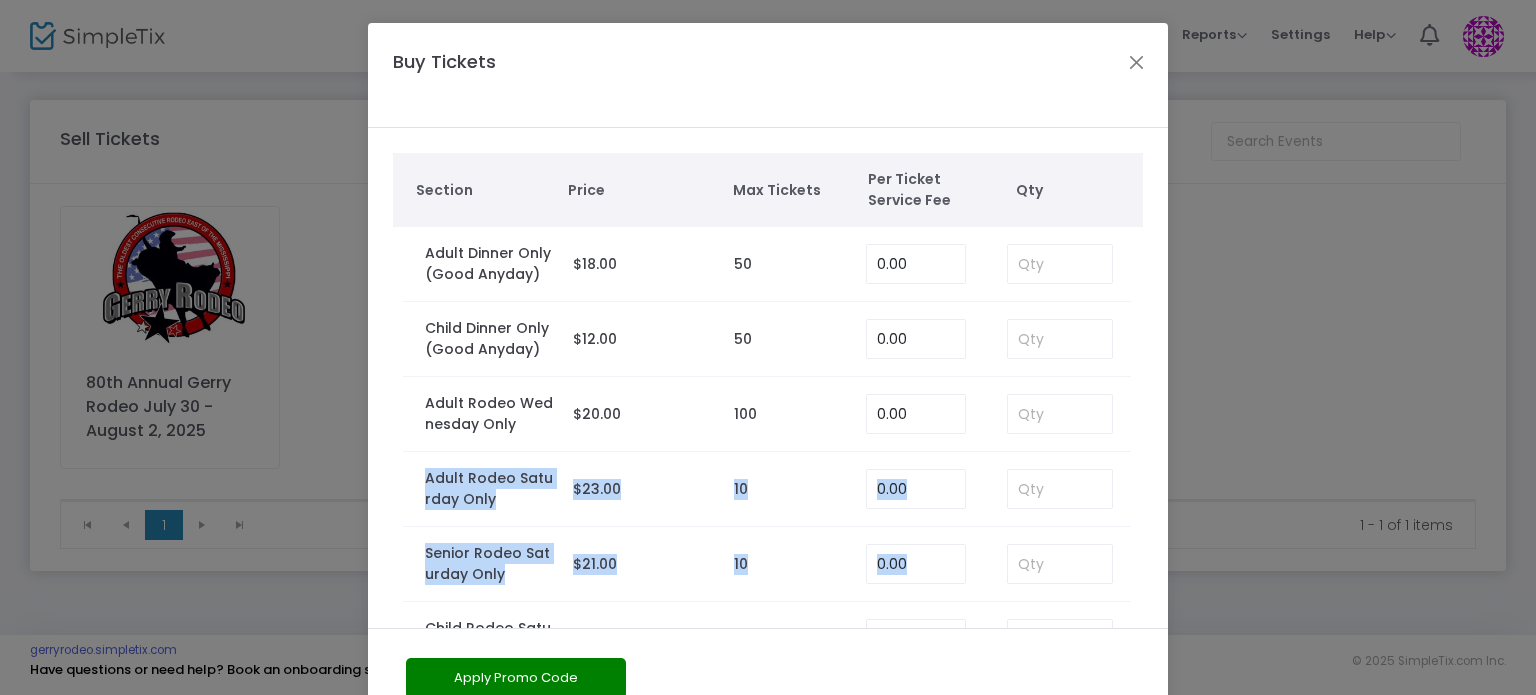 drag, startPoint x: 1148, startPoint y: 426, endPoint x: 1175, endPoint y: 550, distance: 126.90548 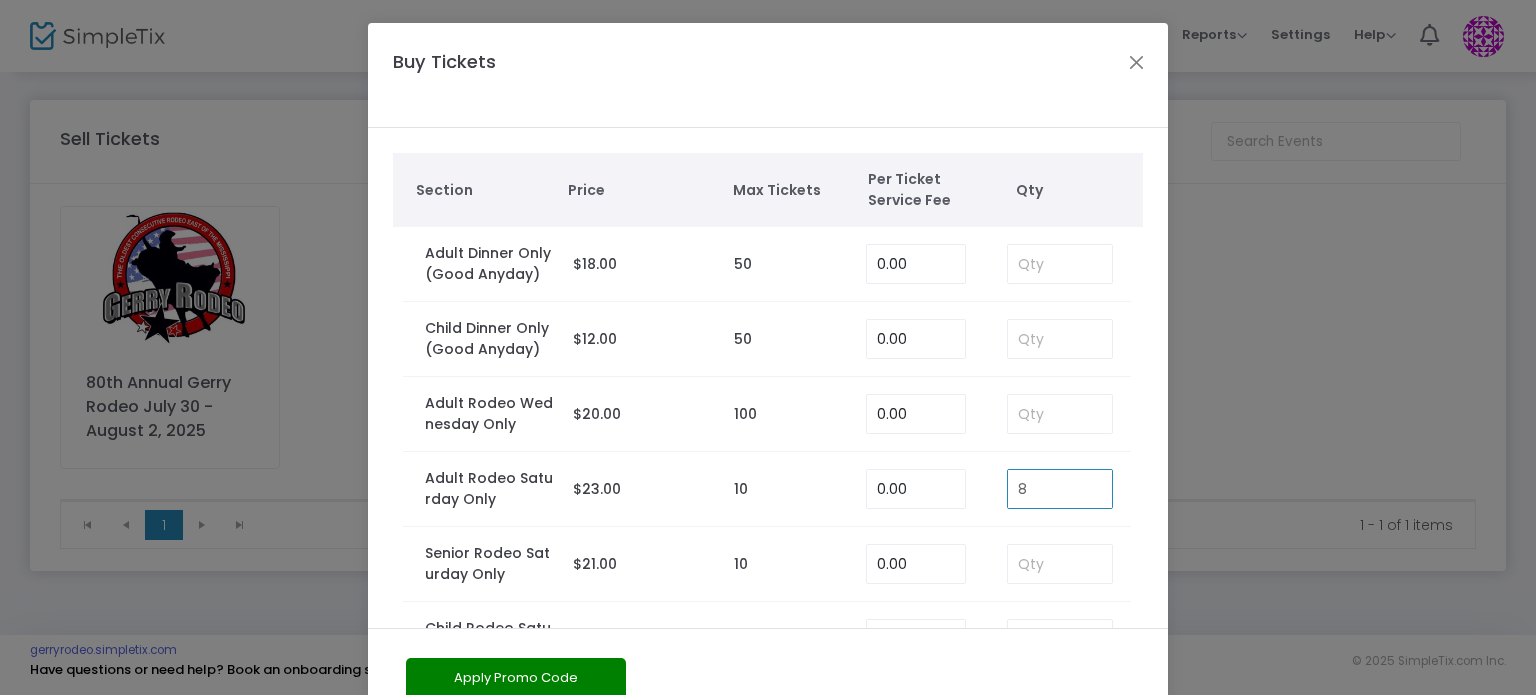 type on "8" 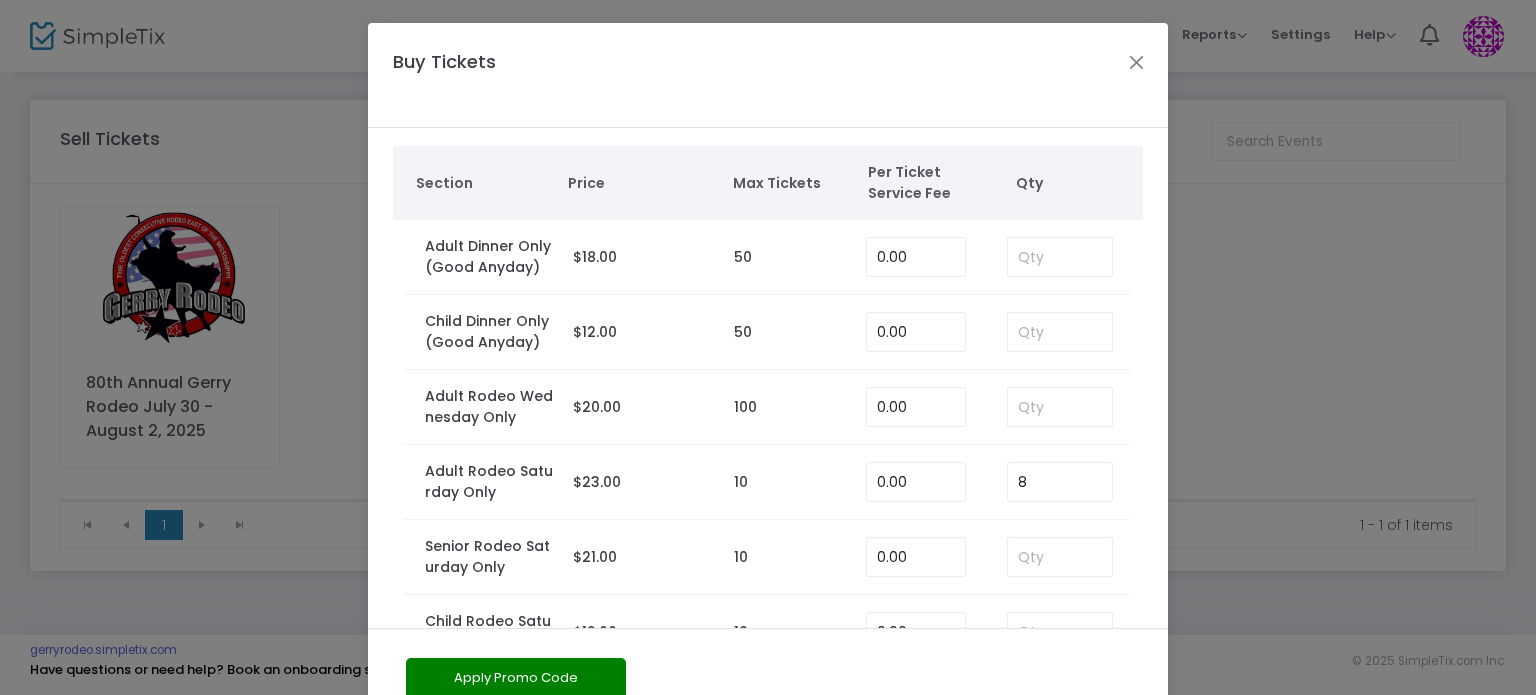 scroll, scrollTop: 73, scrollLeft: 0, axis: vertical 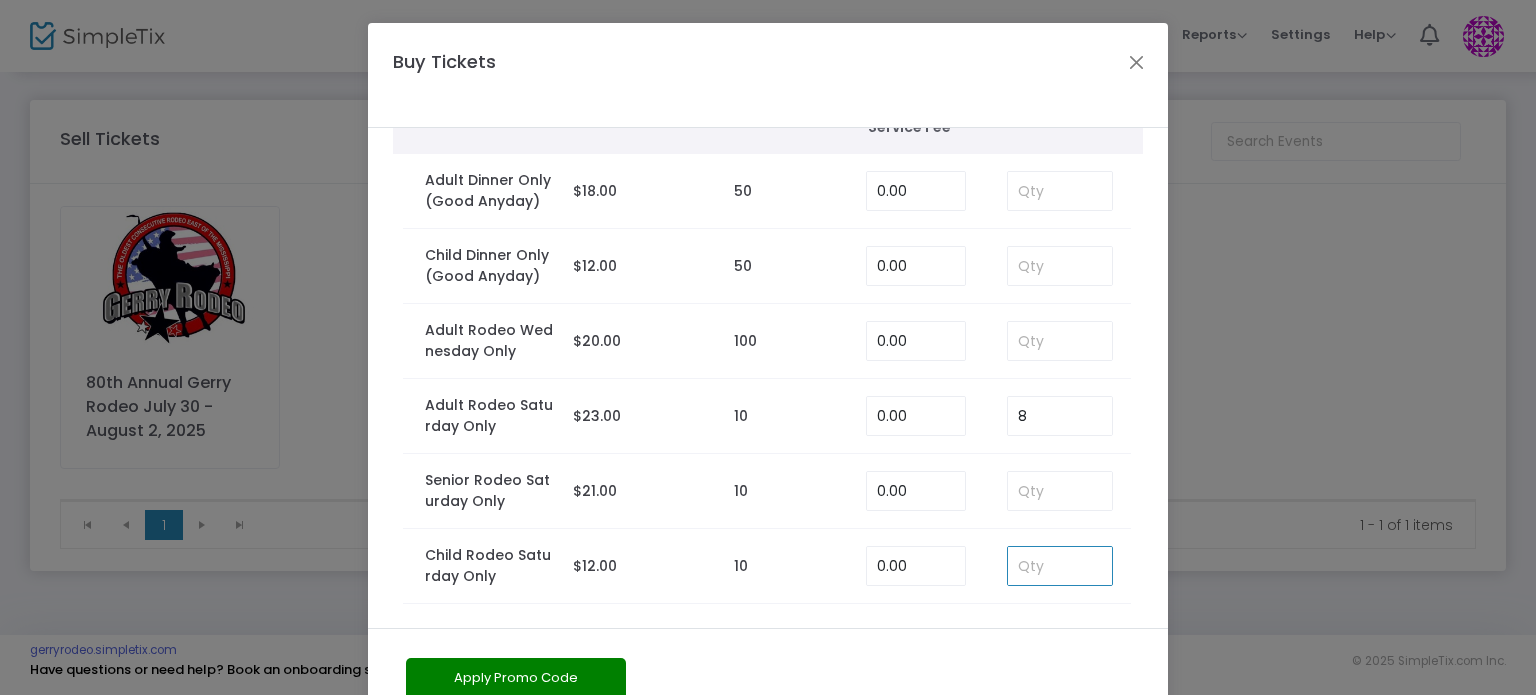 click at bounding box center [1060, 566] 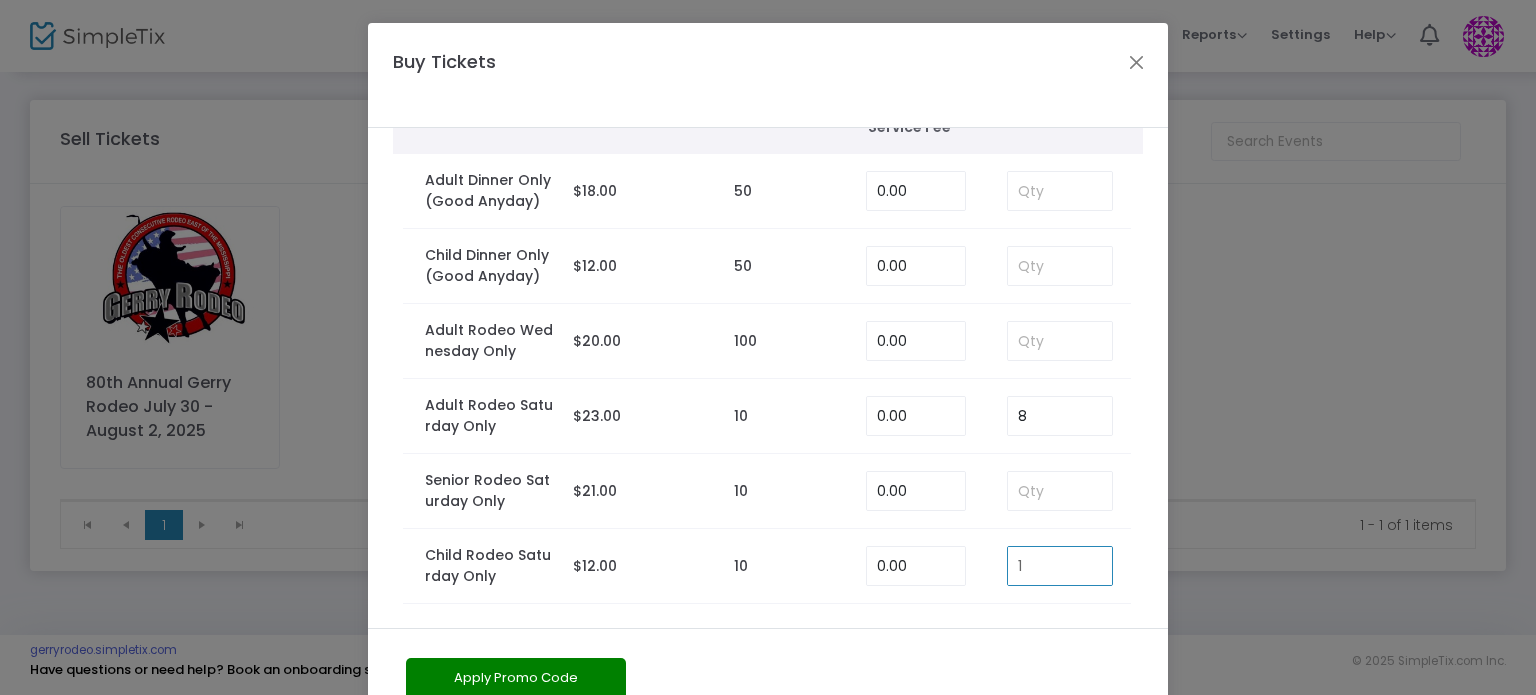 type on "1" 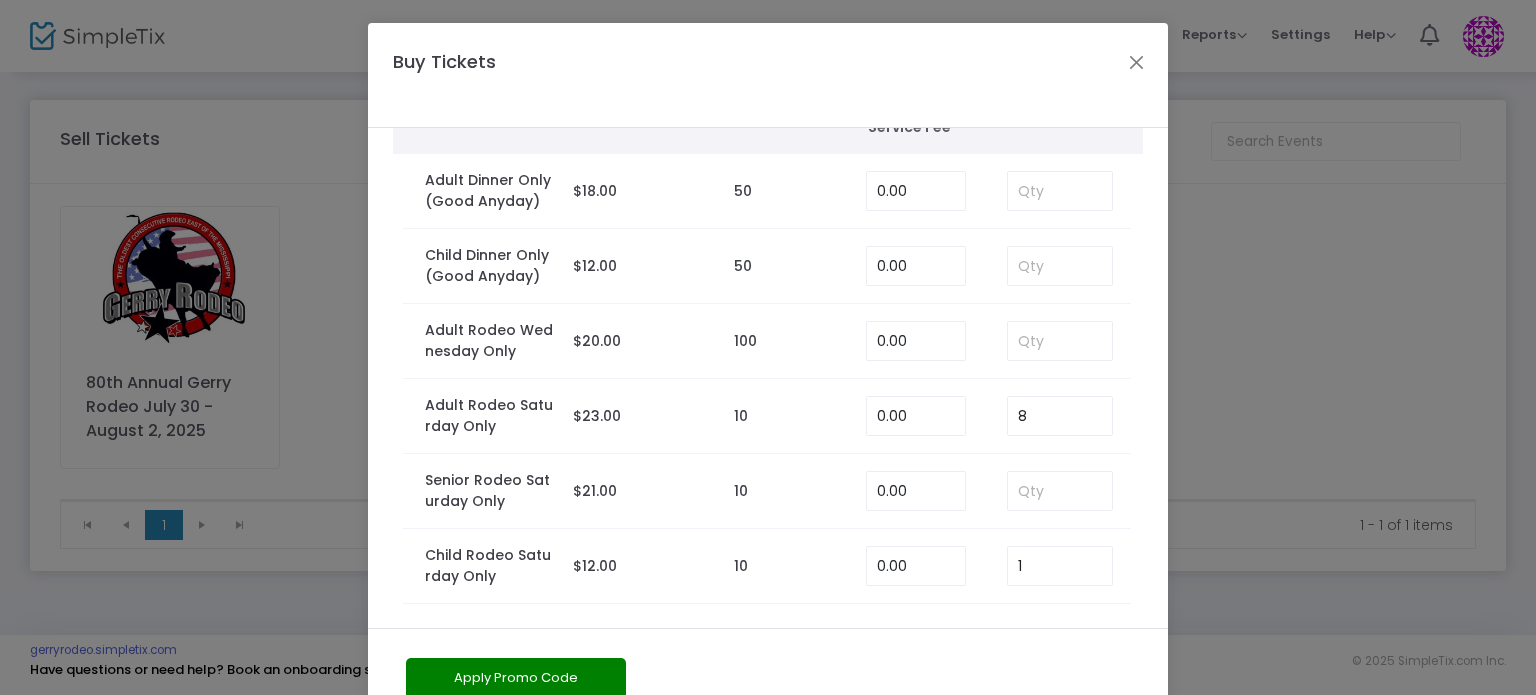 scroll, scrollTop: 98, scrollLeft: 0, axis: vertical 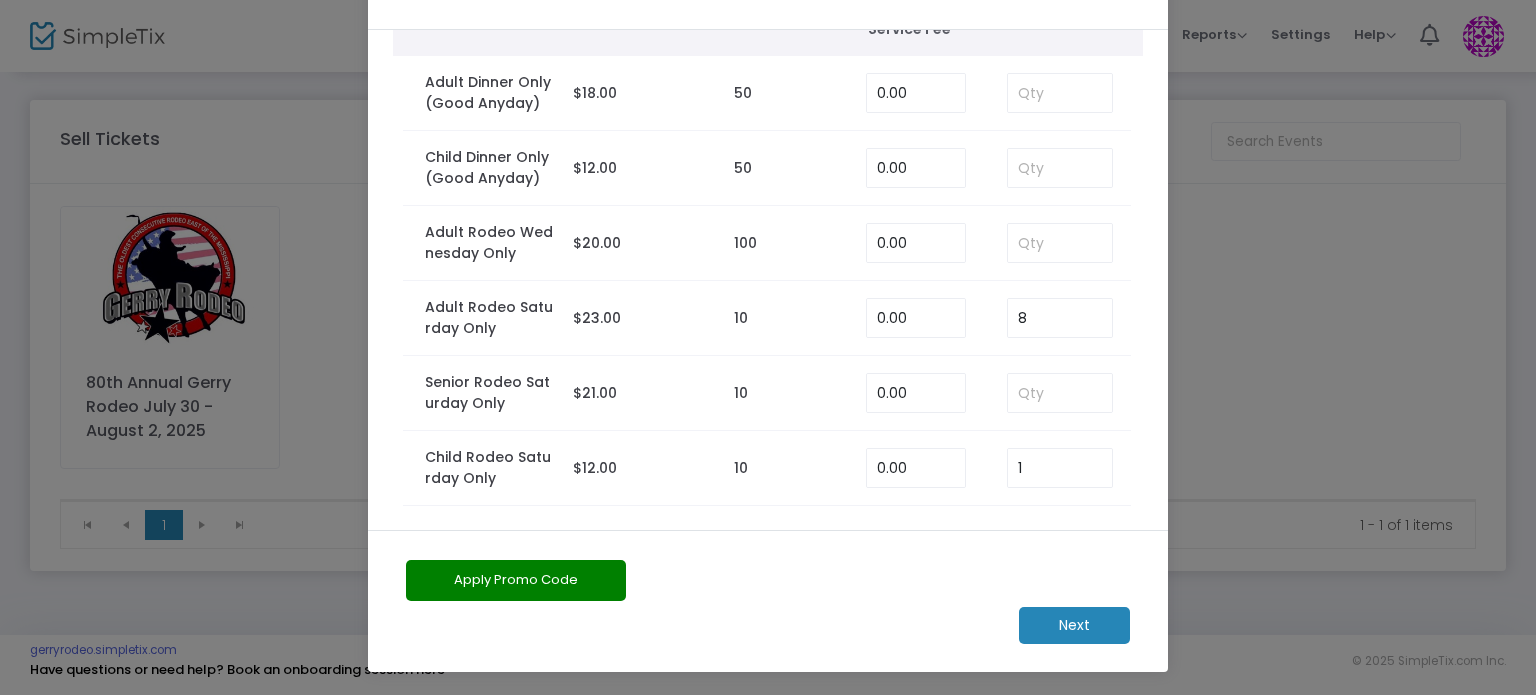 click on "Next" 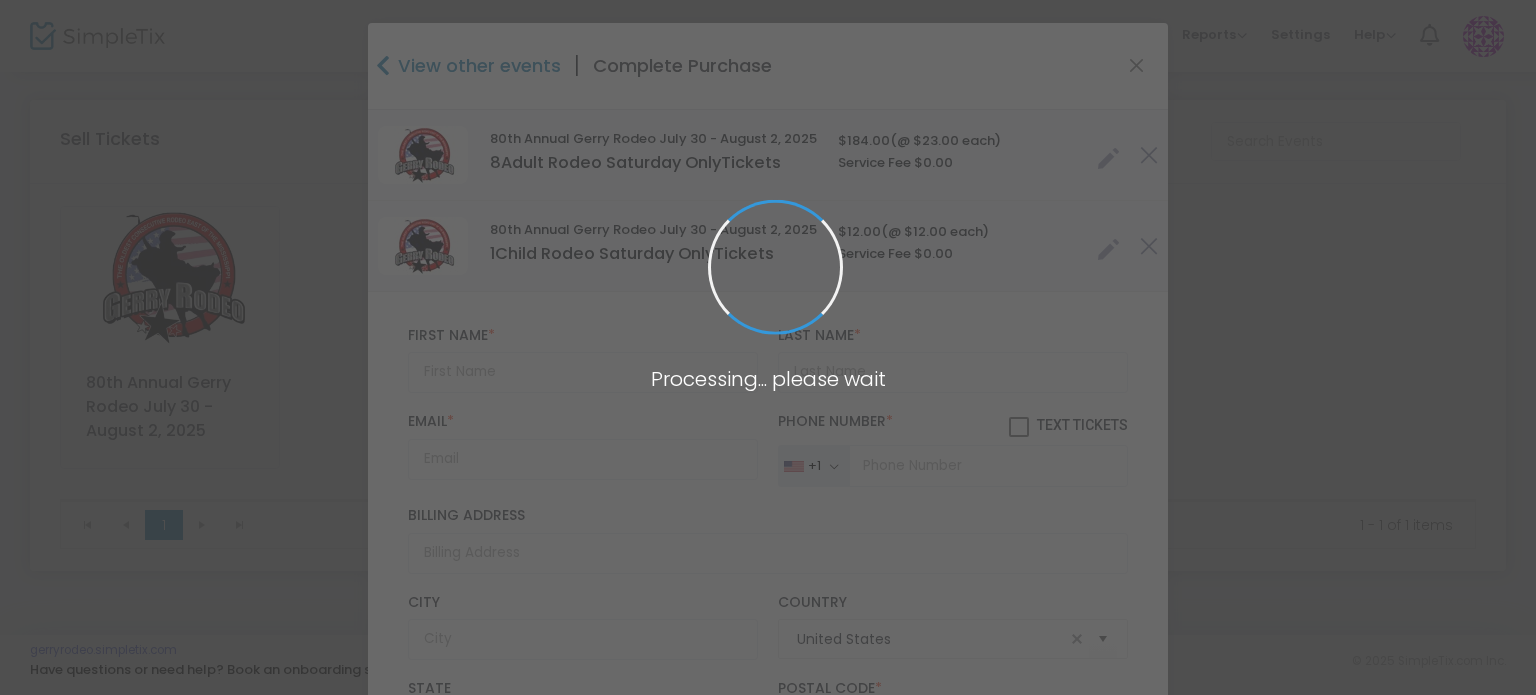 type on "New York" 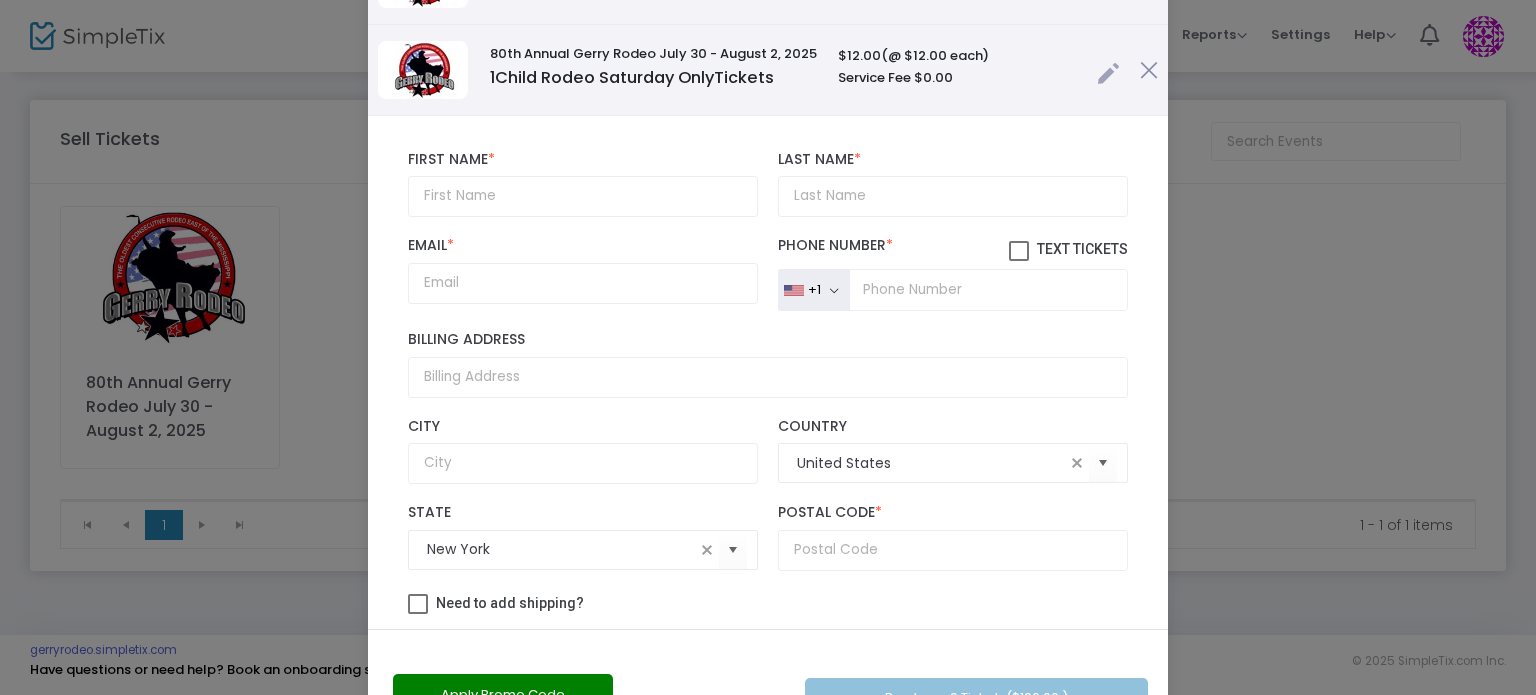 scroll, scrollTop: 173, scrollLeft: 0, axis: vertical 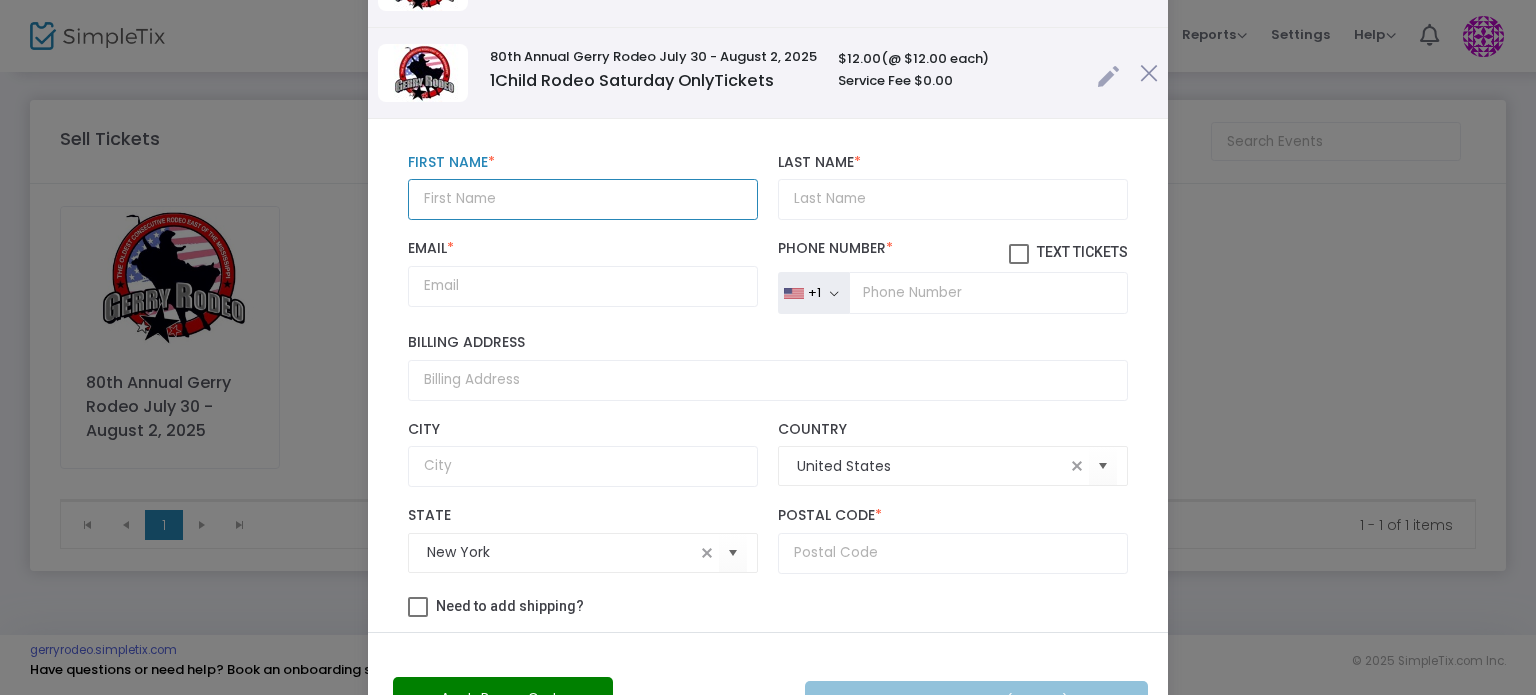 click at bounding box center (583, 199) 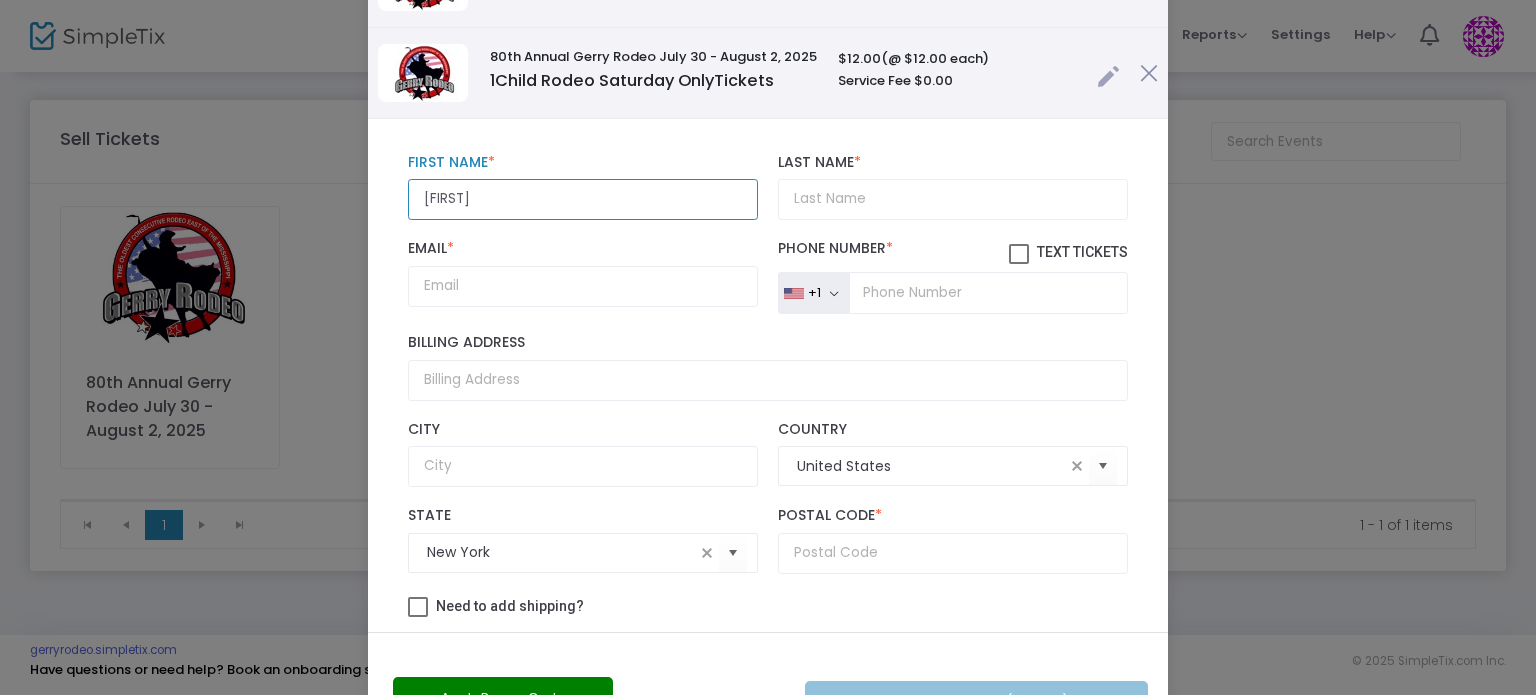 type on "Heidi" 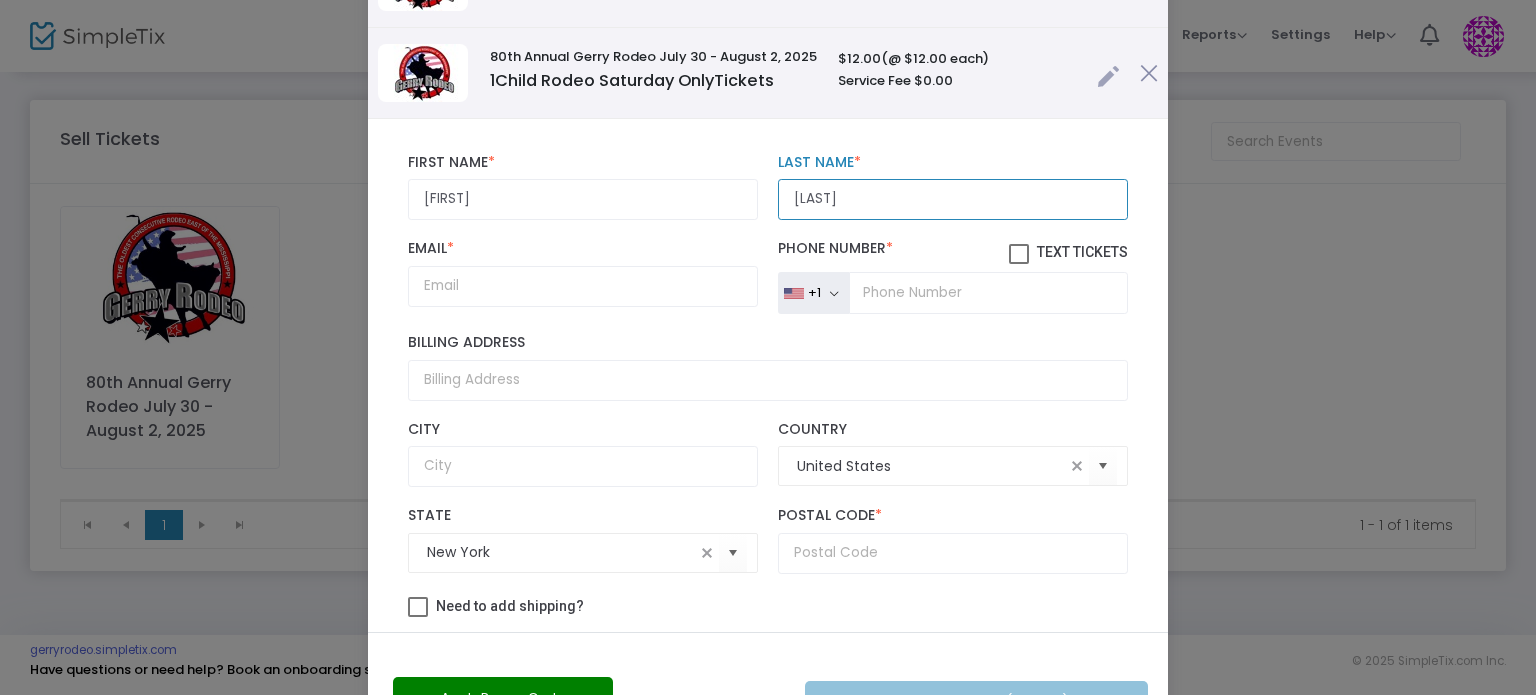 type on "Morgenstern" 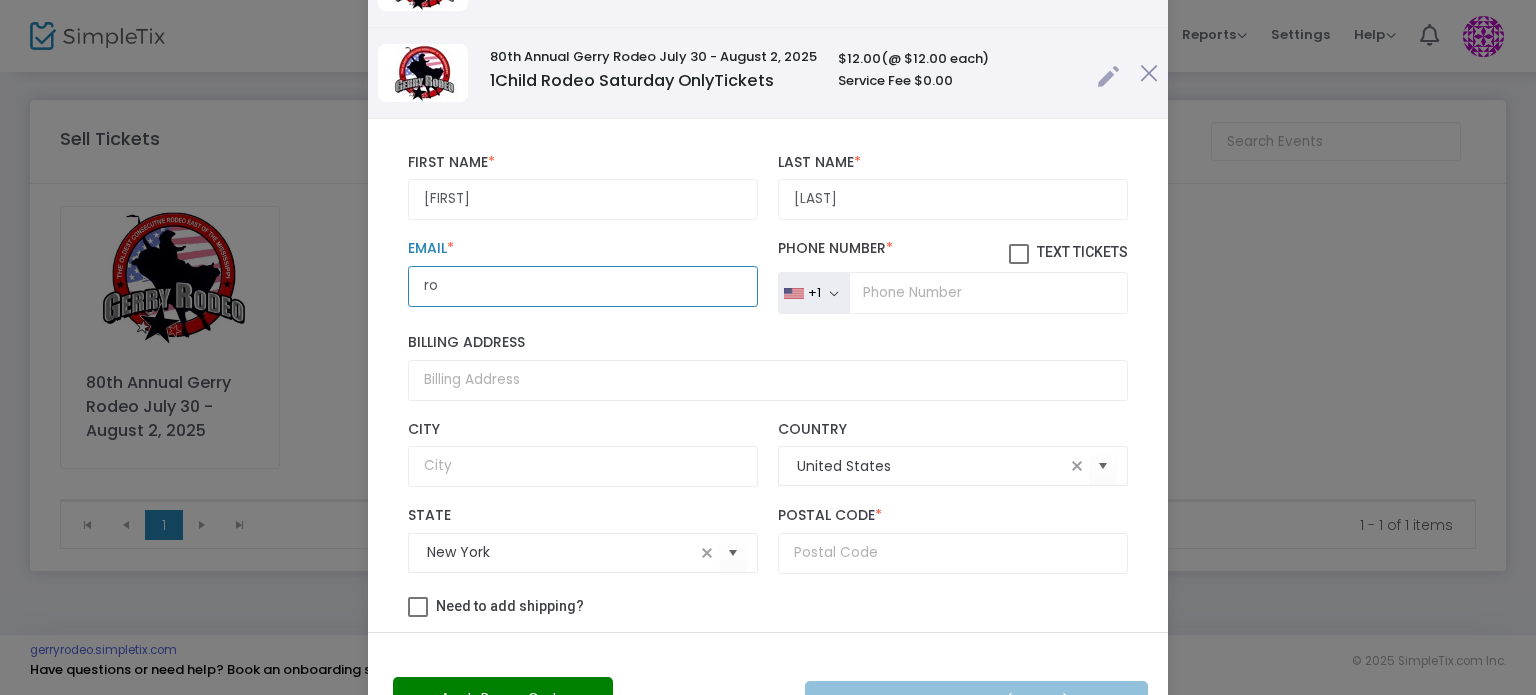 type on "[EMAIL]" 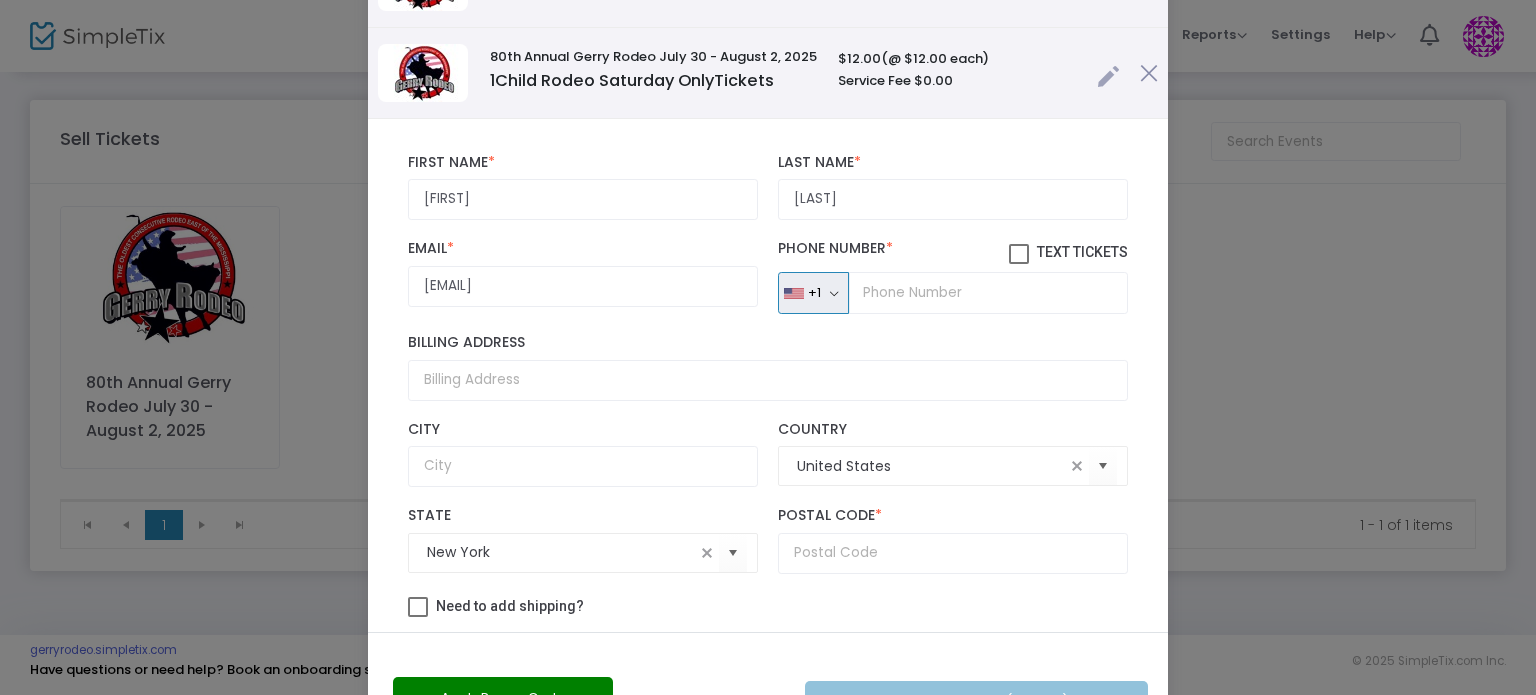 type 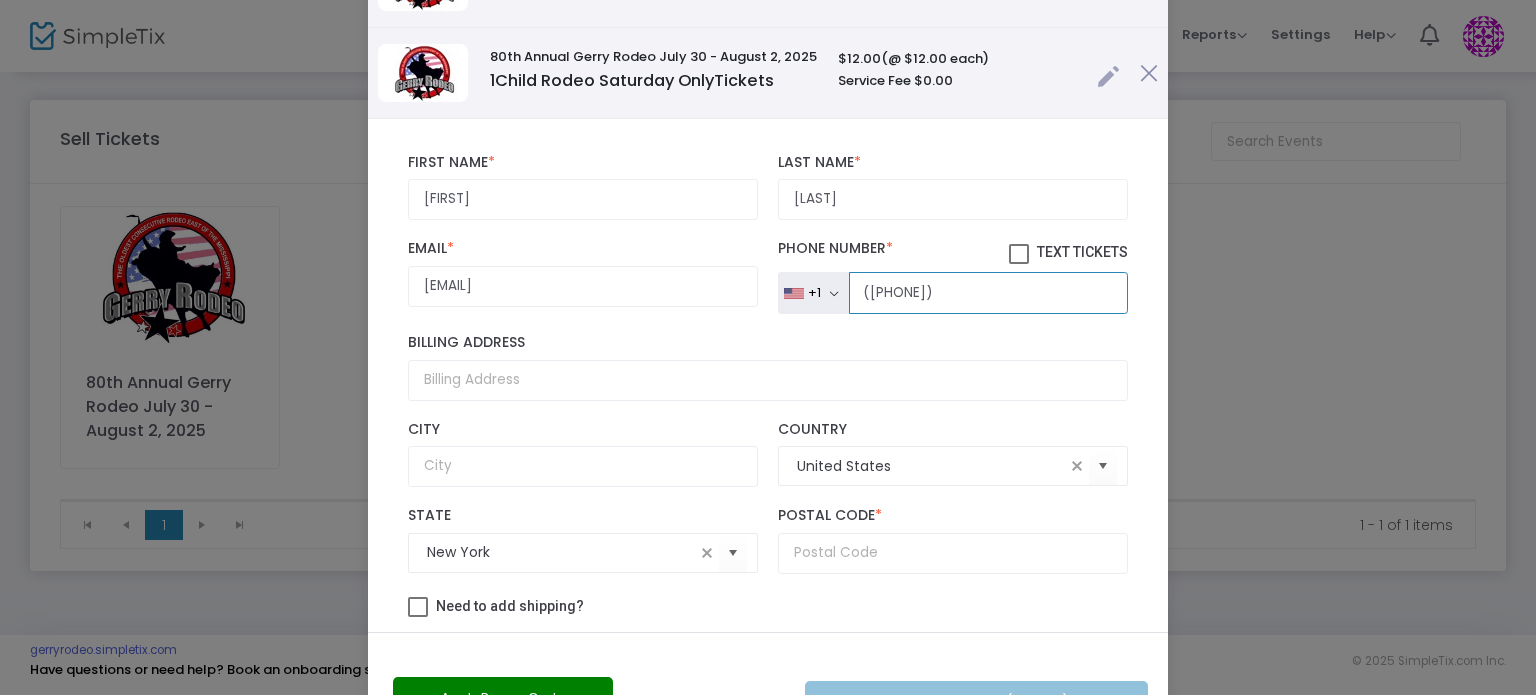 type on "([PHONE])" 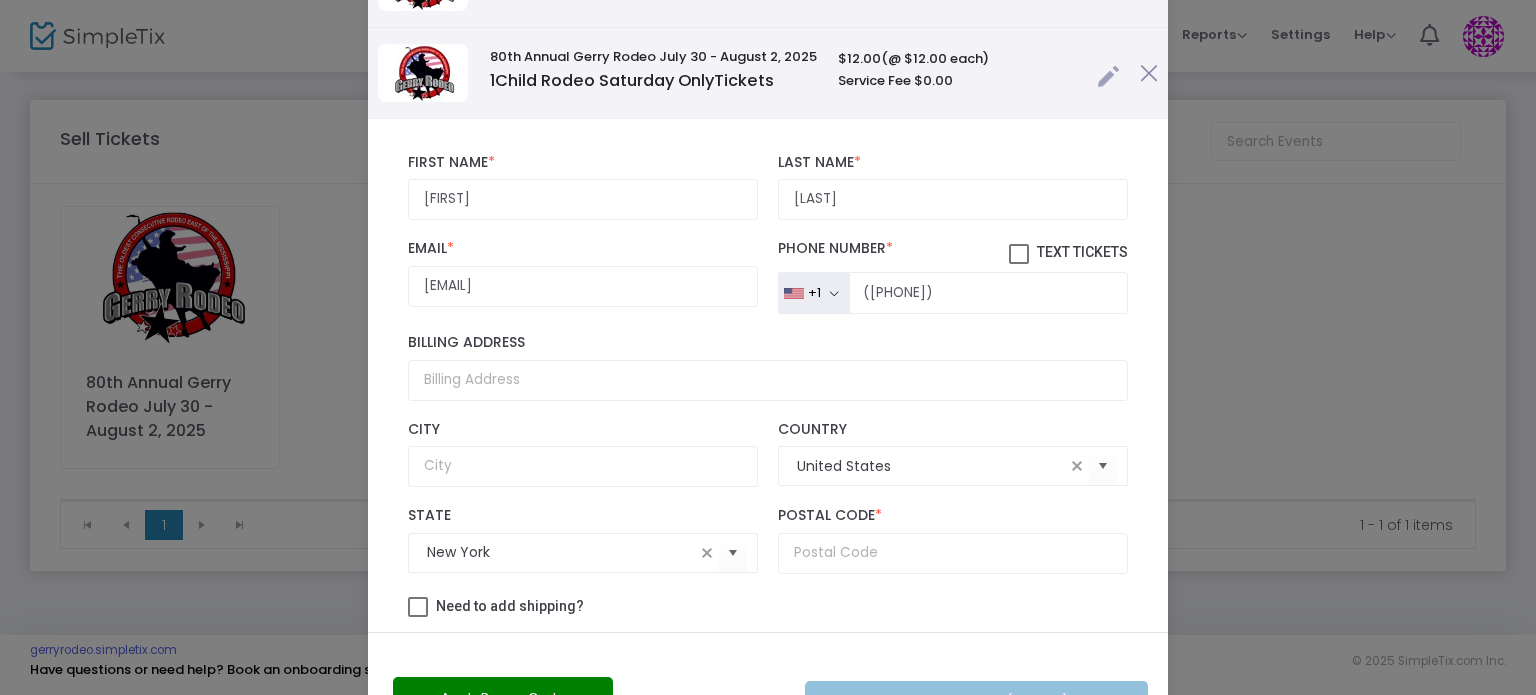 click on "New York  State   Postal Code  *  Postal Code is required." 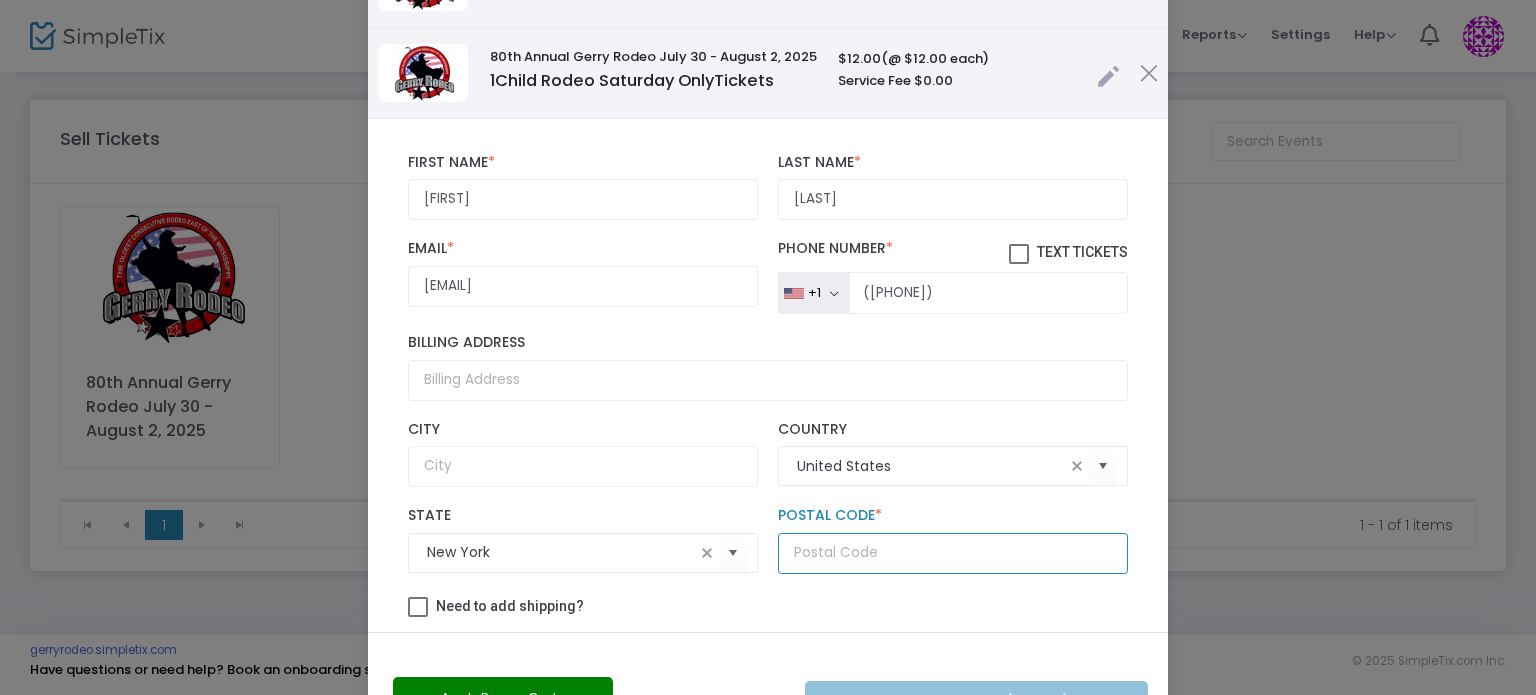 click 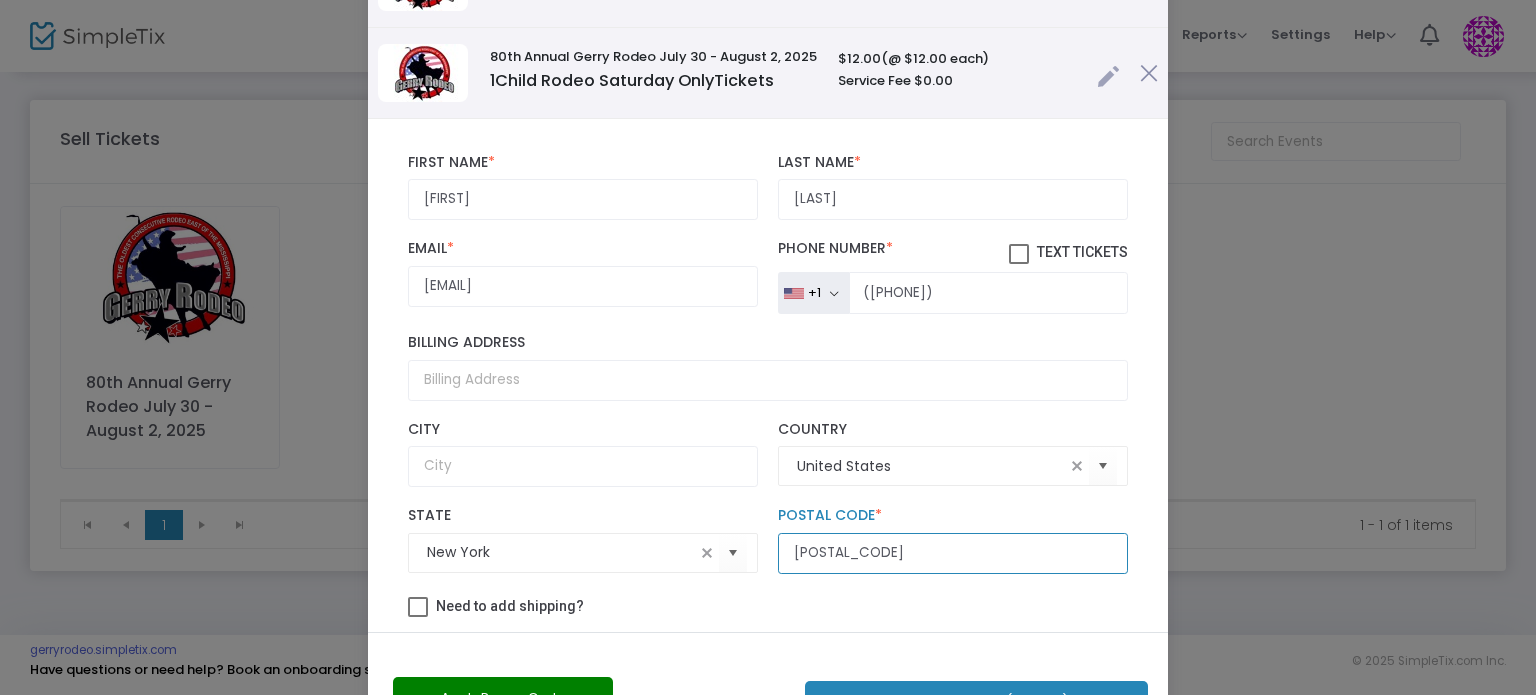type on "14712" 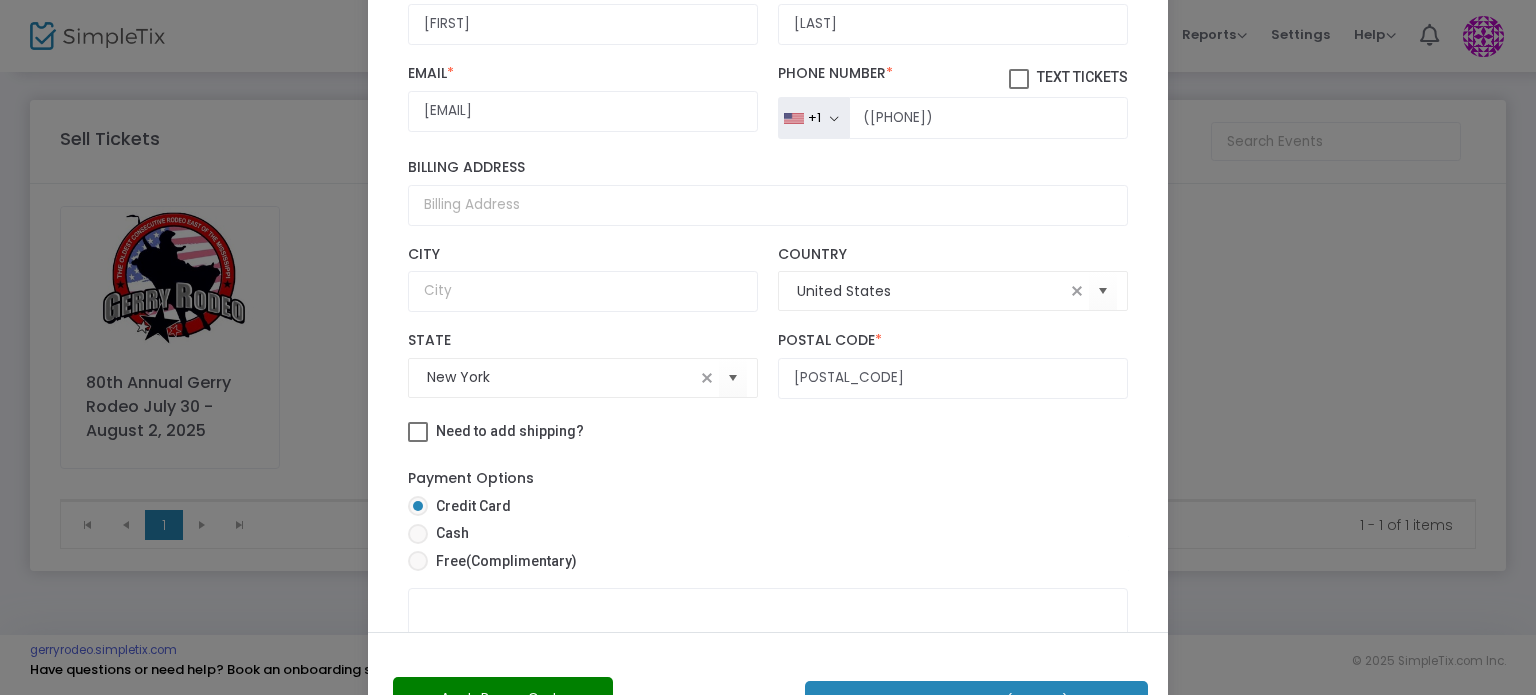 scroll, scrollTop: 248, scrollLeft: 0, axis: vertical 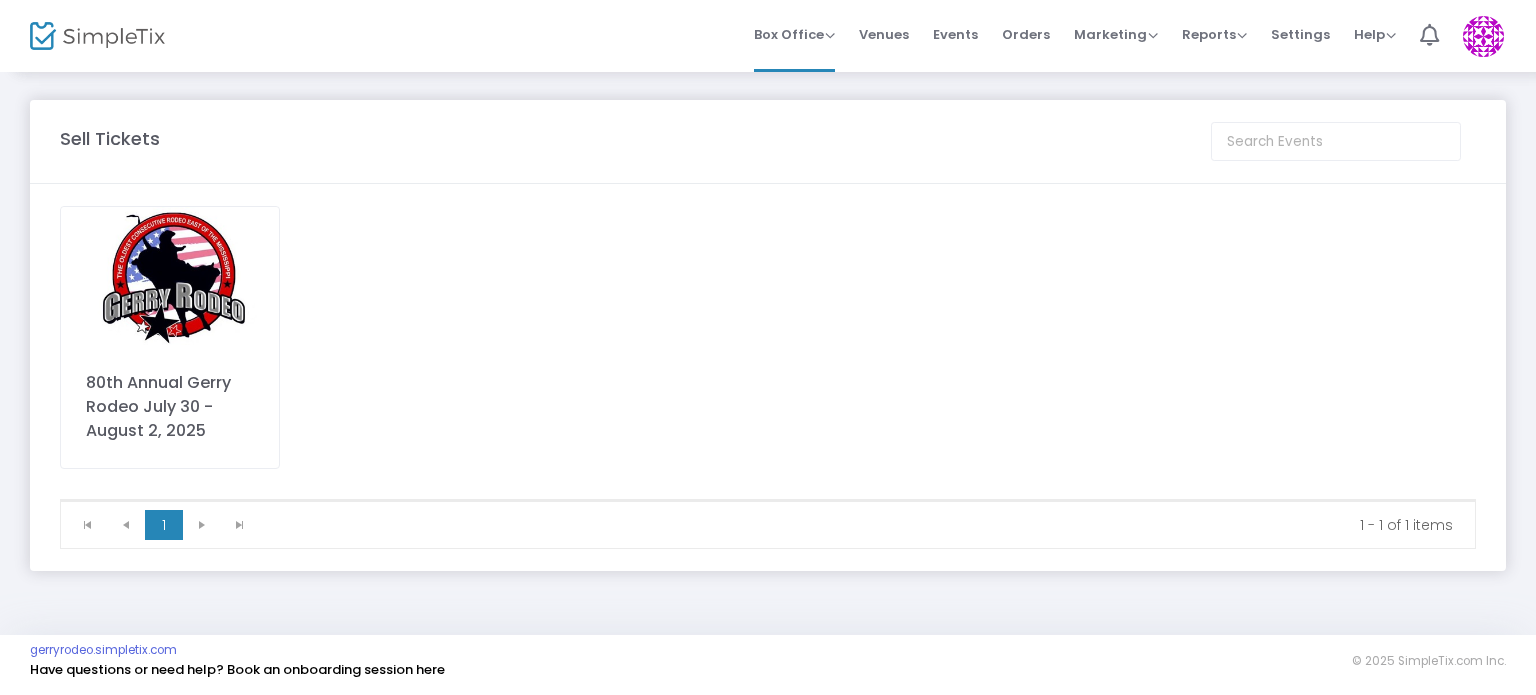 click 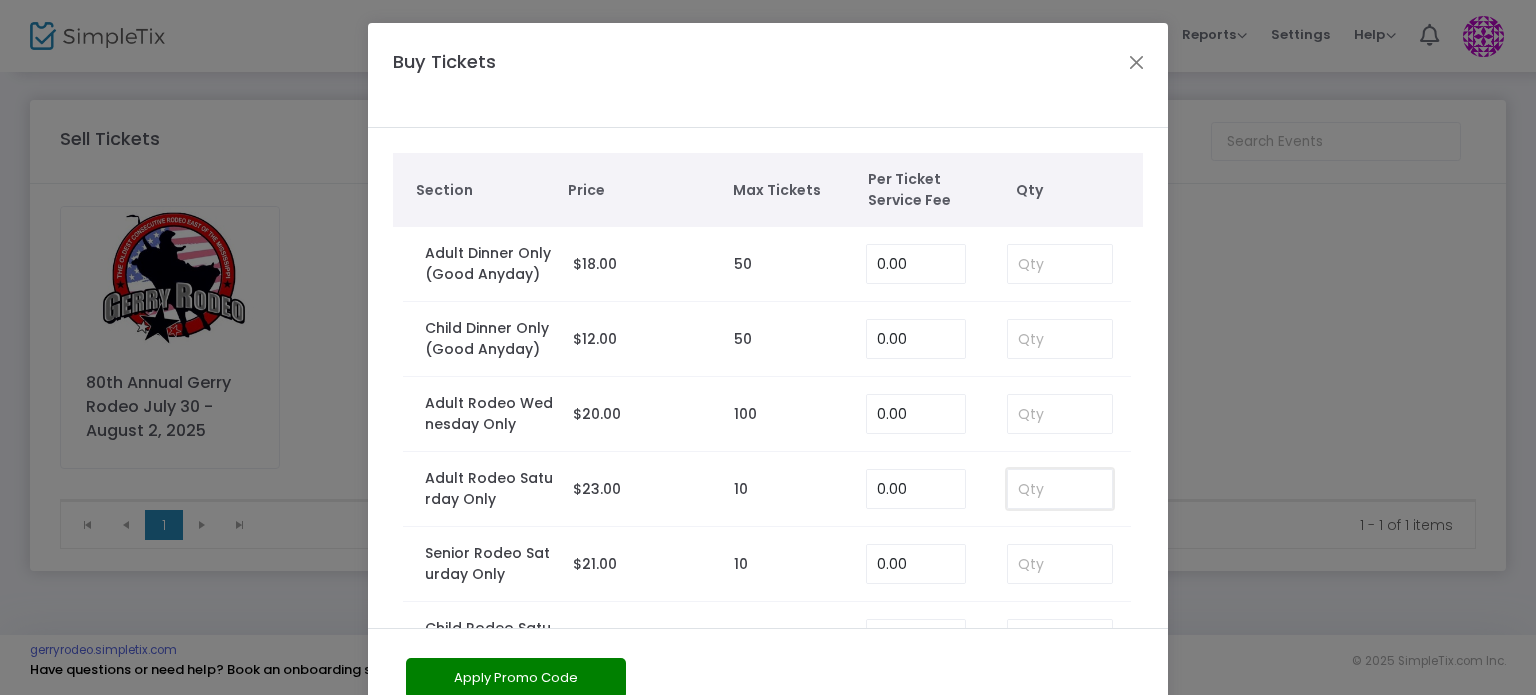 click at bounding box center (1060, 489) 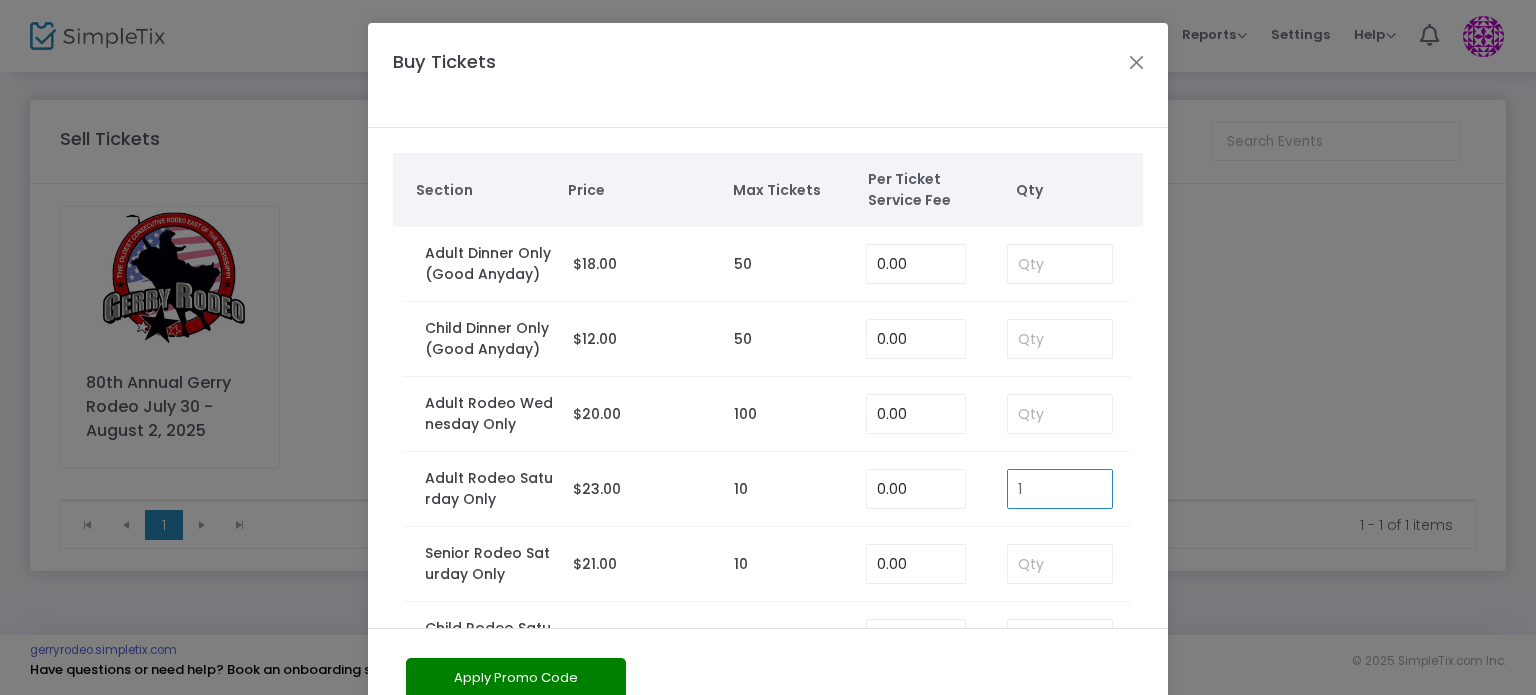 type on "1" 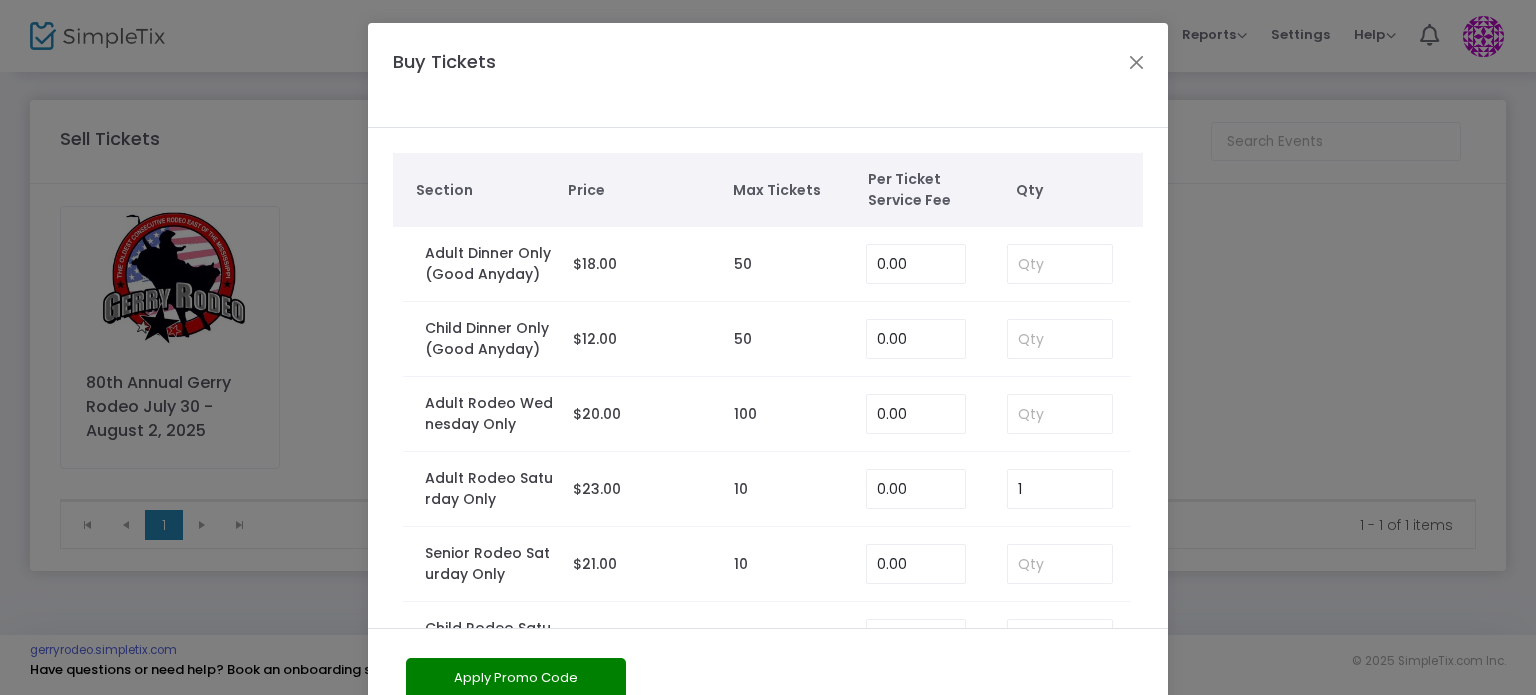 scroll, scrollTop: 73, scrollLeft: 0, axis: vertical 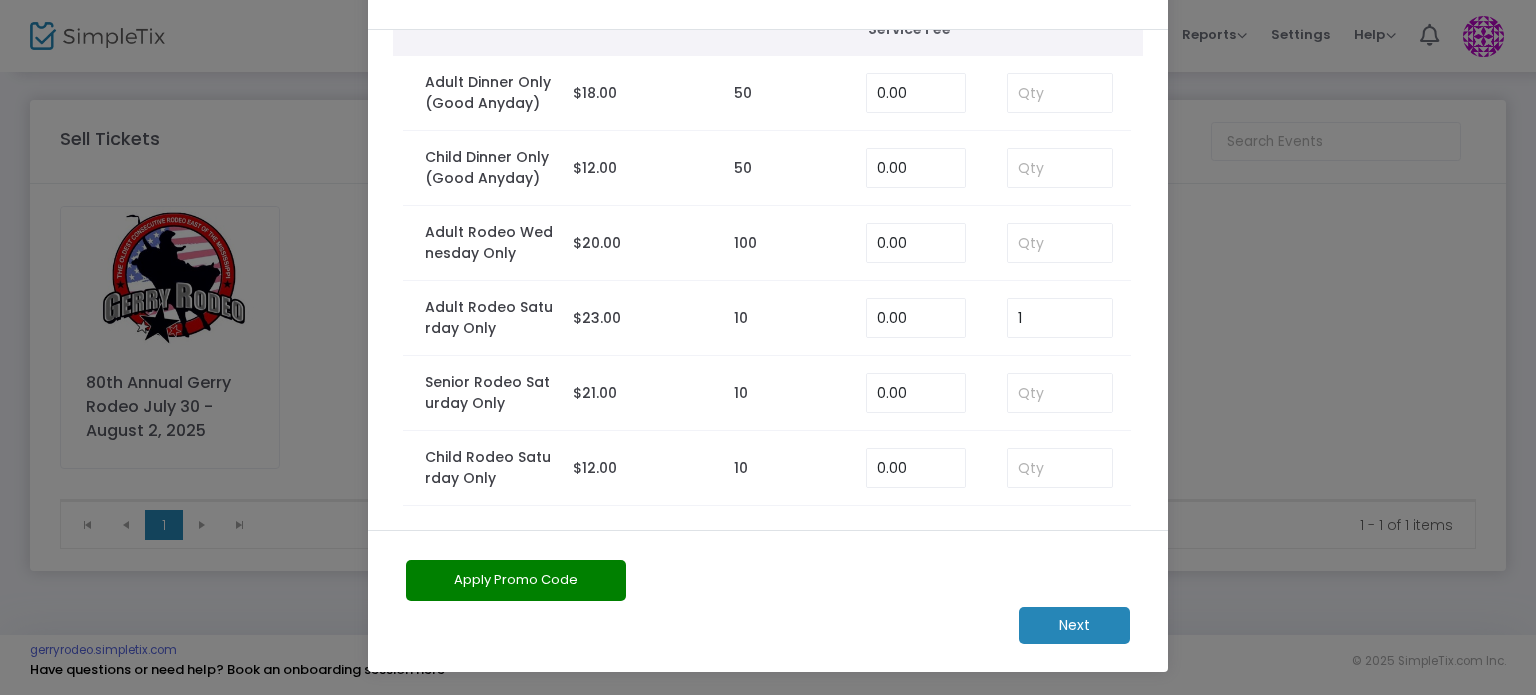 click on "Apply Promo Code   Next" 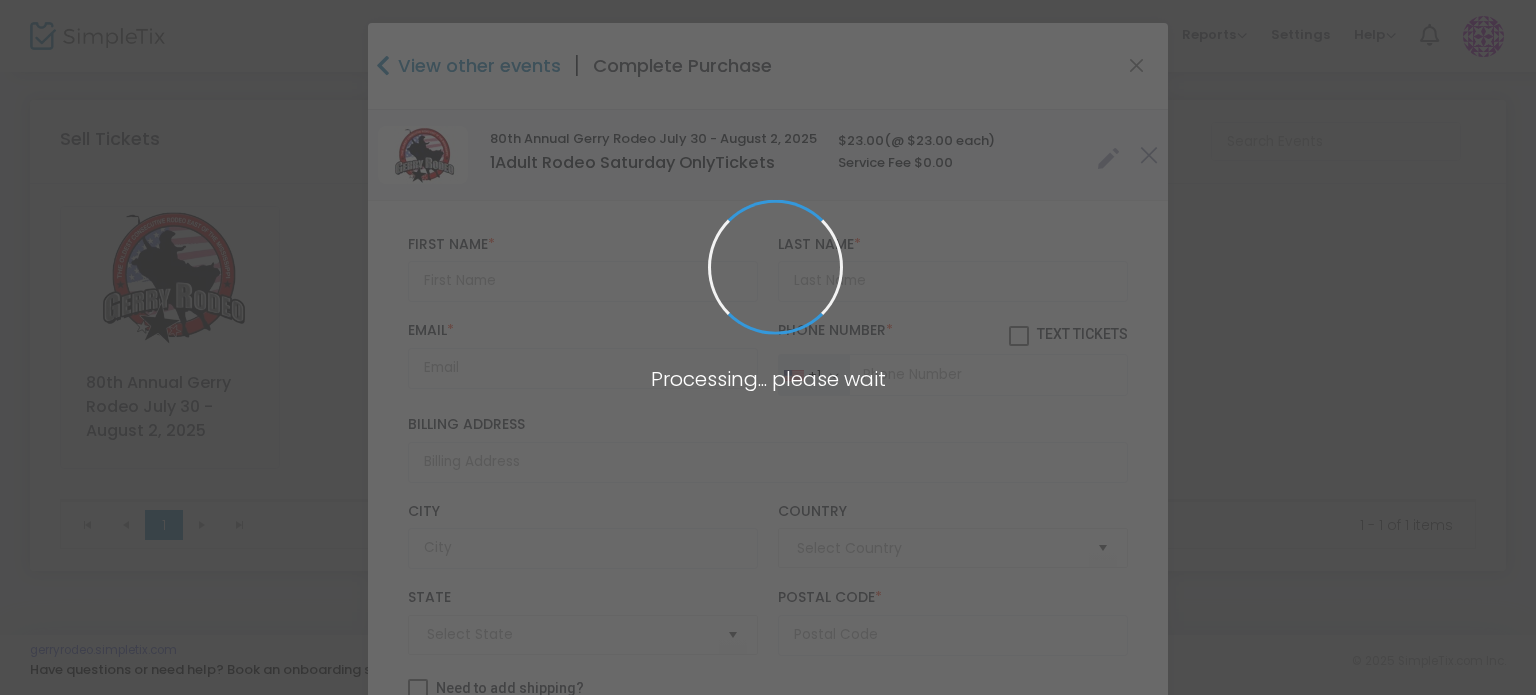 type on "United States" 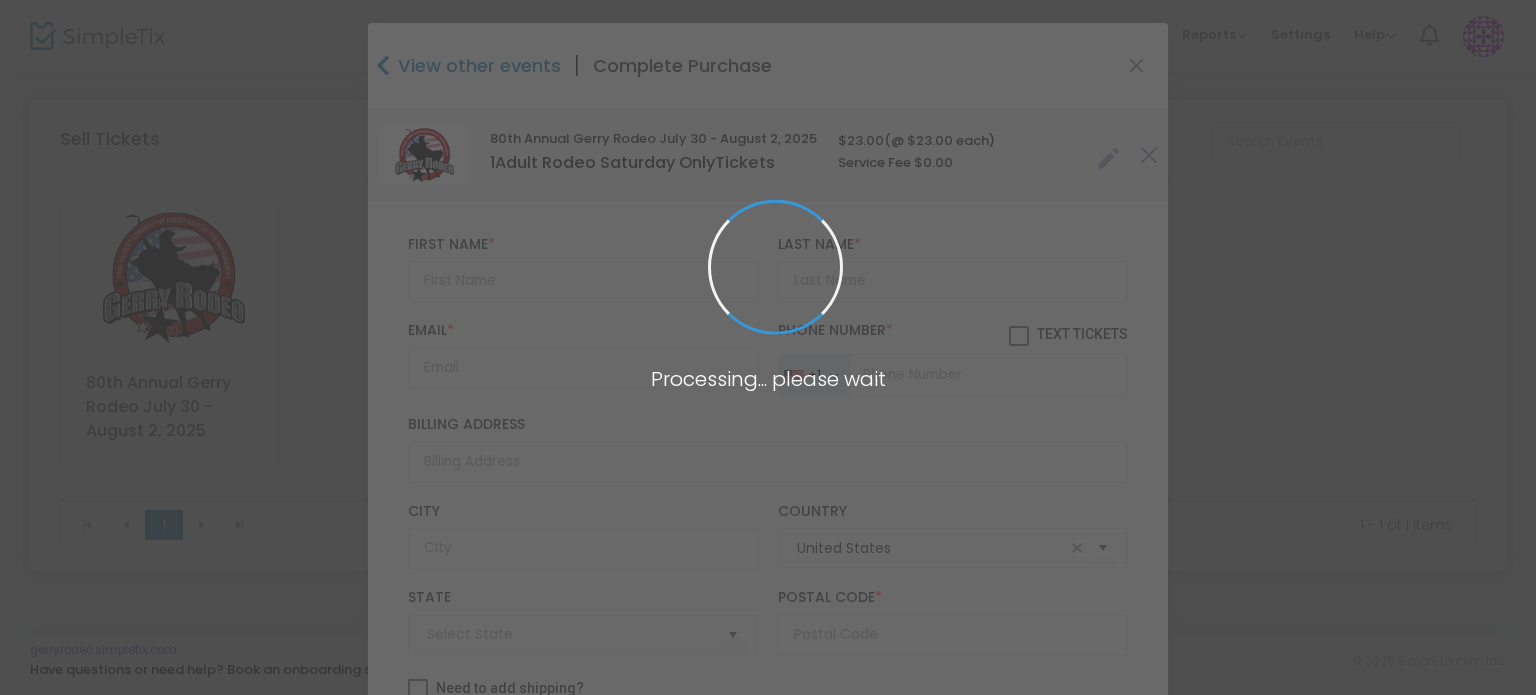 type on "New York" 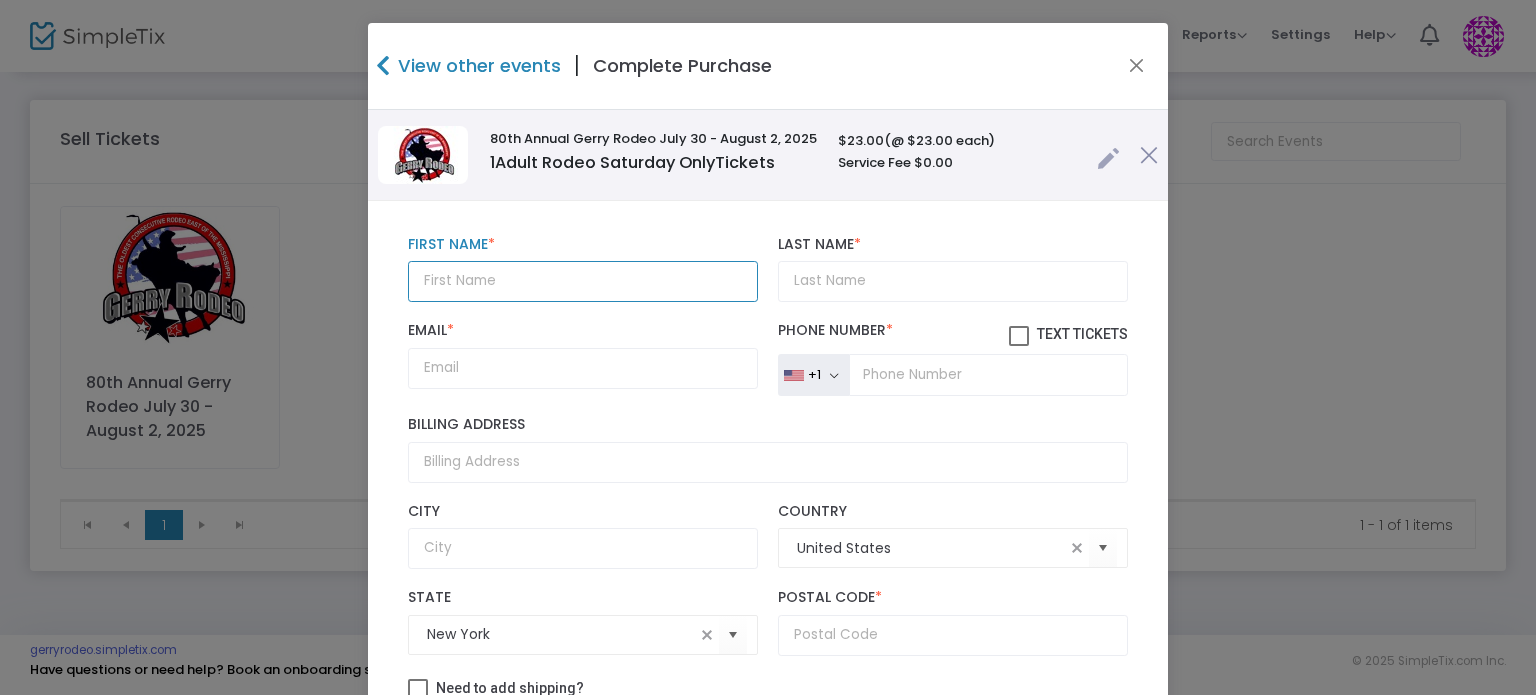 drag, startPoint x: 511, startPoint y: 296, endPoint x: 511, endPoint y: 307, distance: 11 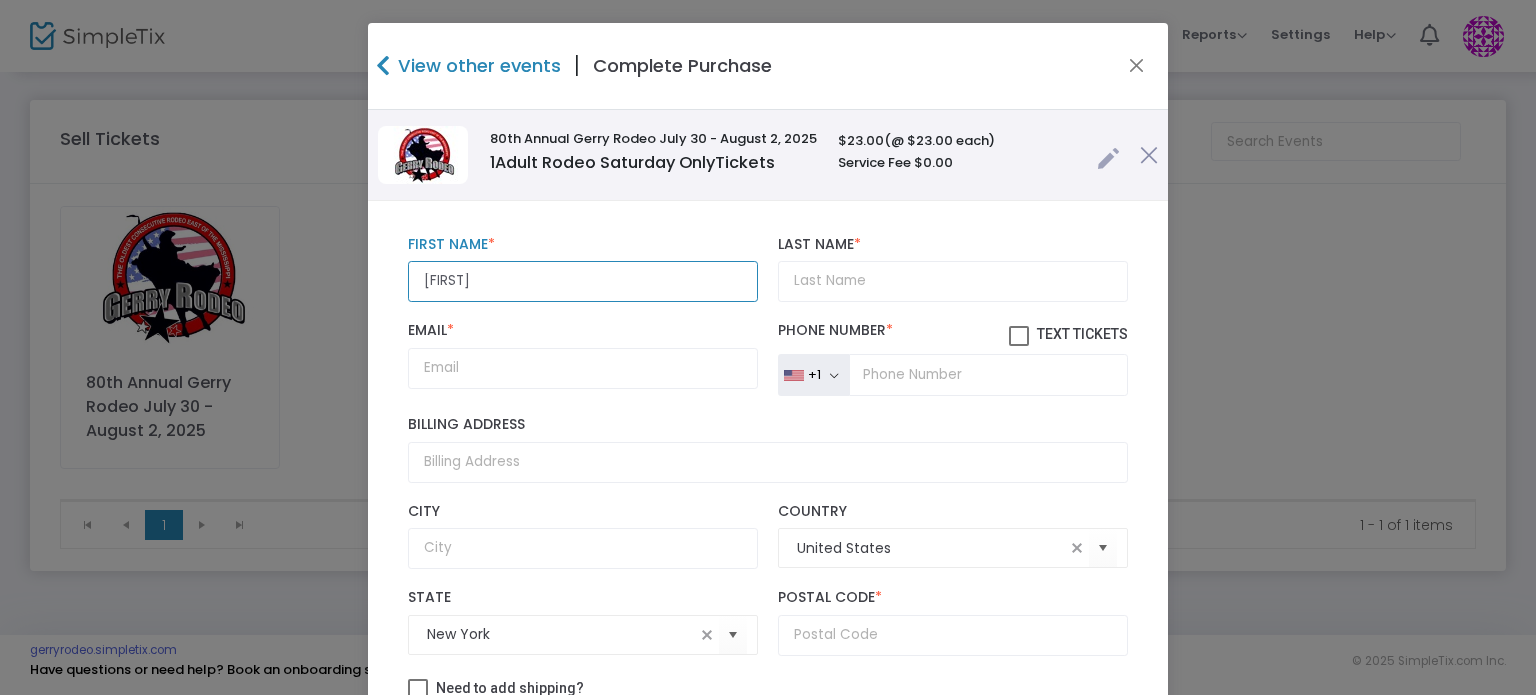 type on "Deano" 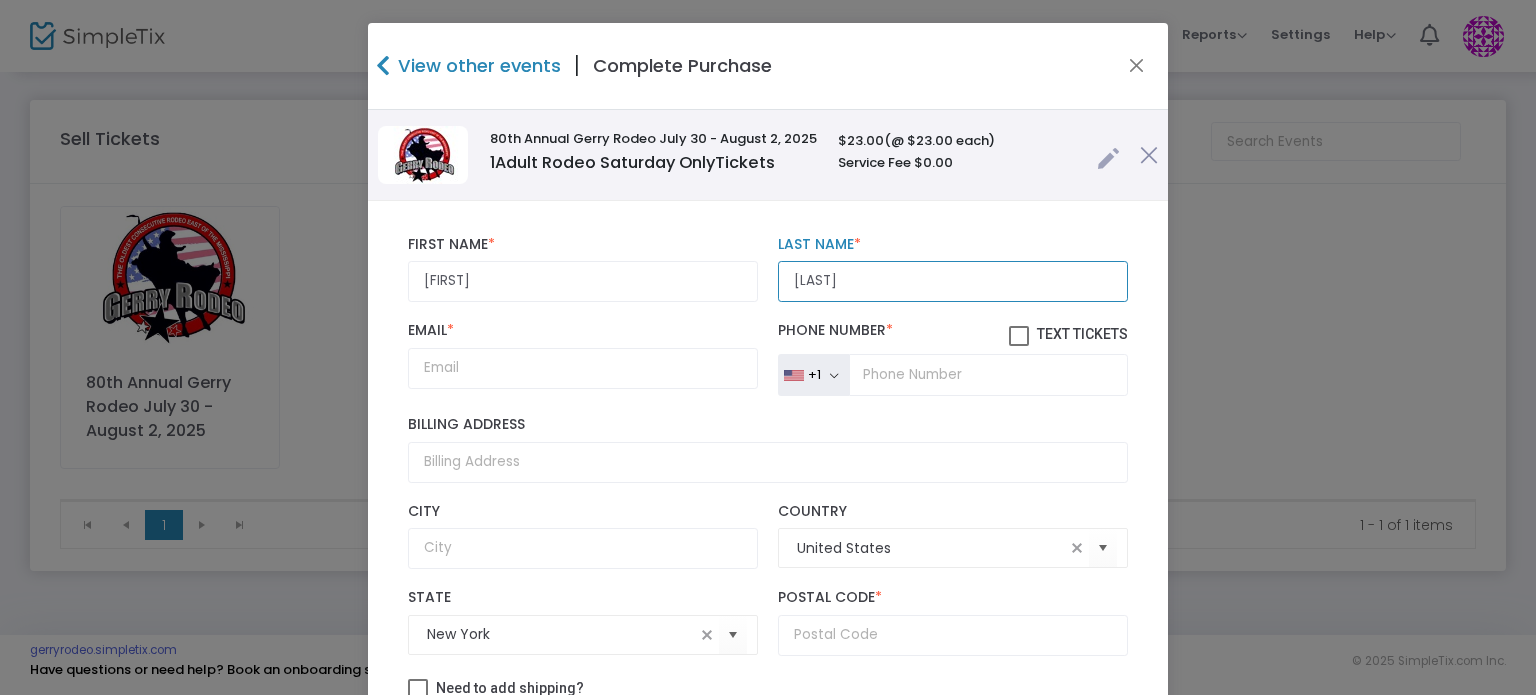 type on "Delmonte" 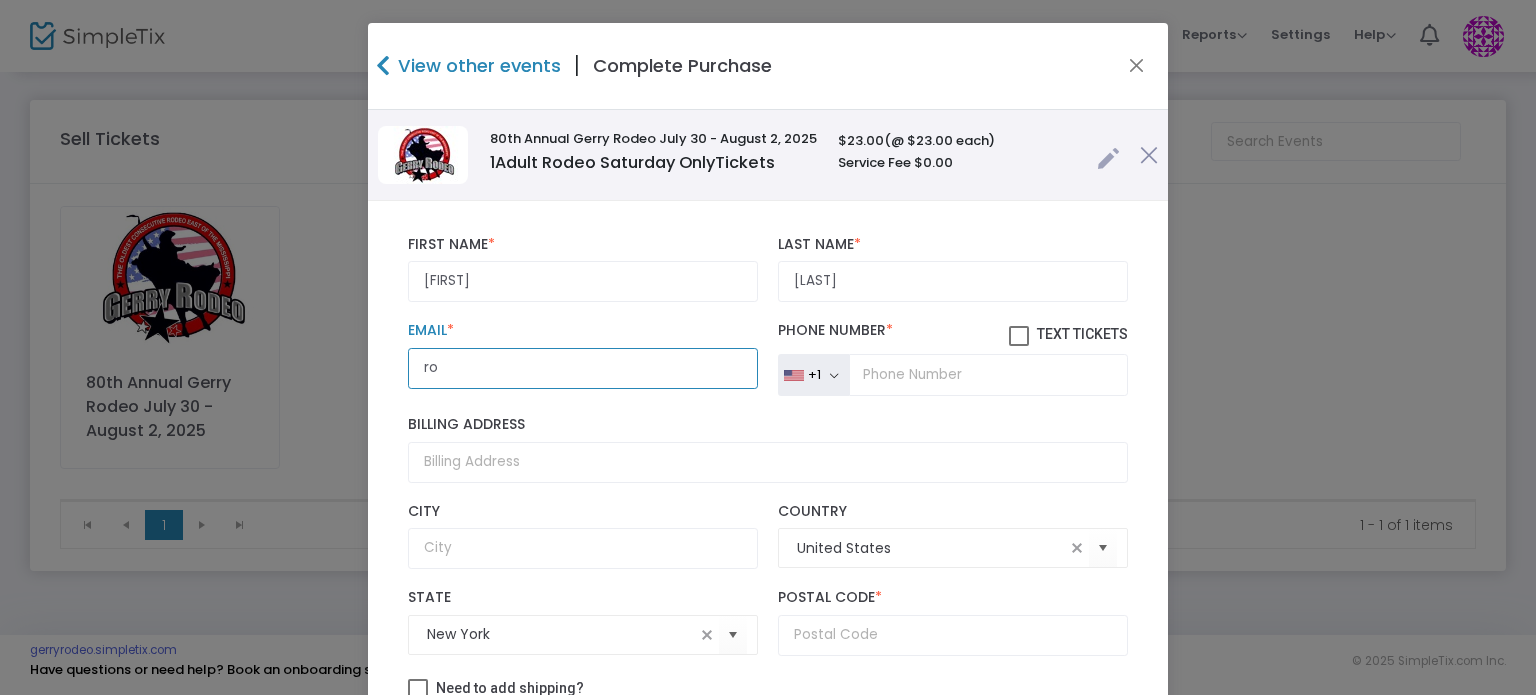 type on "[EMAIL]" 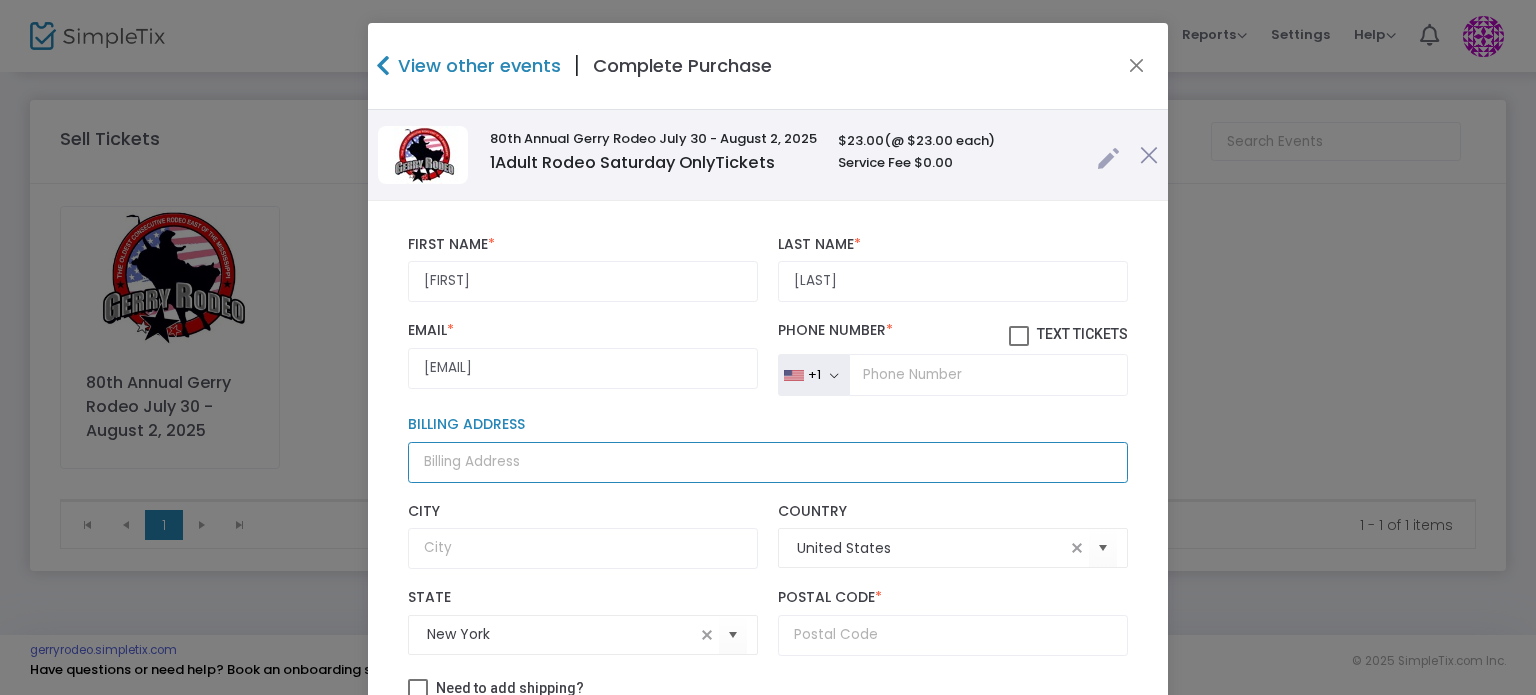 type on "[NUMBER] [STREET]" 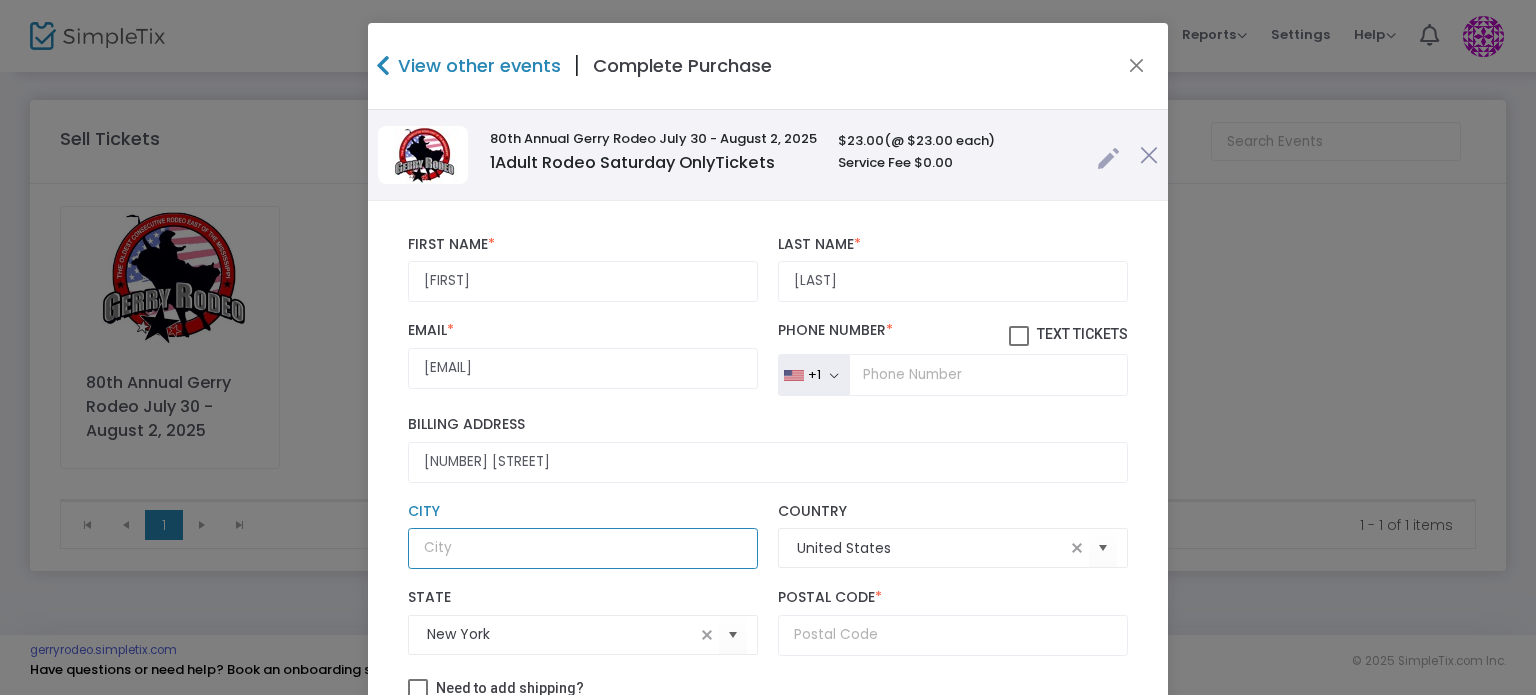 type on "[FIRST]" 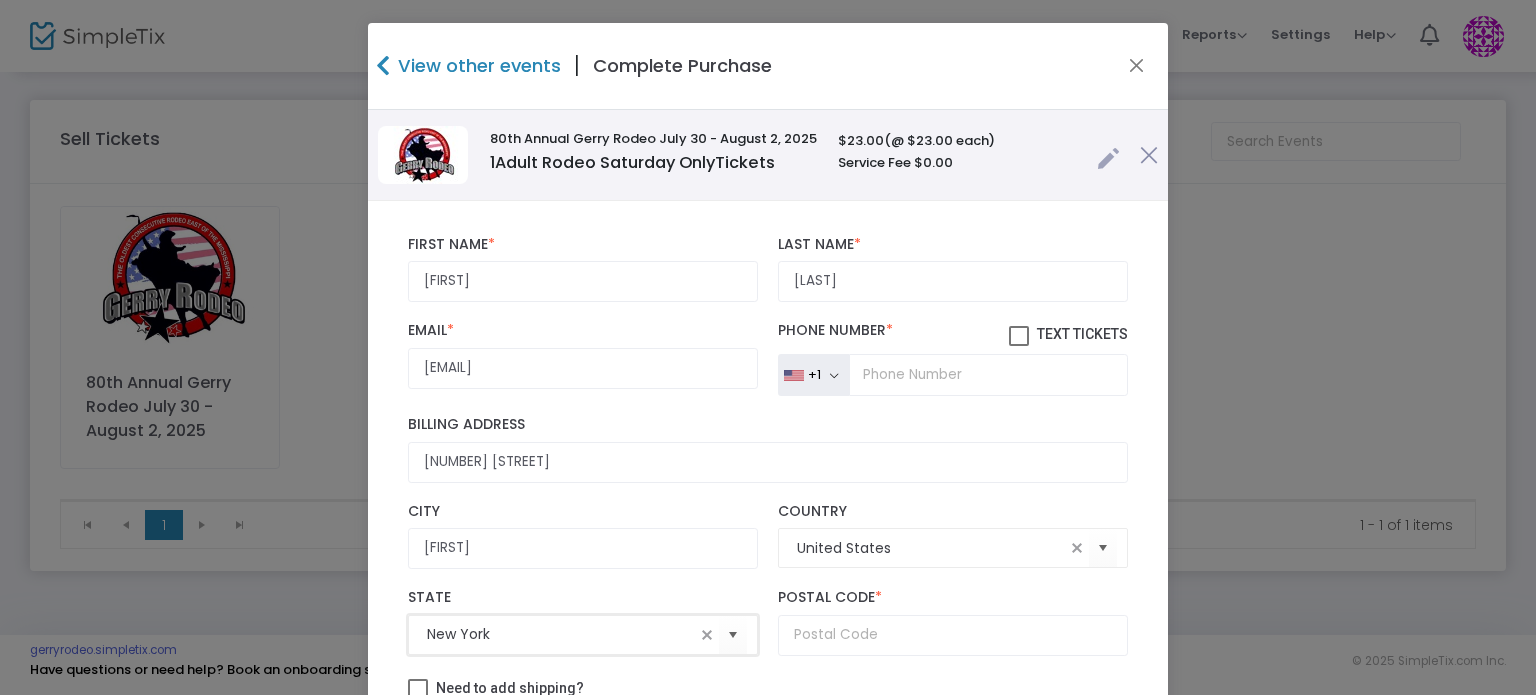 type on "[STATE]" 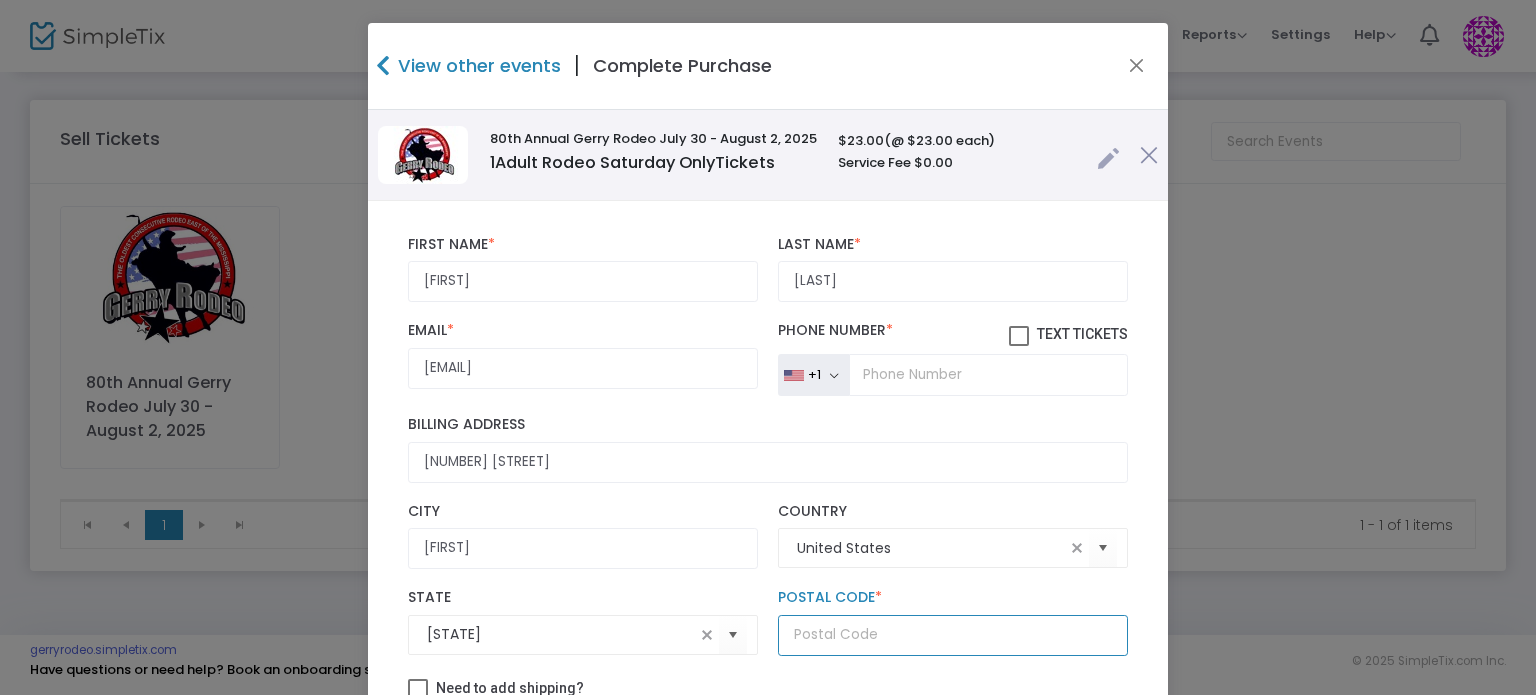 type on "16345" 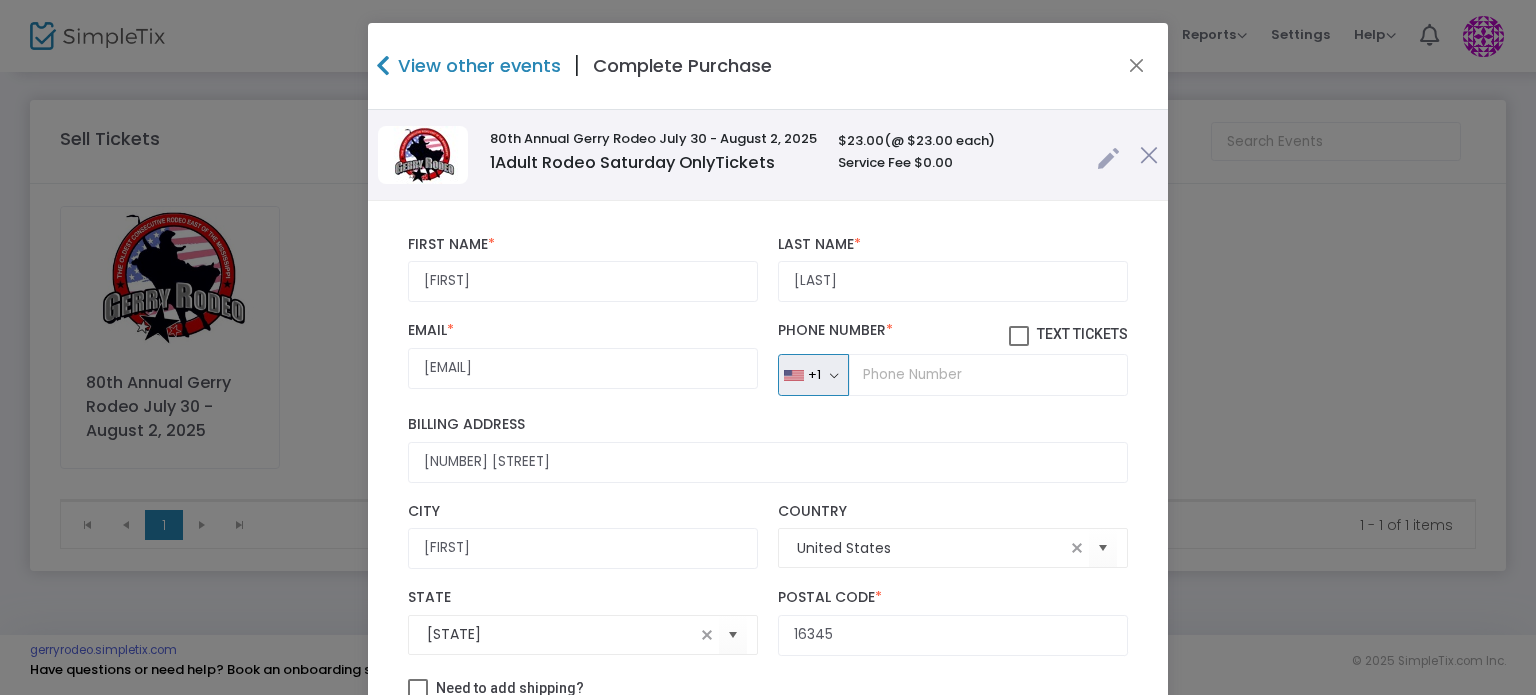 type 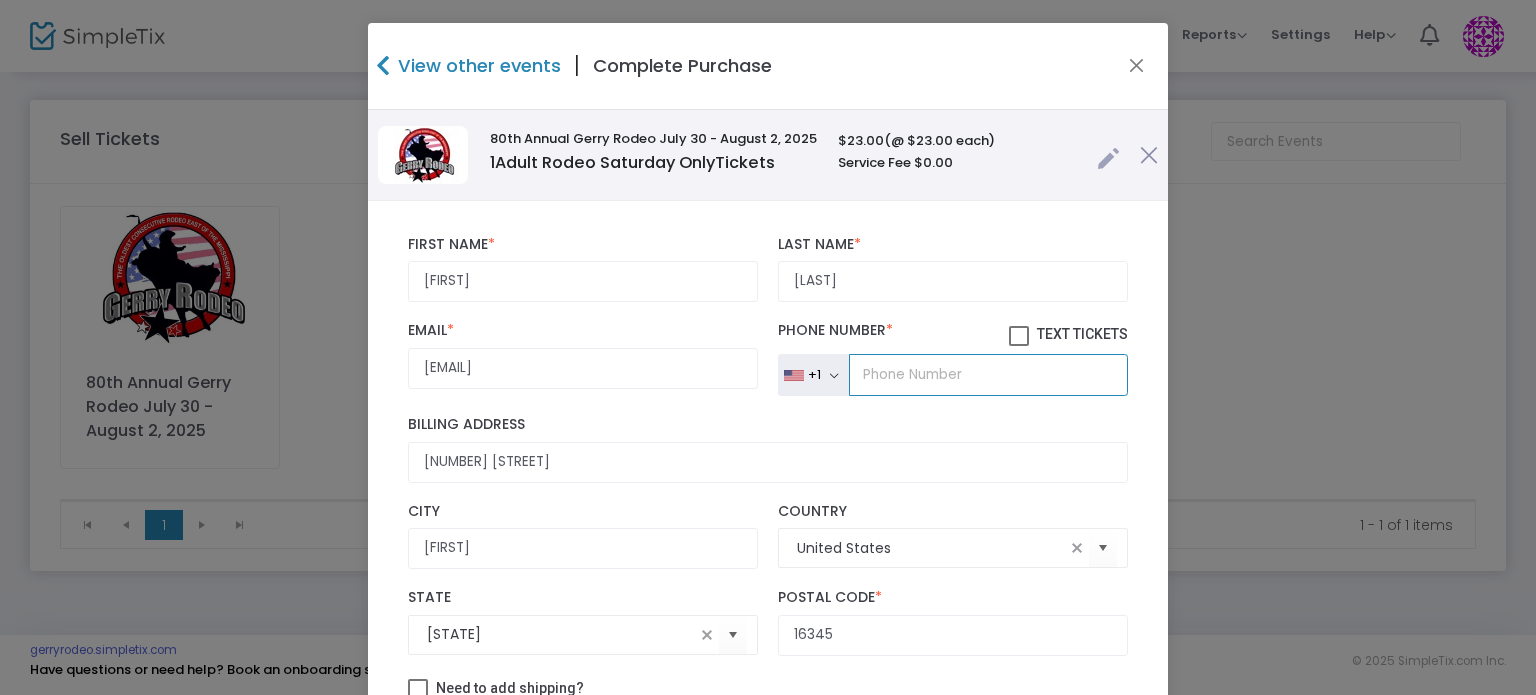 type 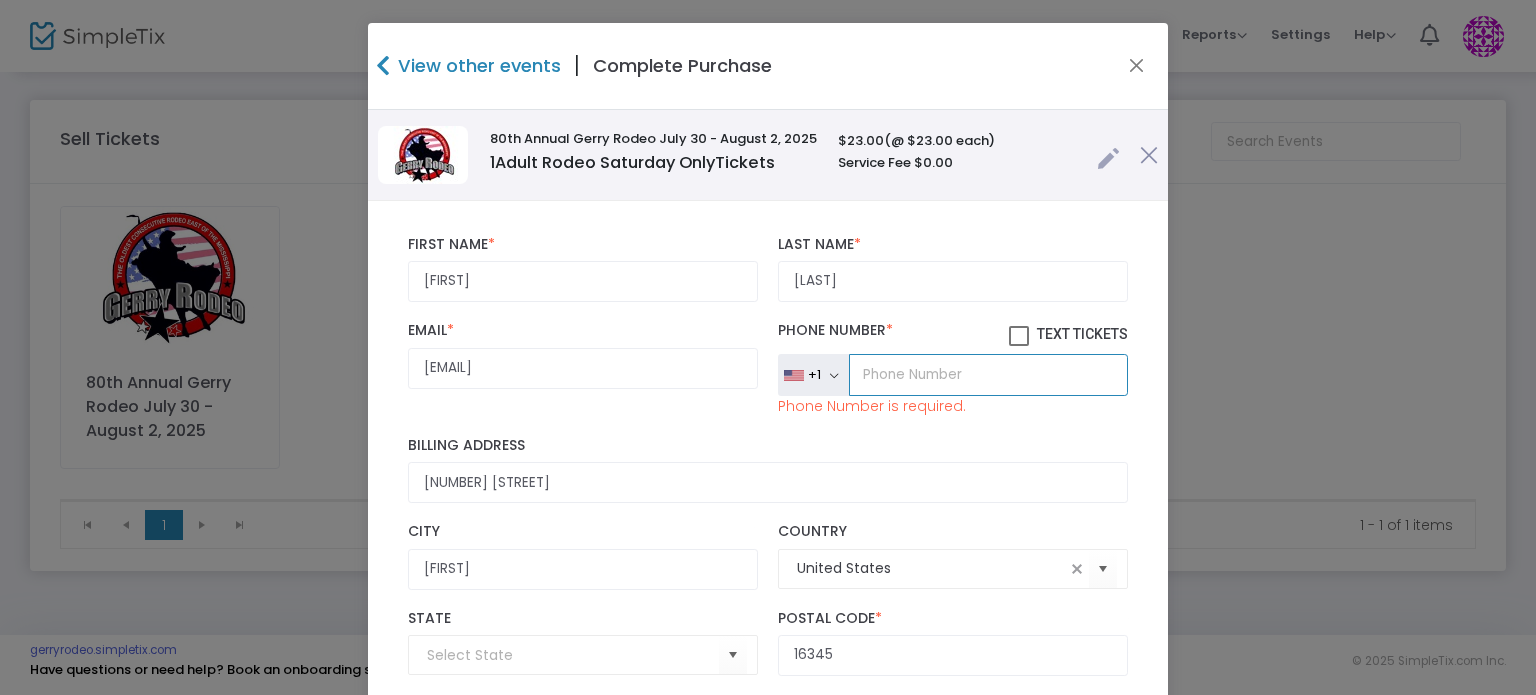 type on "([PHONE])" 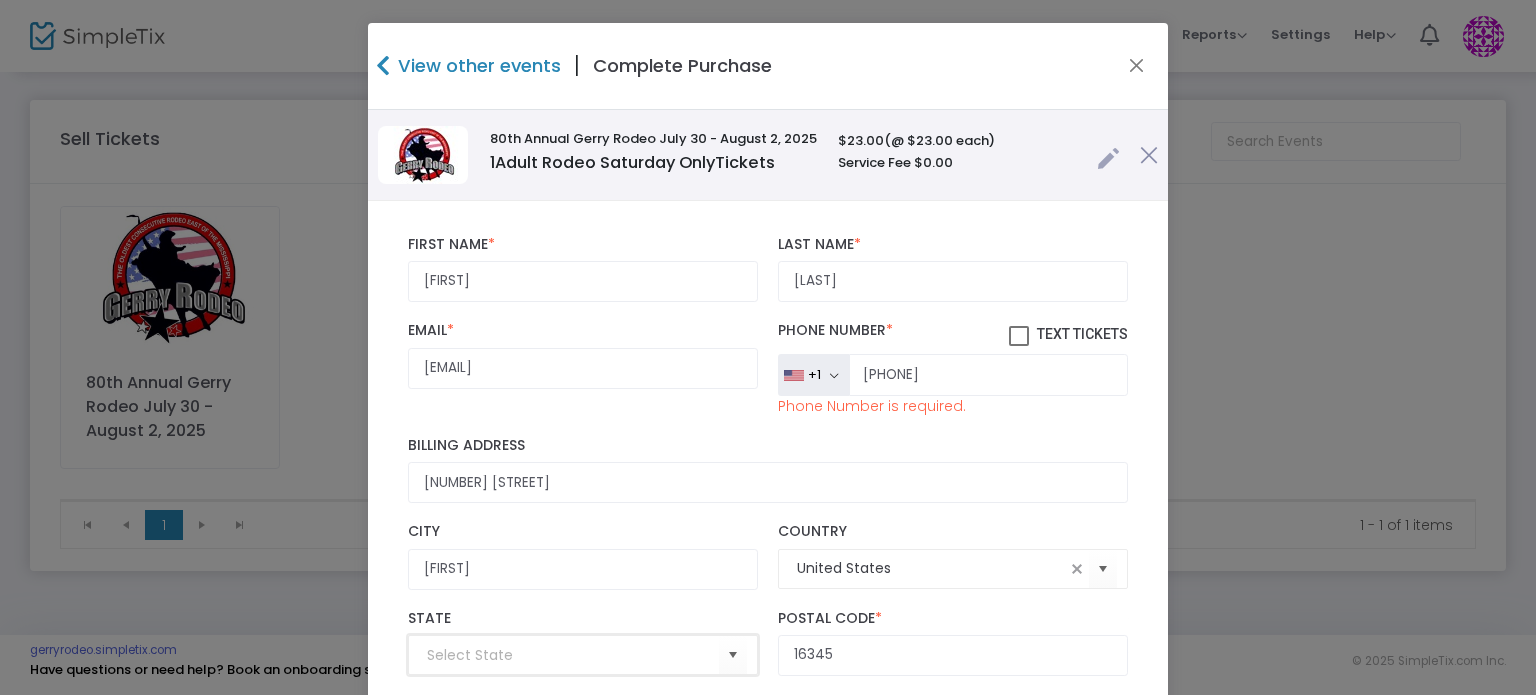 type on "[STATE]" 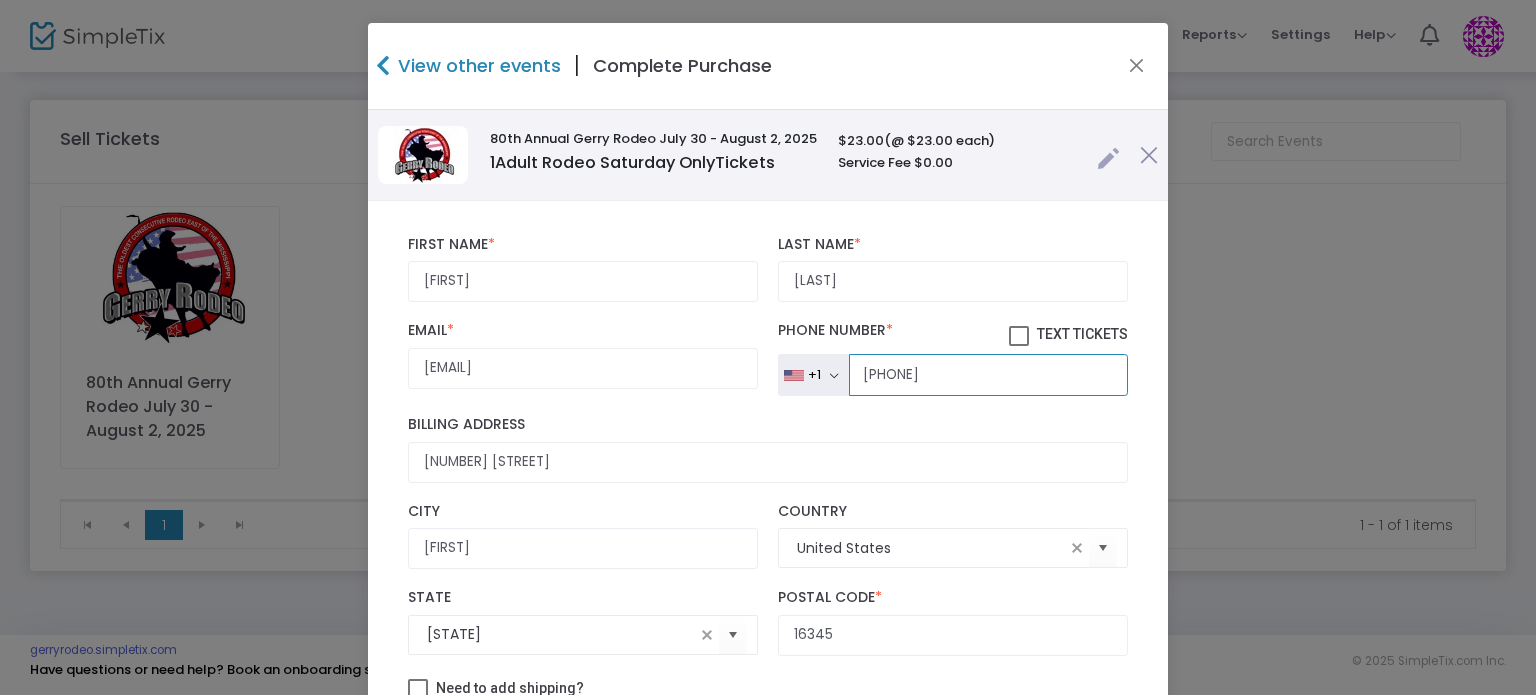 type on "([PHONE])" 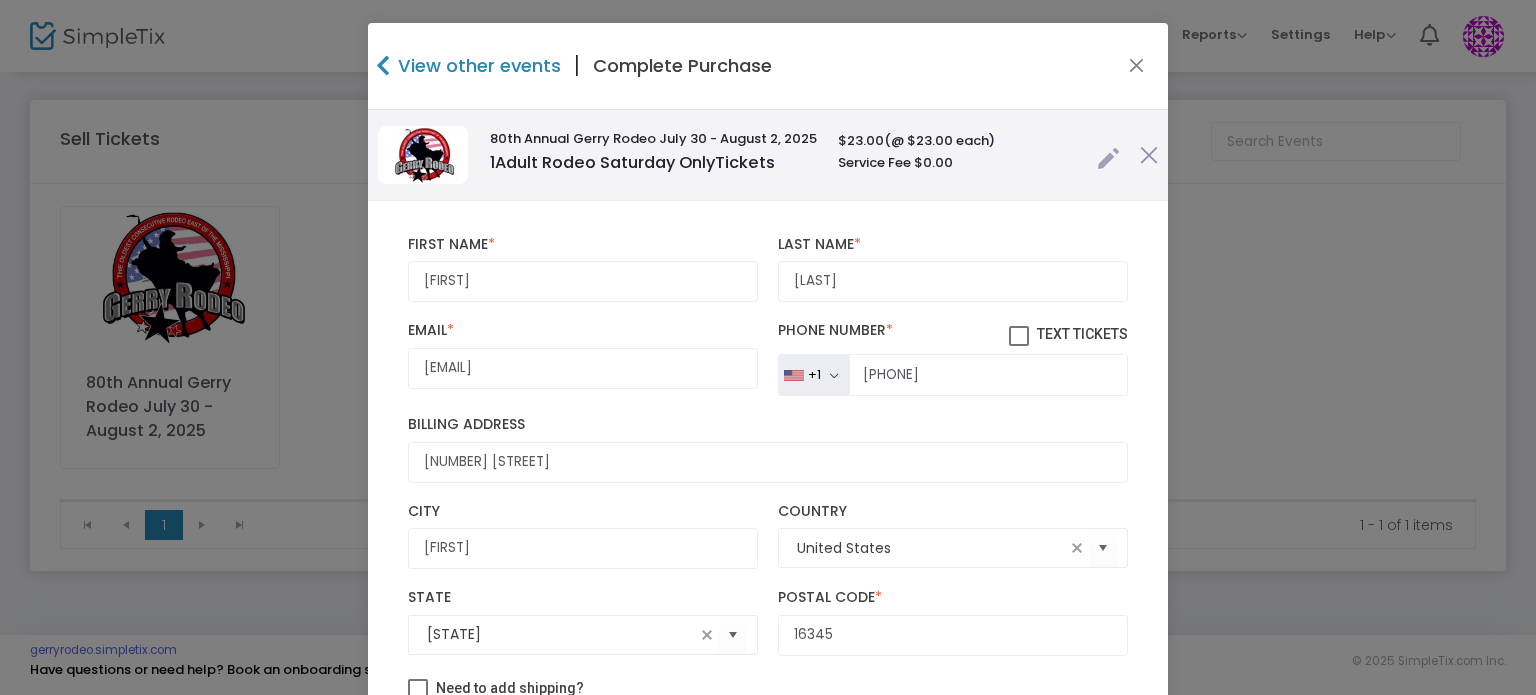 click on "Billing Address" 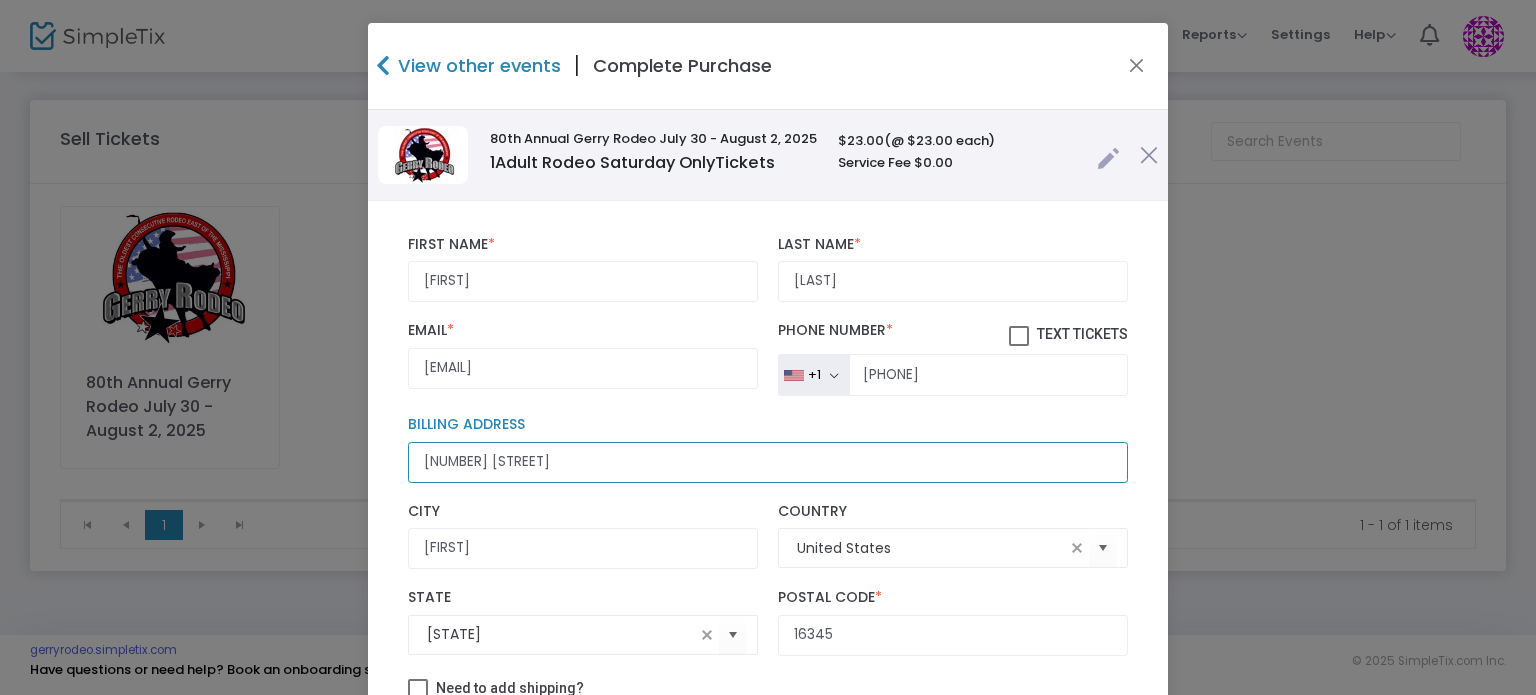 click on "[NUMBER] [STREET]" at bounding box center [768, 462] 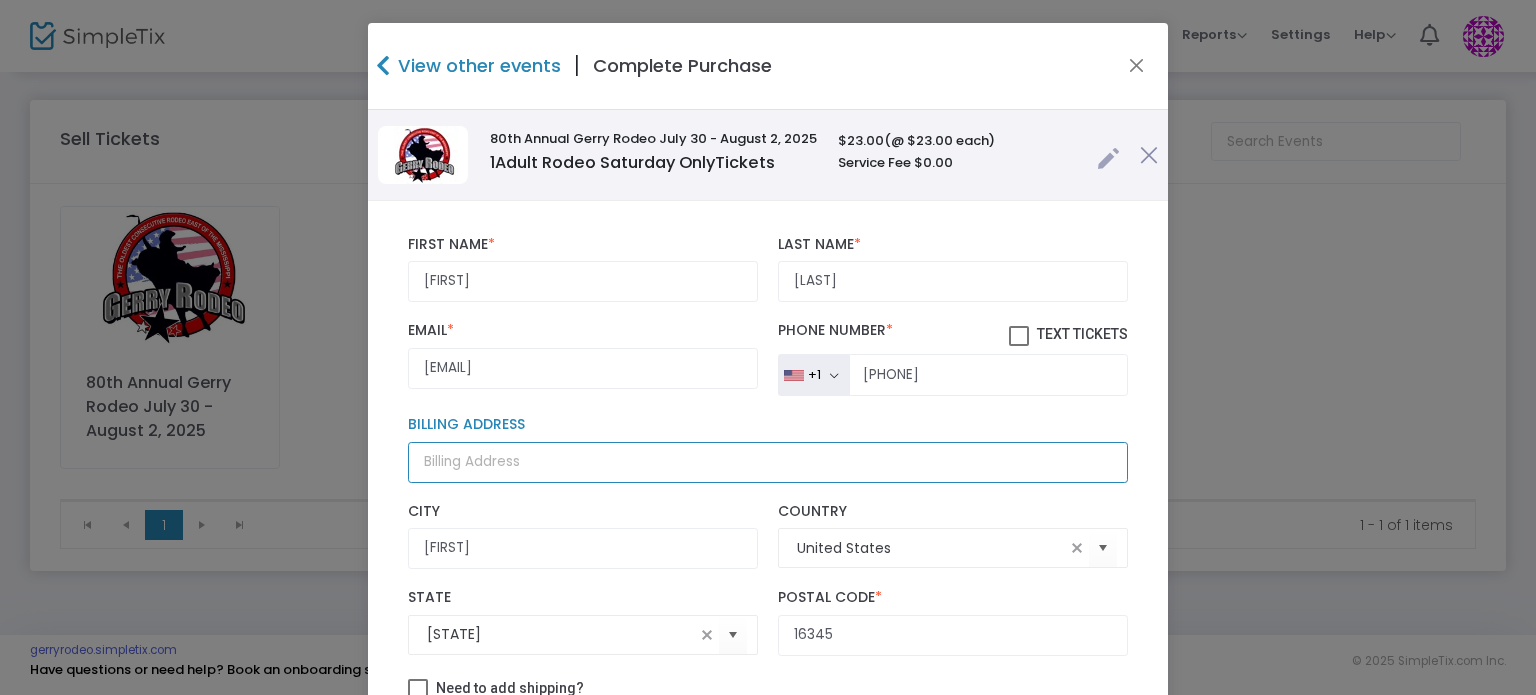 type 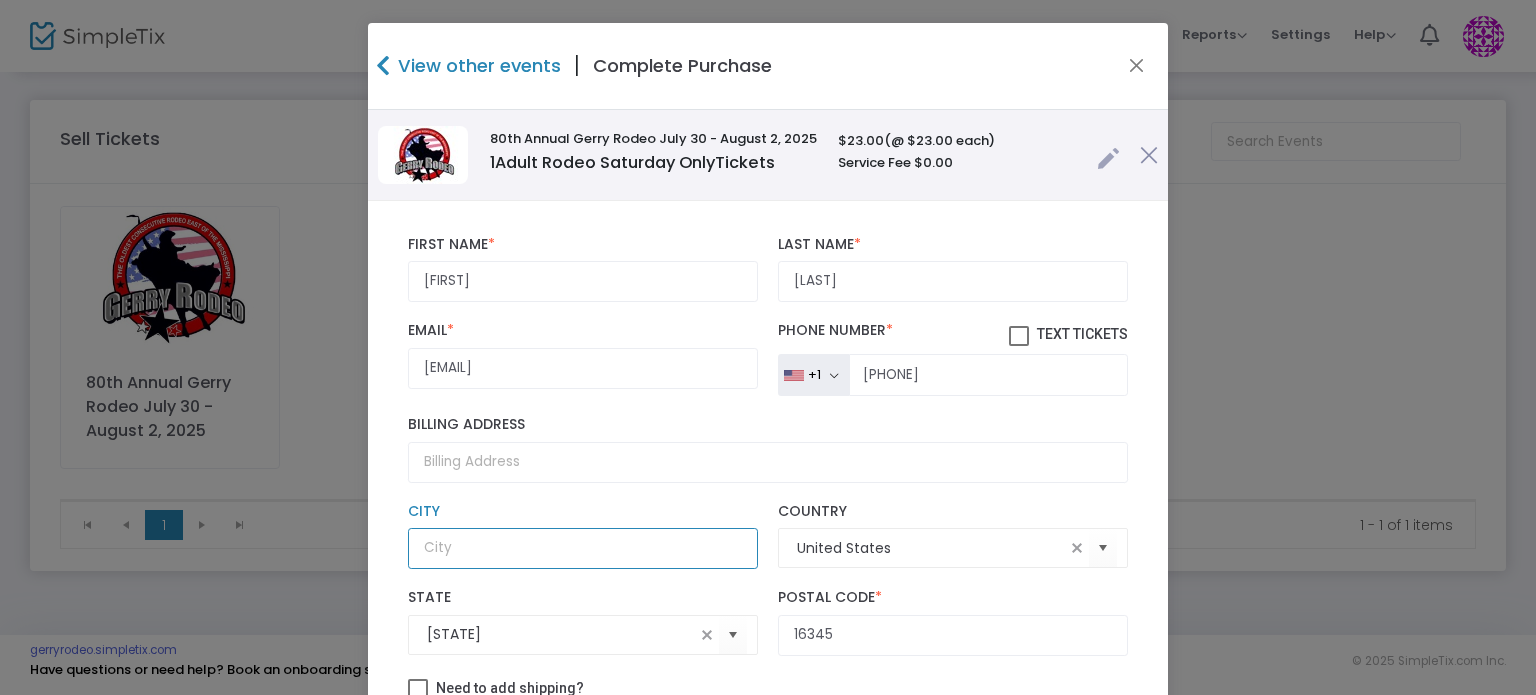type 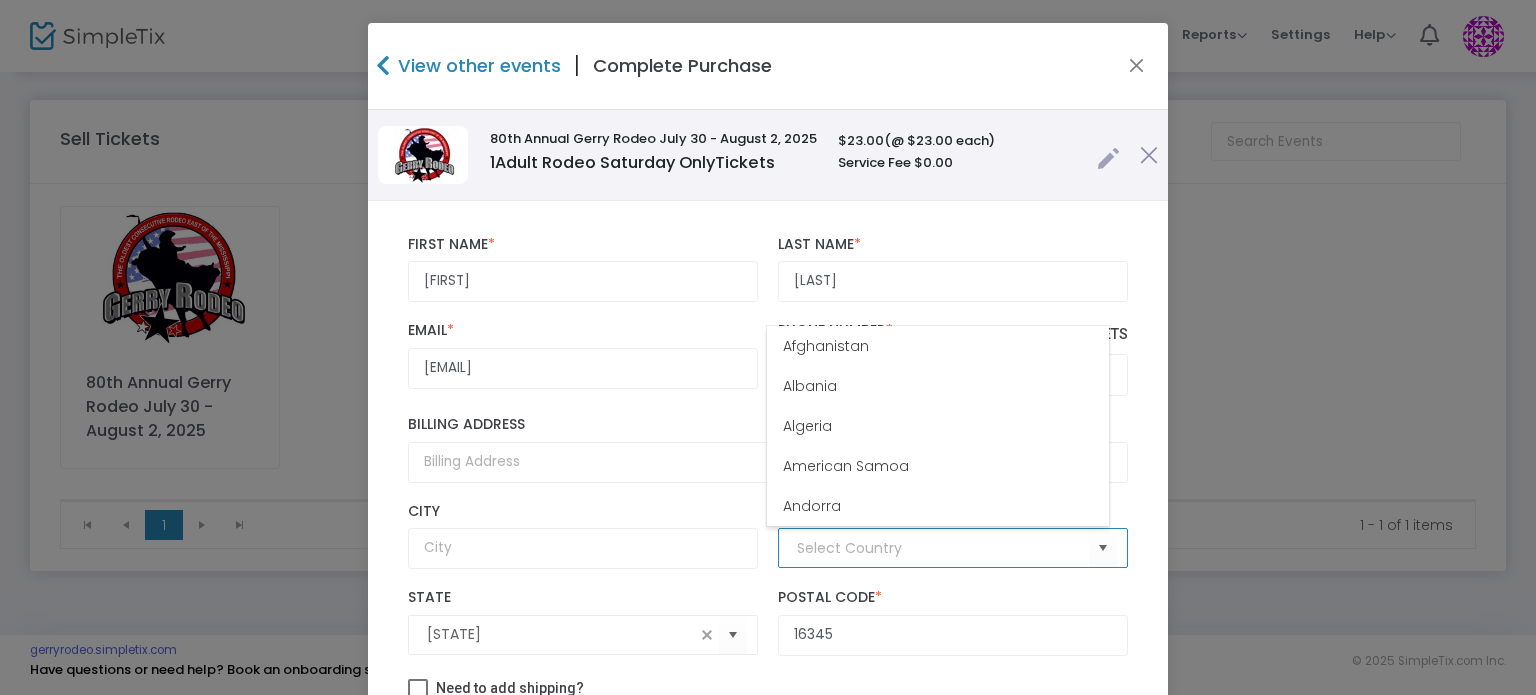type 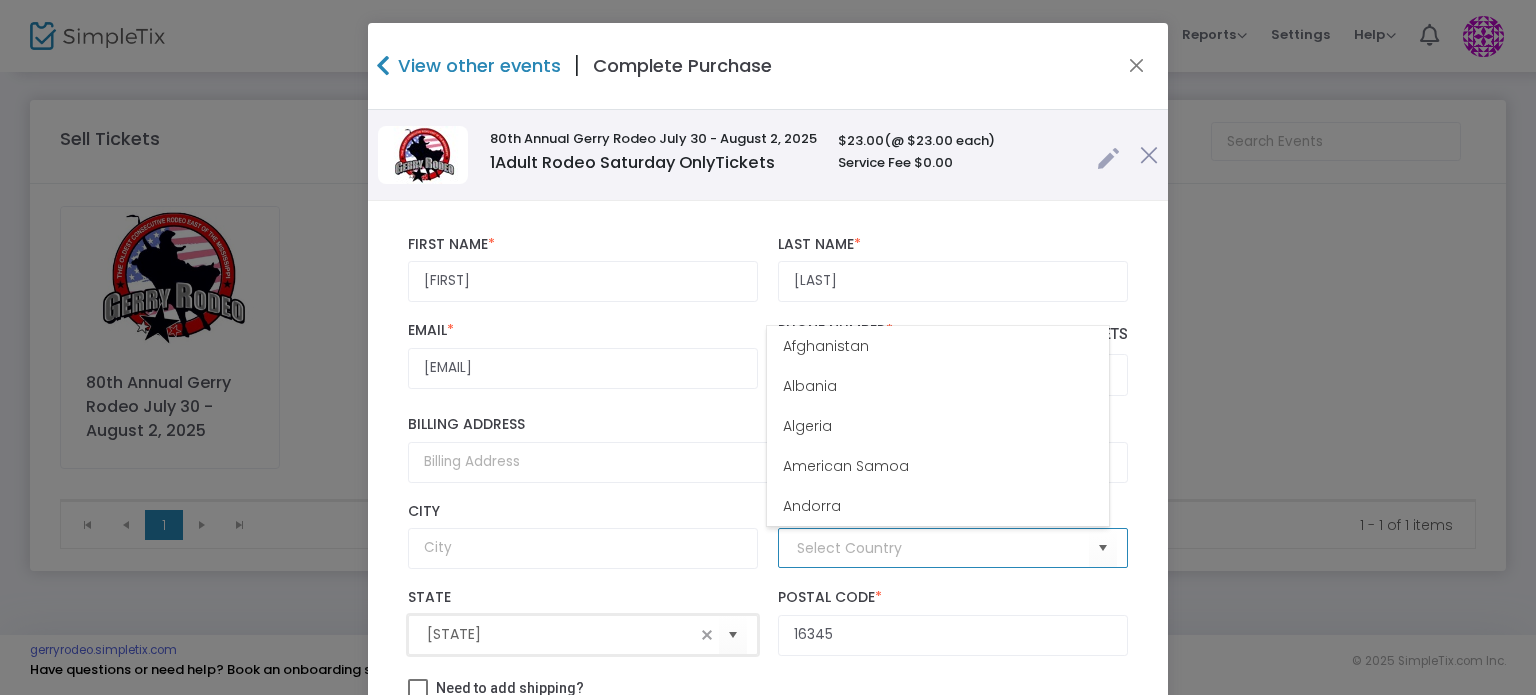 type 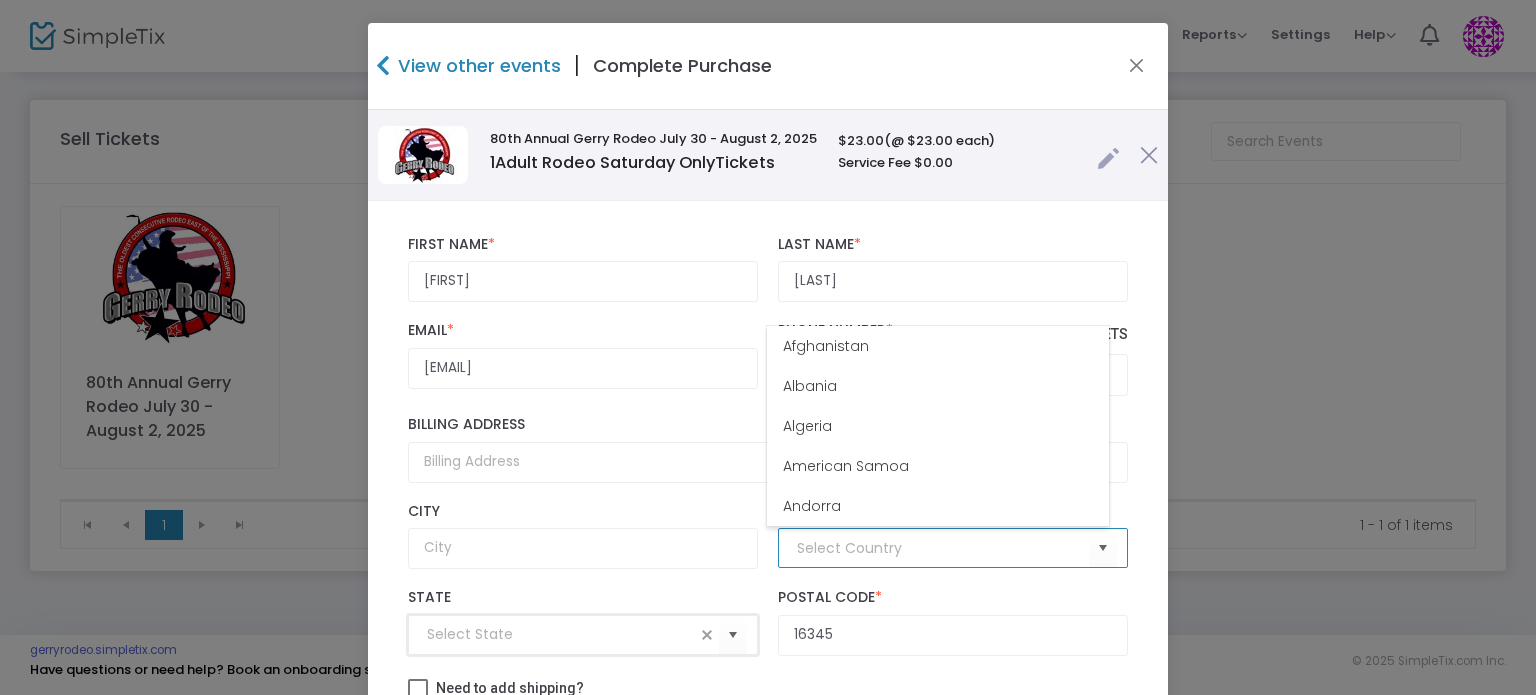click at bounding box center [561, 634] 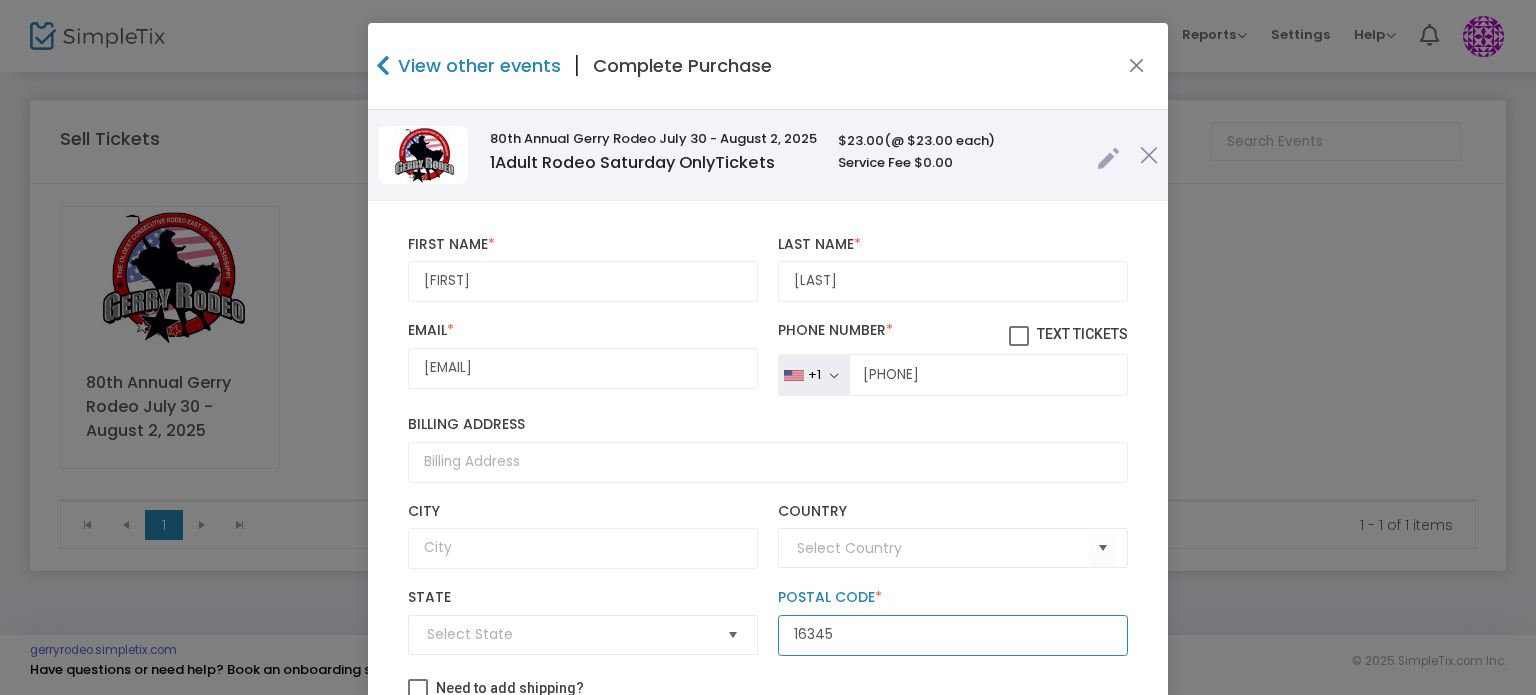 scroll, scrollTop: 0, scrollLeft: 0, axis: both 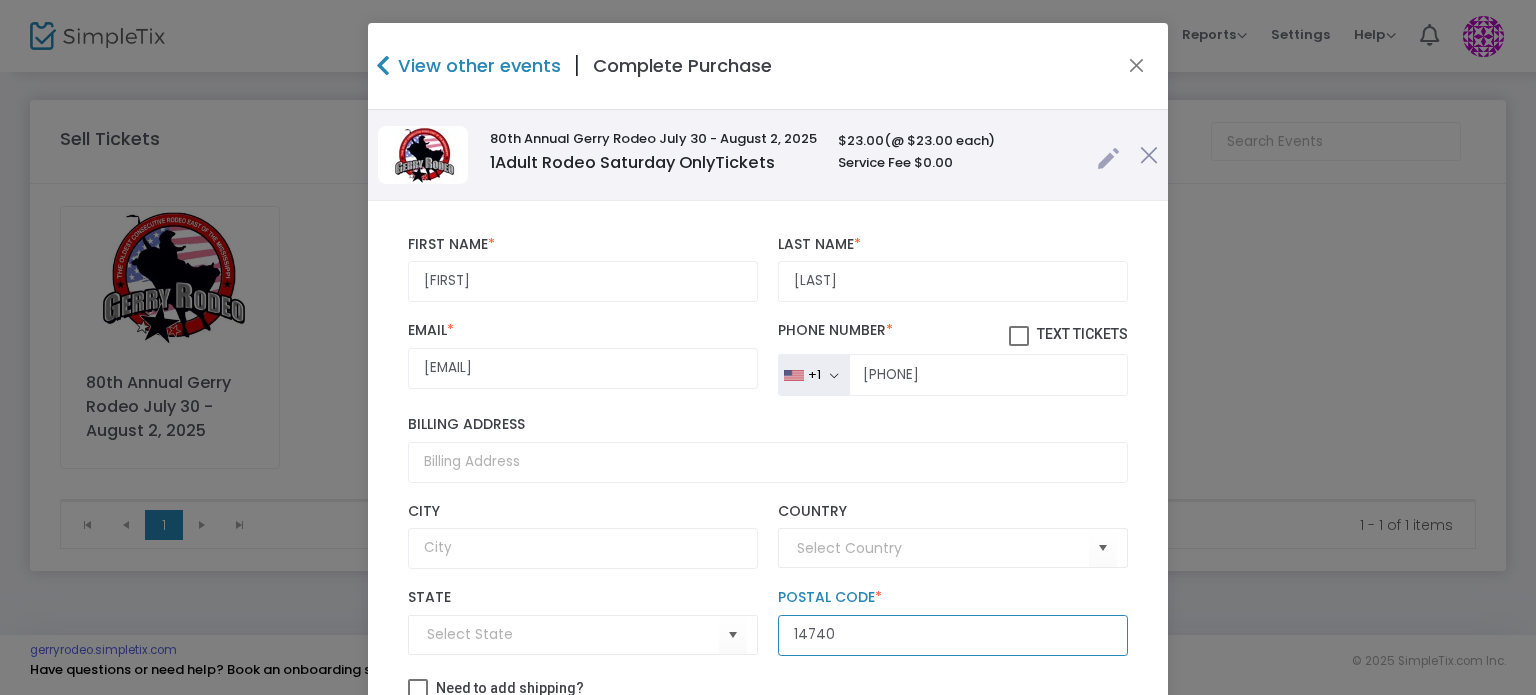 type on "14740" 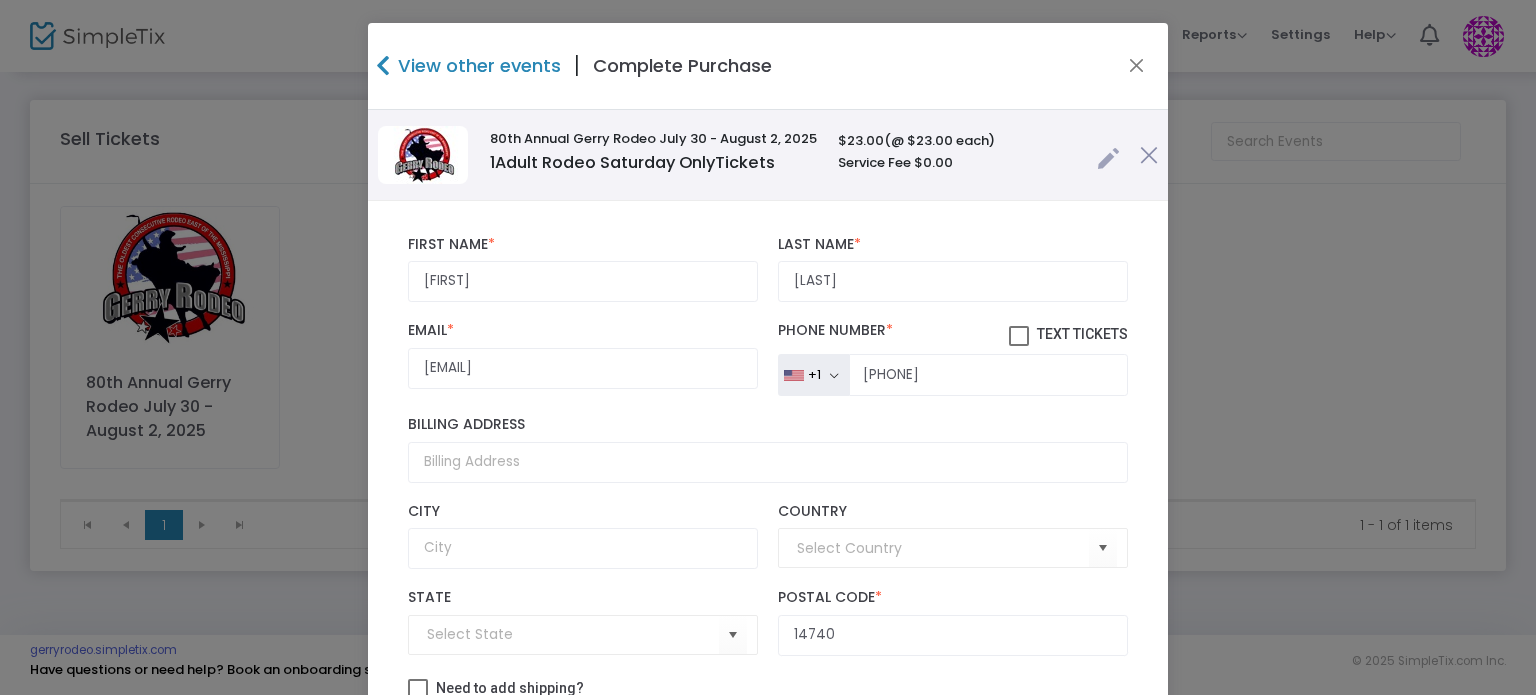 scroll, scrollTop: 0, scrollLeft: 0, axis: both 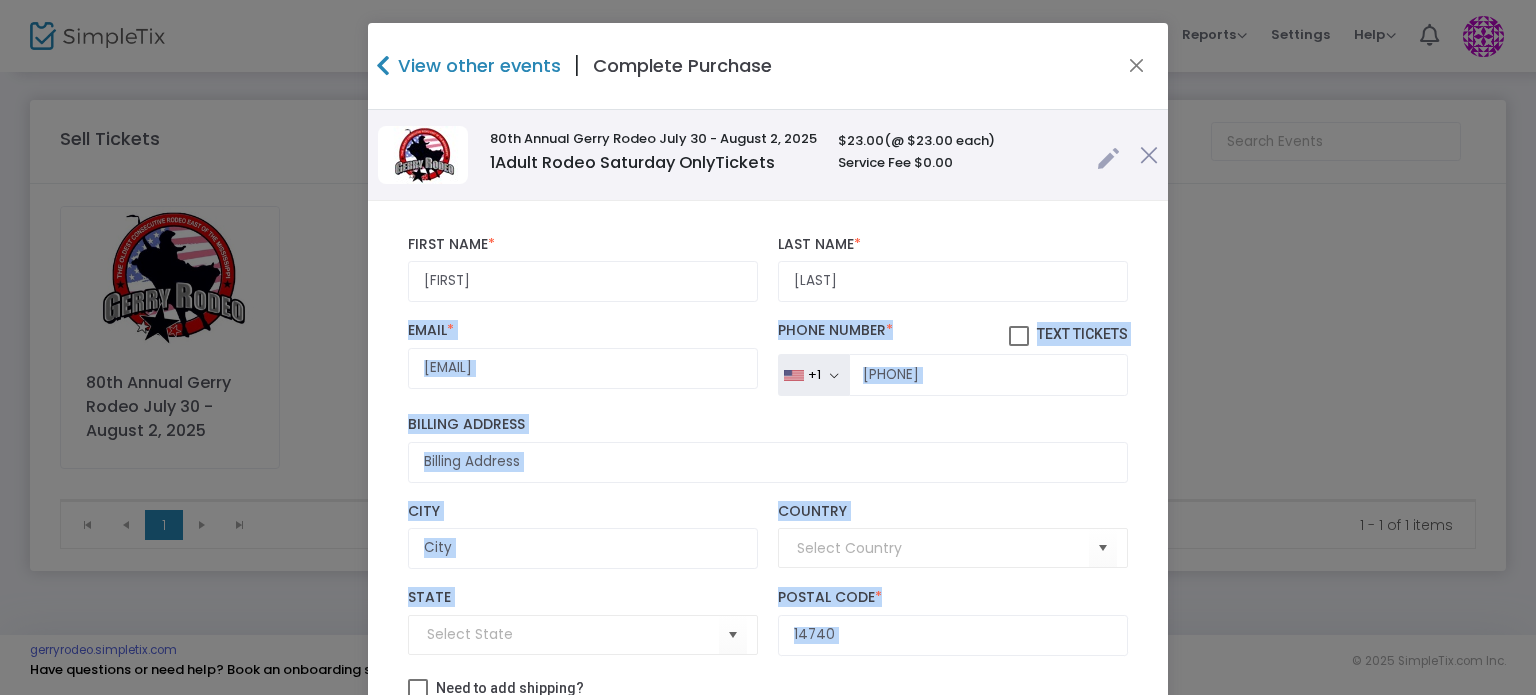 drag, startPoint x: 1523, startPoint y: 291, endPoint x: 1513, endPoint y: 597, distance: 306.16336 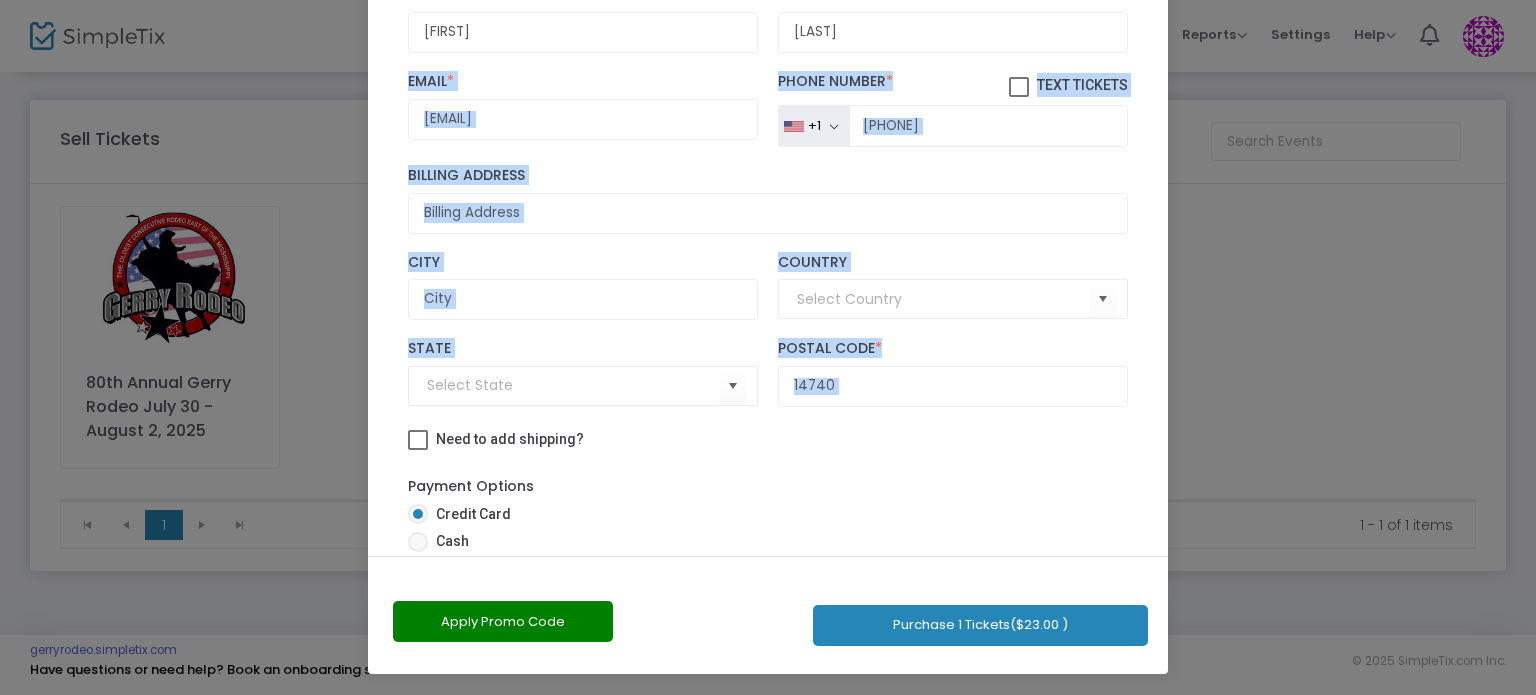 click on "Purchase 1 Tickets  ($23.00 )" 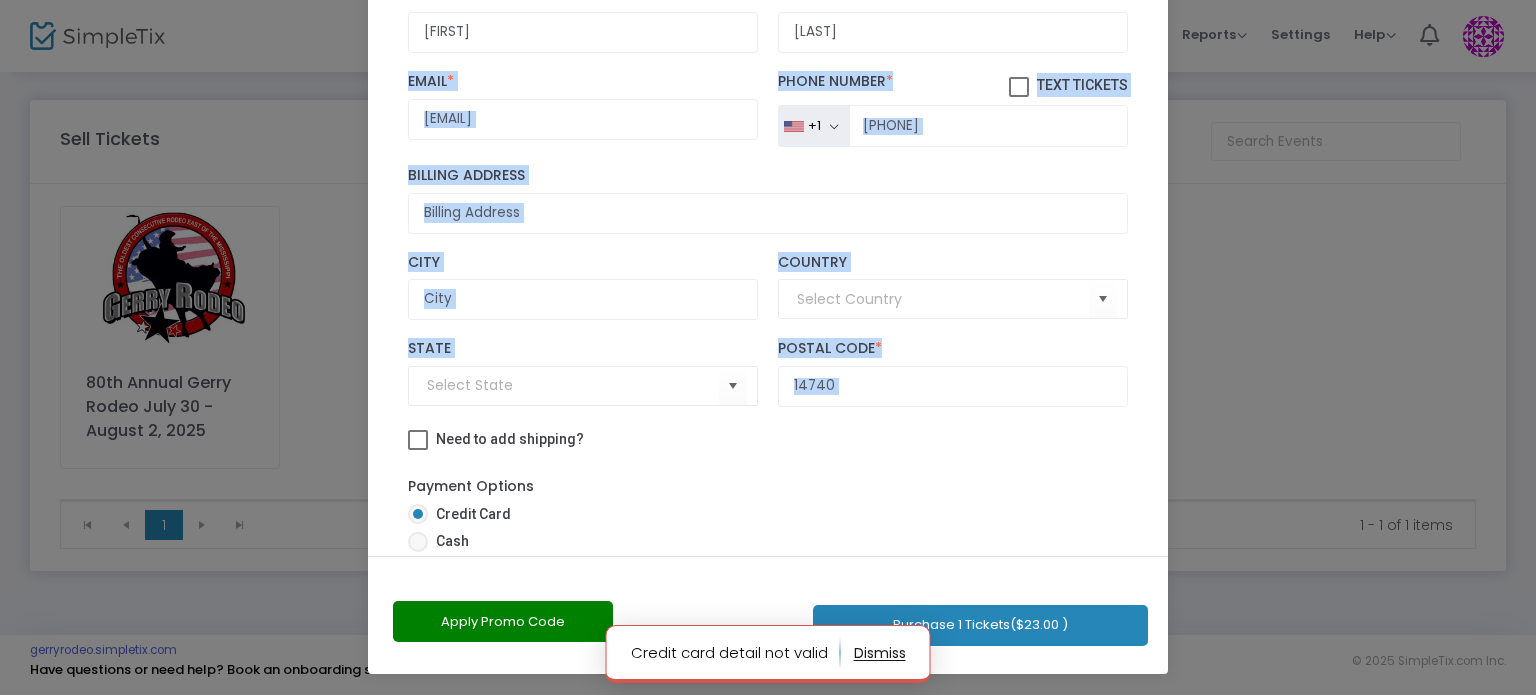 click 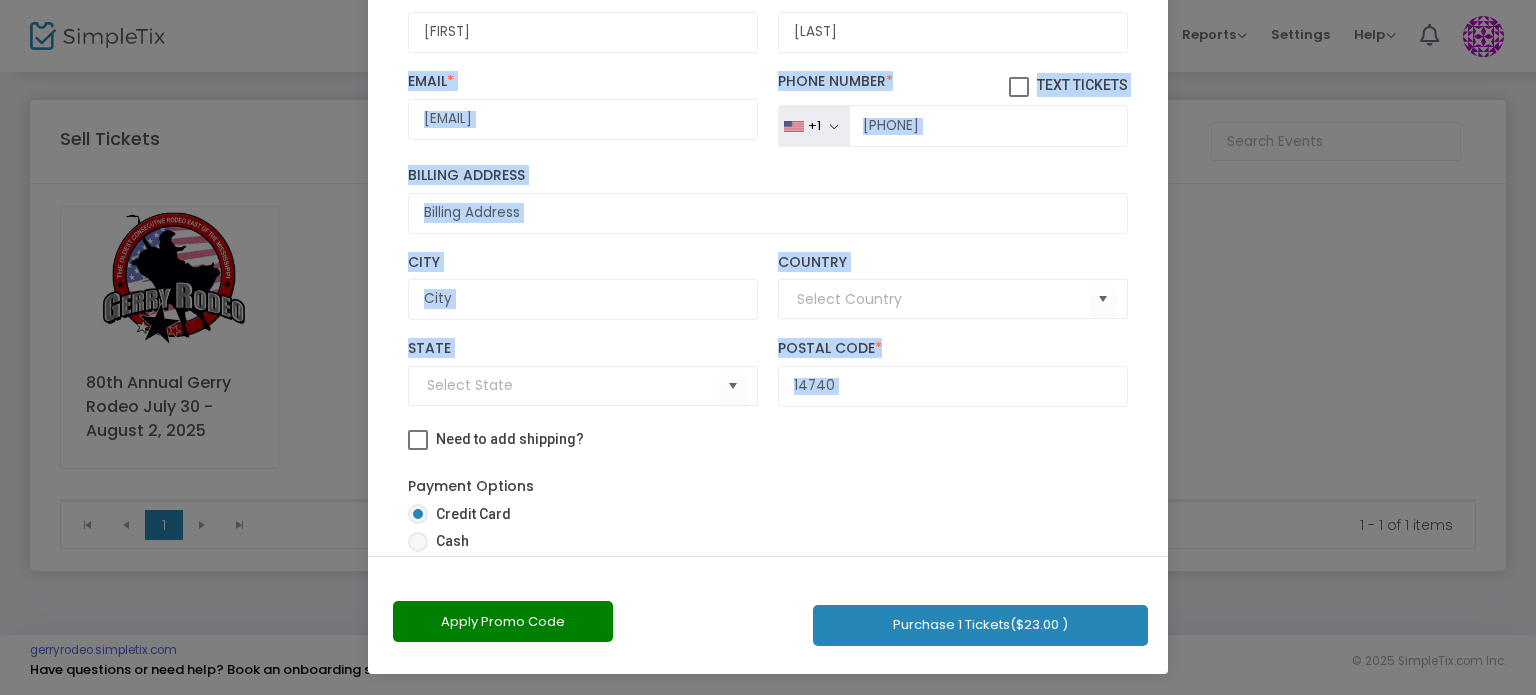 click at bounding box center (418, 542) 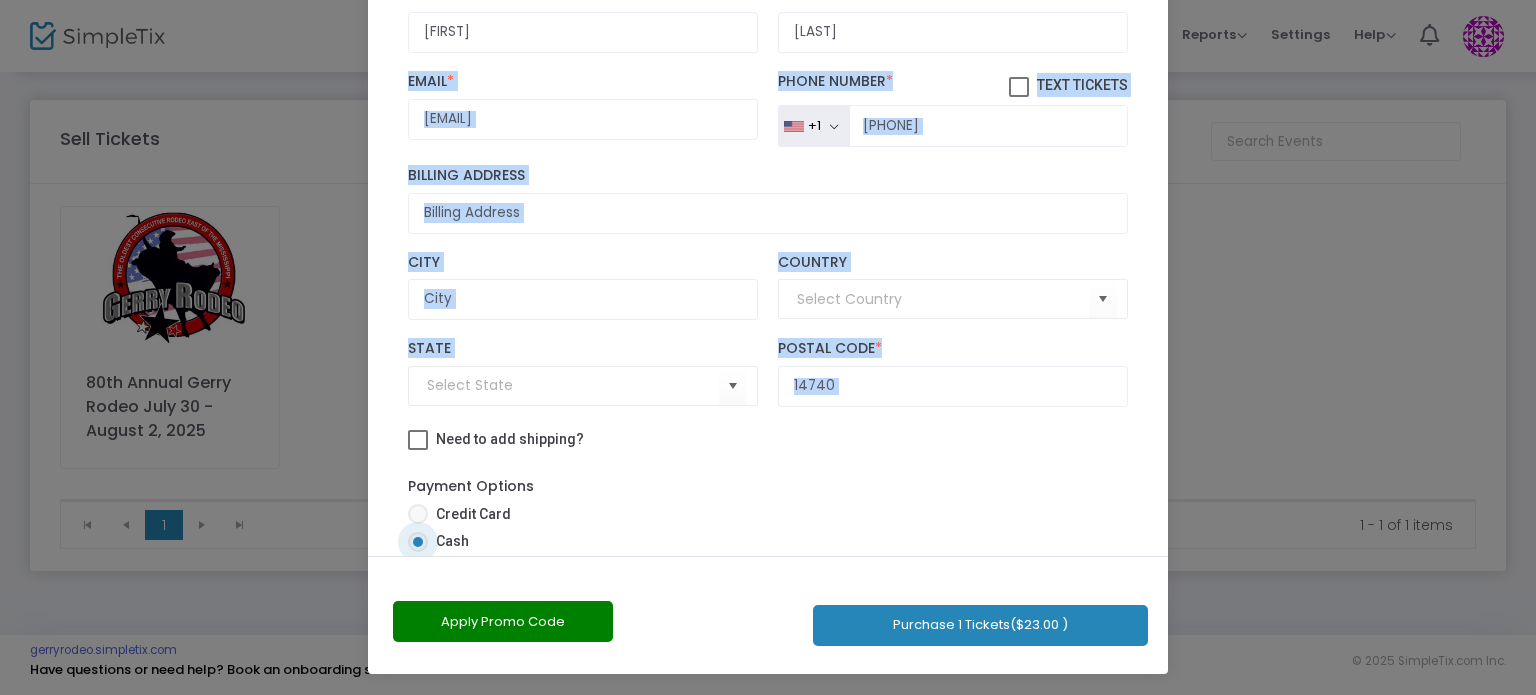 click on "Purchase 1 Tickets  ($23.00 )" 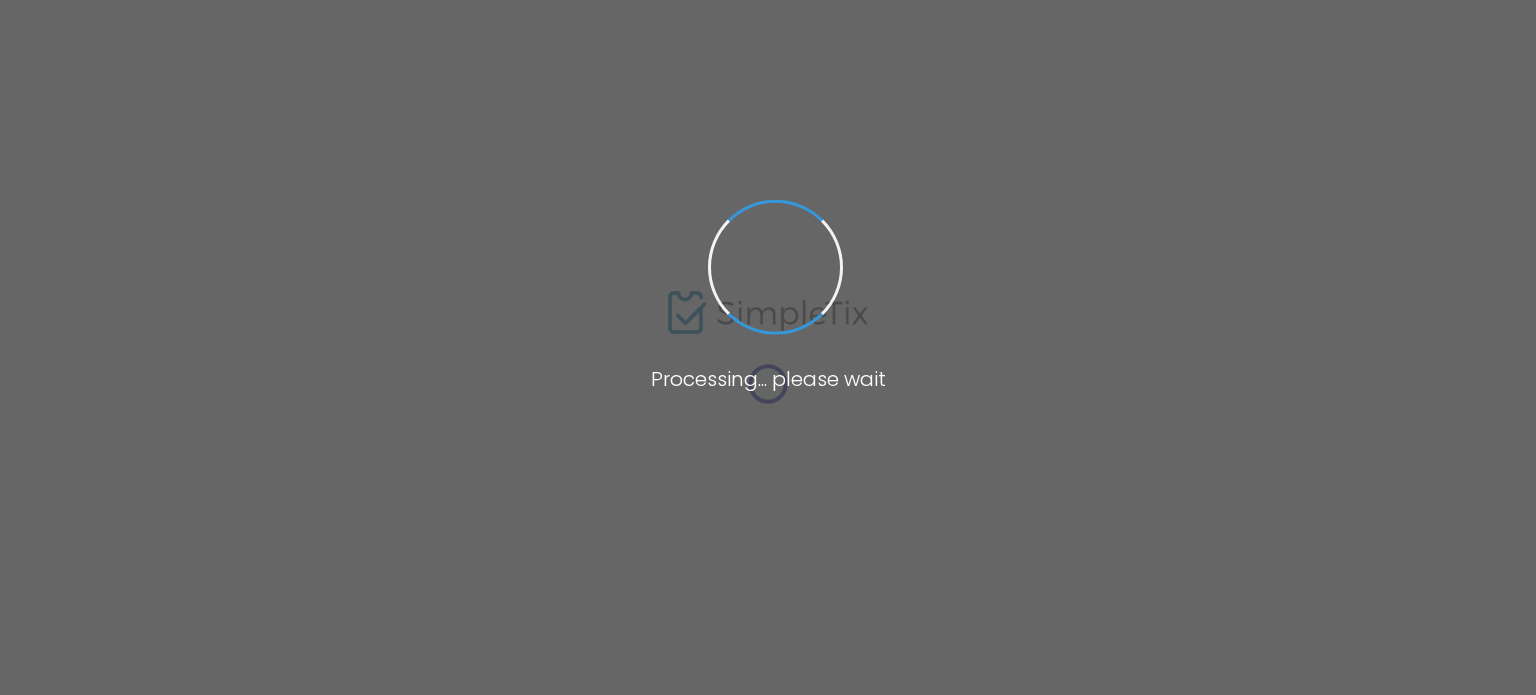 scroll, scrollTop: 0, scrollLeft: 0, axis: both 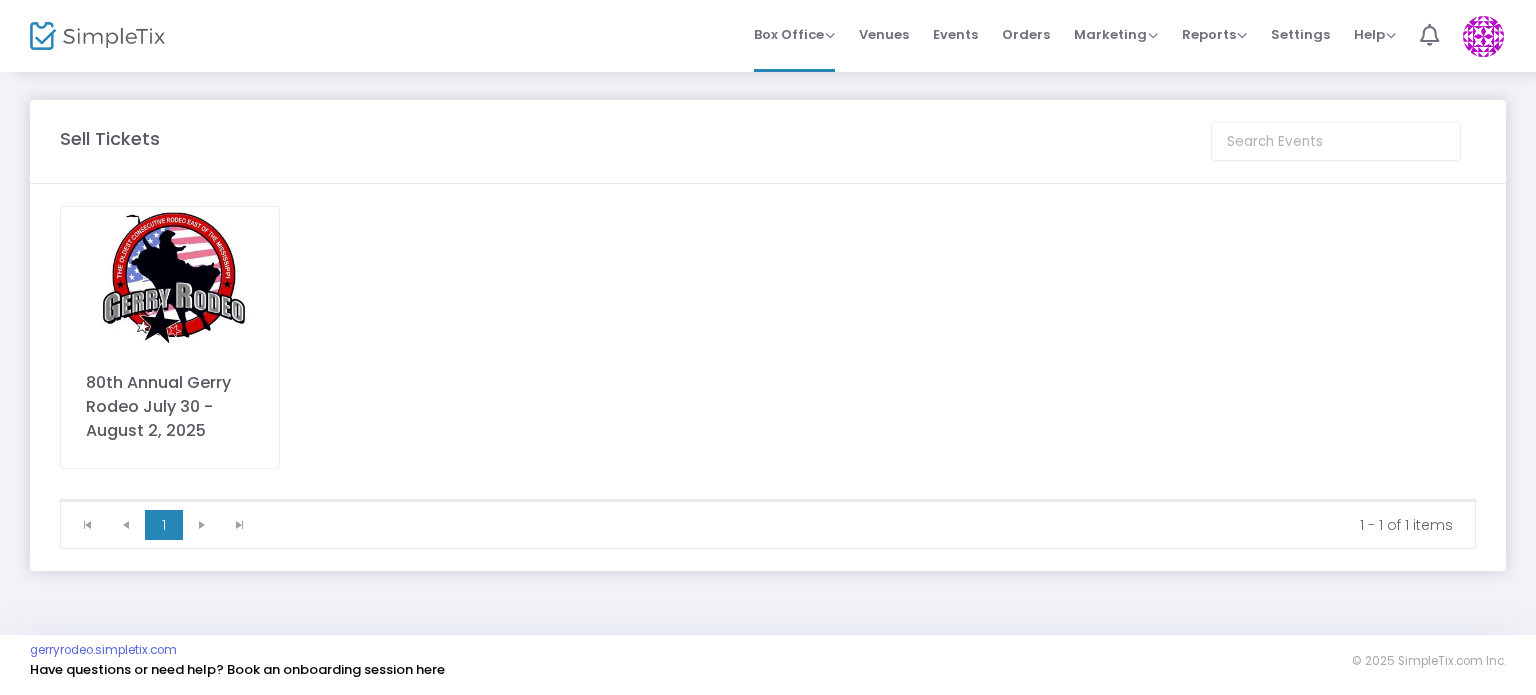 click 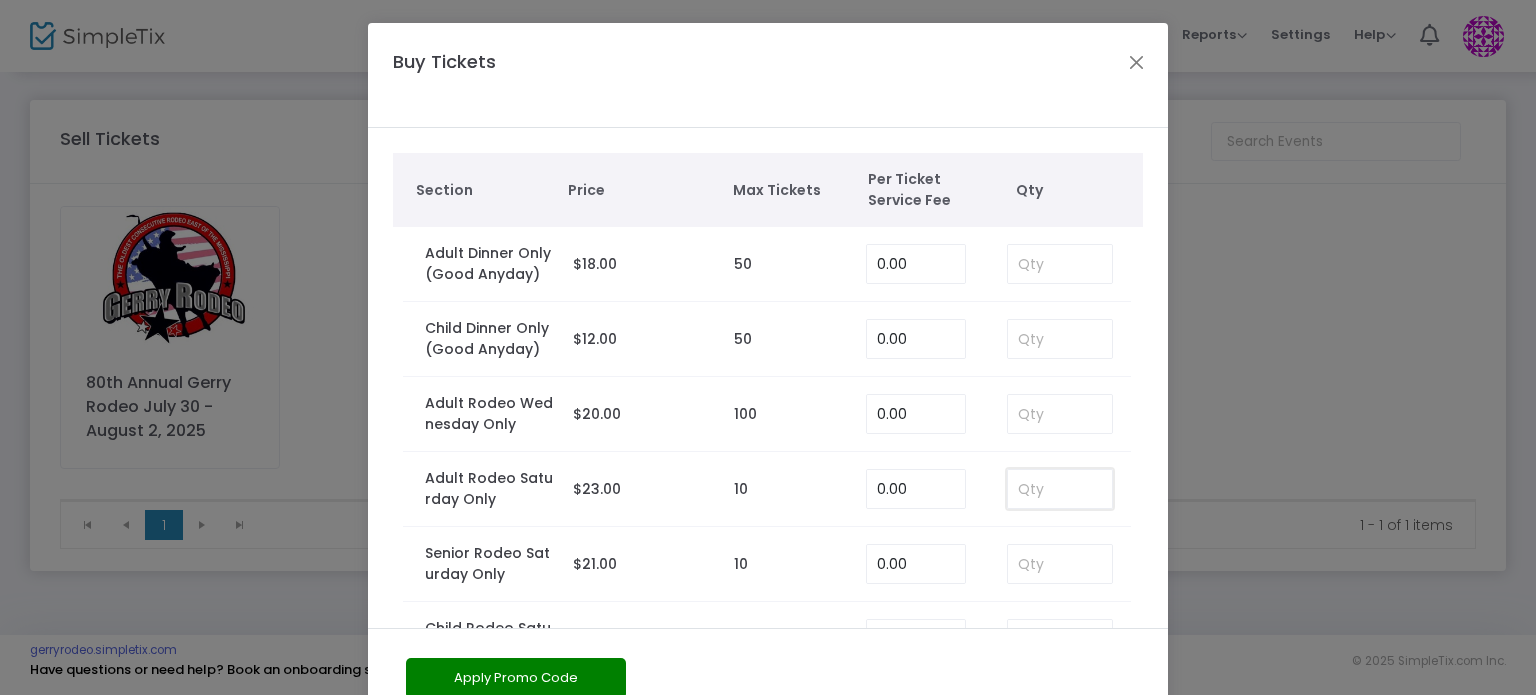 click at bounding box center (1060, 489) 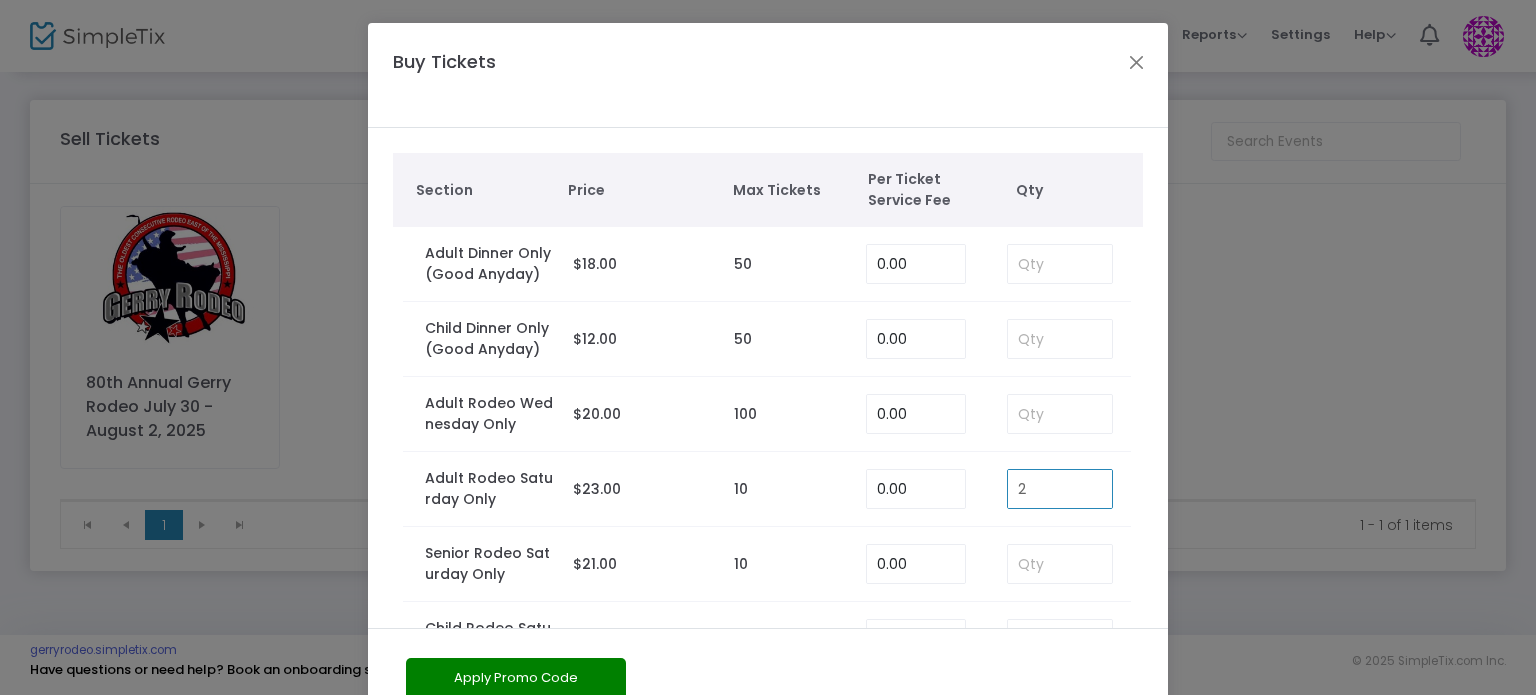 type on "2" 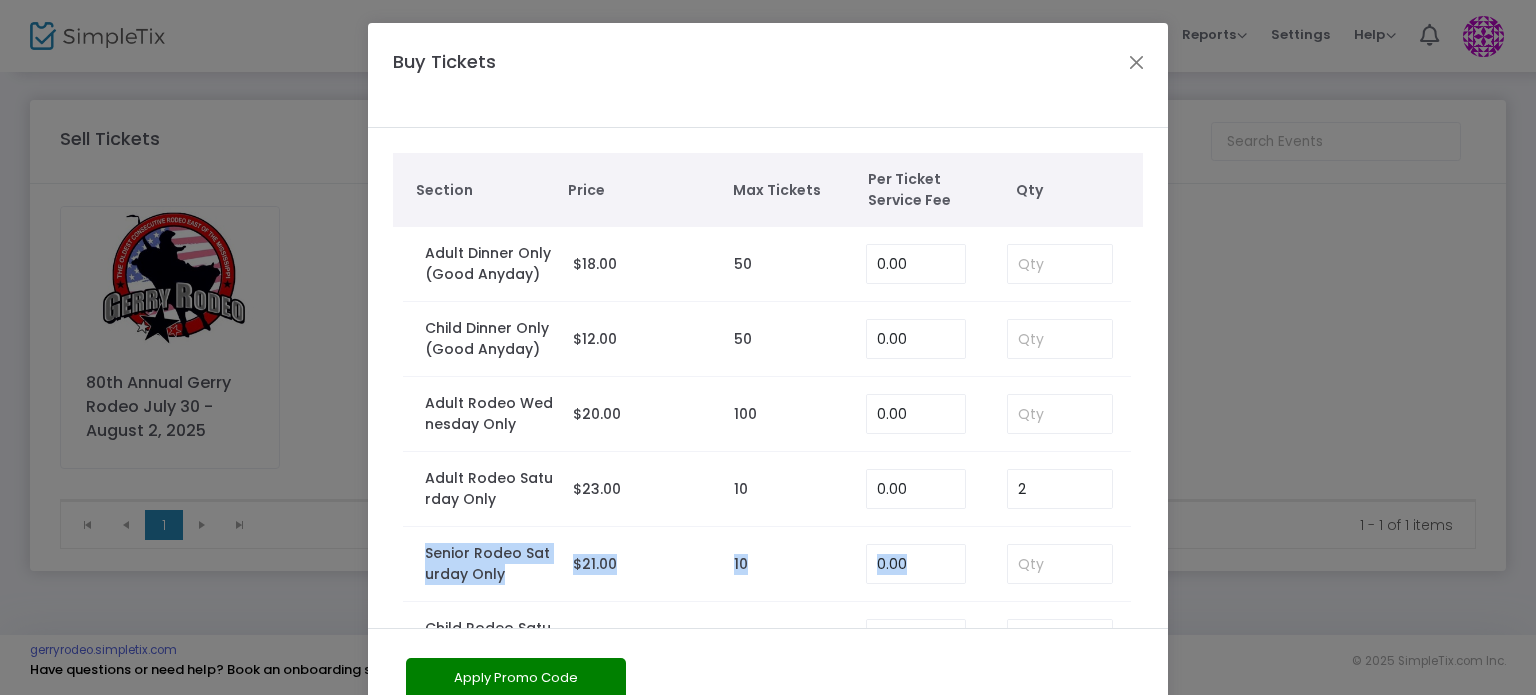 drag, startPoint x: 1162, startPoint y: 523, endPoint x: 1162, endPoint y: 595, distance: 72 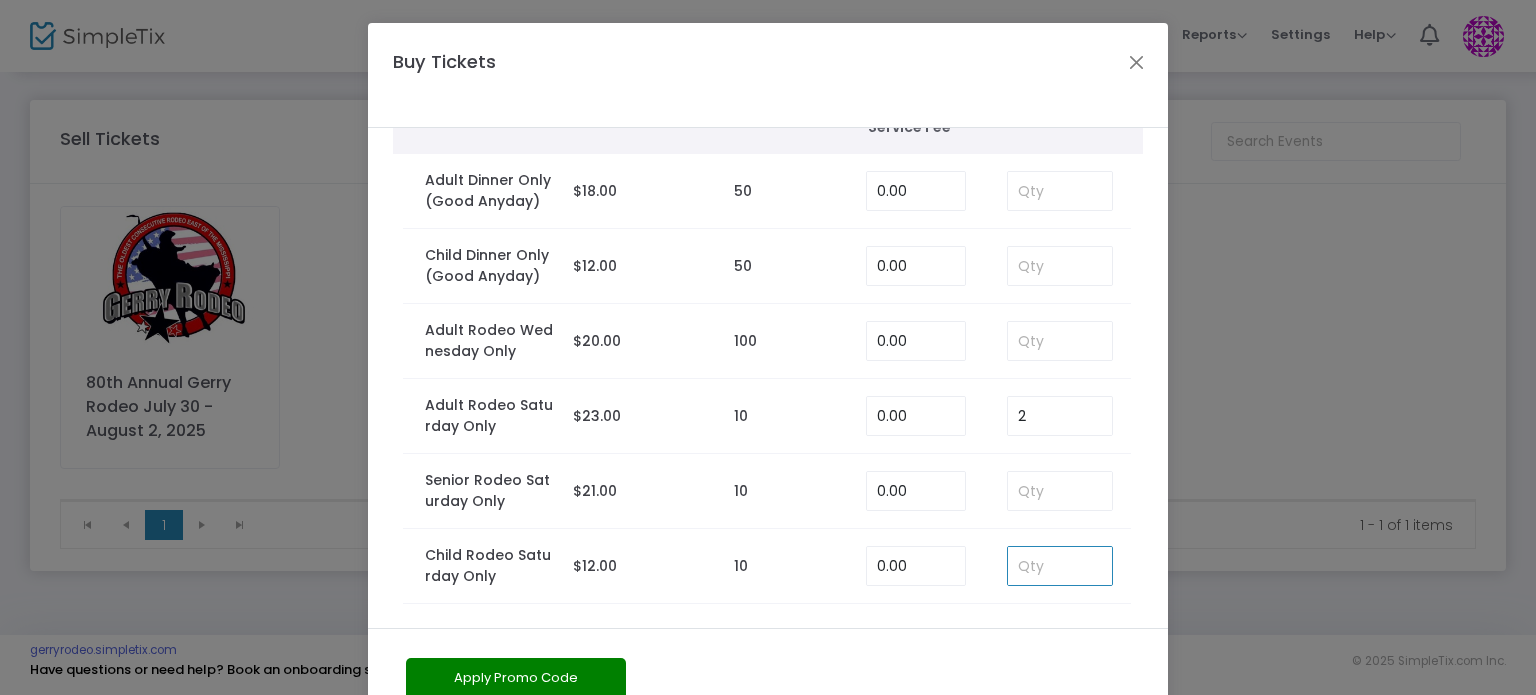 drag, startPoint x: 1073, startPoint y: 582, endPoint x: 1066, endPoint y: 630, distance: 48.507732 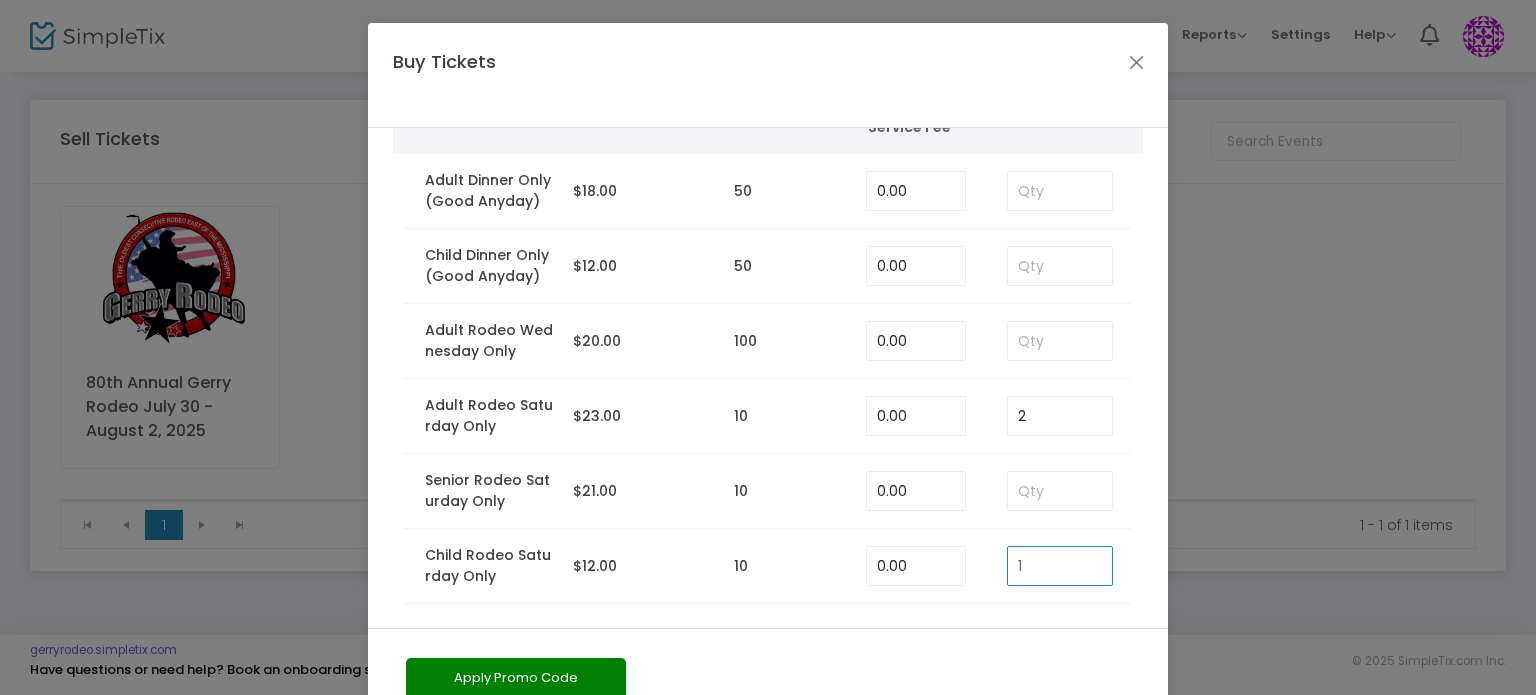 type on "1" 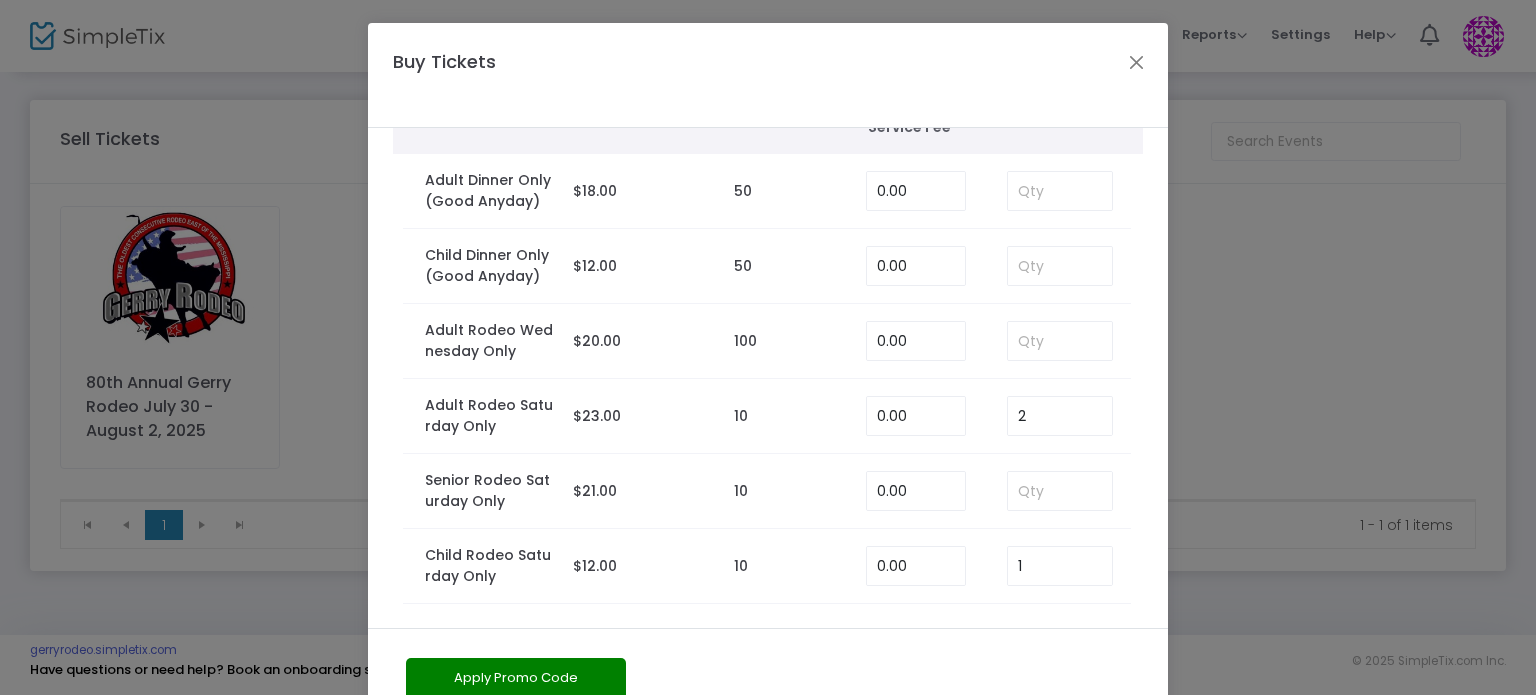 scroll, scrollTop: 98, scrollLeft: 0, axis: vertical 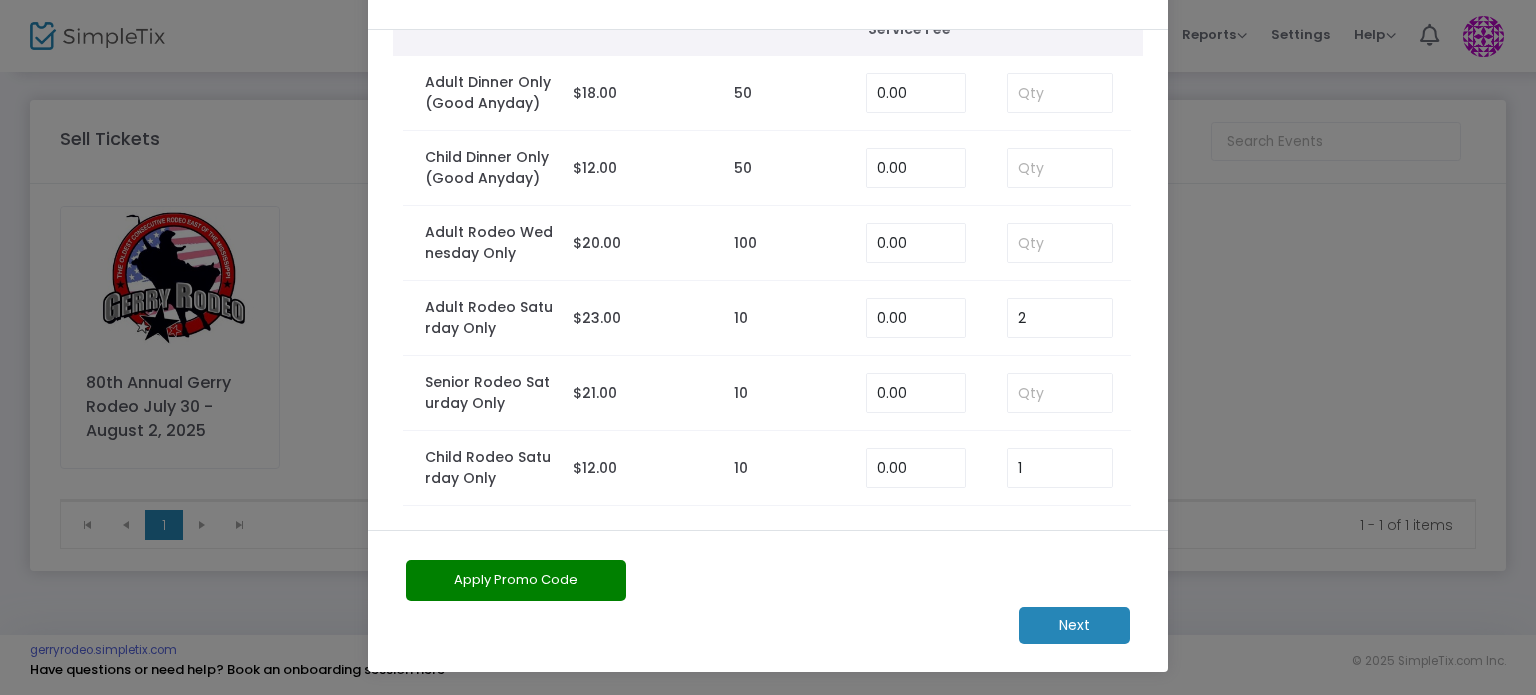 click on "Next" 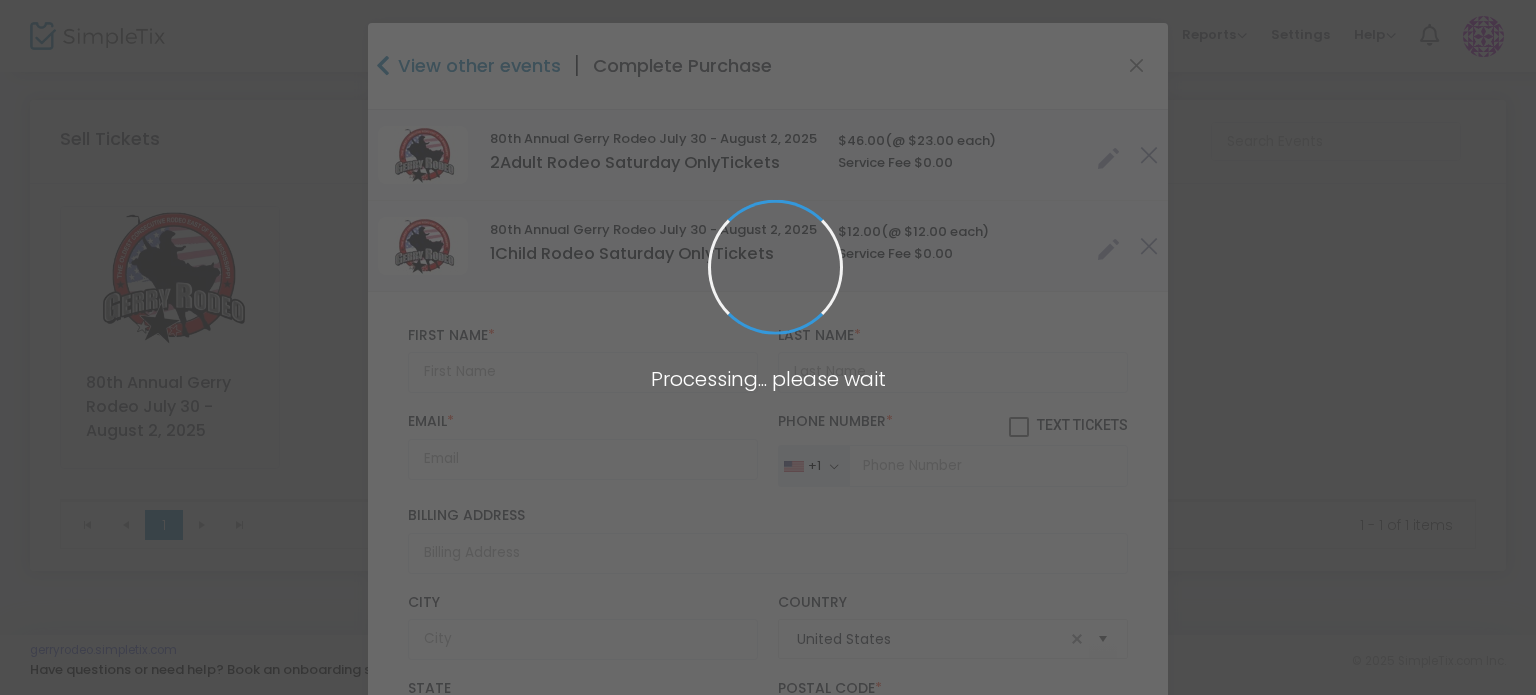 type on "New York" 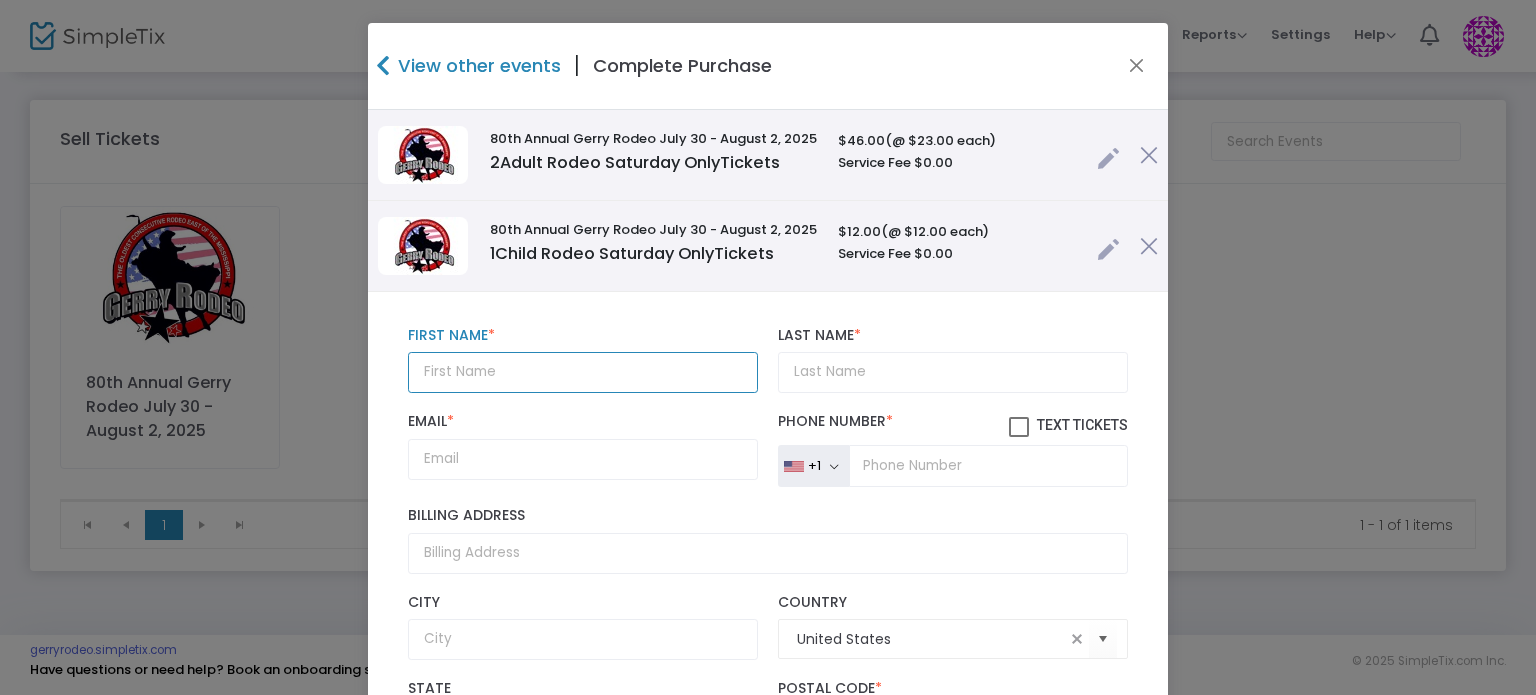 click at bounding box center (583, 372) 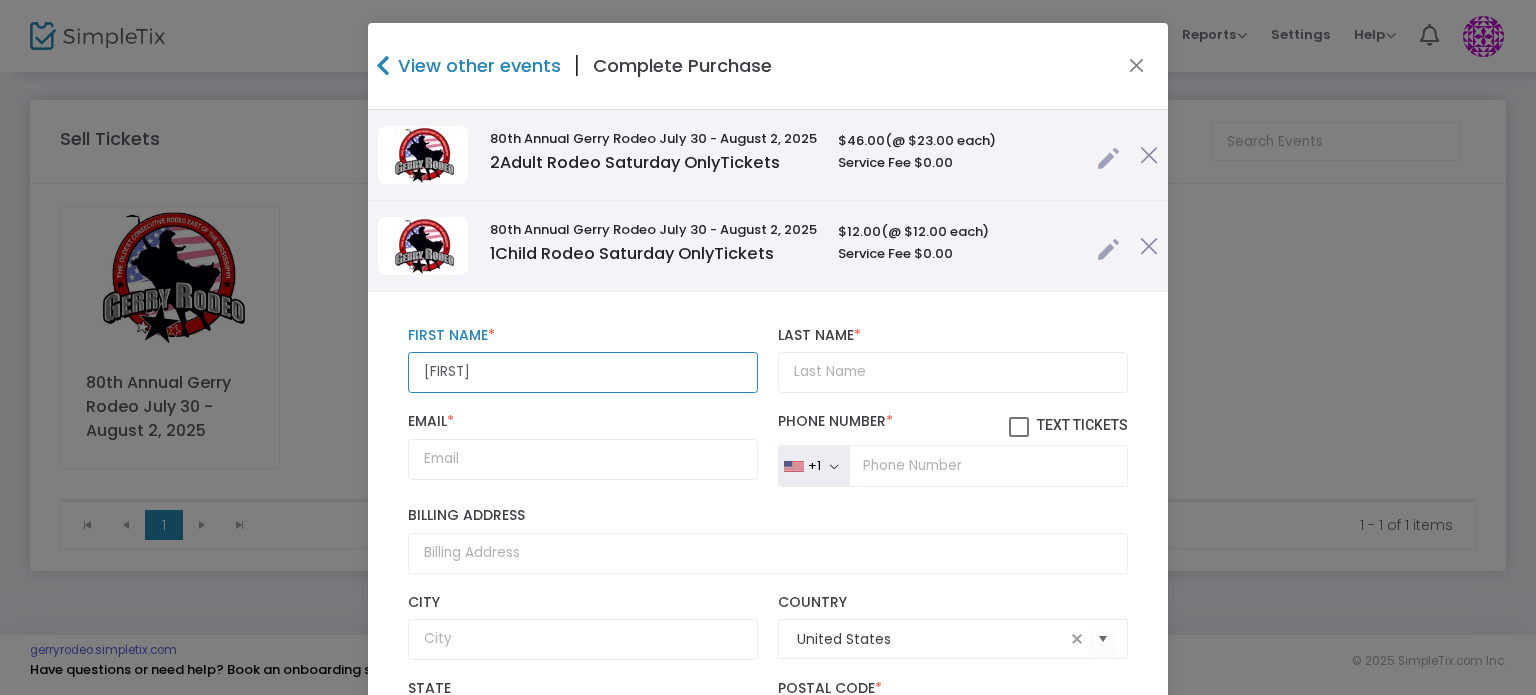 type on "[FIRST]" 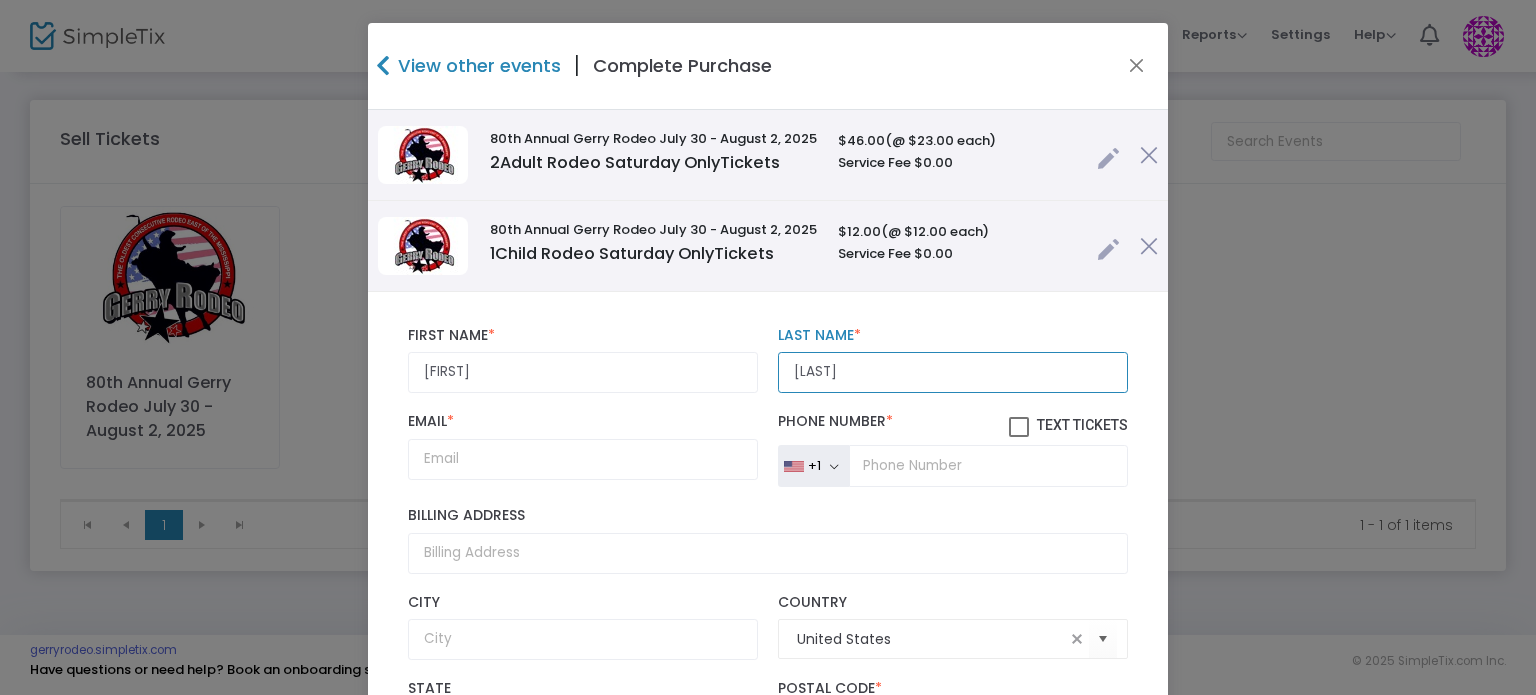 type on "[LAST]" 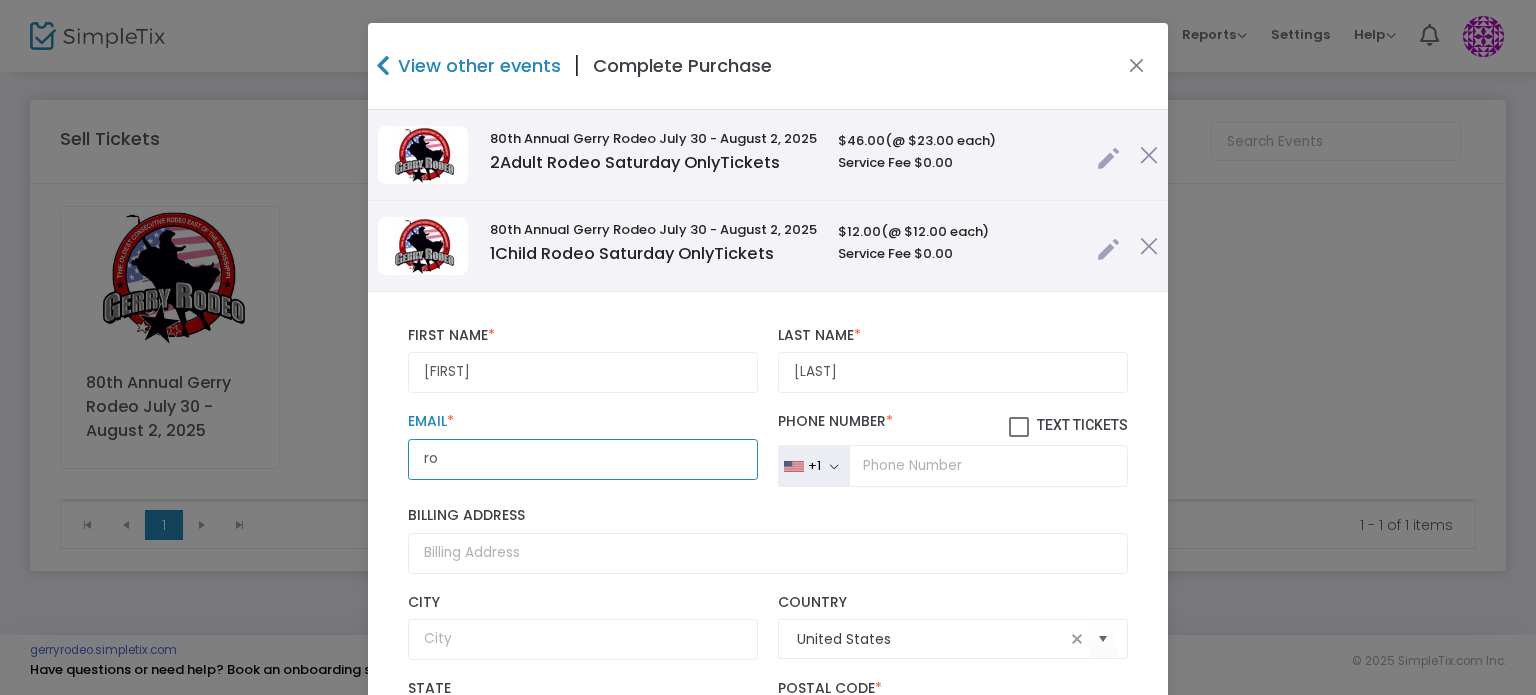 type on "[EMAIL]" 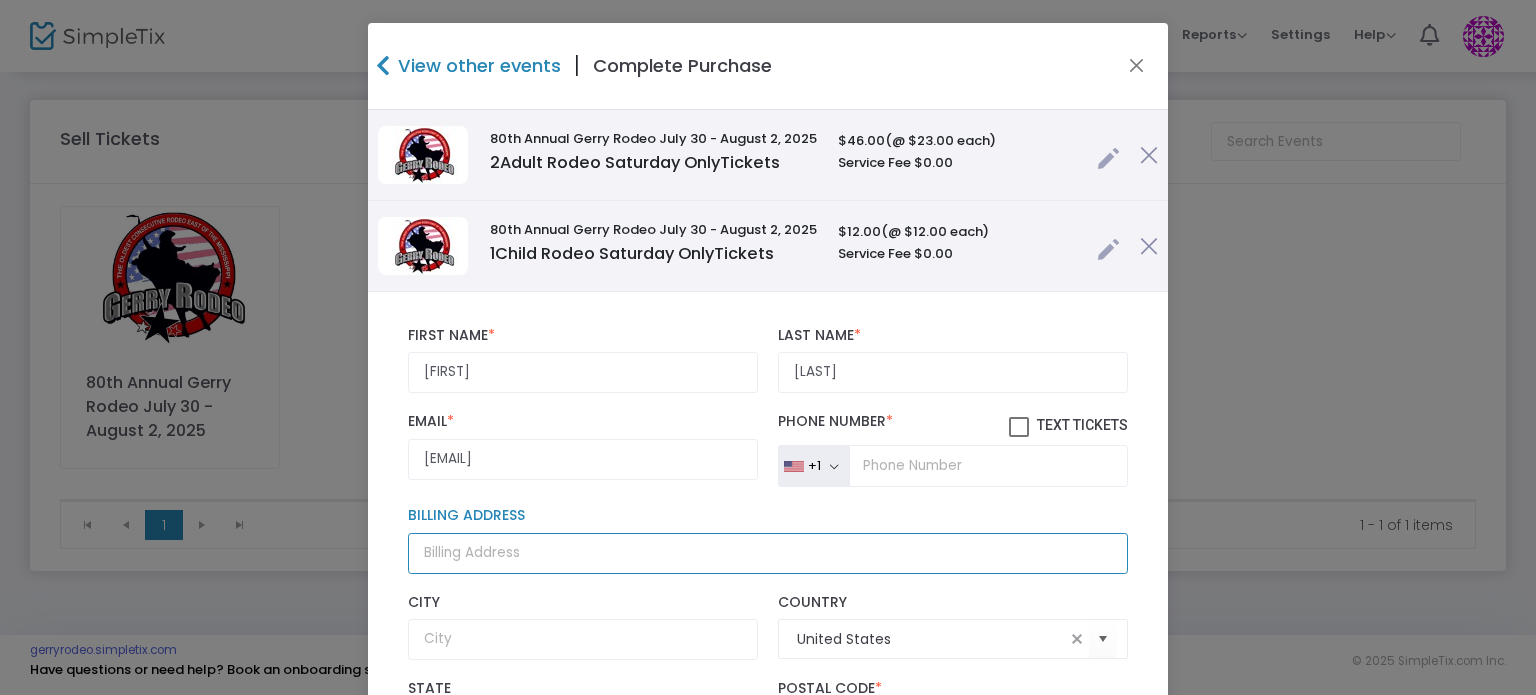 type on "[NUMBER] [STREET]" 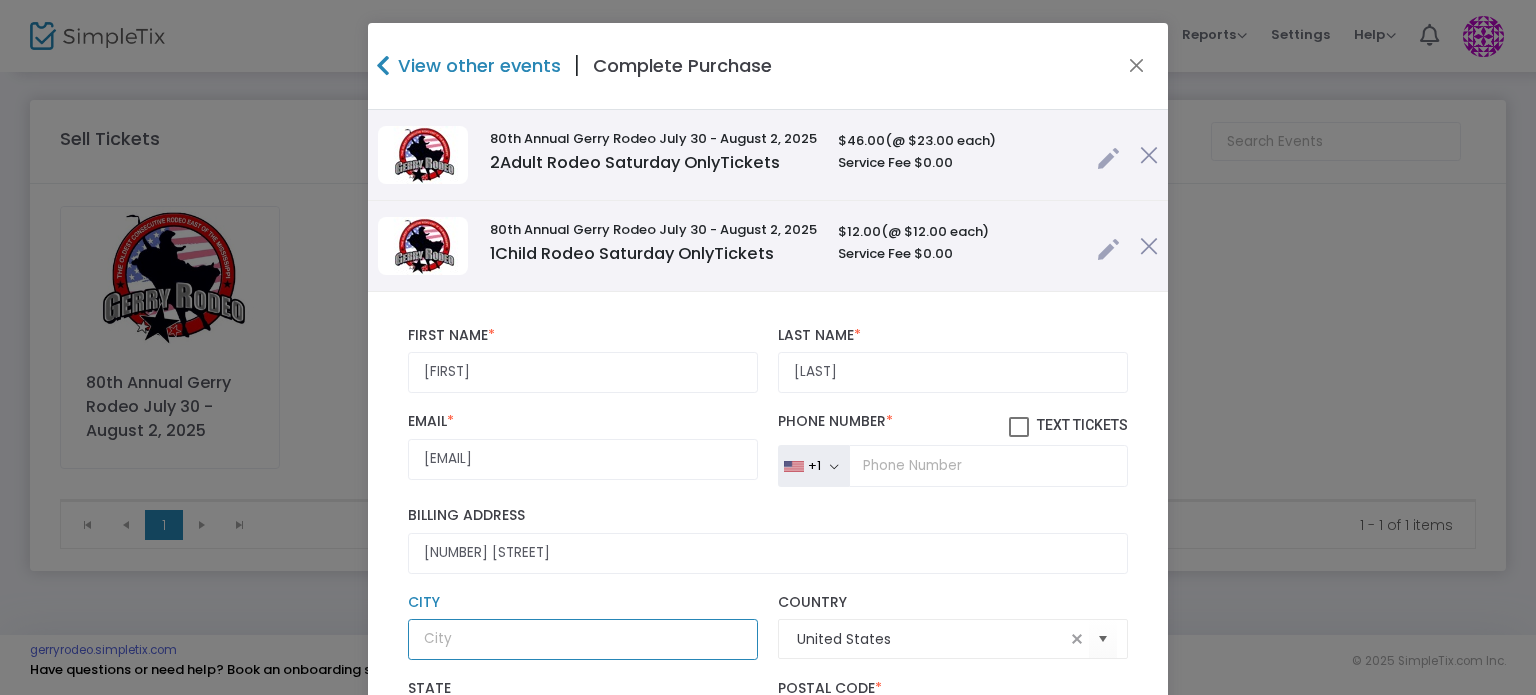 type on "[FIRST]" 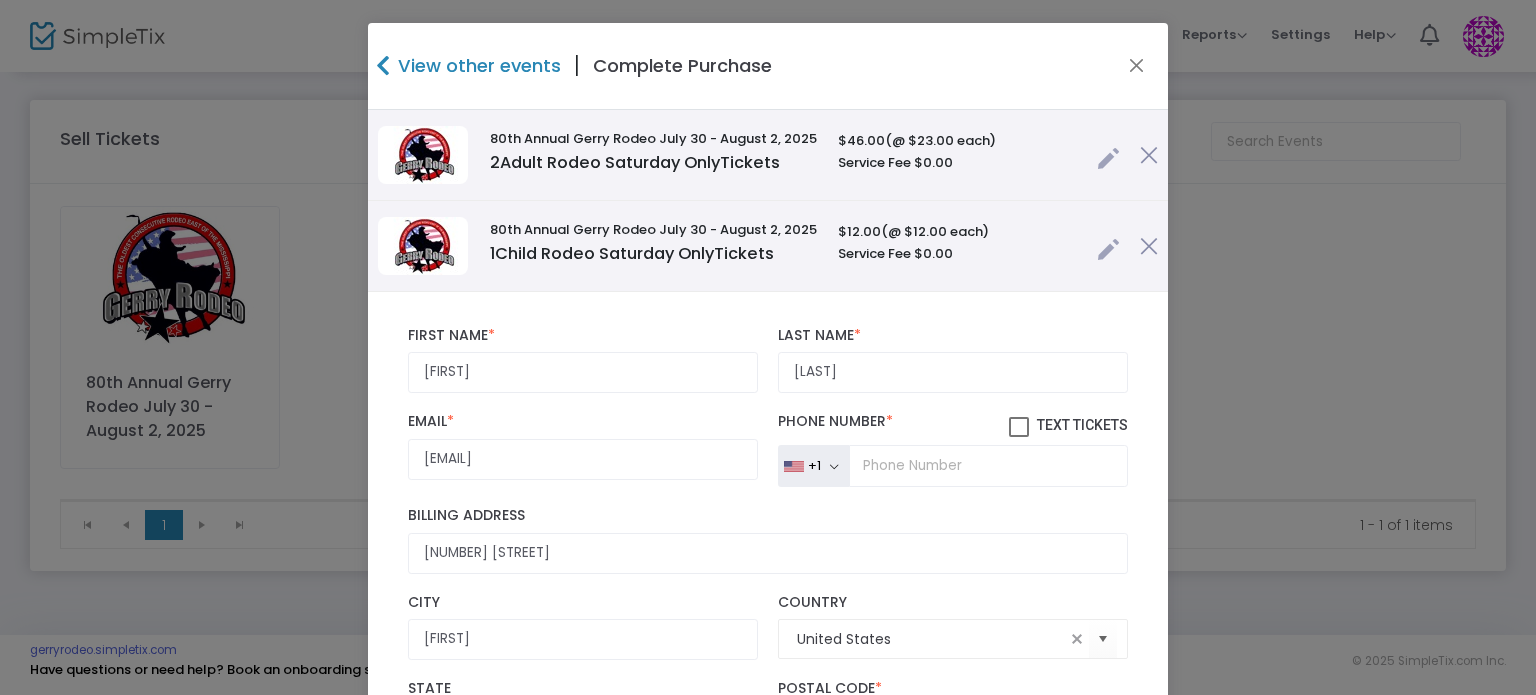 type on "[STATE]" 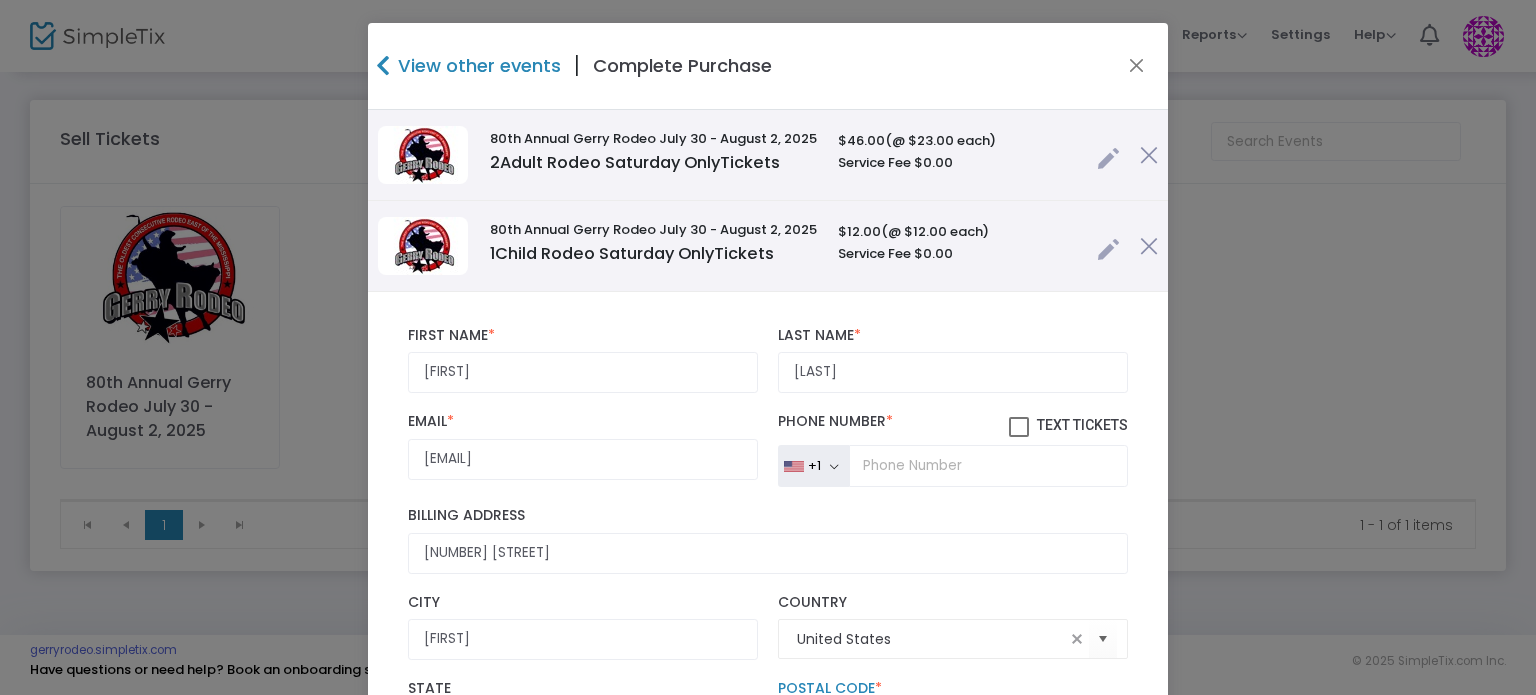 type on "16345" 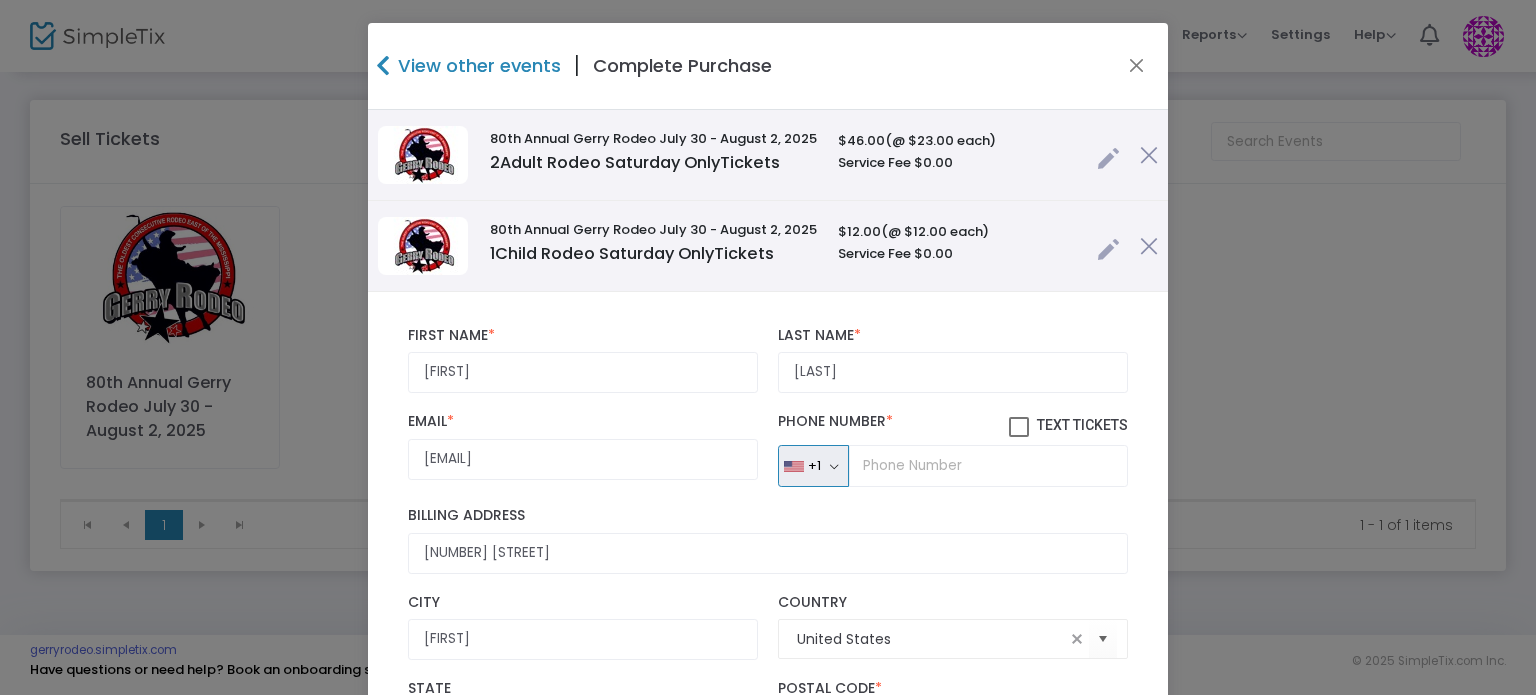 type 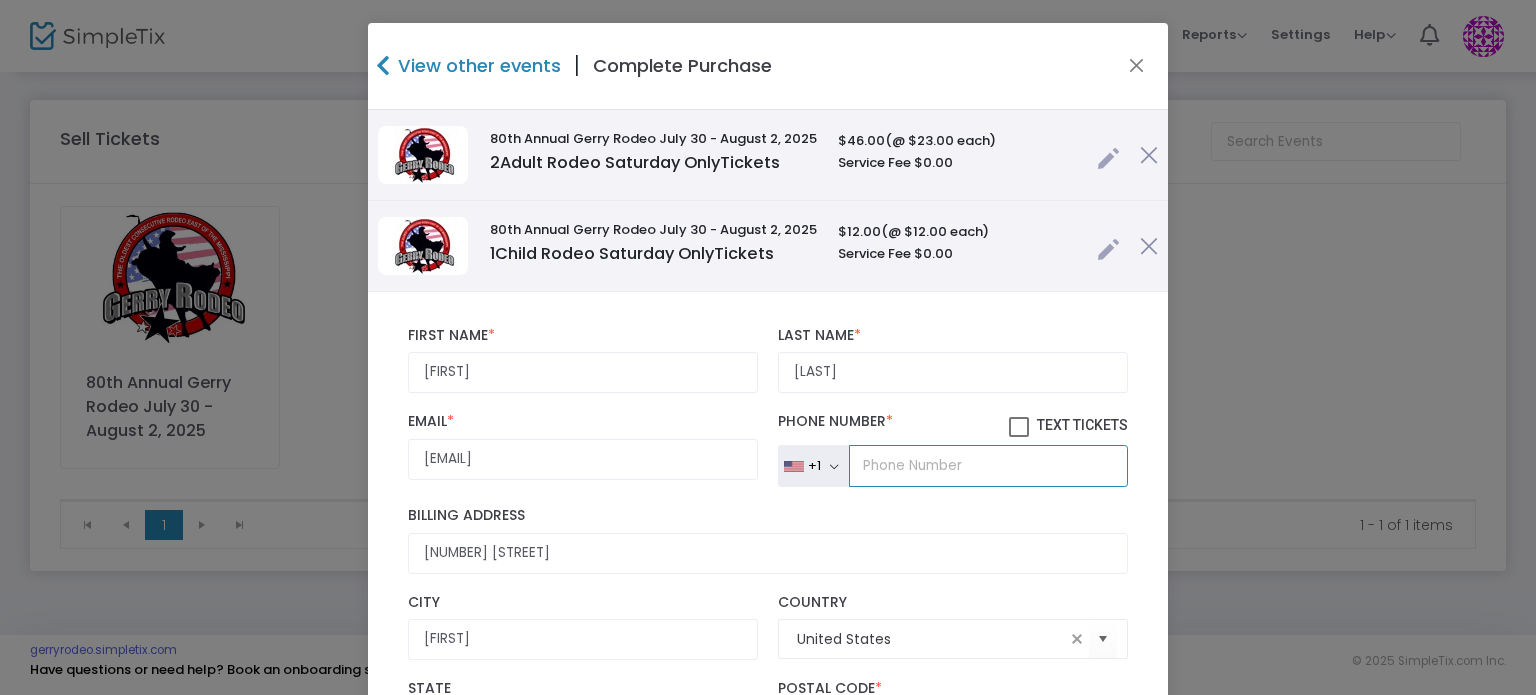 type 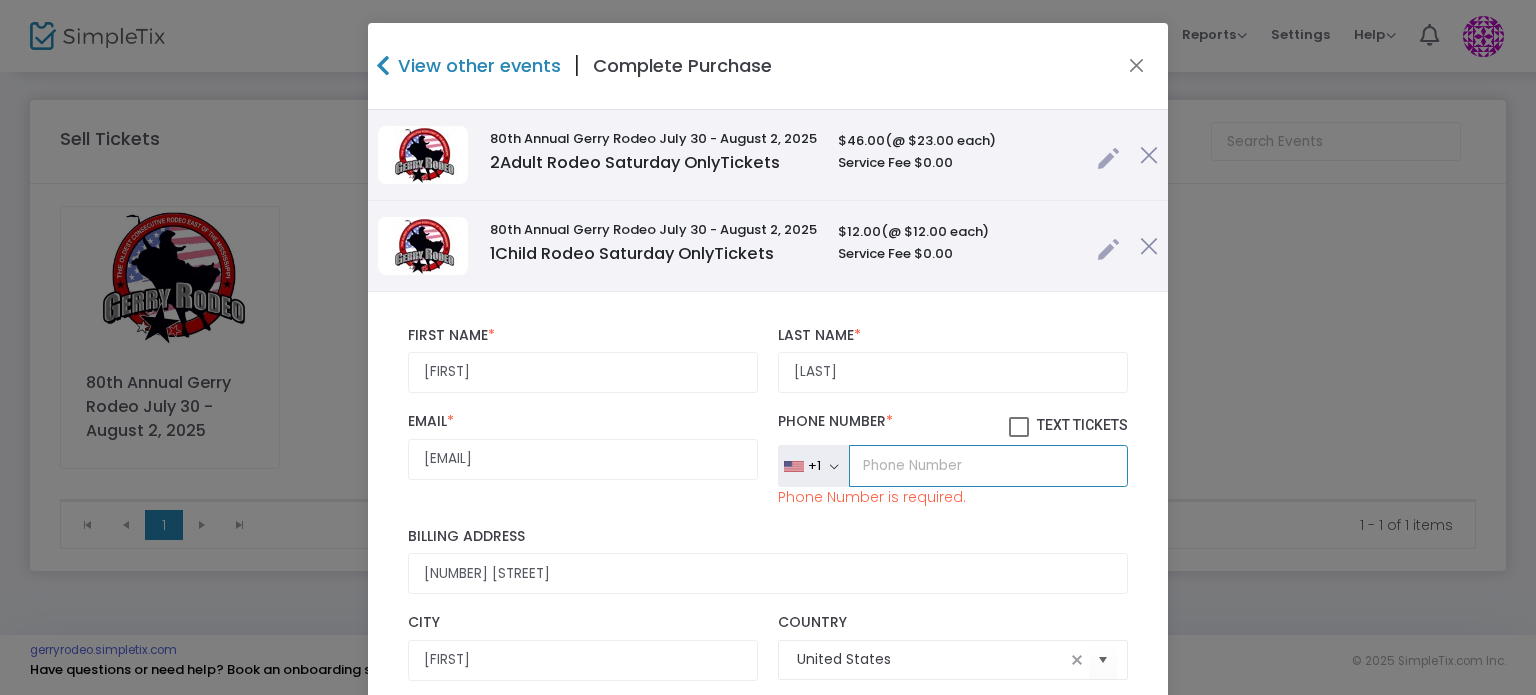 type on "([PHONE])" 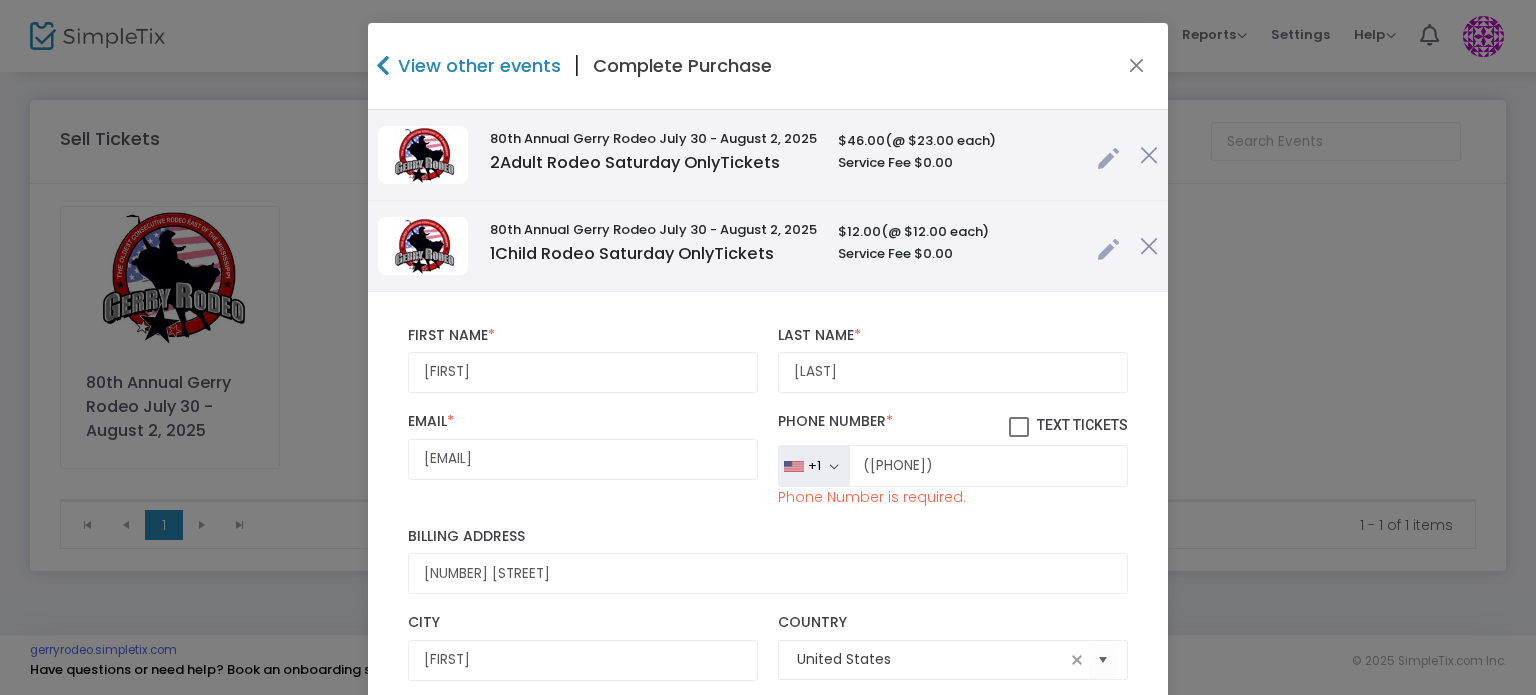 type on "[STATE]" 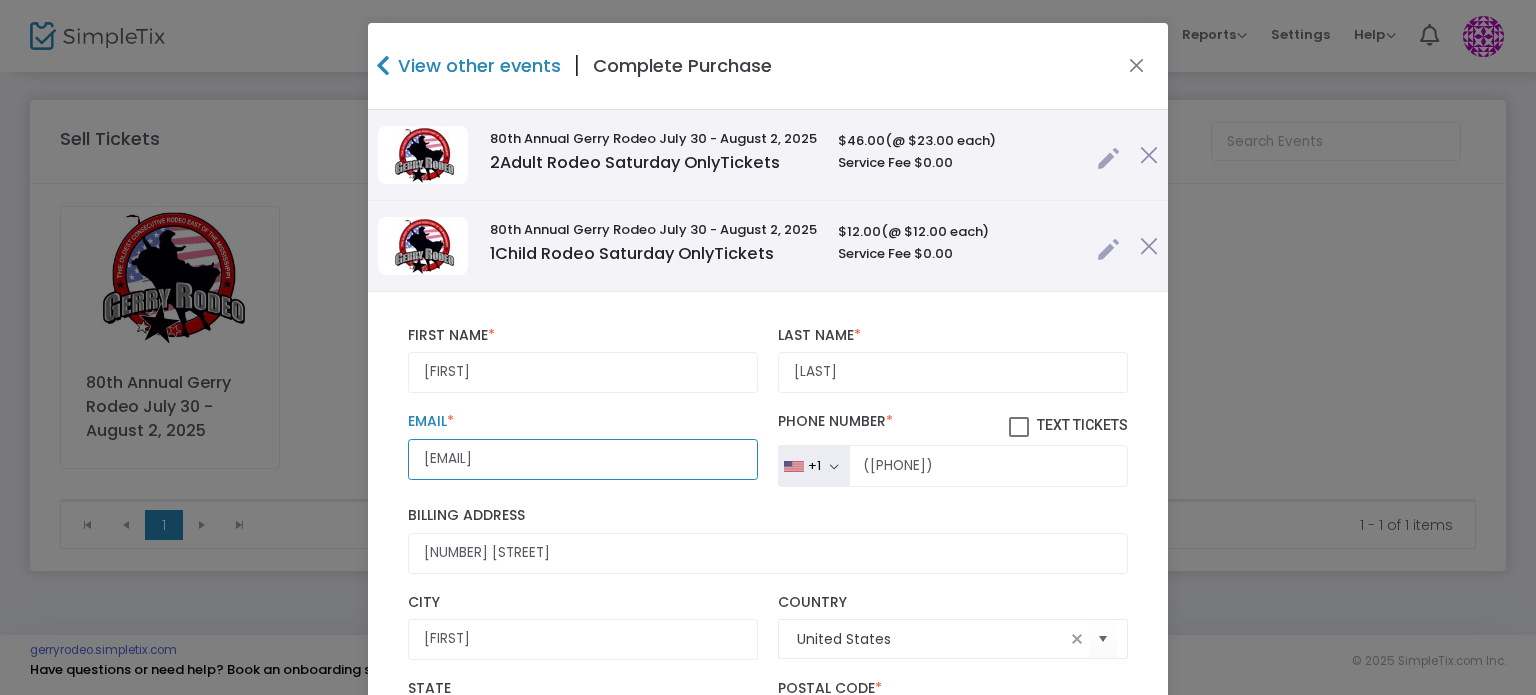 drag, startPoint x: 656, startPoint y: 446, endPoint x: 0, endPoint y: 370, distance: 660.38776 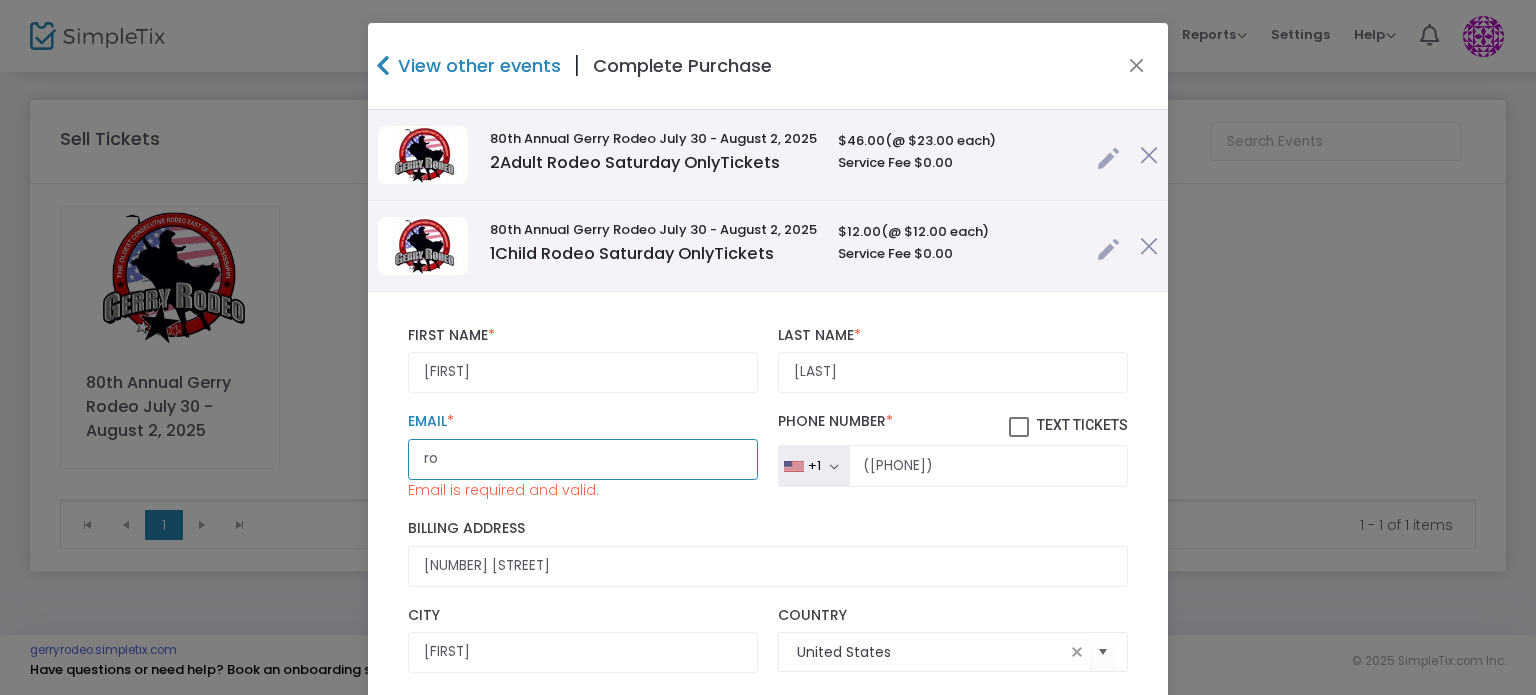 type on "[EMAIL]" 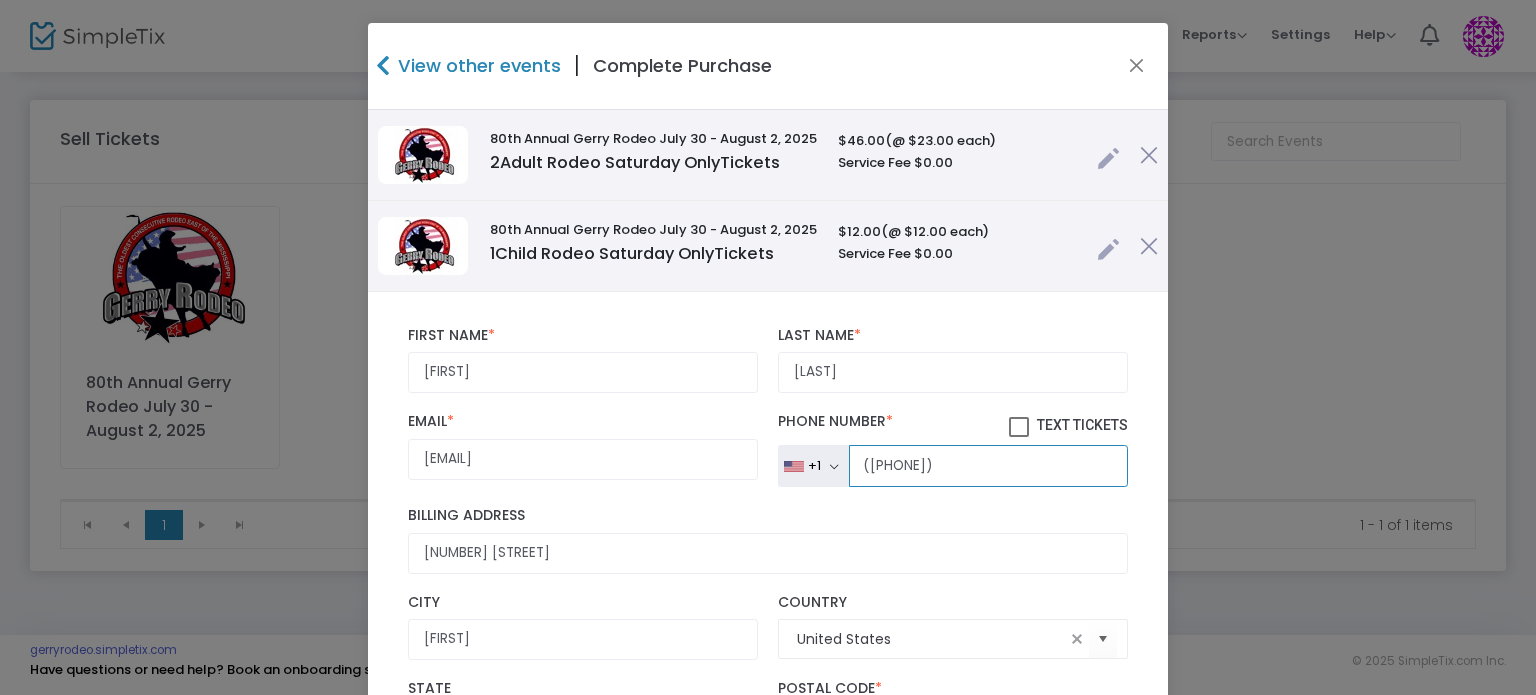 drag, startPoint x: 1008, startPoint y: 459, endPoint x: 698, endPoint y: 440, distance: 310.58173 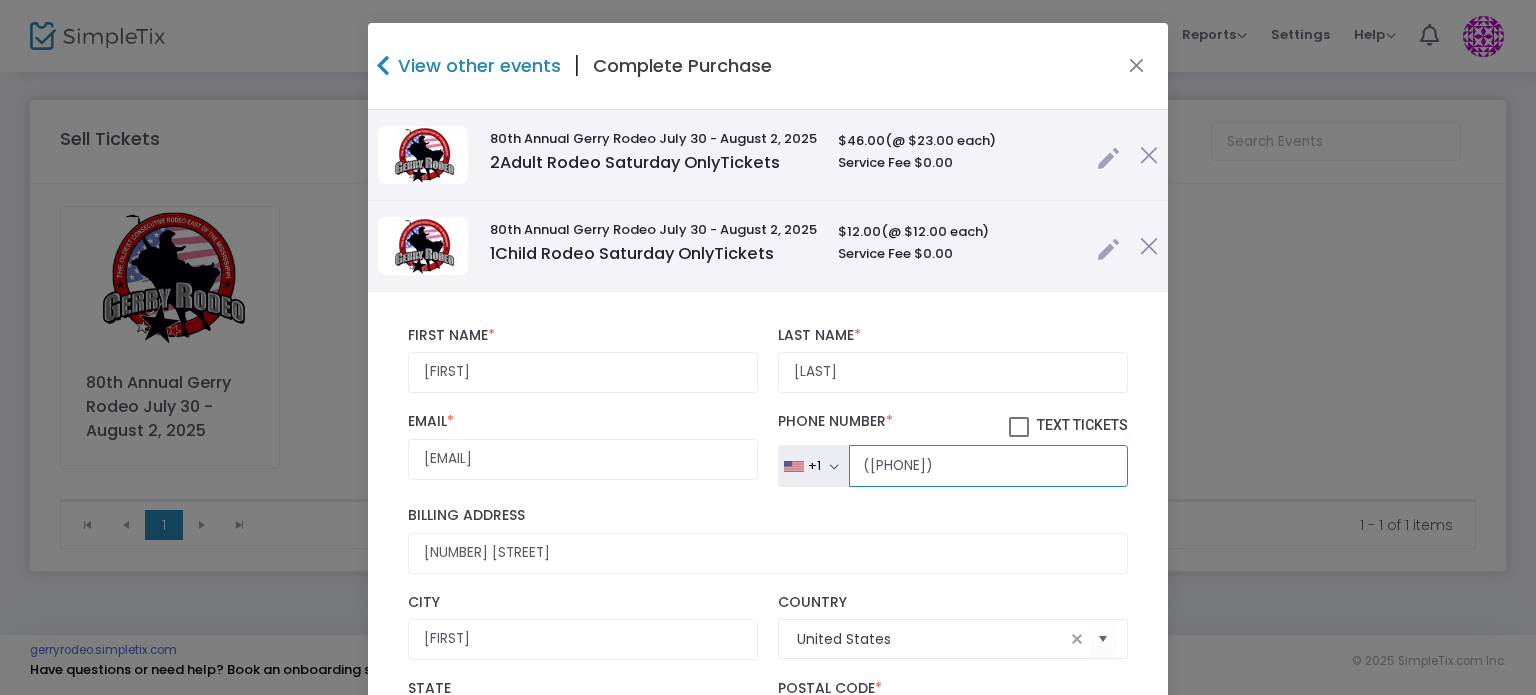 type on "([PHONE])" 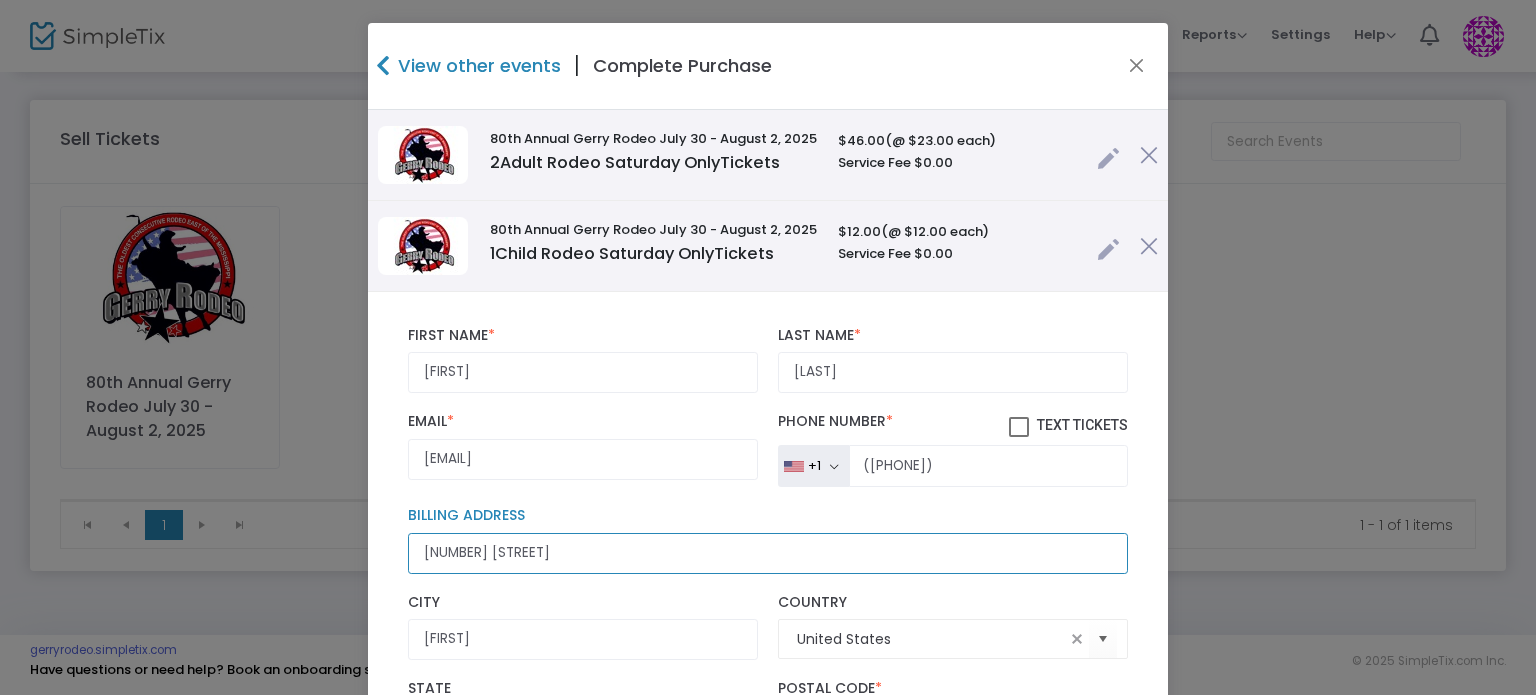 drag, startPoint x: 572, startPoint y: 543, endPoint x: 21, endPoint y: 497, distance: 552.9168 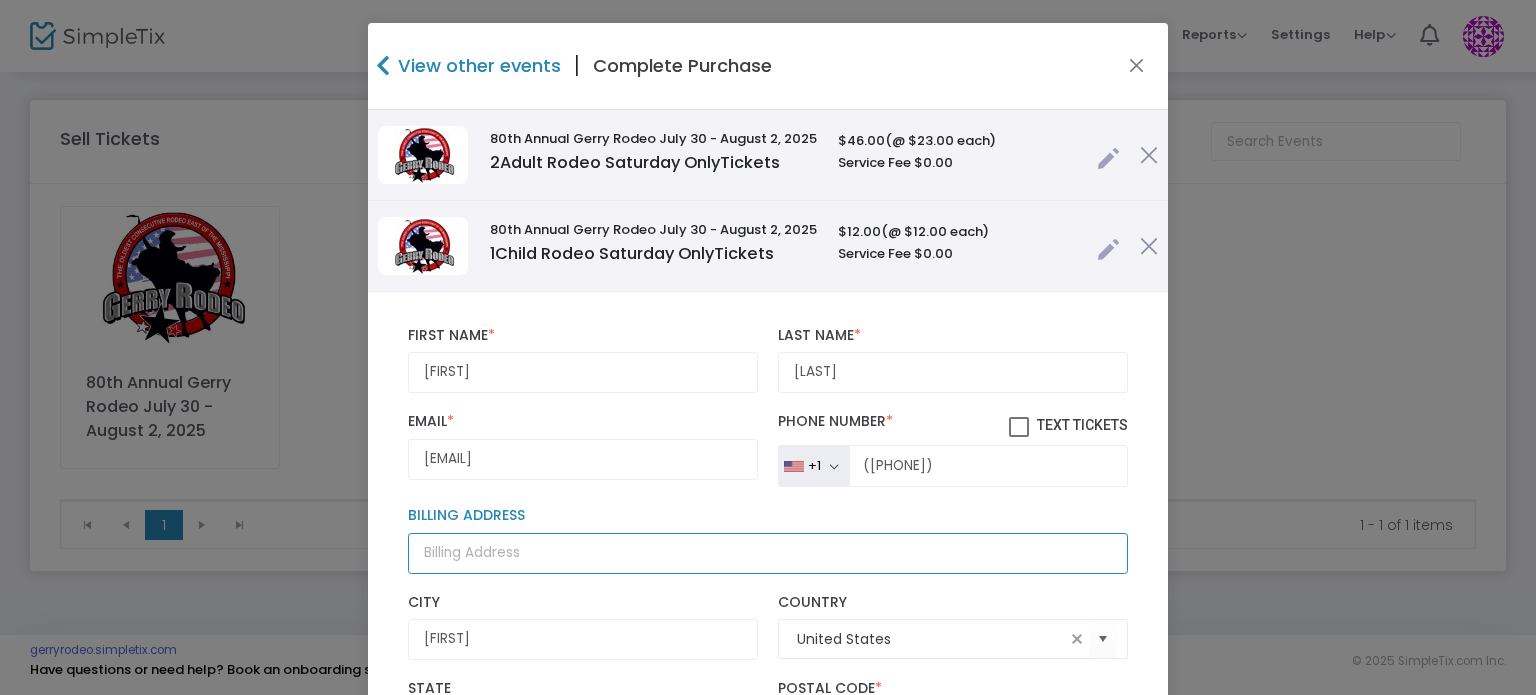 type 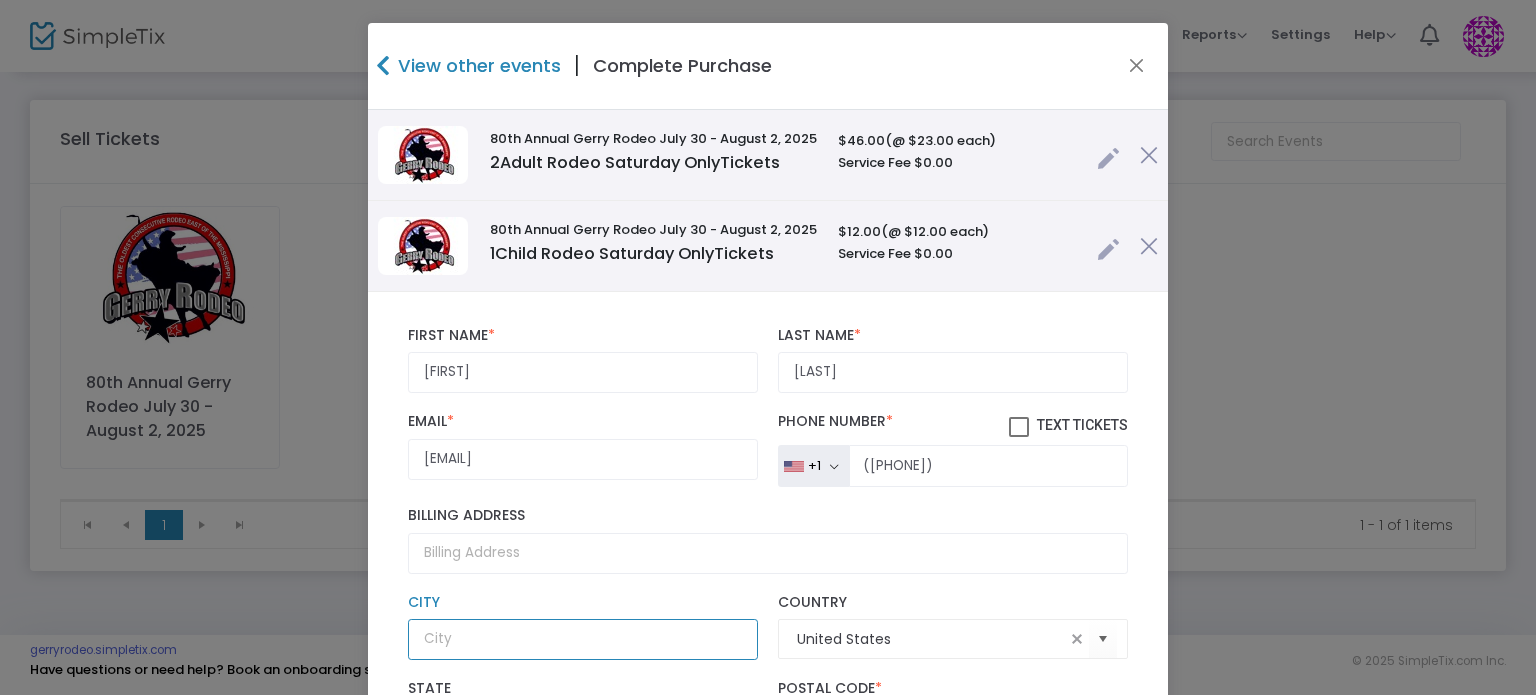 type 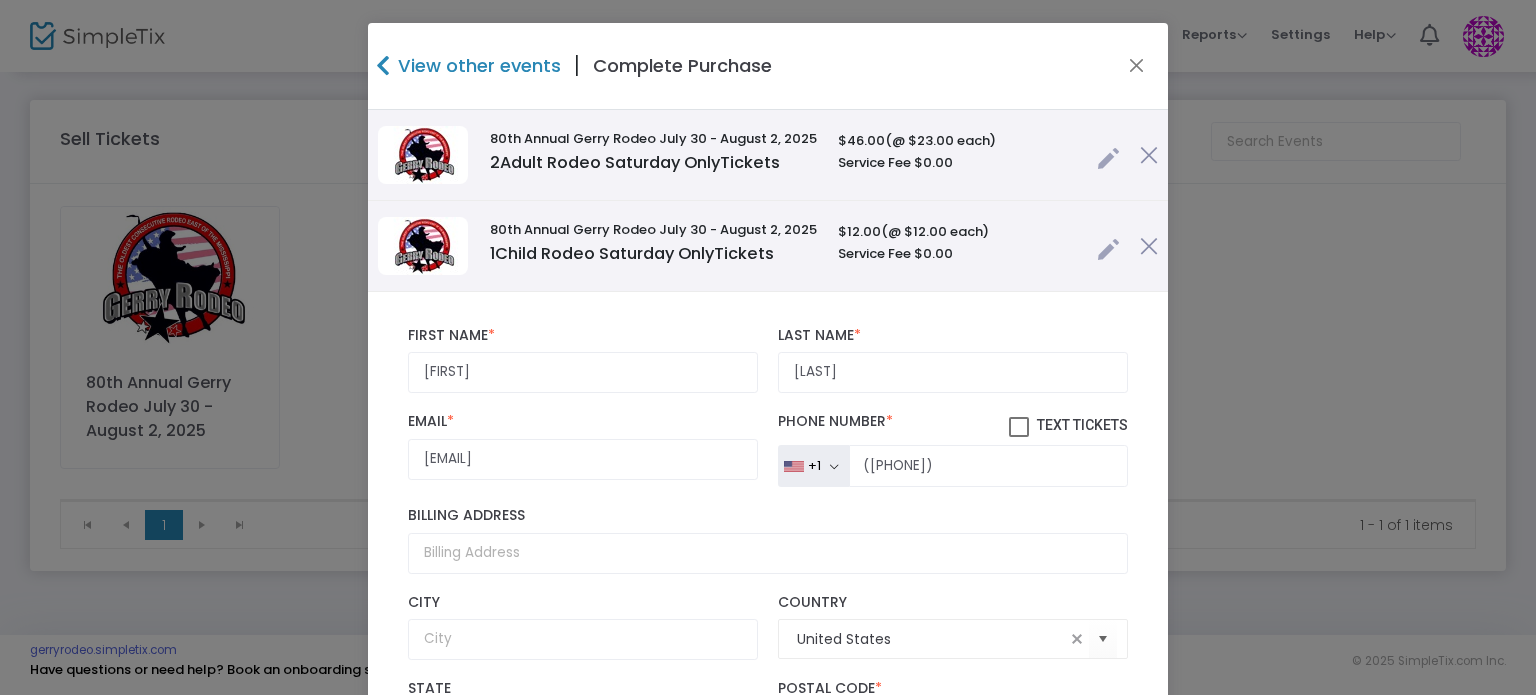 drag, startPoint x: 1161, startPoint y: 327, endPoint x: 1172, endPoint y: 512, distance: 185.32674 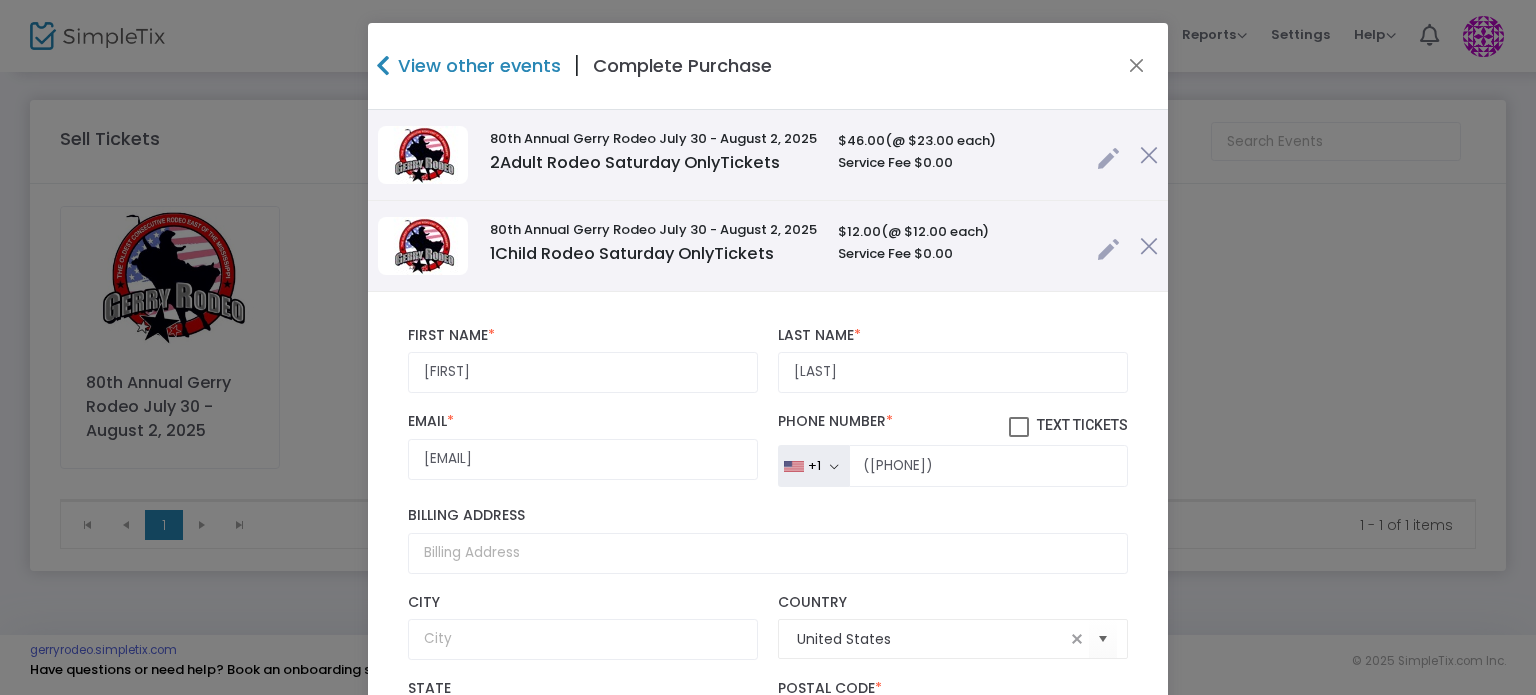 scroll, scrollTop: 212, scrollLeft: 0, axis: vertical 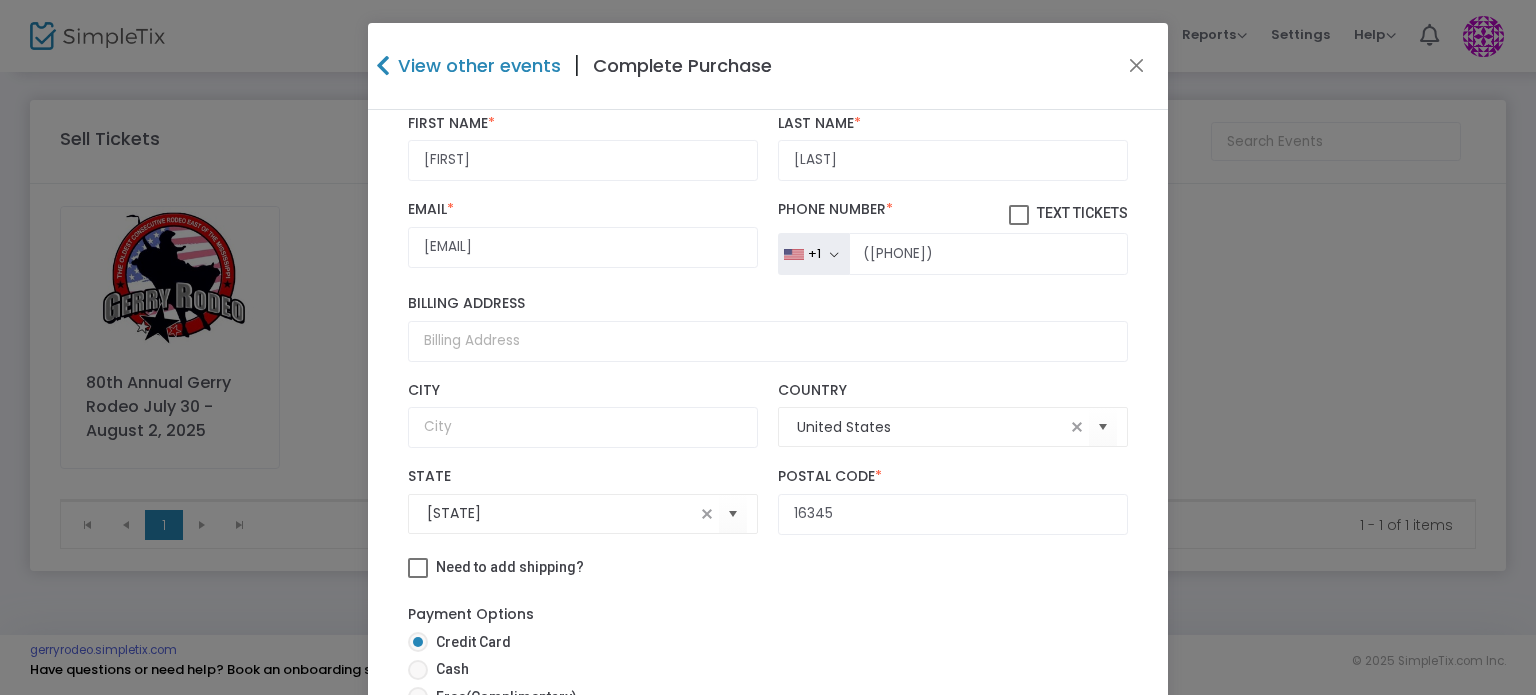 drag, startPoint x: 912, startPoint y: 486, endPoint x: 828, endPoint y: 508, distance: 86.833176 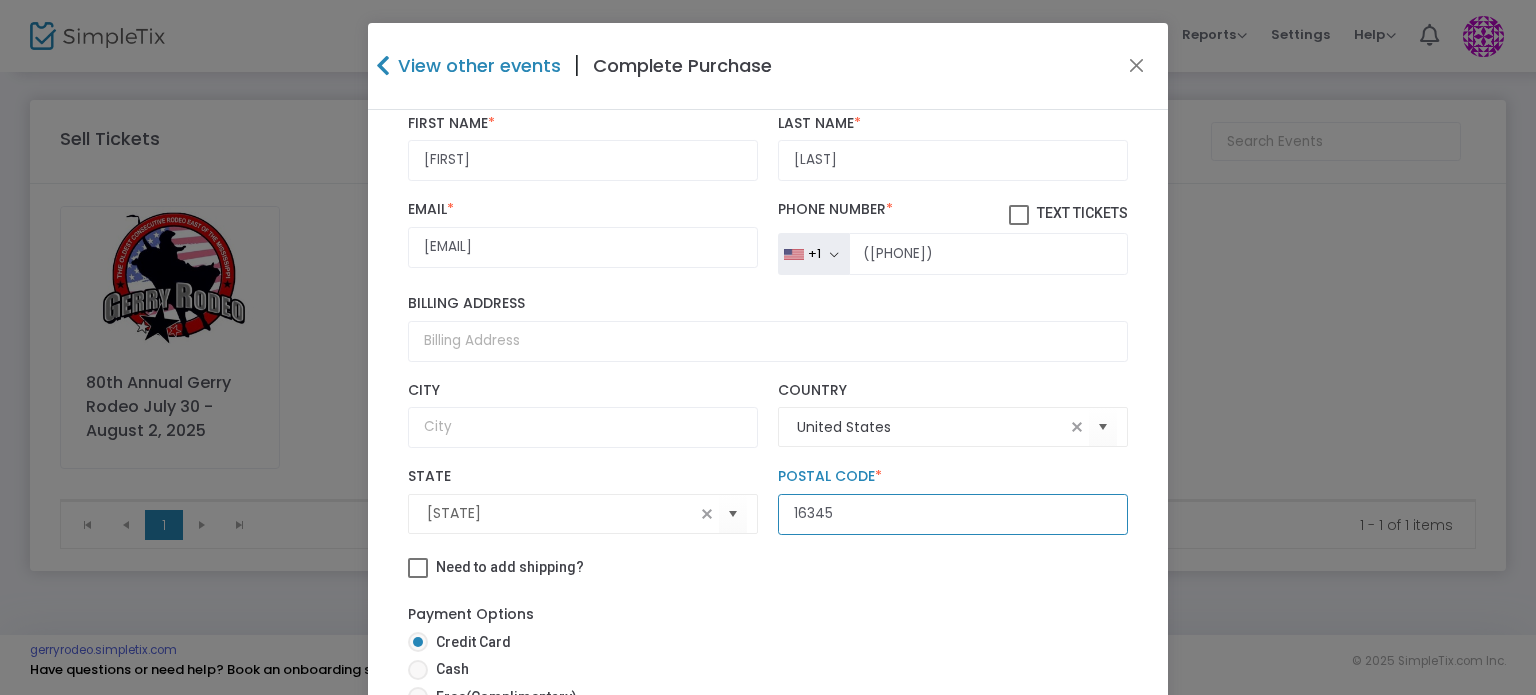 drag, startPoint x: 828, startPoint y: 508, endPoint x: 658, endPoint y: 506, distance: 170.01176 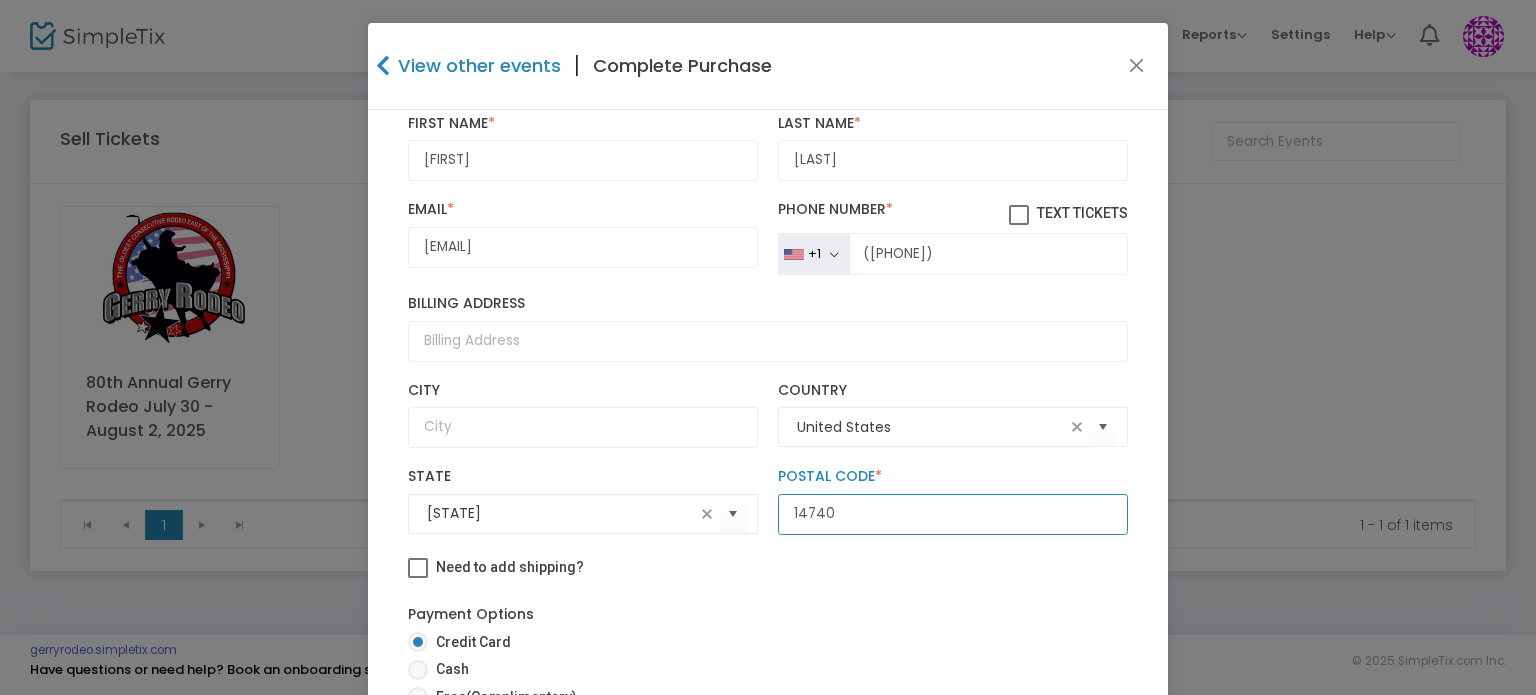 type on "14740" 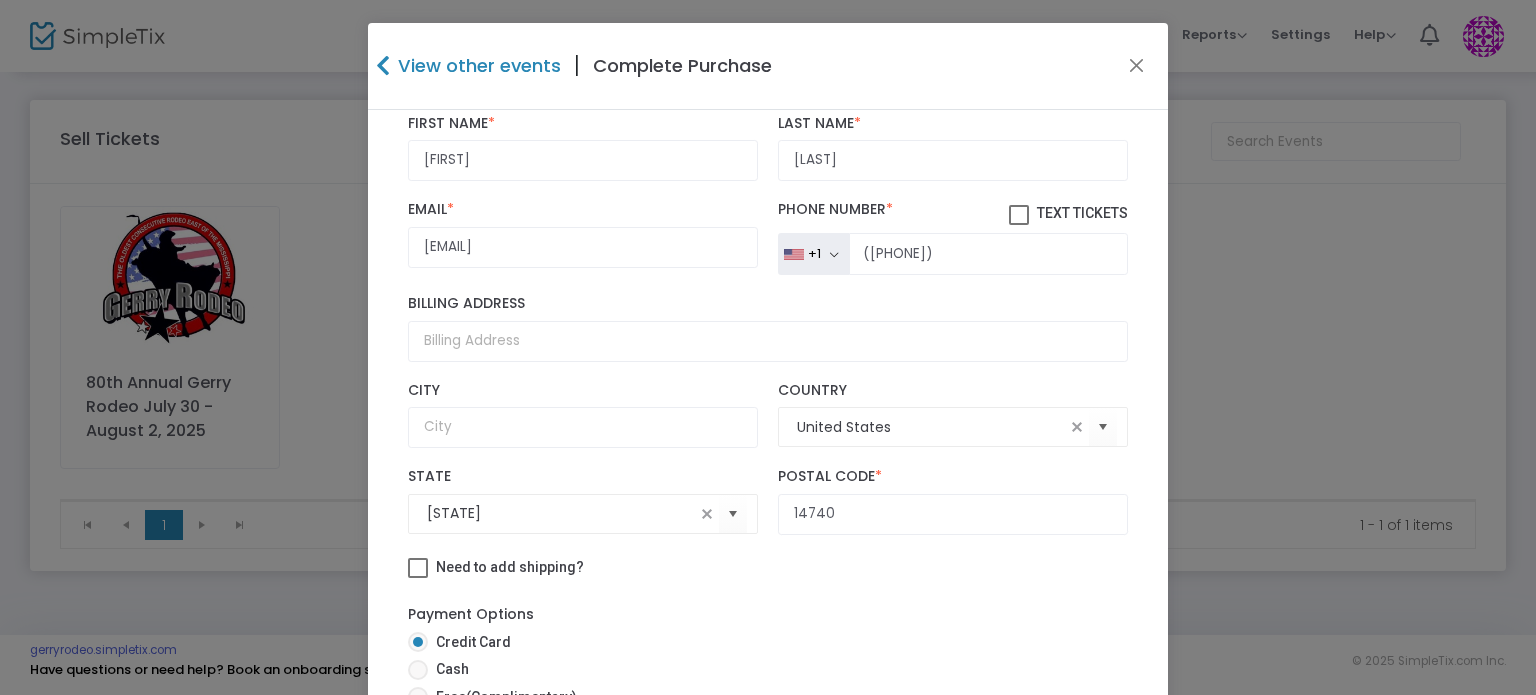 click at bounding box center [418, 670] 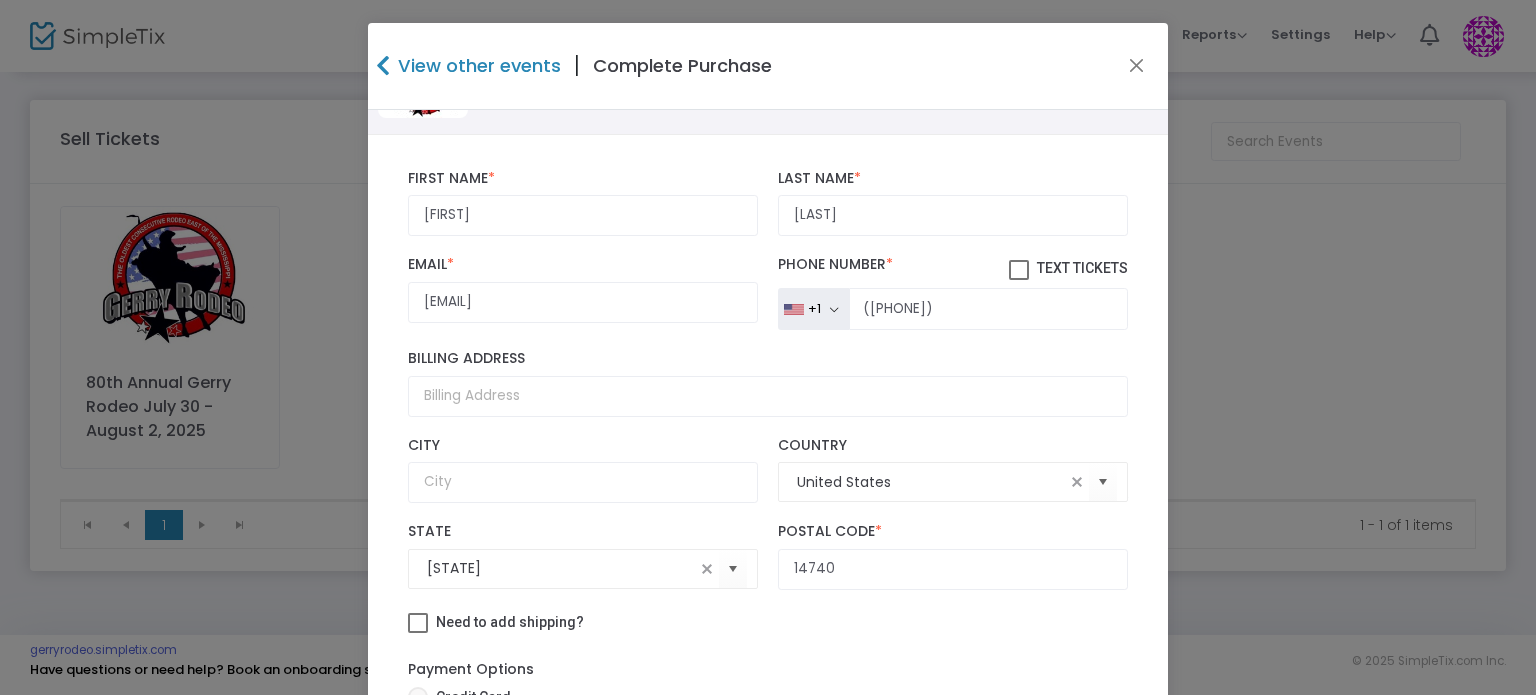 scroll, scrollTop: 154, scrollLeft: 0, axis: vertical 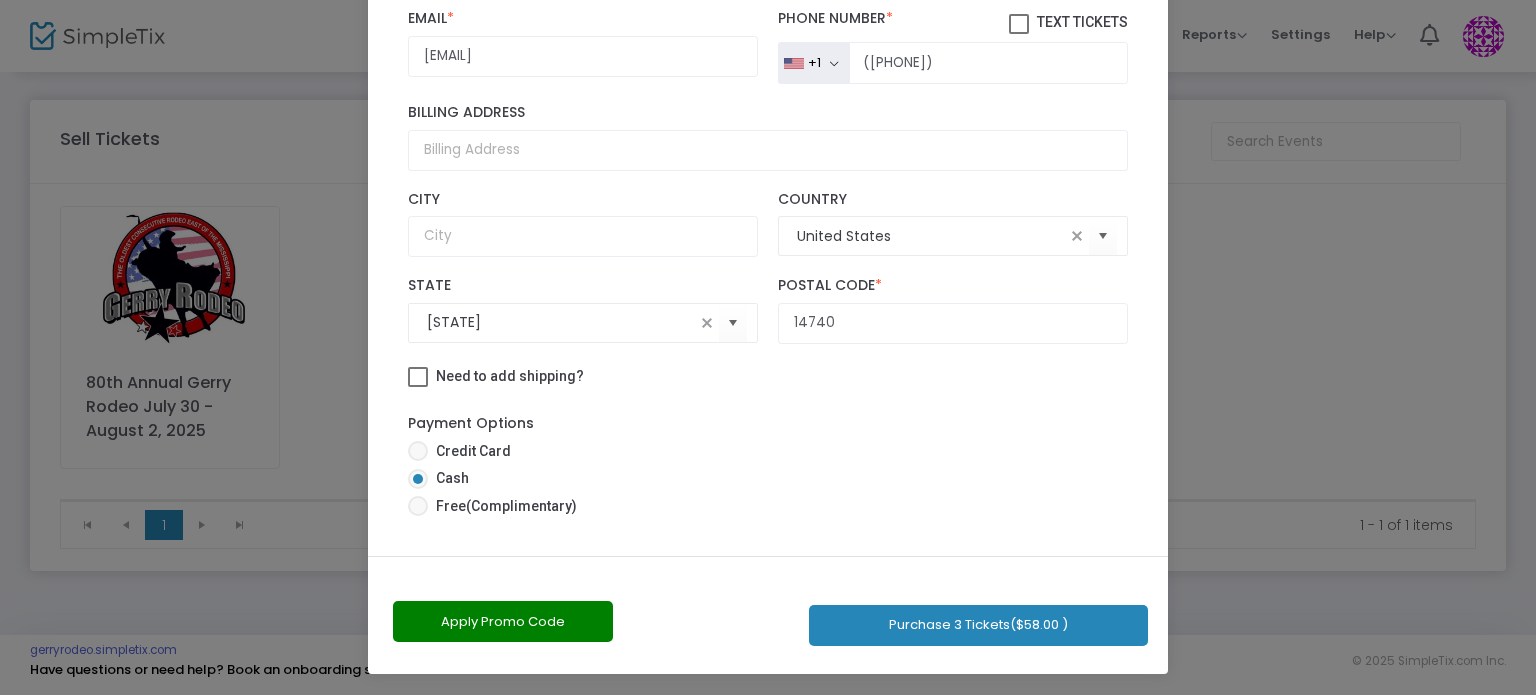 click on "Purchase 3 Tickets  ($58.00 )" 